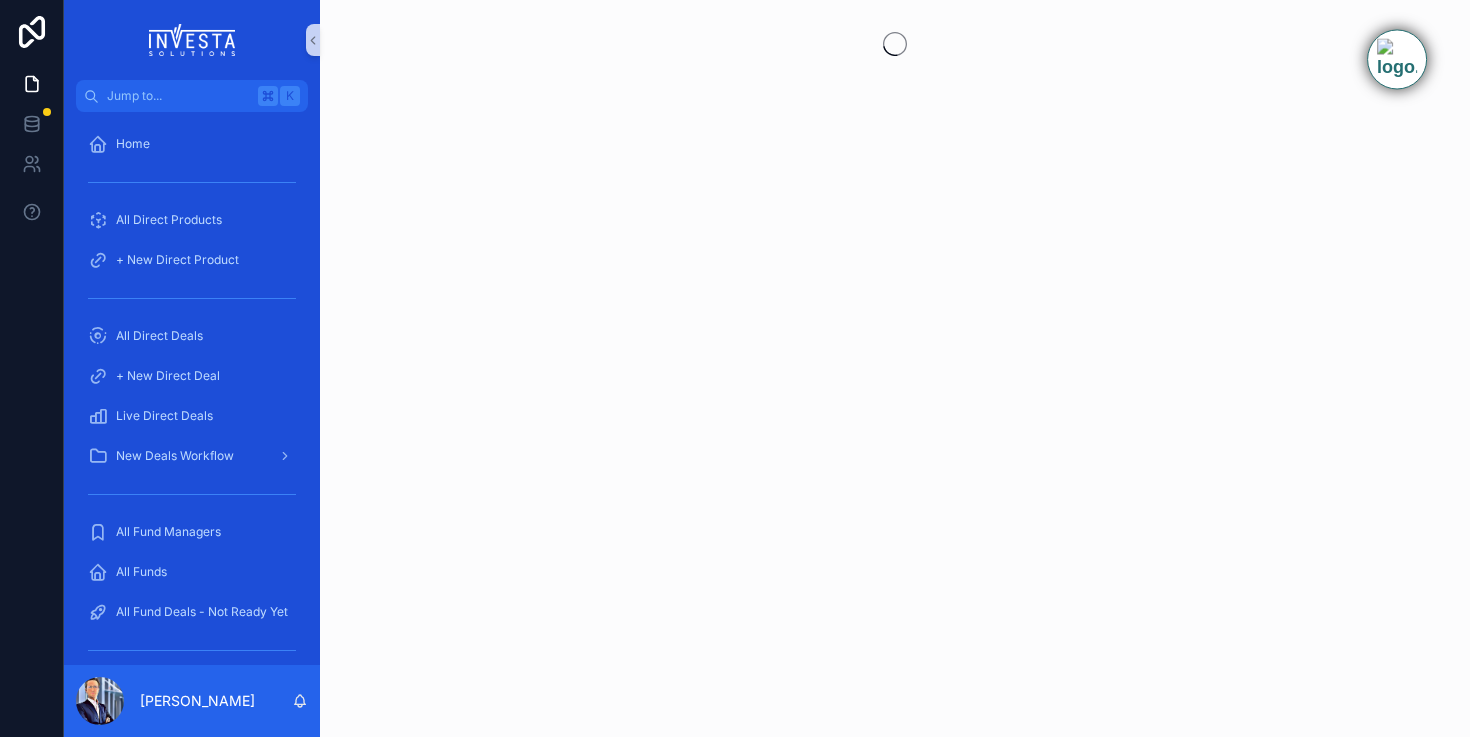 scroll, scrollTop: 0, scrollLeft: 0, axis: both 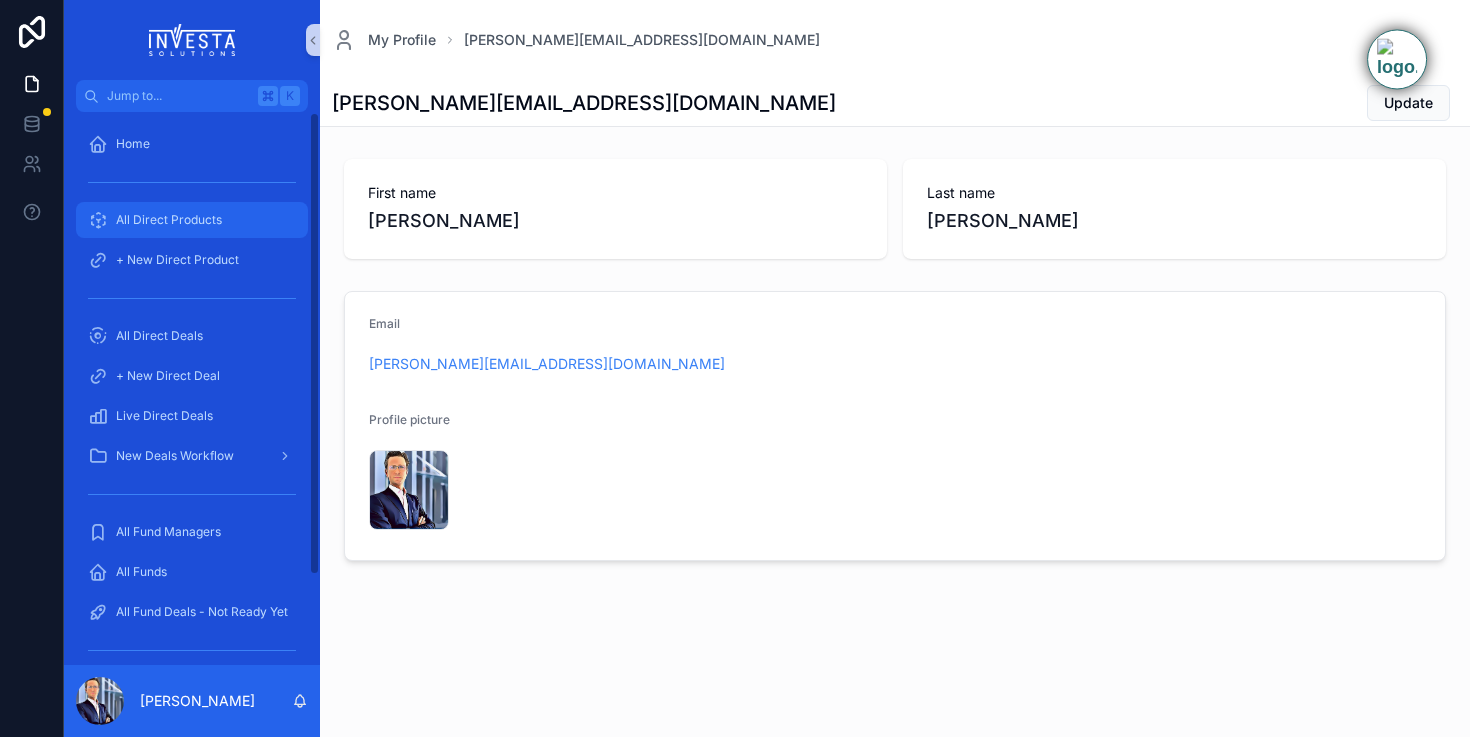 click on "All Direct Products" at bounding box center [192, 220] 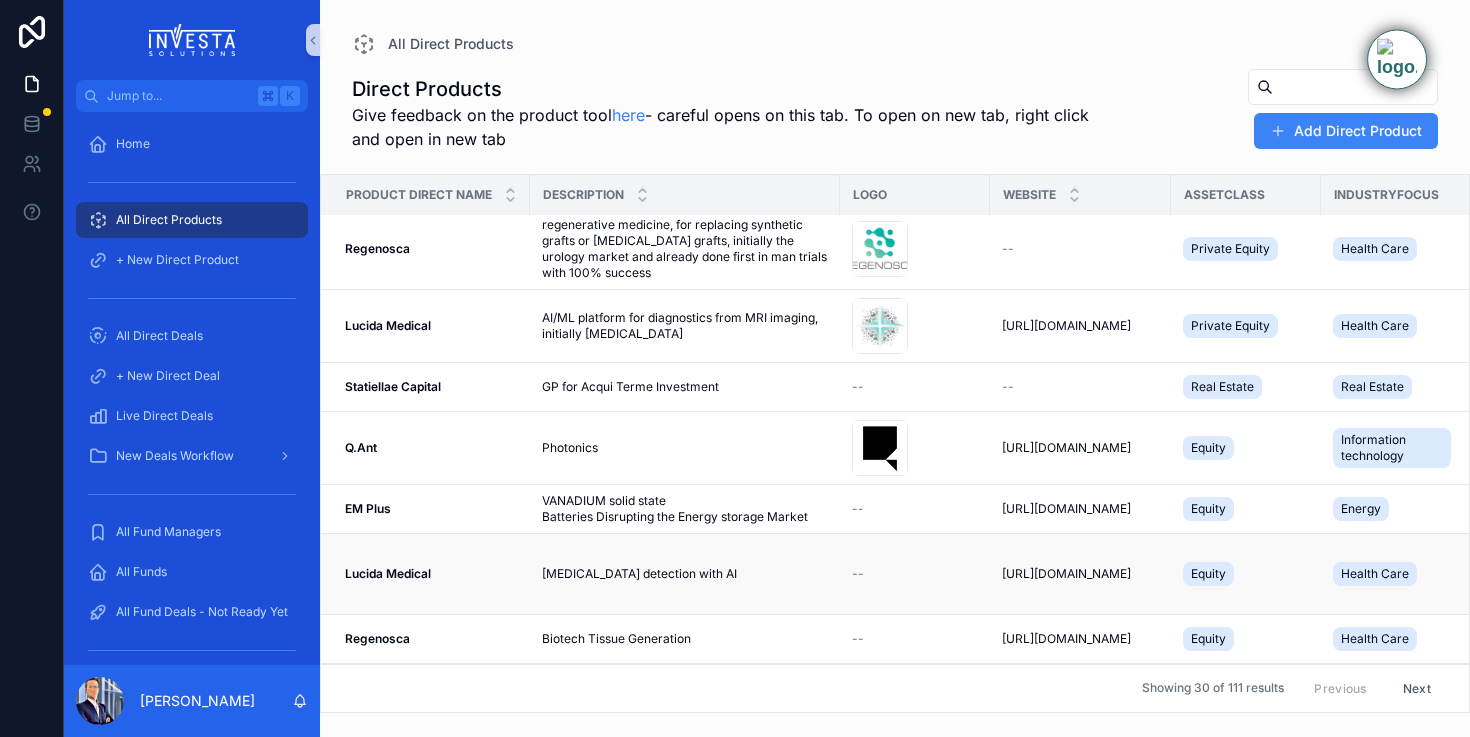 scroll, scrollTop: 99, scrollLeft: 0, axis: vertical 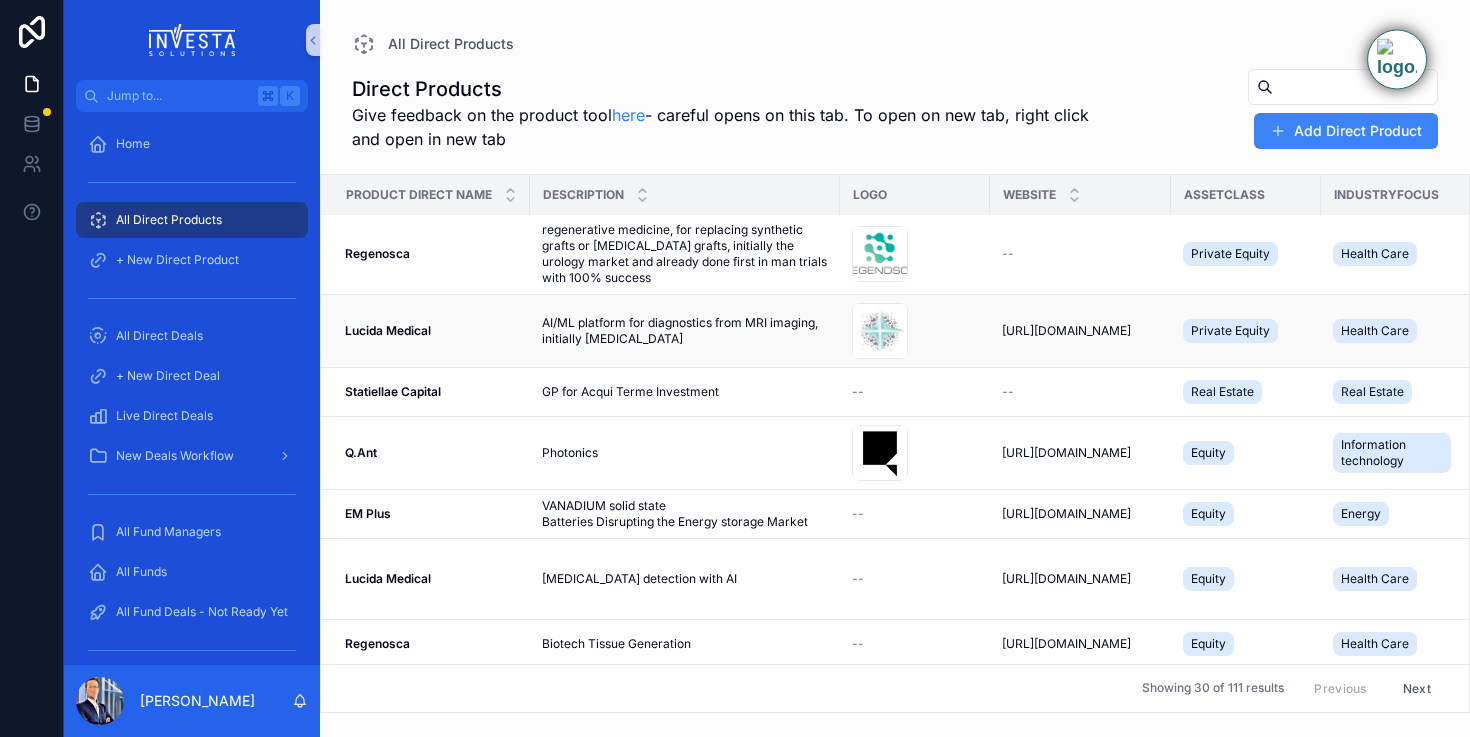 click on "AI/ML platform for diagnostics from MRI imaging, initially [MEDICAL_DATA]" at bounding box center [685, 331] 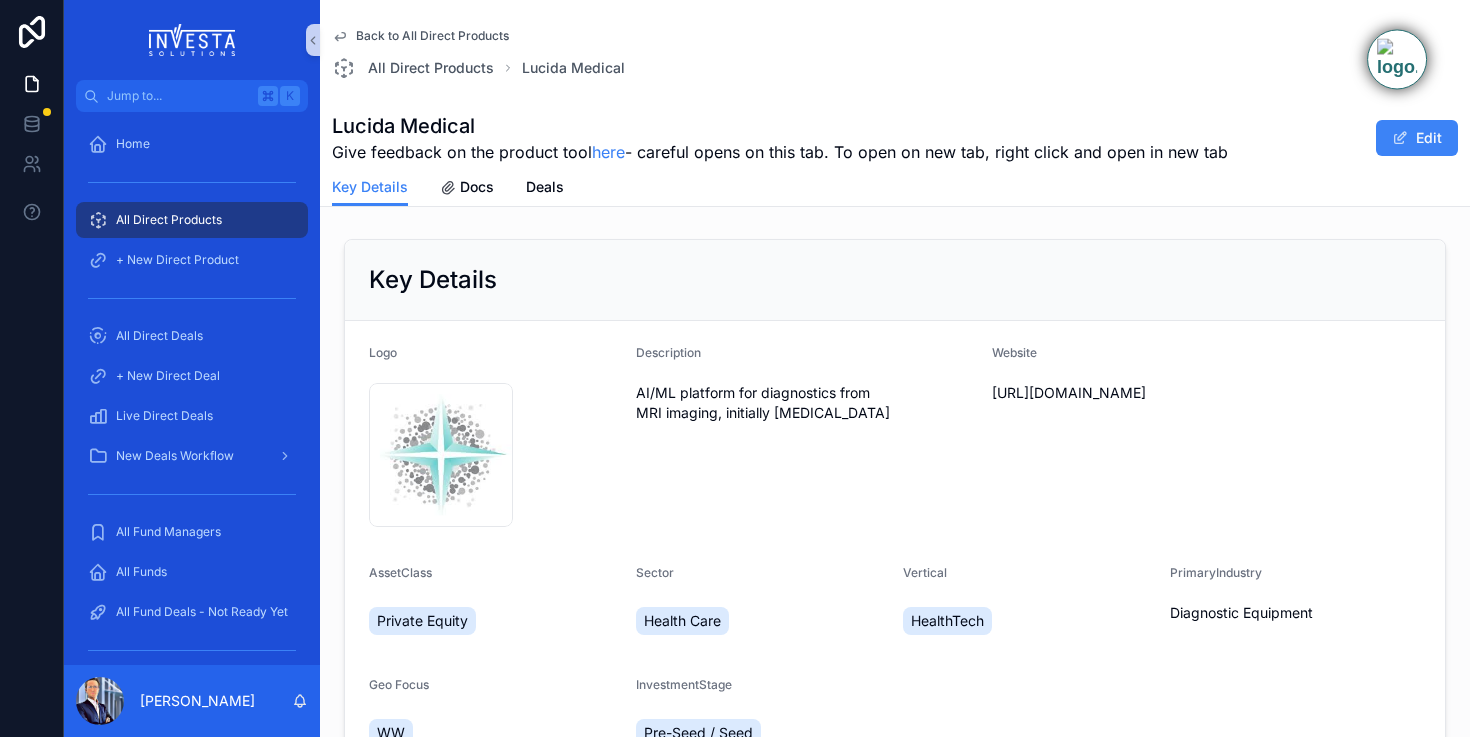 scroll, scrollTop: 2, scrollLeft: 0, axis: vertical 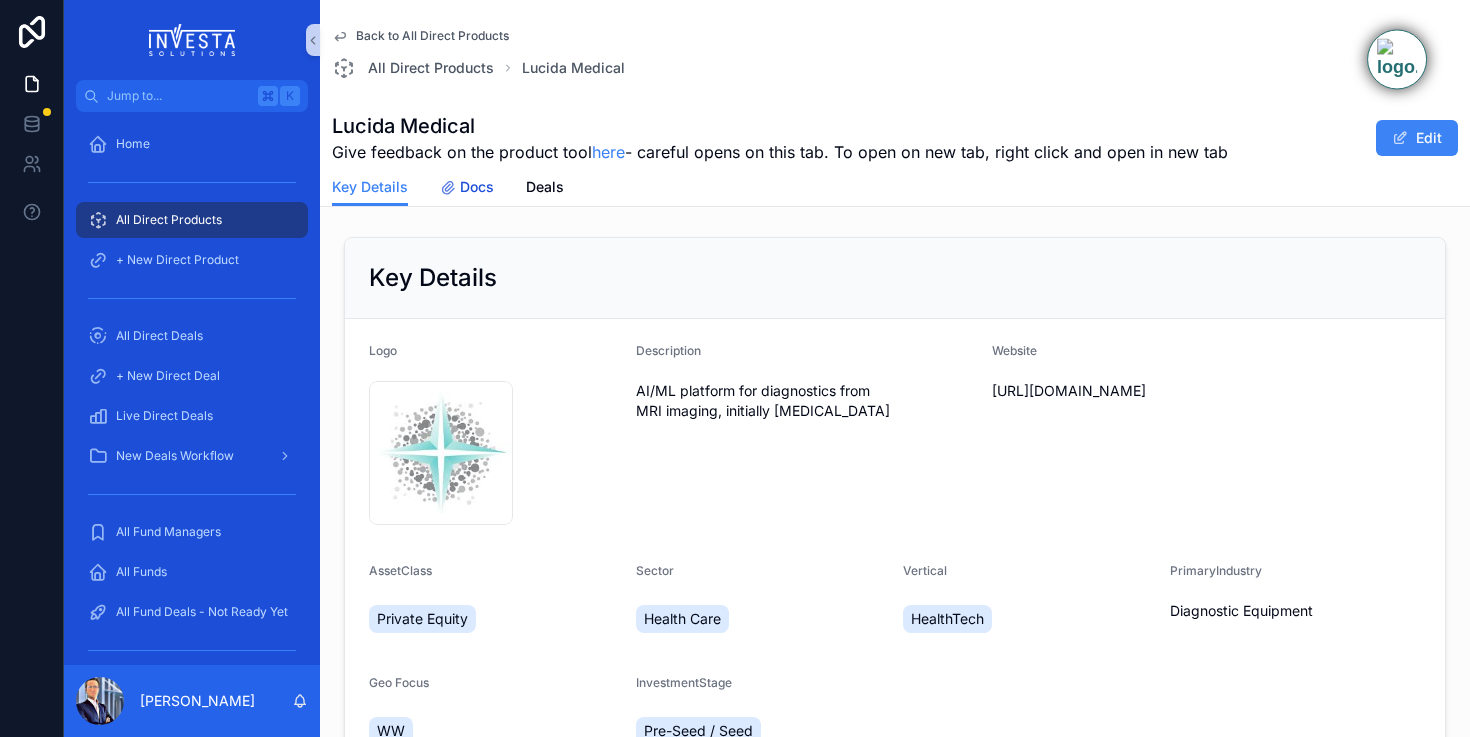 click on "Docs" at bounding box center [477, 187] 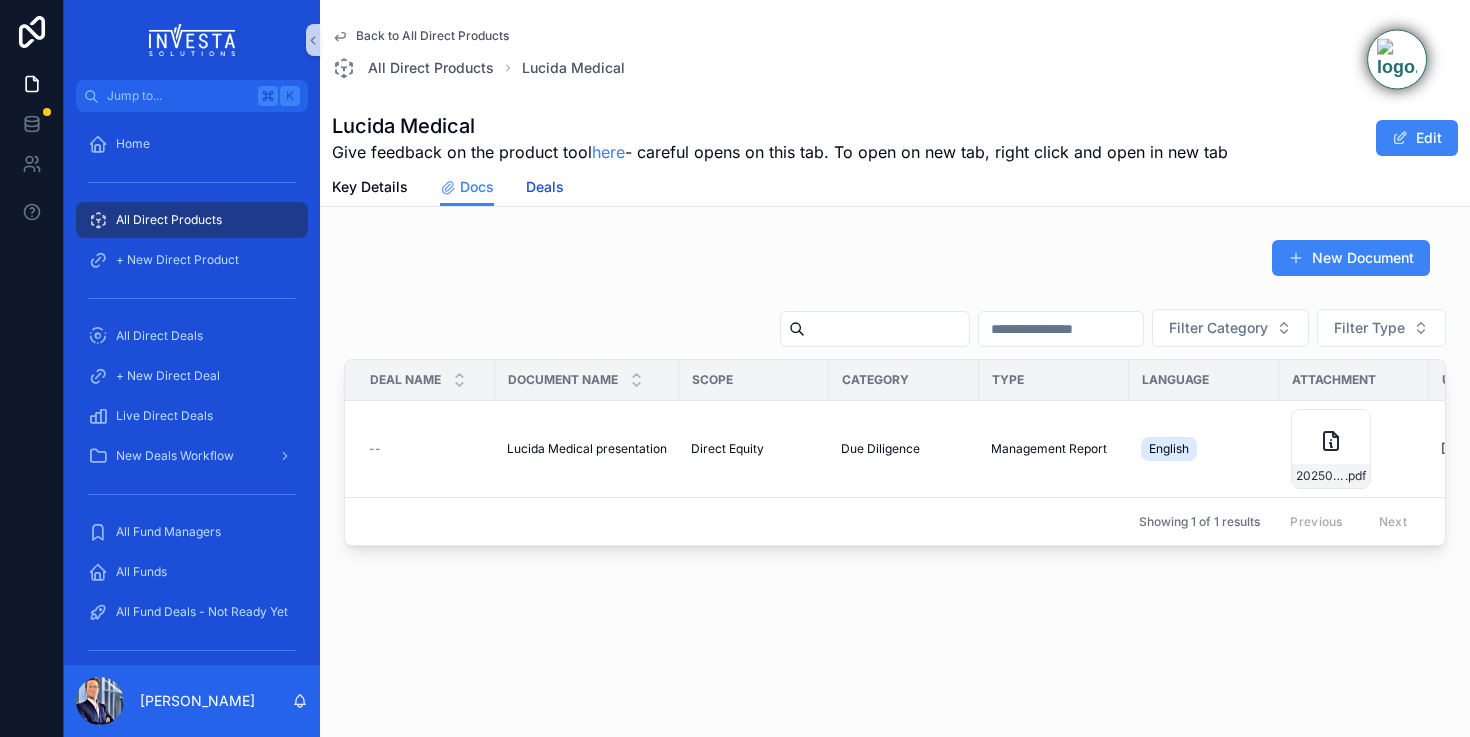 click on "Deals" at bounding box center (545, 187) 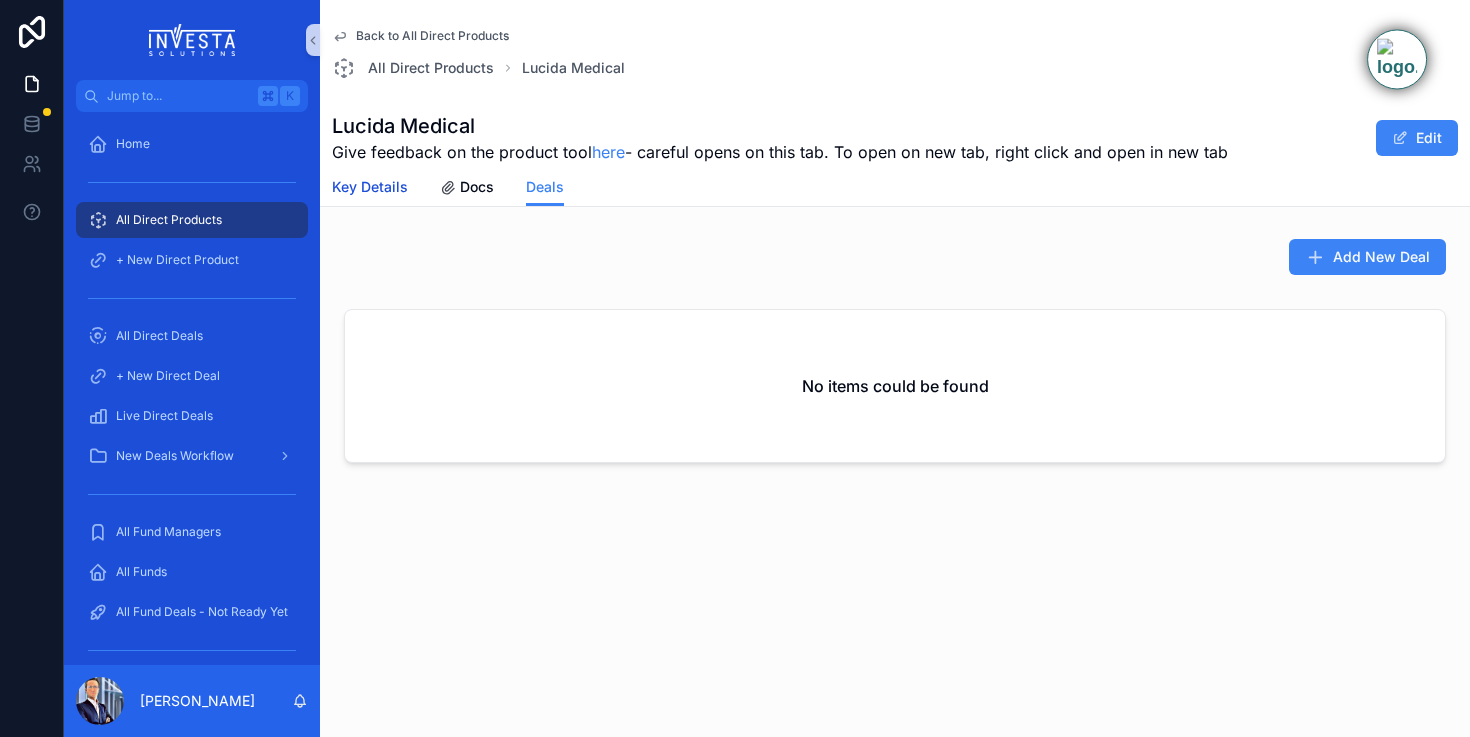 click on "Key Details" at bounding box center (370, 187) 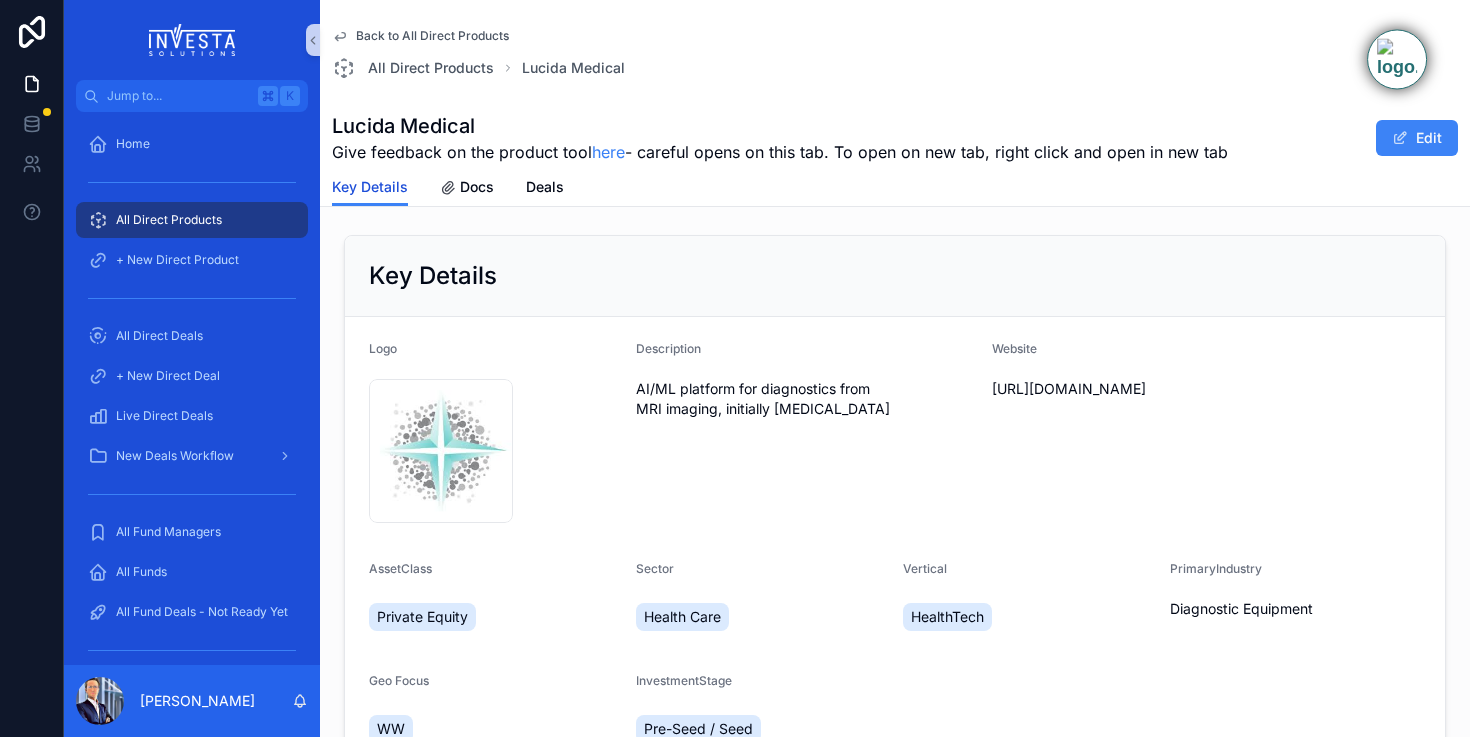 scroll, scrollTop: 0, scrollLeft: 0, axis: both 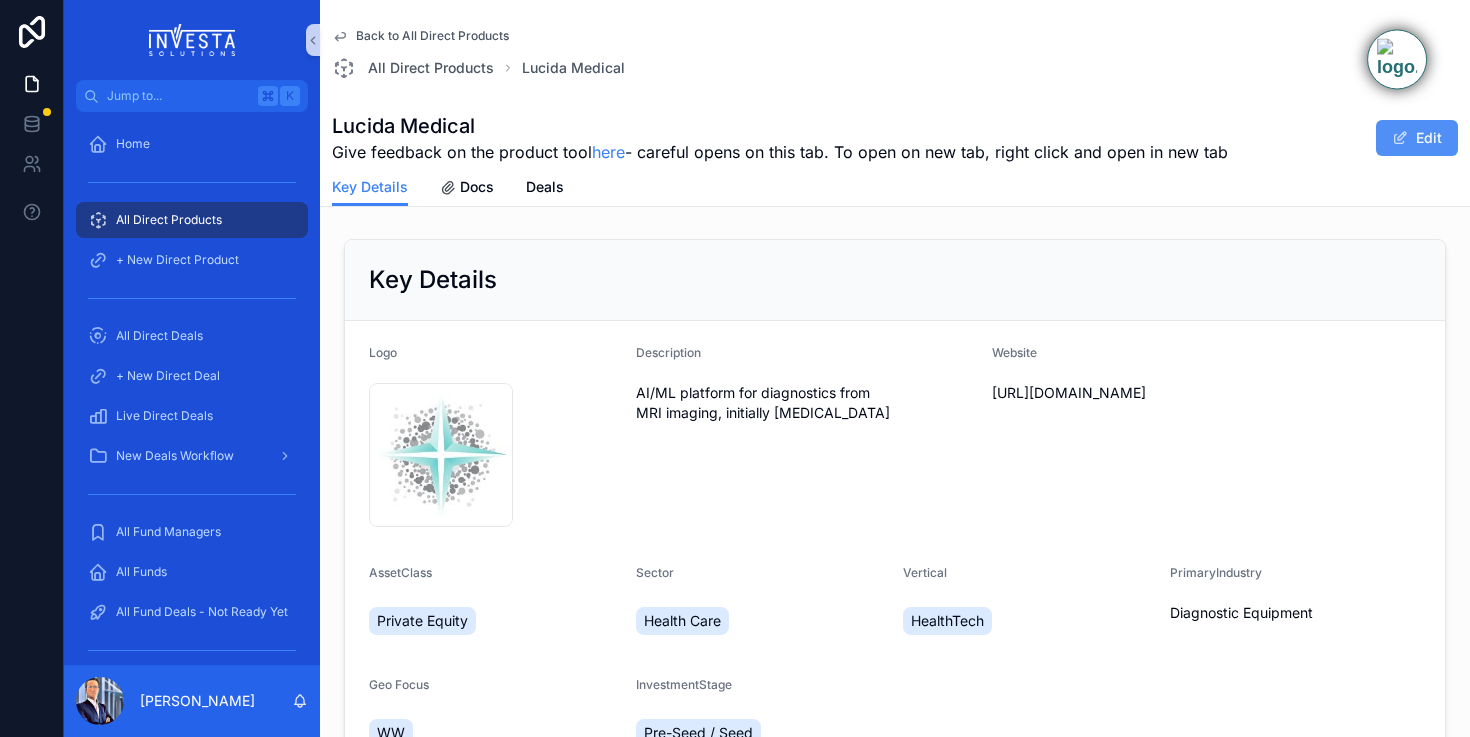 click on "Edit" at bounding box center (1383, 138) 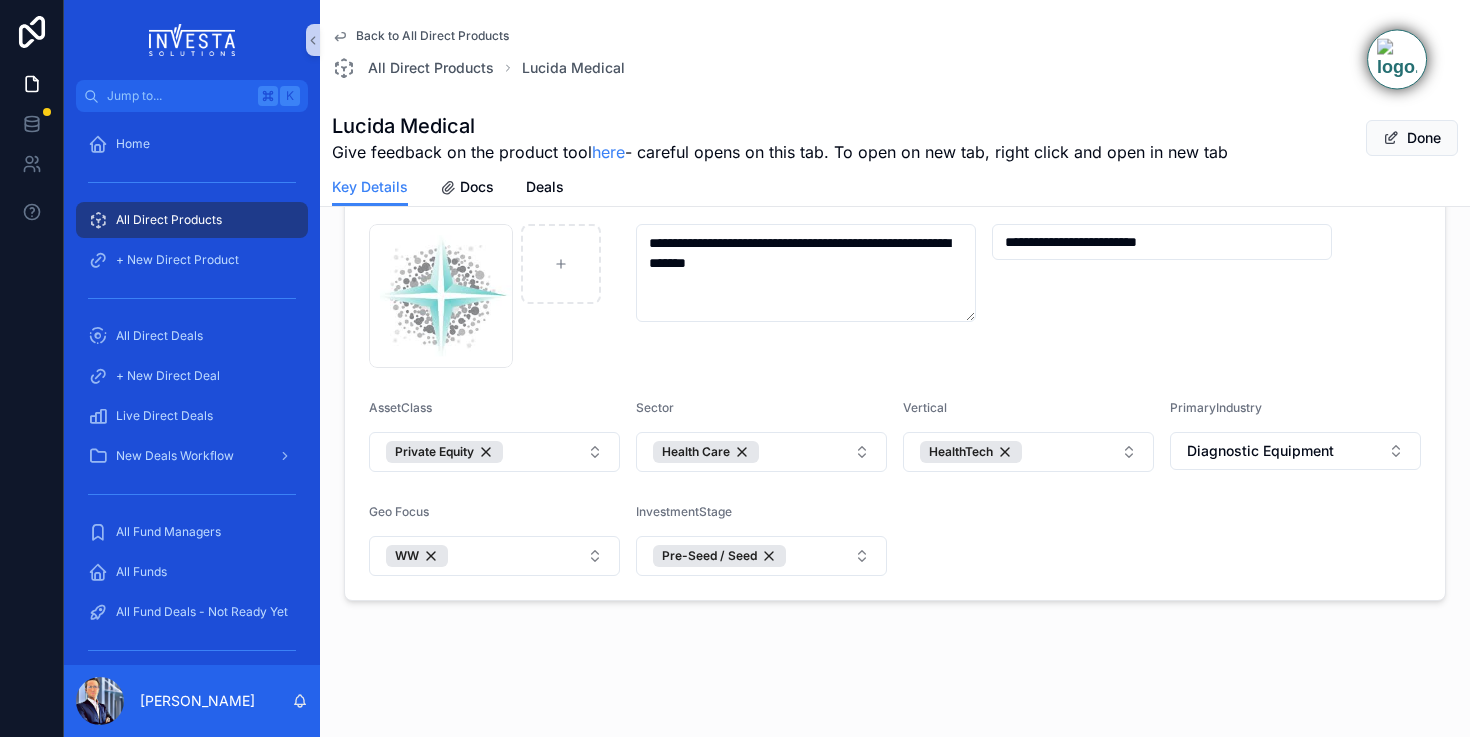 scroll, scrollTop: 0, scrollLeft: 0, axis: both 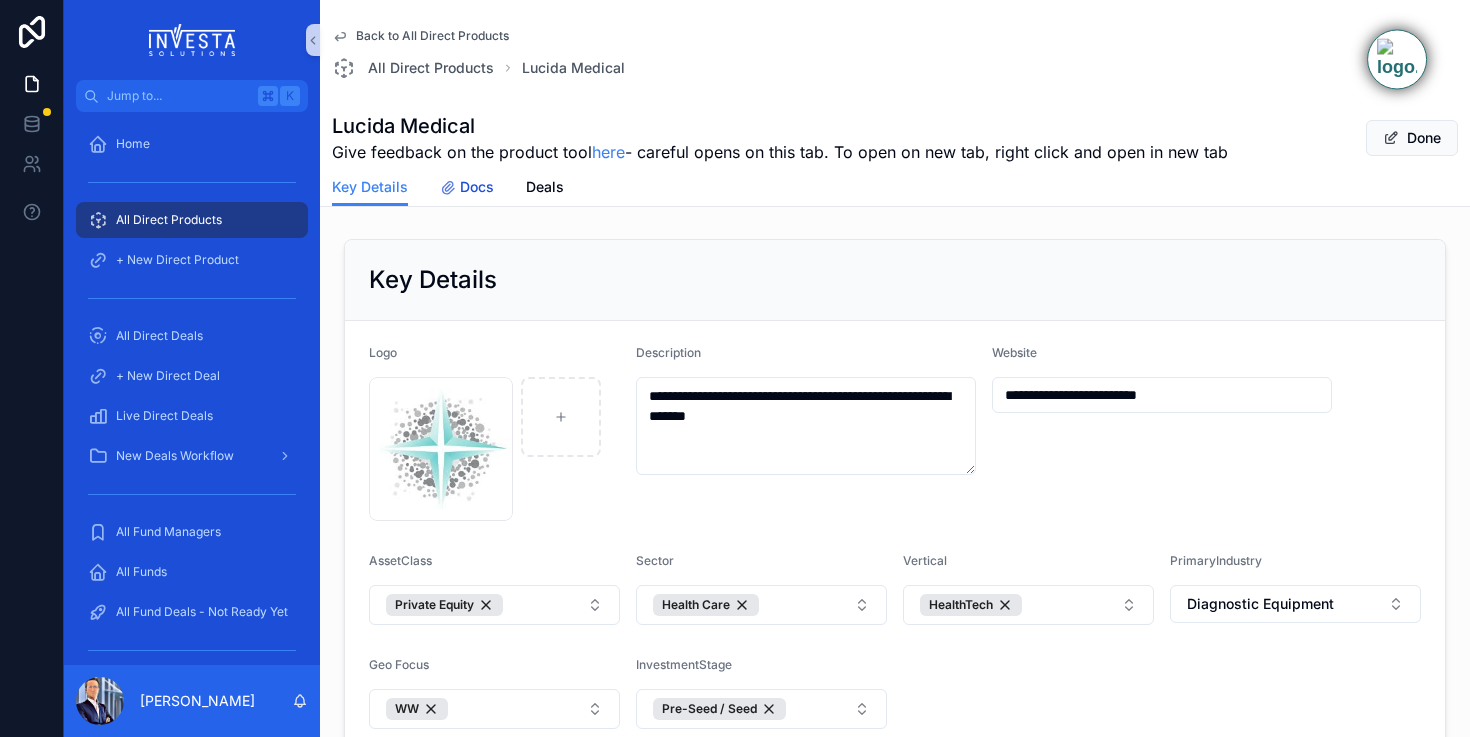 click on "Docs" at bounding box center (467, 189) 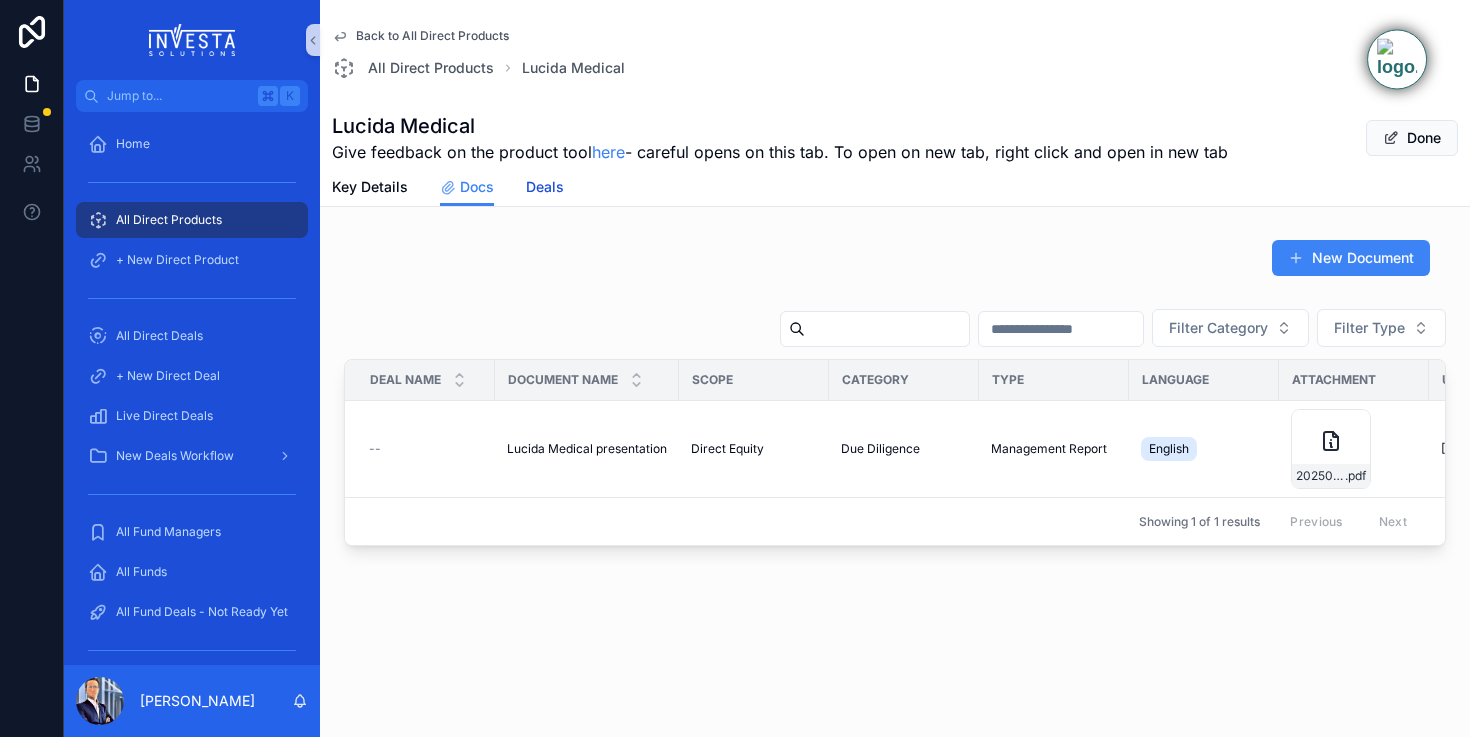 click on "Deals" at bounding box center (545, 187) 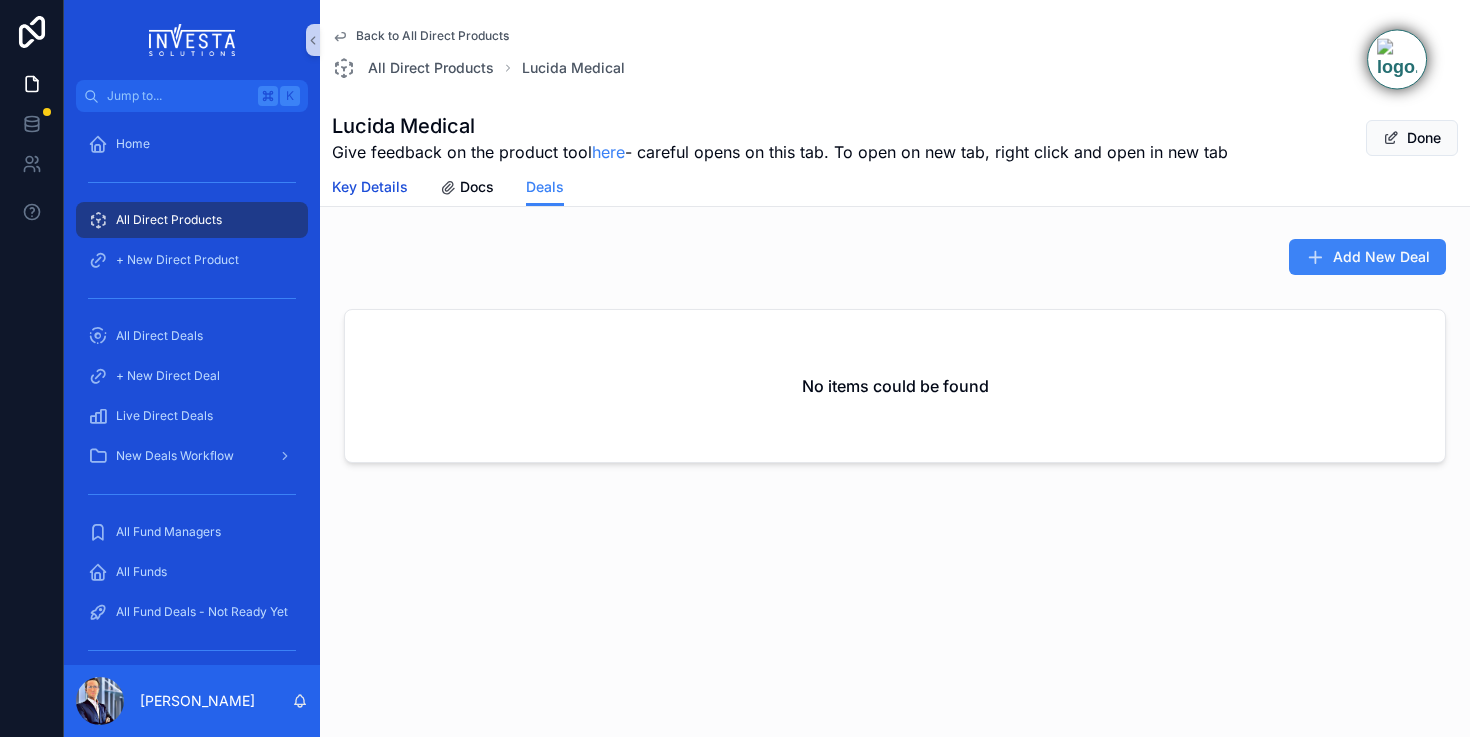 click on "Key Details" at bounding box center (370, 187) 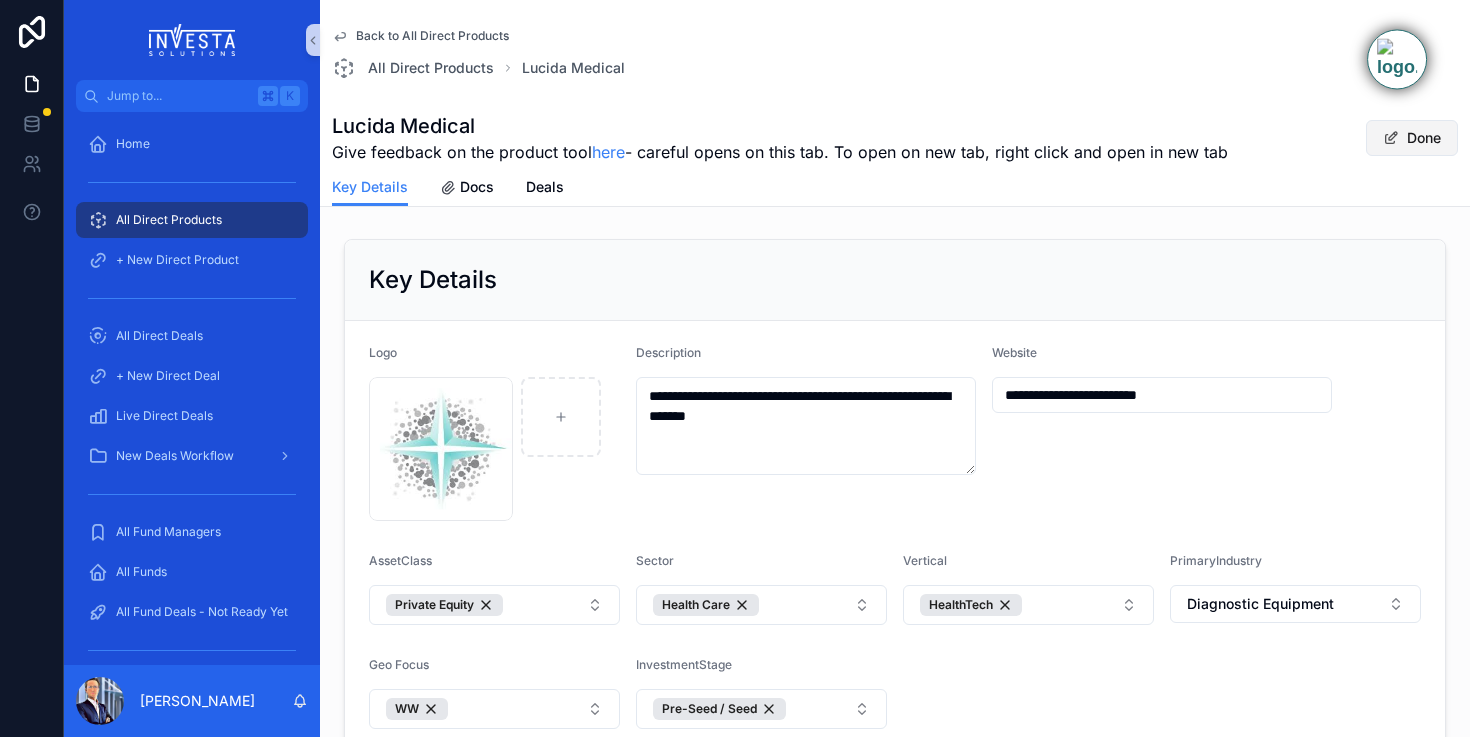 click on "Done" at bounding box center (1412, 138) 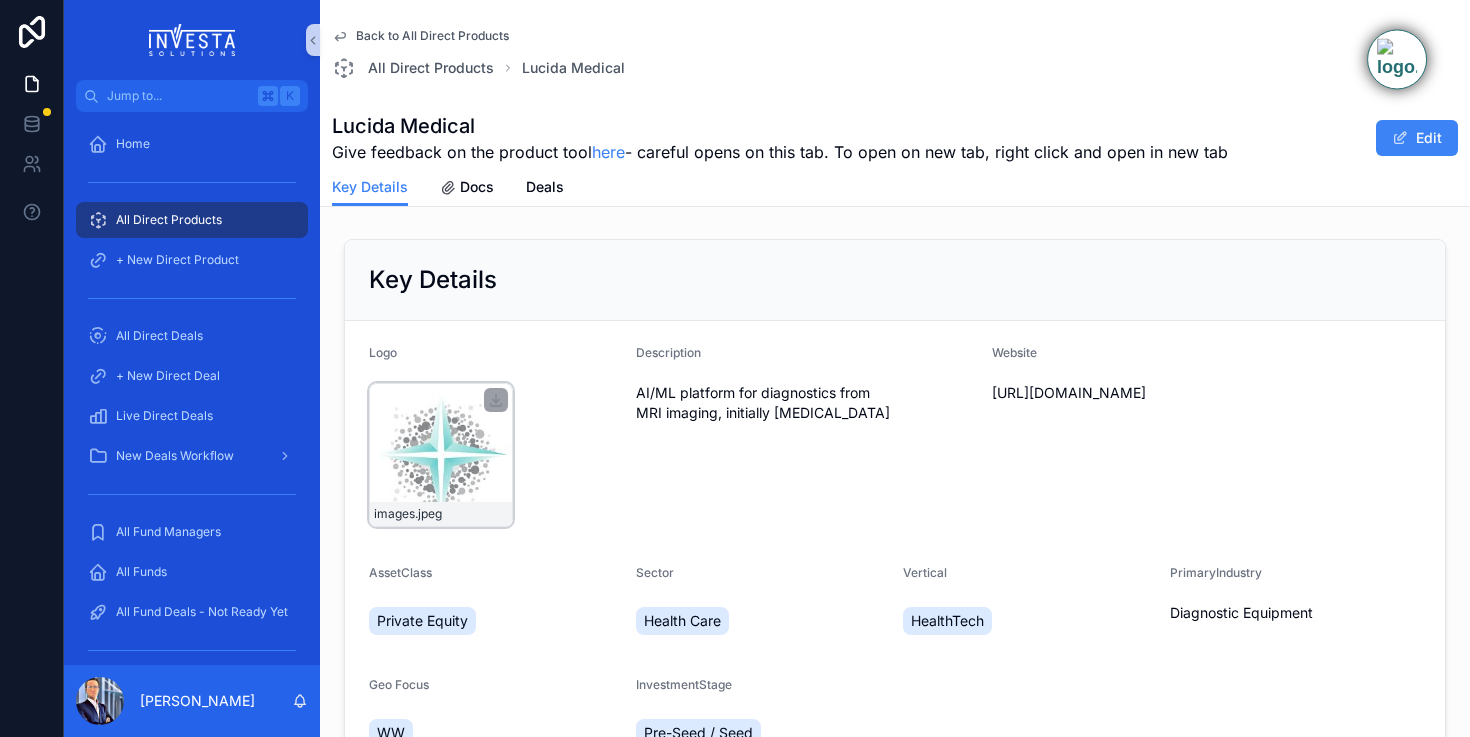 scroll, scrollTop: 181, scrollLeft: 0, axis: vertical 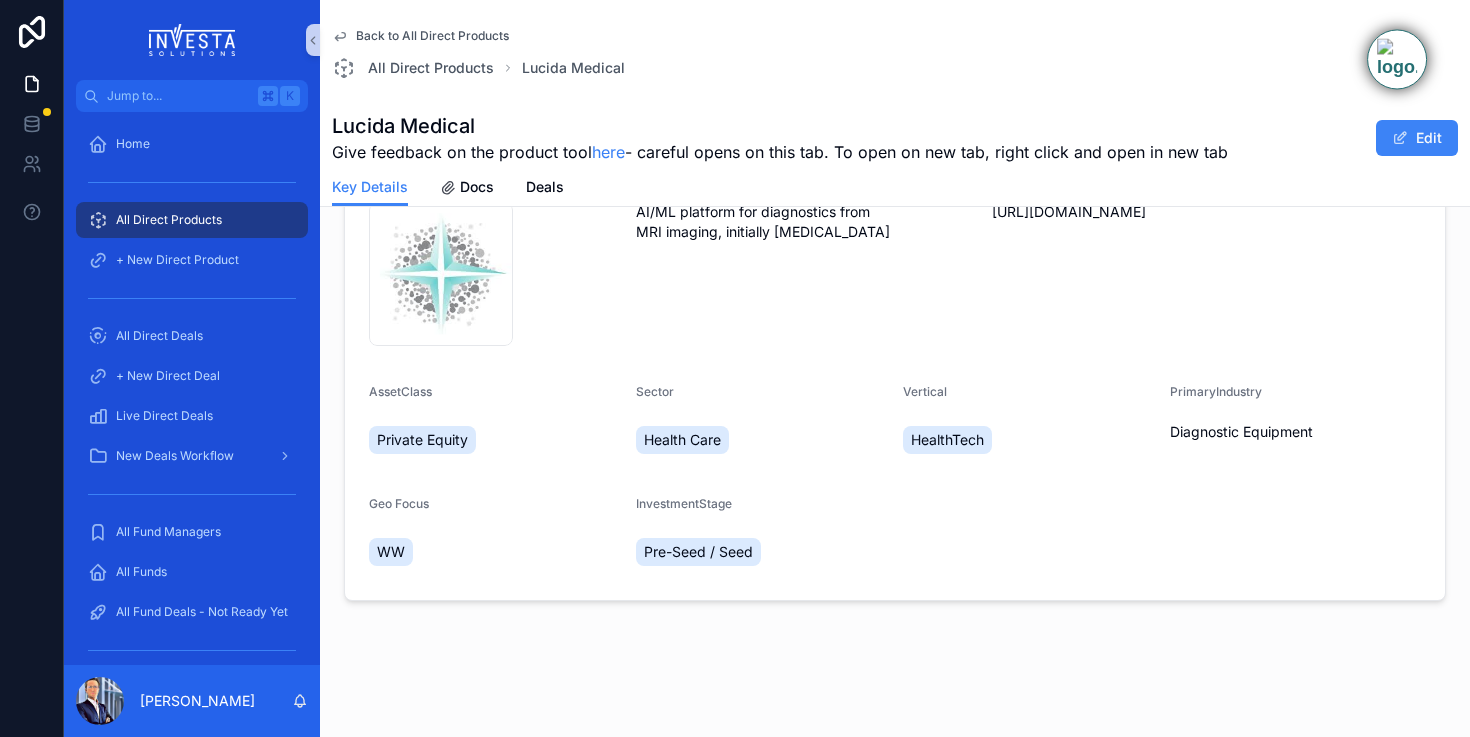 click on "All Direct Products" at bounding box center (192, 220) 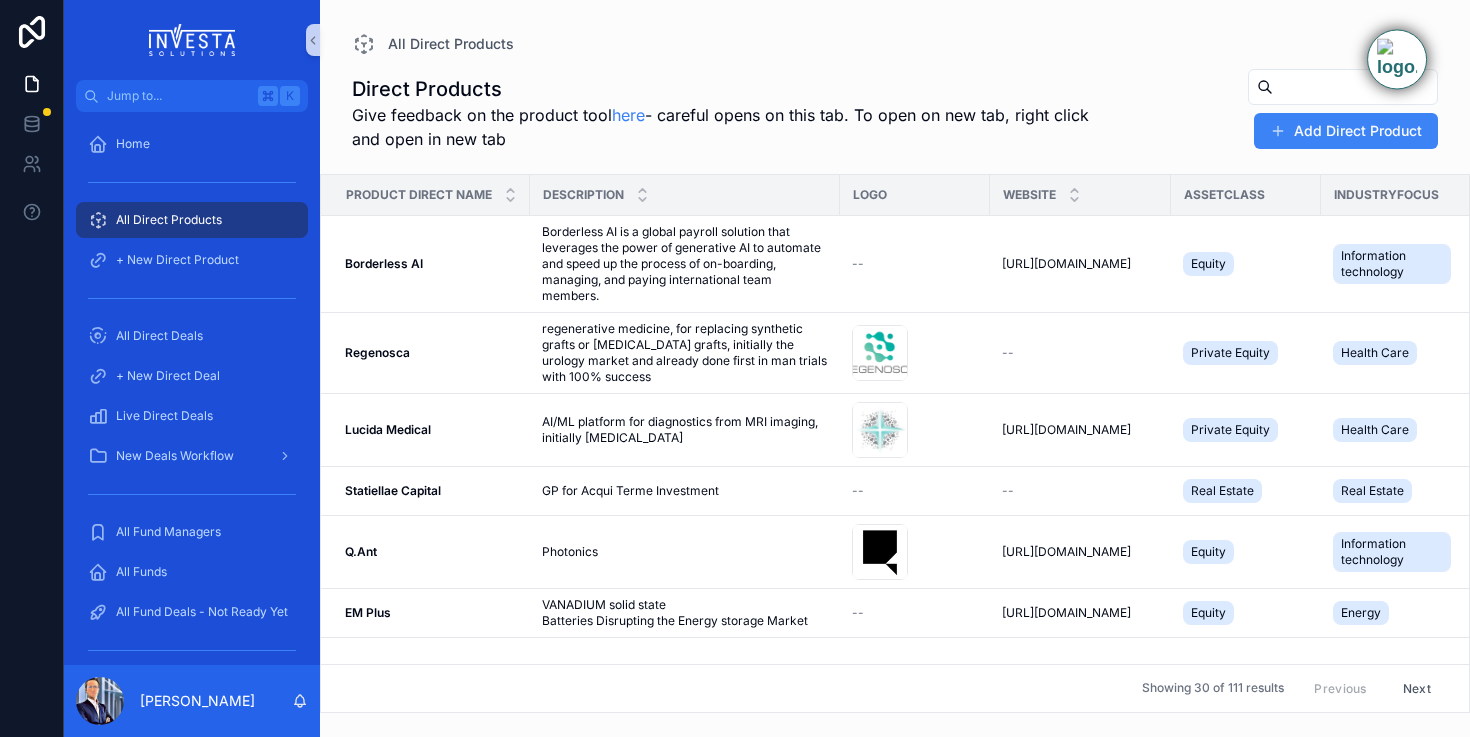 scroll, scrollTop: 0, scrollLeft: 0, axis: both 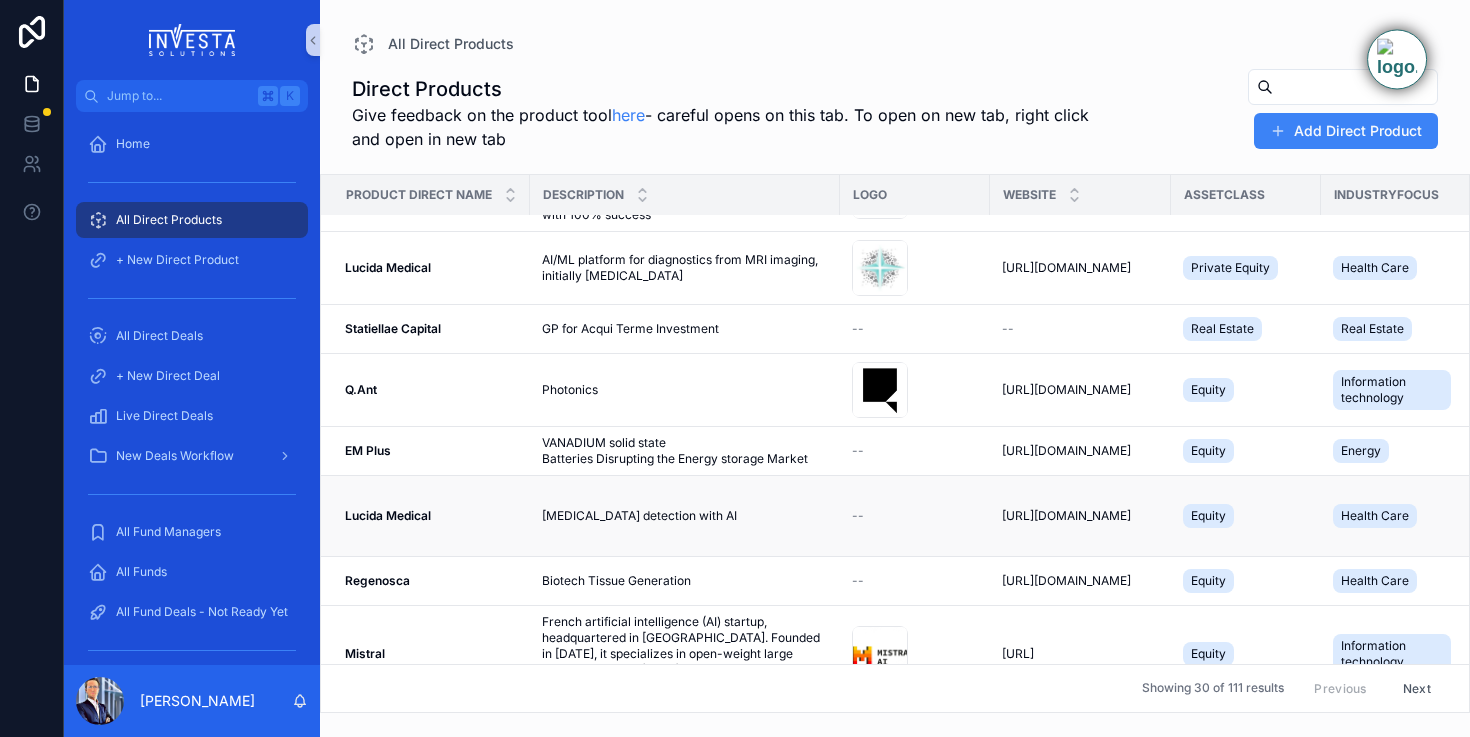click on "[MEDICAL_DATA] detection with AI" at bounding box center (639, 516) 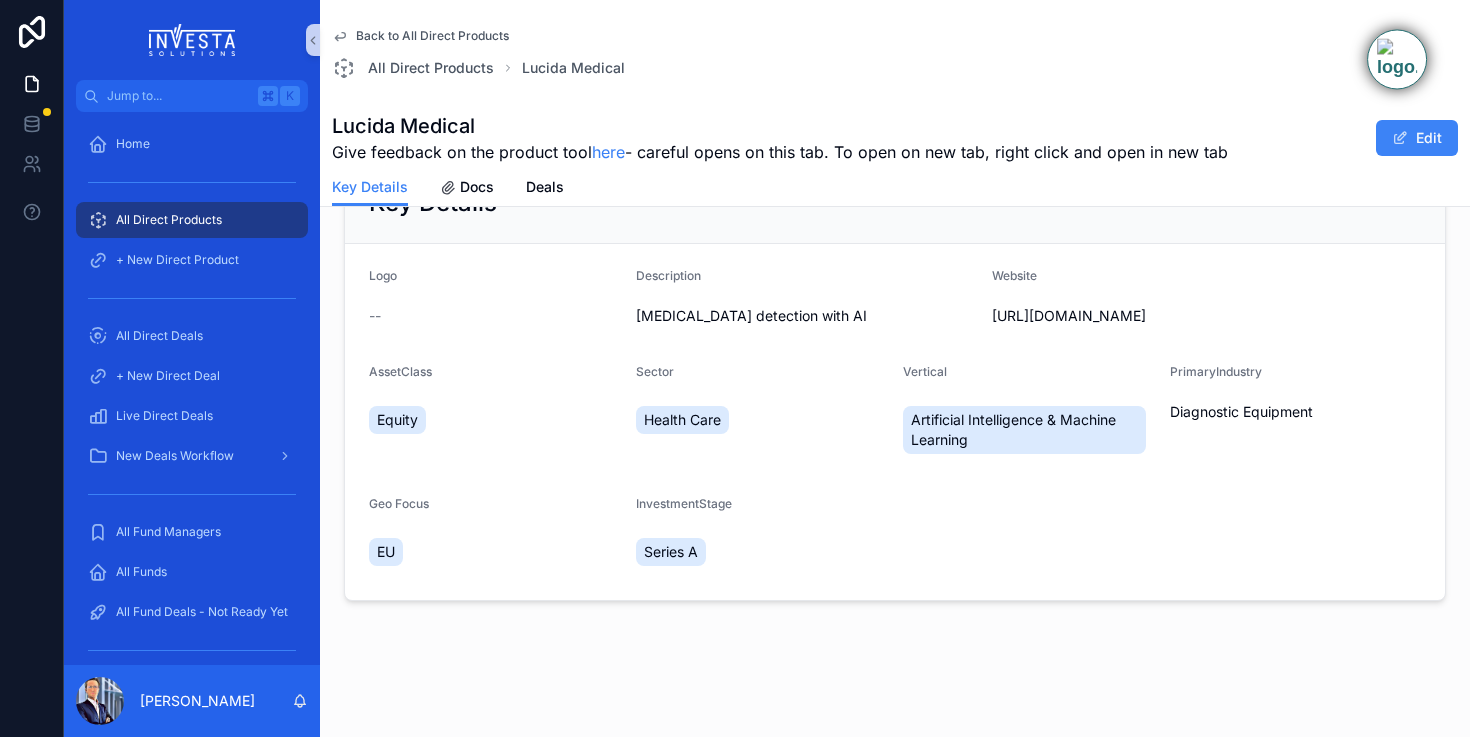 scroll, scrollTop: 0, scrollLeft: 0, axis: both 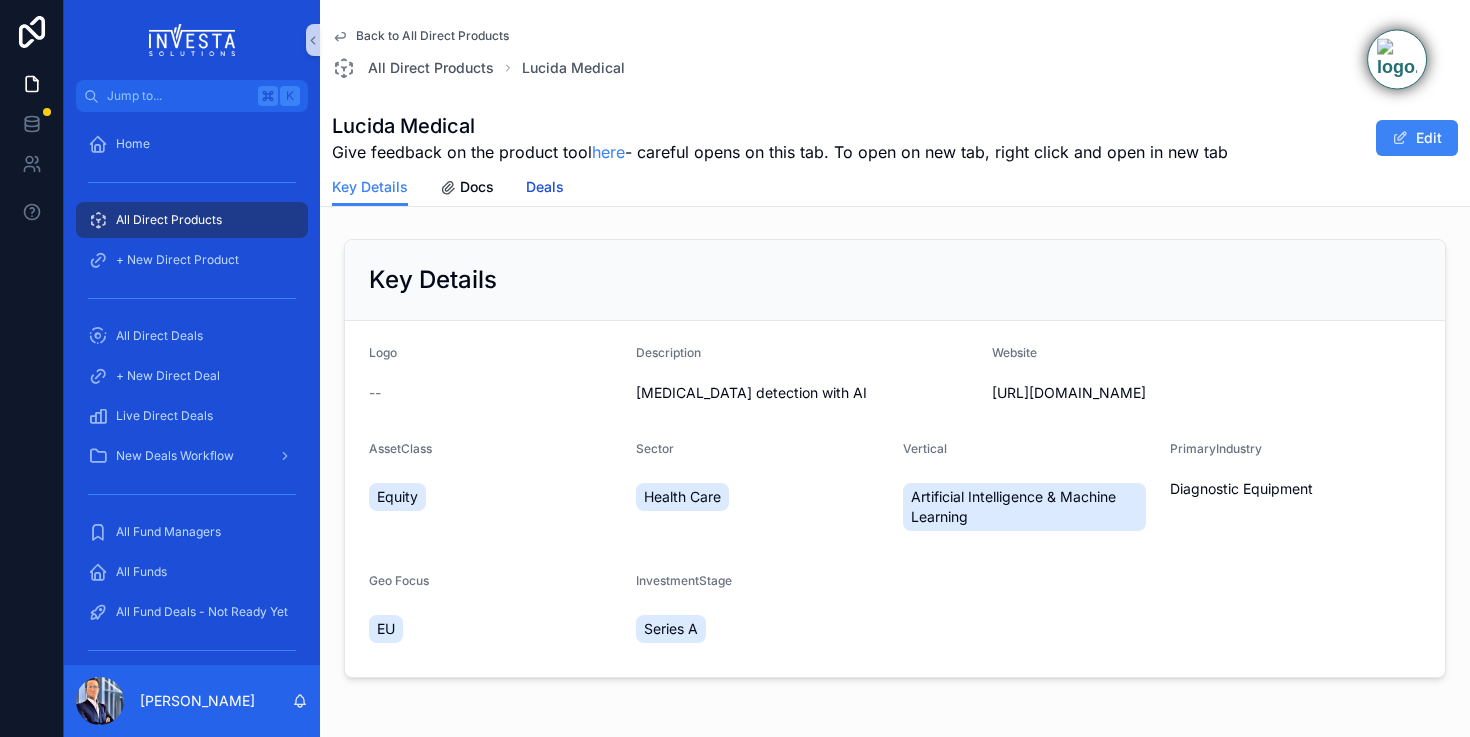 click on "Deals" at bounding box center [545, 187] 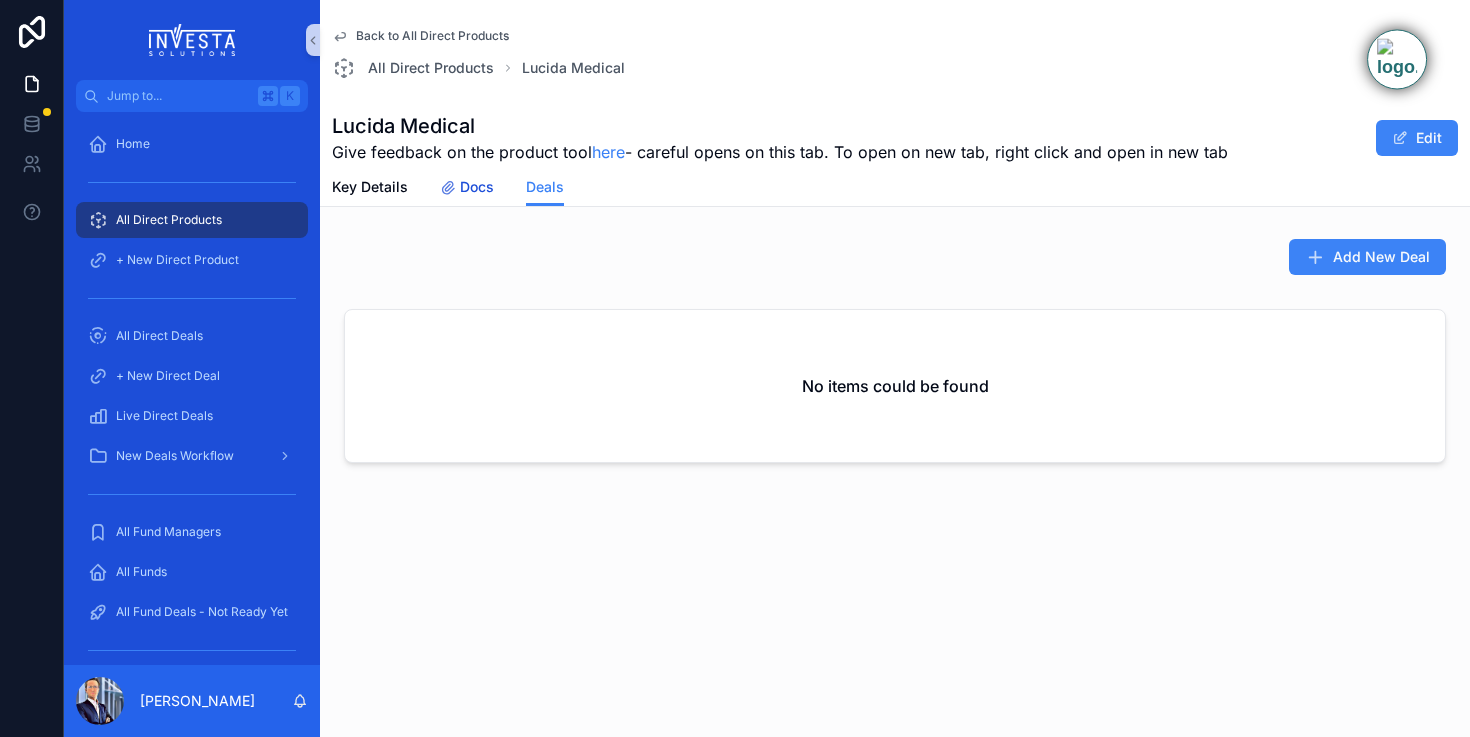 click on "Docs" at bounding box center (467, 187) 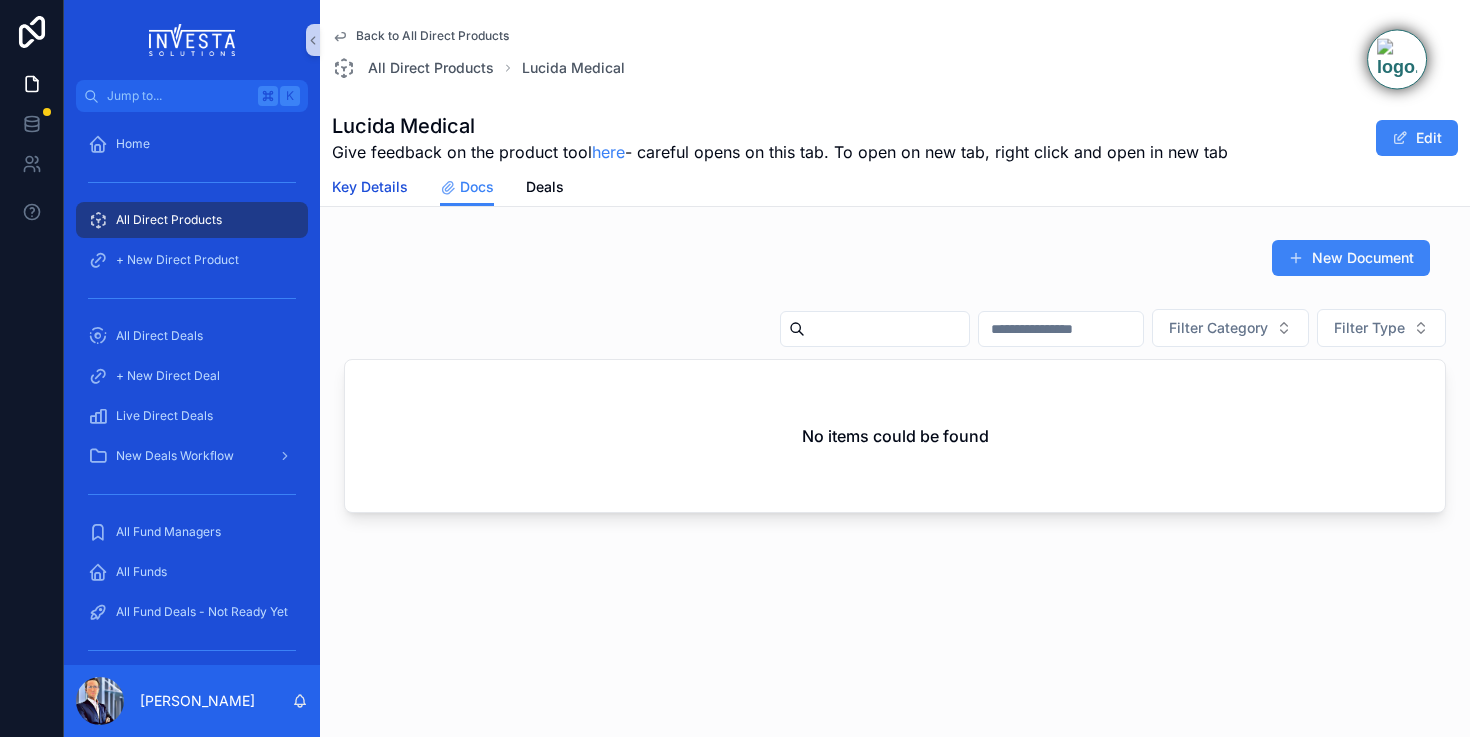 click on "Key Details" at bounding box center [370, 187] 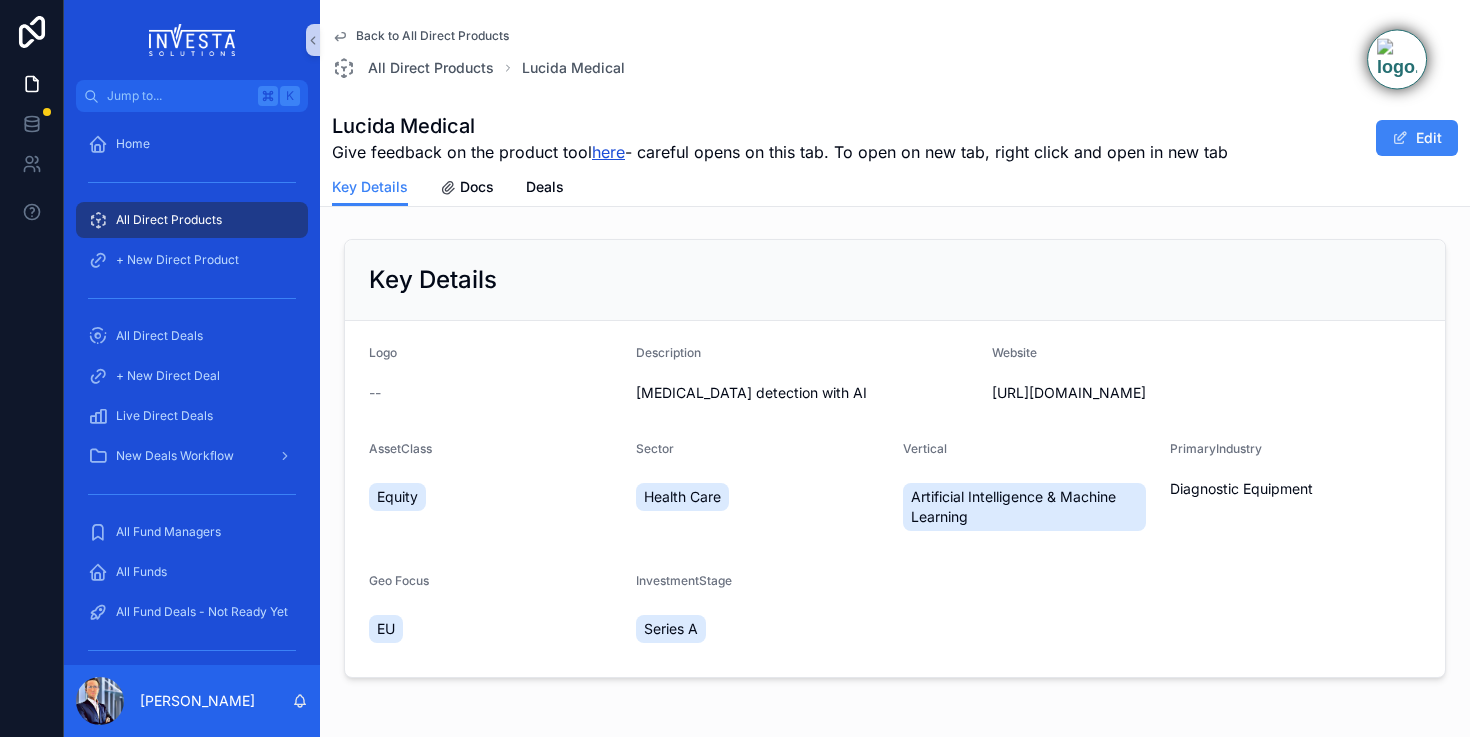 click on "here" at bounding box center [608, 152] 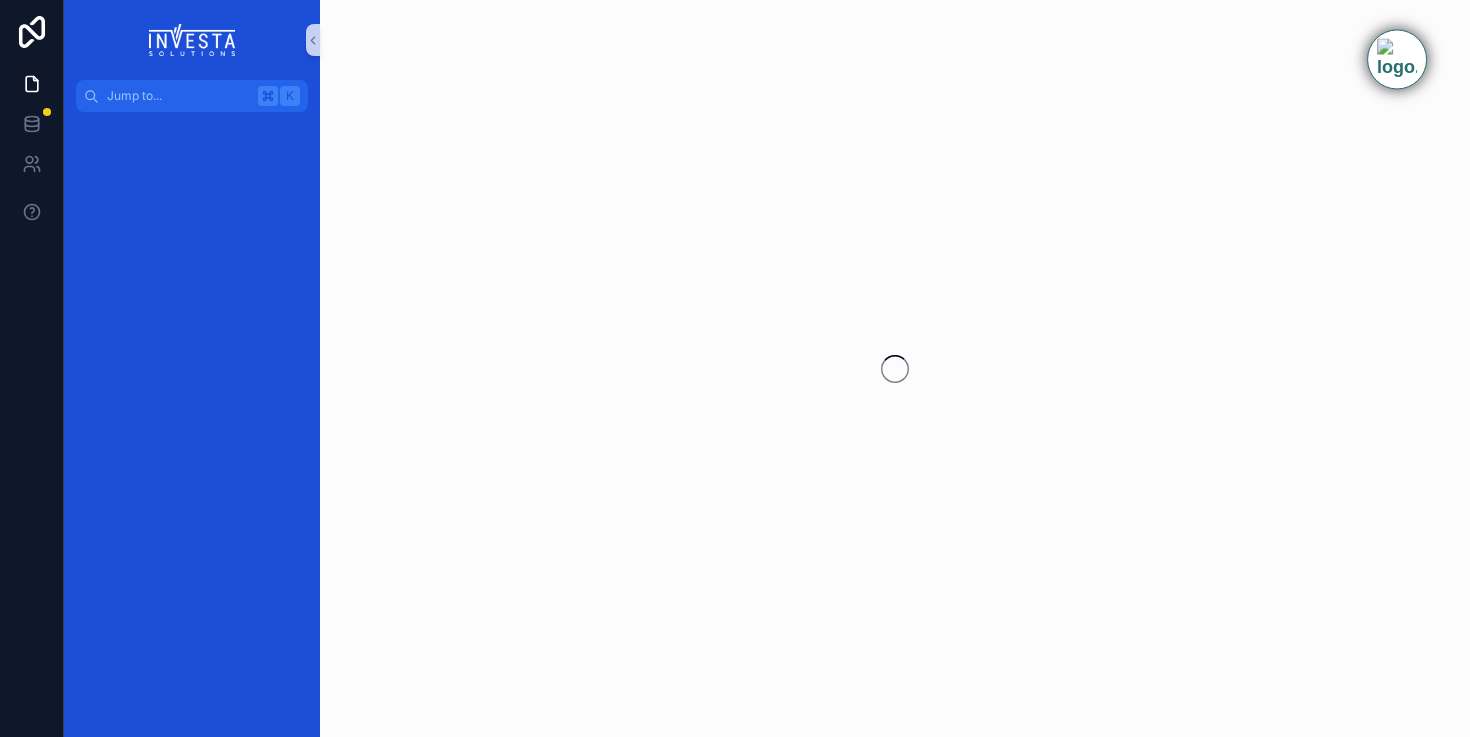 scroll, scrollTop: 0, scrollLeft: 0, axis: both 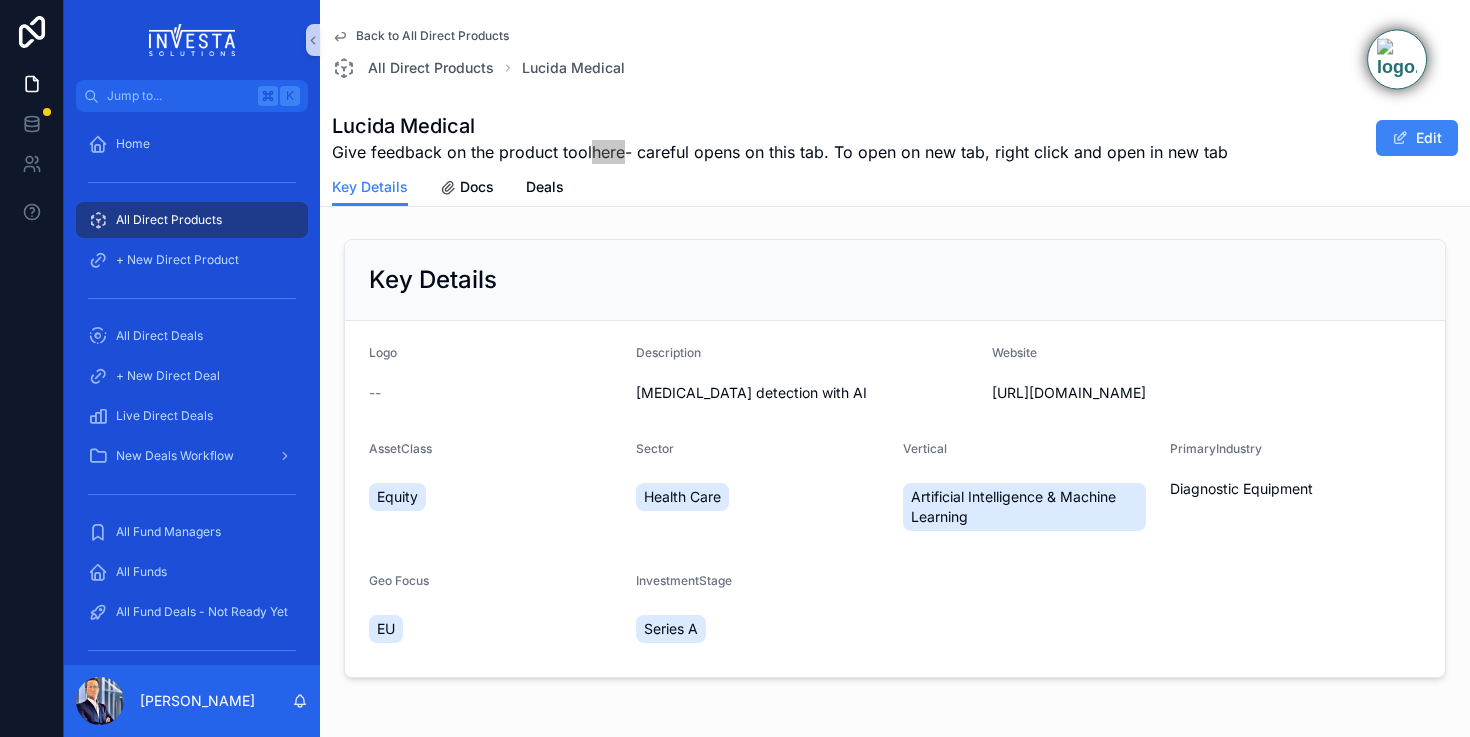 drag, startPoint x: 613, startPoint y: 152, endPoint x: 828, endPoint y: 9, distance: 258.2131 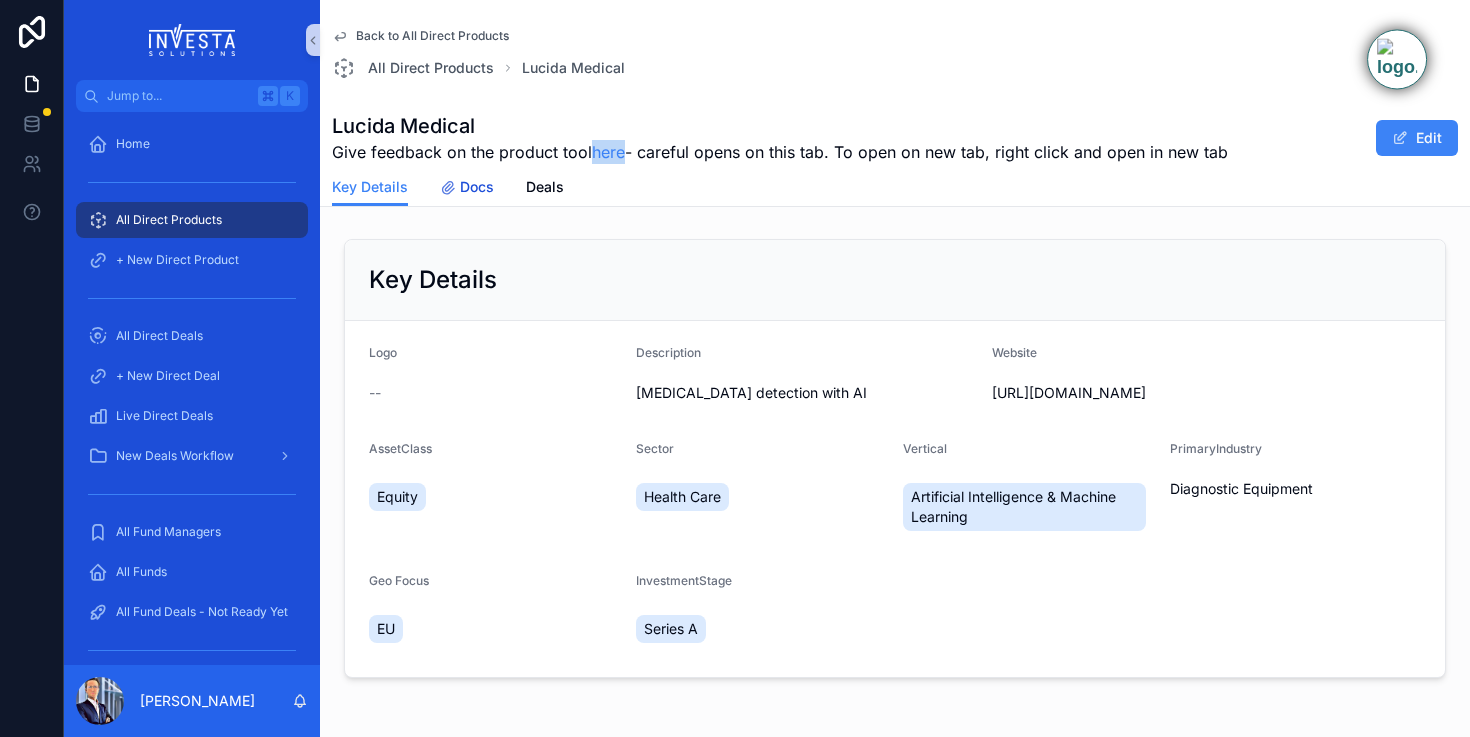 click on "Docs" at bounding box center [477, 187] 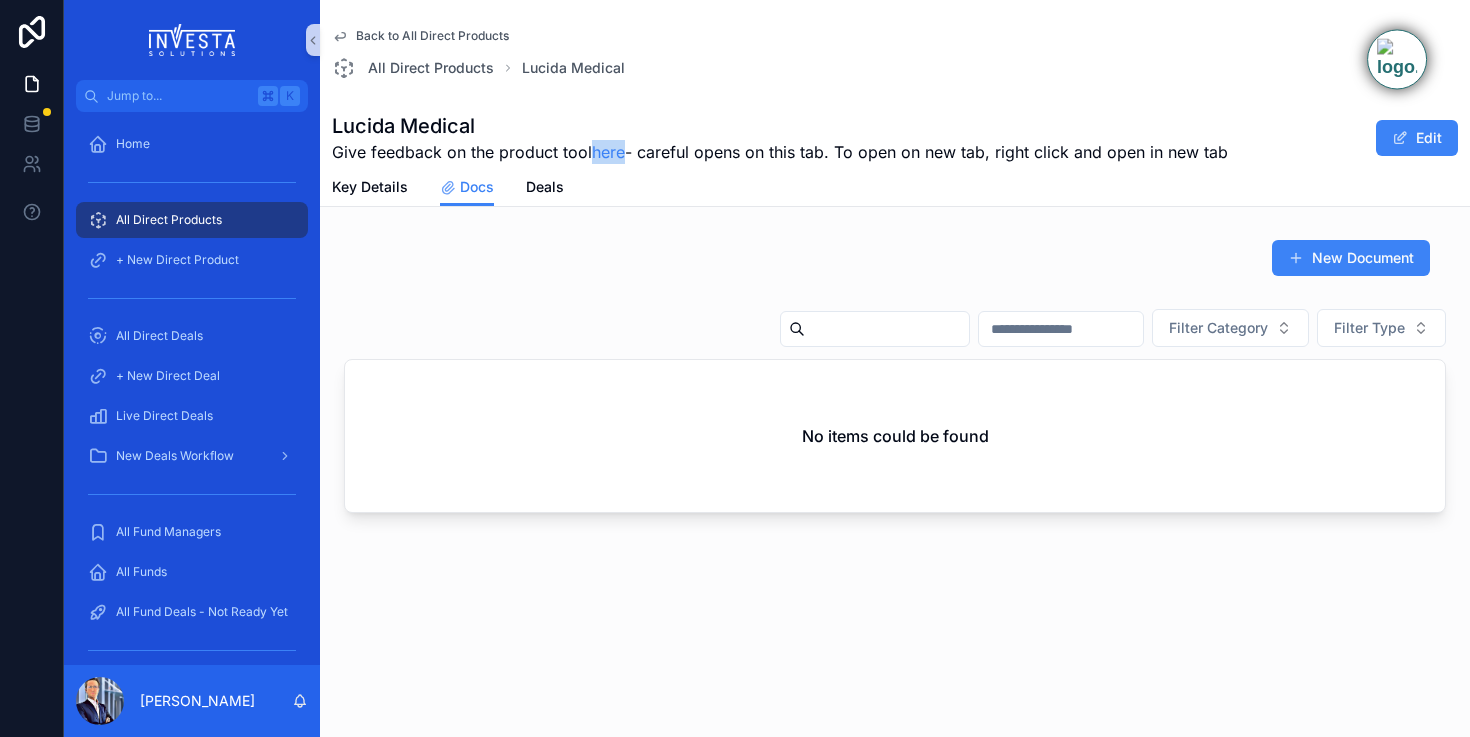 click on "Back to All Direct Products" at bounding box center [432, 36] 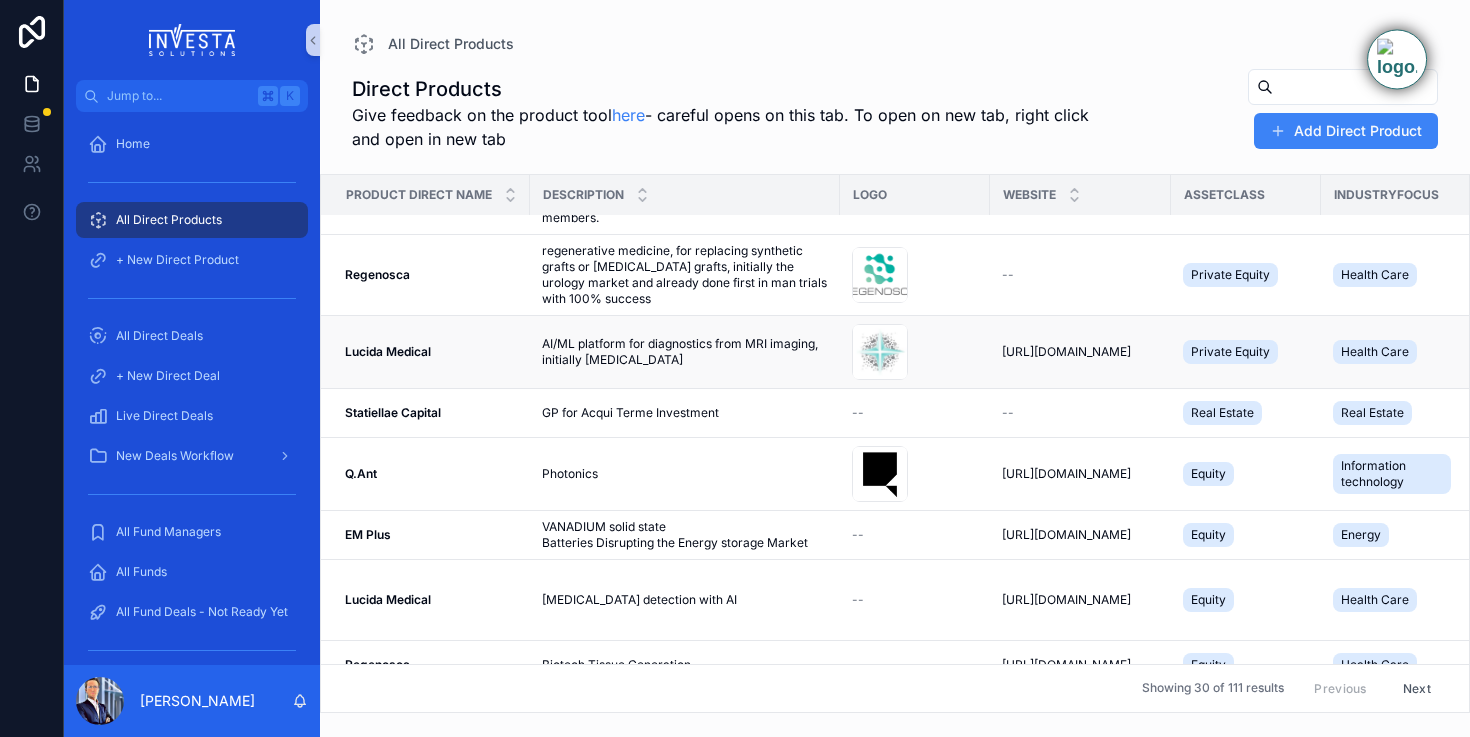 scroll, scrollTop: 74, scrollLeft: 0, axis: vertical 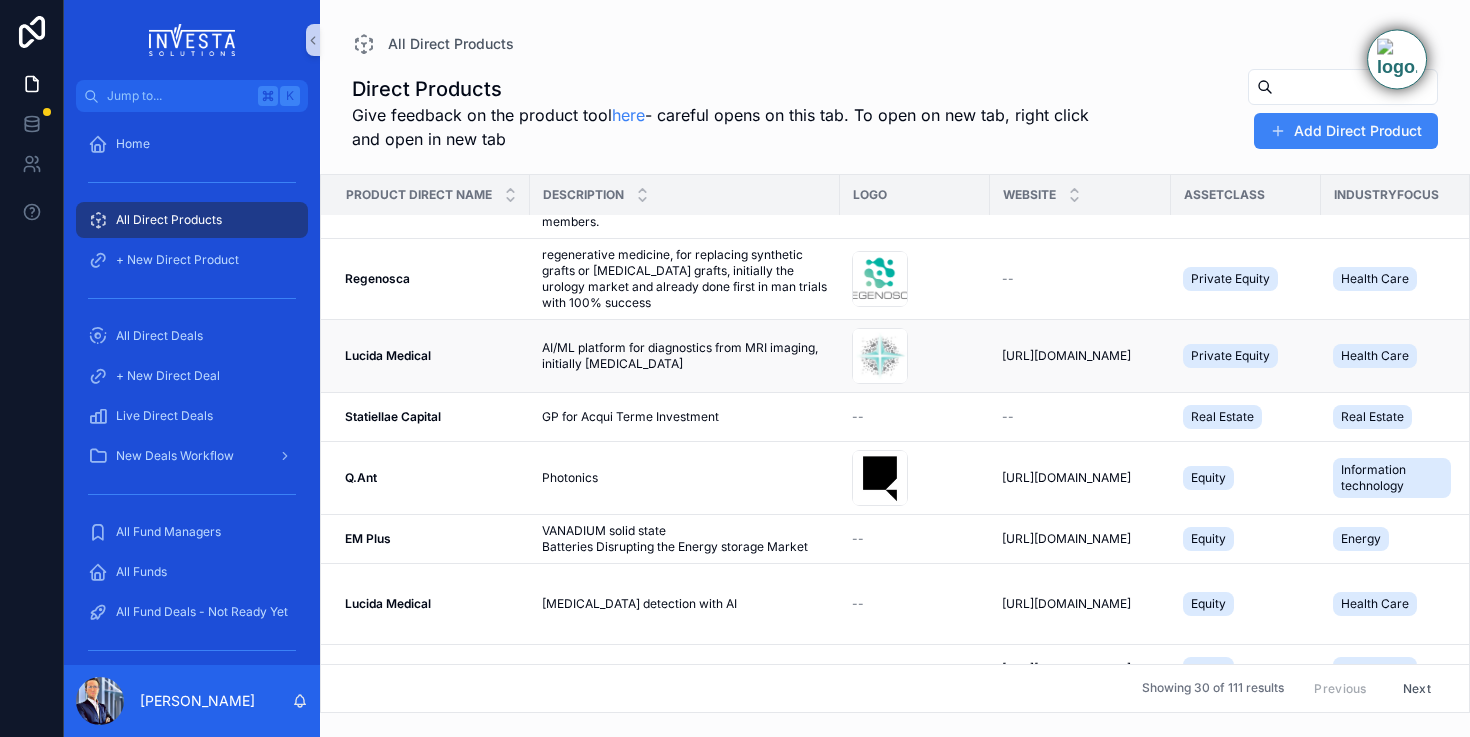 click on "Lucida Medical Lucida Medical" at bounding box center (425, 356) 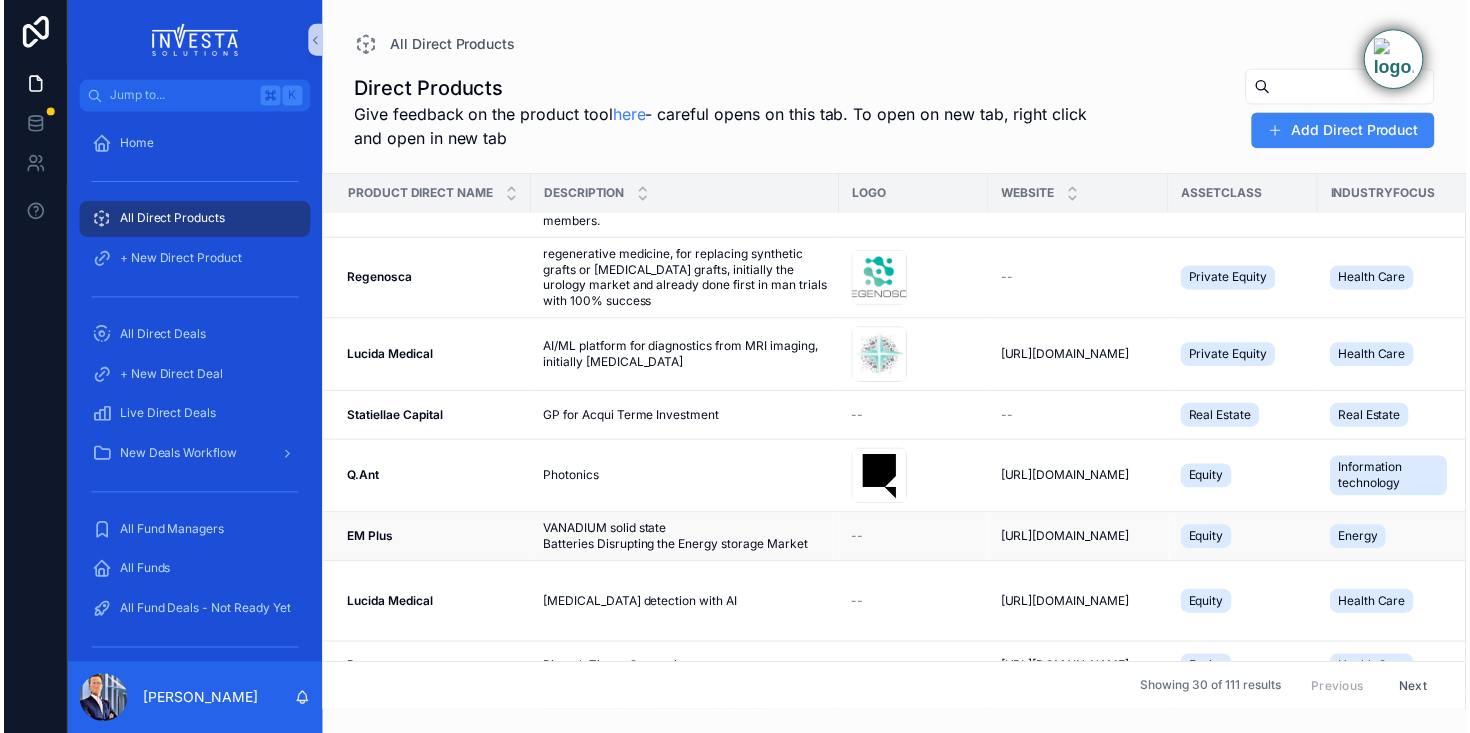 scroll, scrollTop: 0, scrollLeft: 0, axis: both 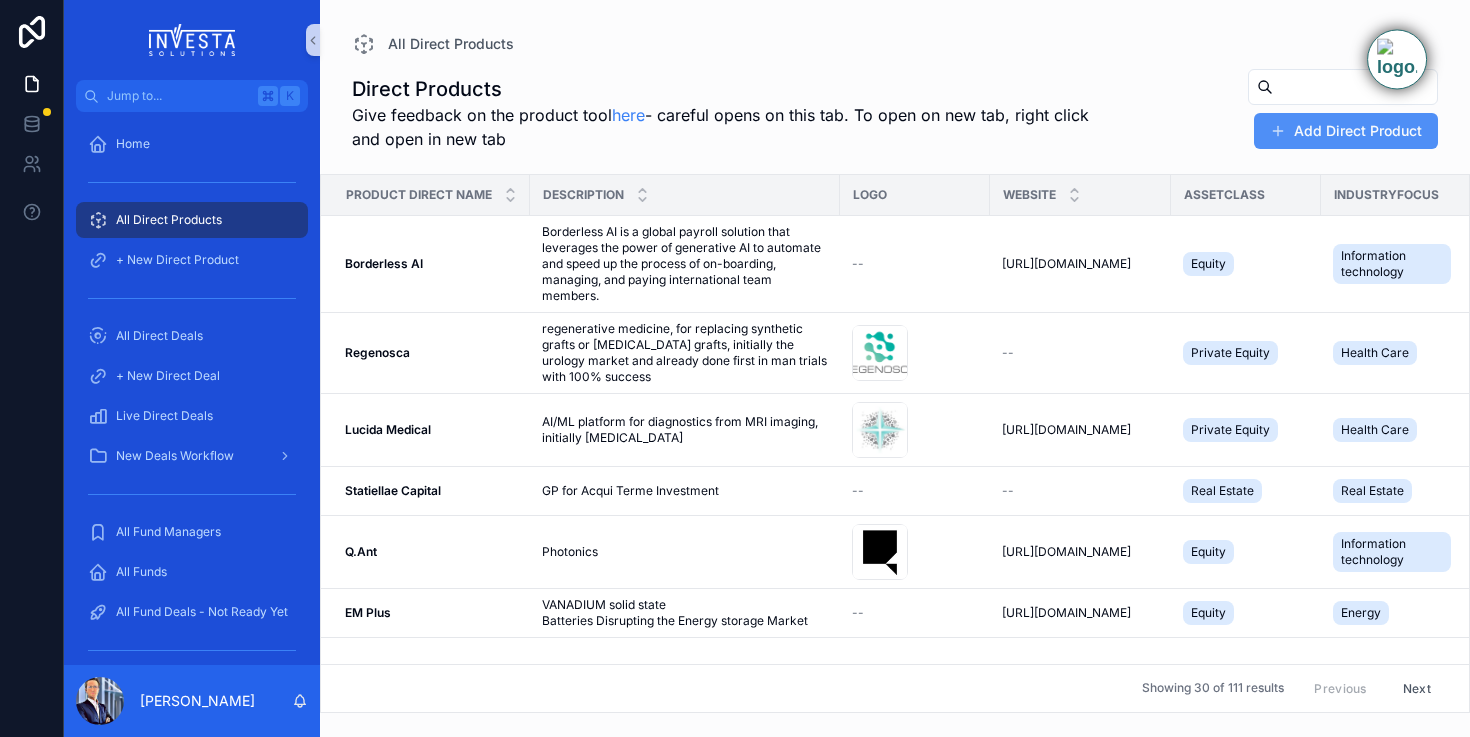 click on "Add Direct Product" at bounding box center [1346, 131] 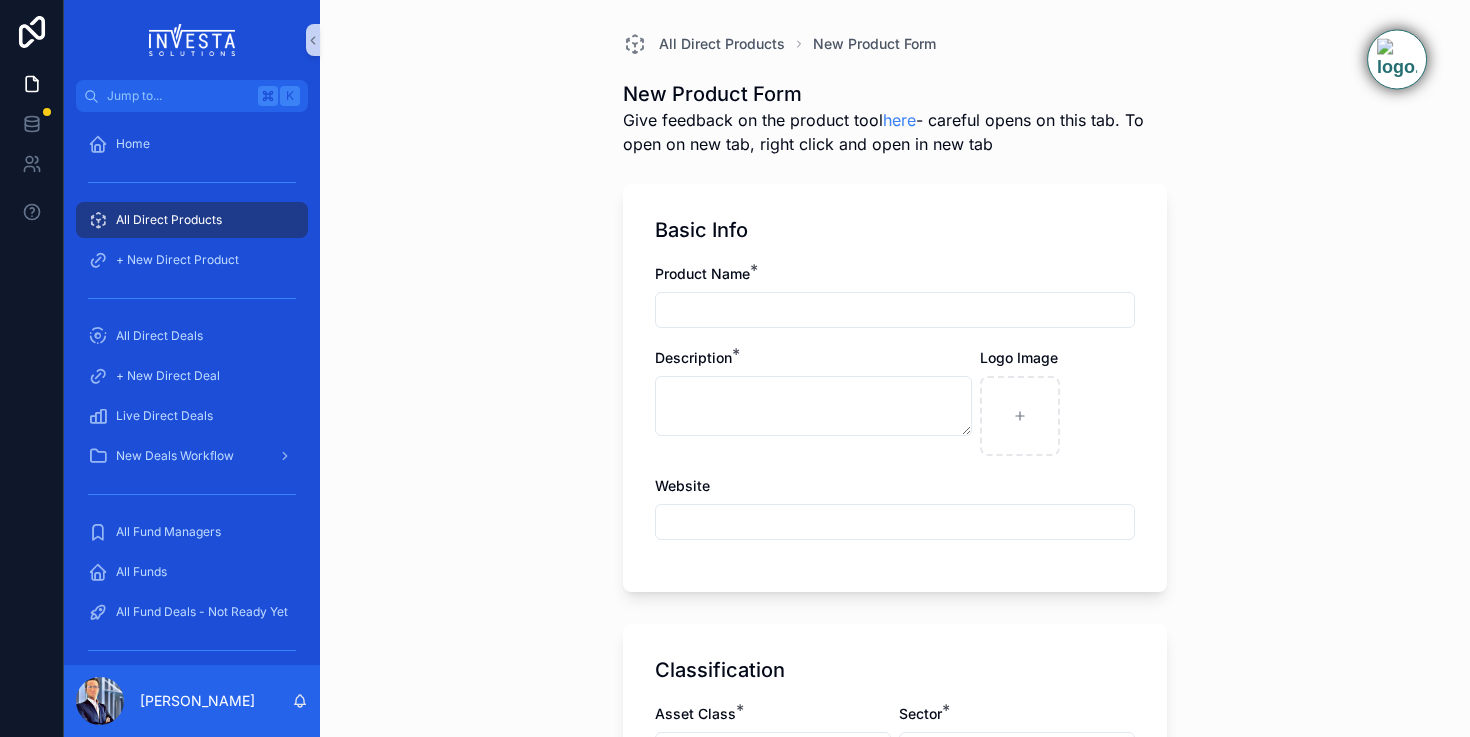 click on "Product Name *" at bounding box center [895, 296] 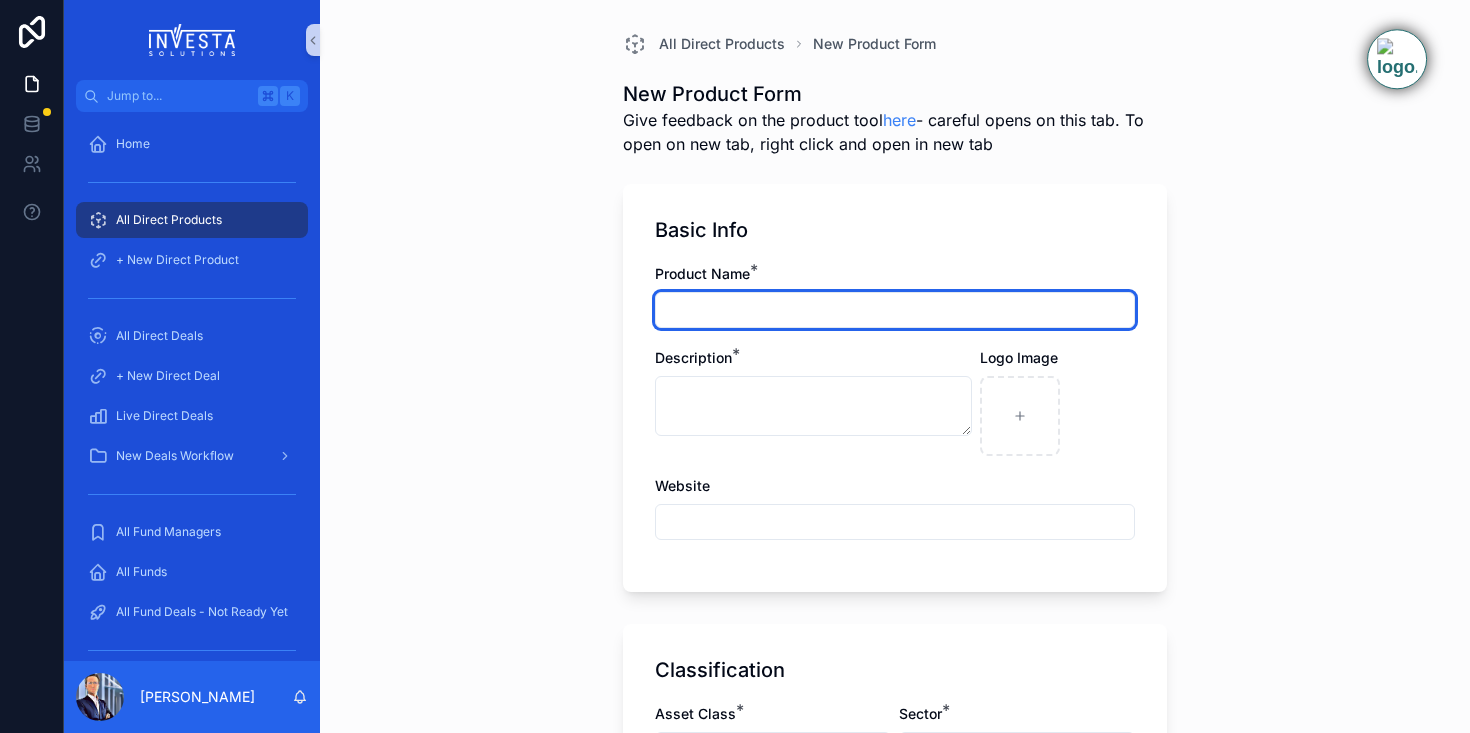 click at bounding box center (895, 310) 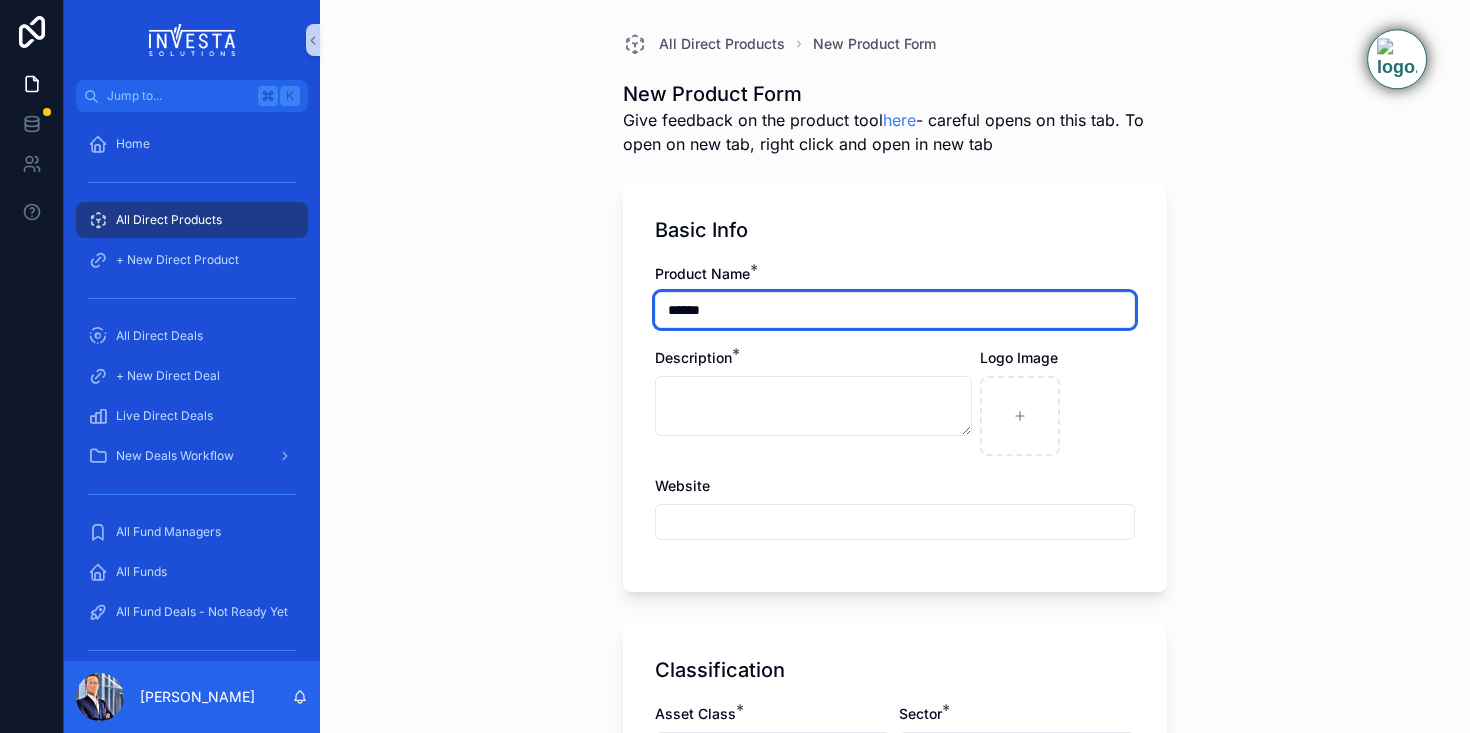 type on "******" 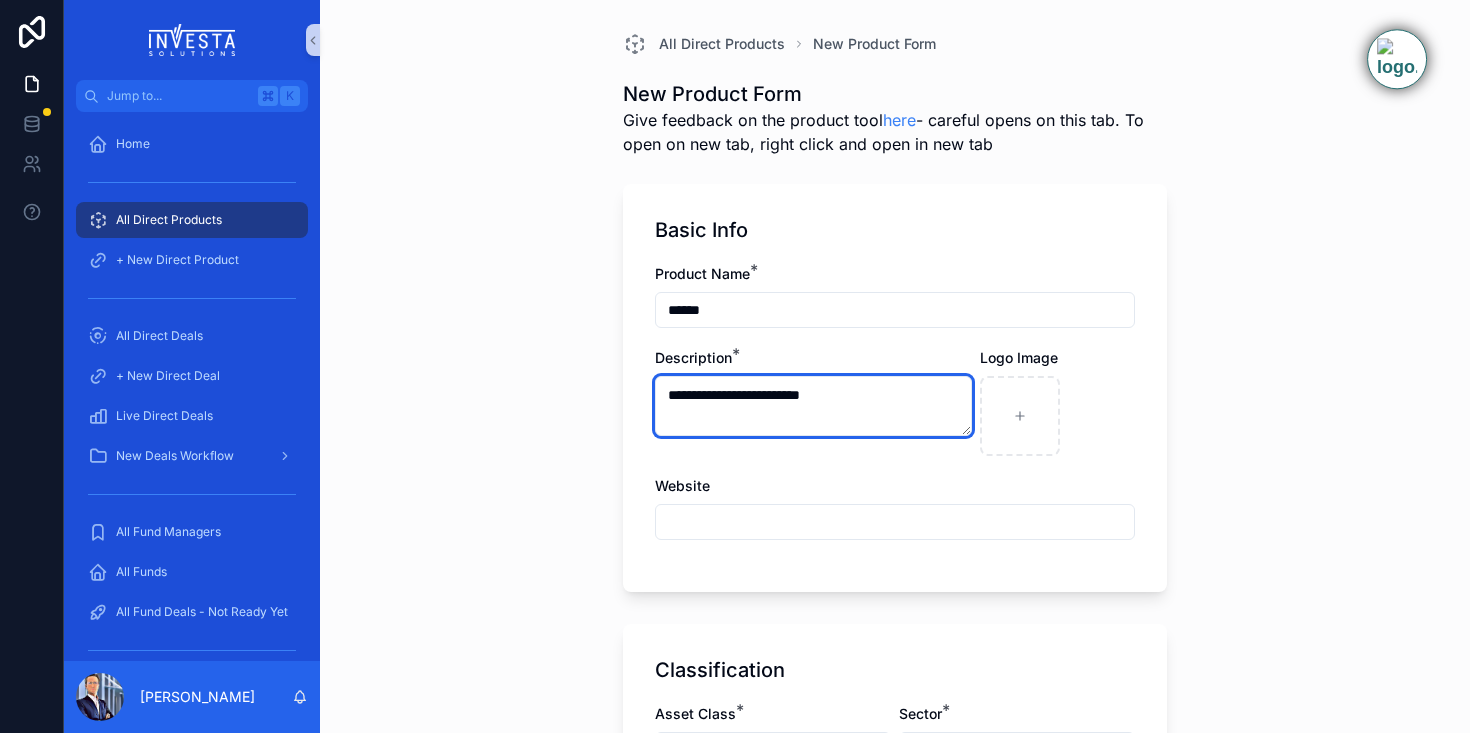 type on "**********" 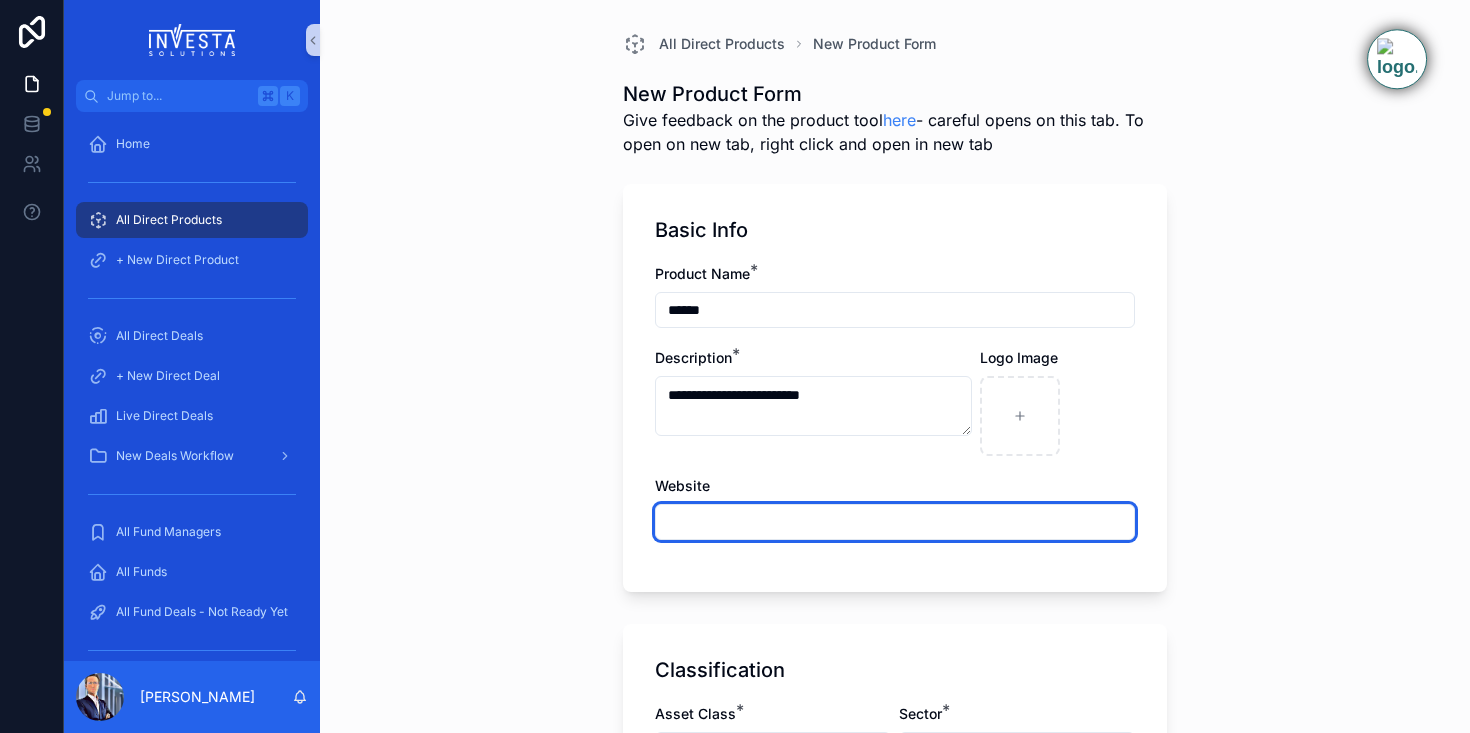 click at bounding box center (895, 522) 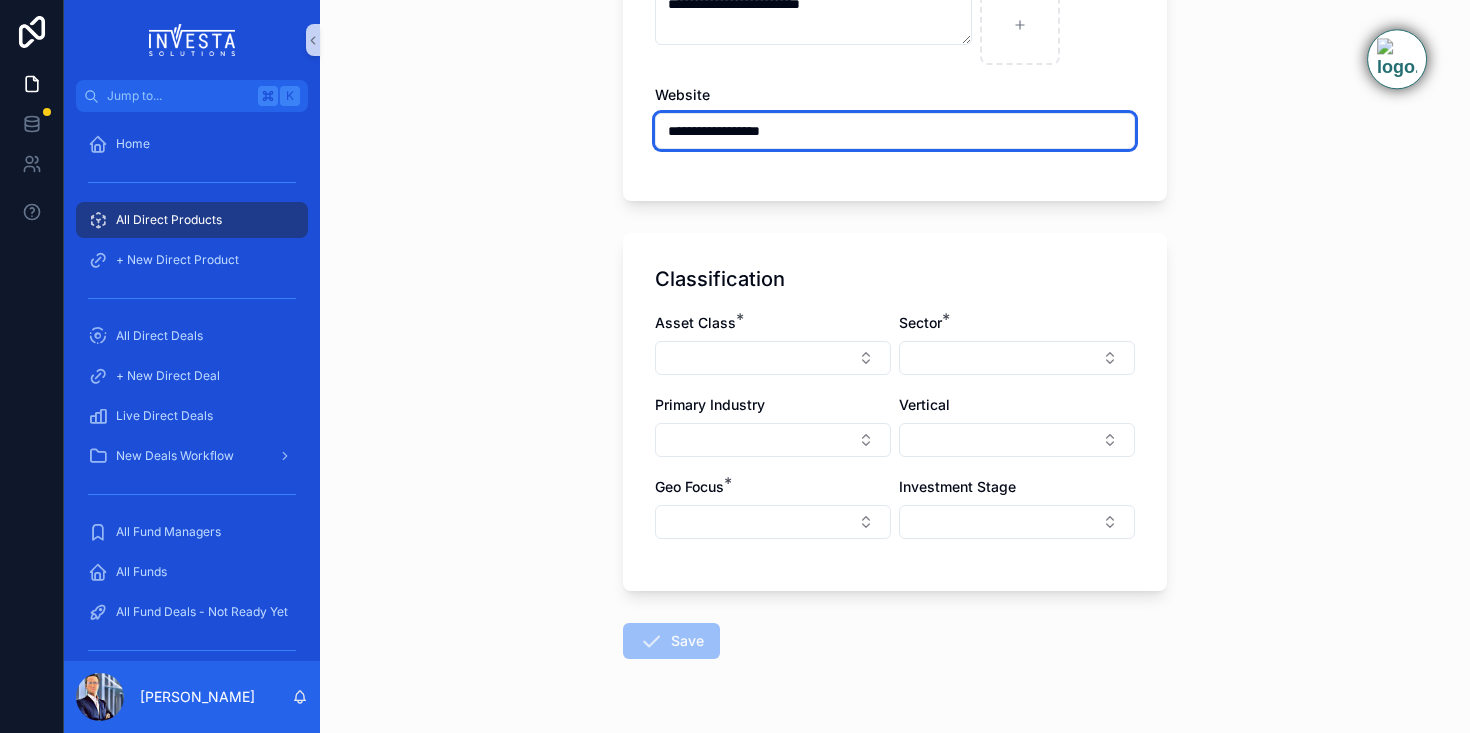scroll, scrollTop: 414, scrollLeft: 0, axis: vertical 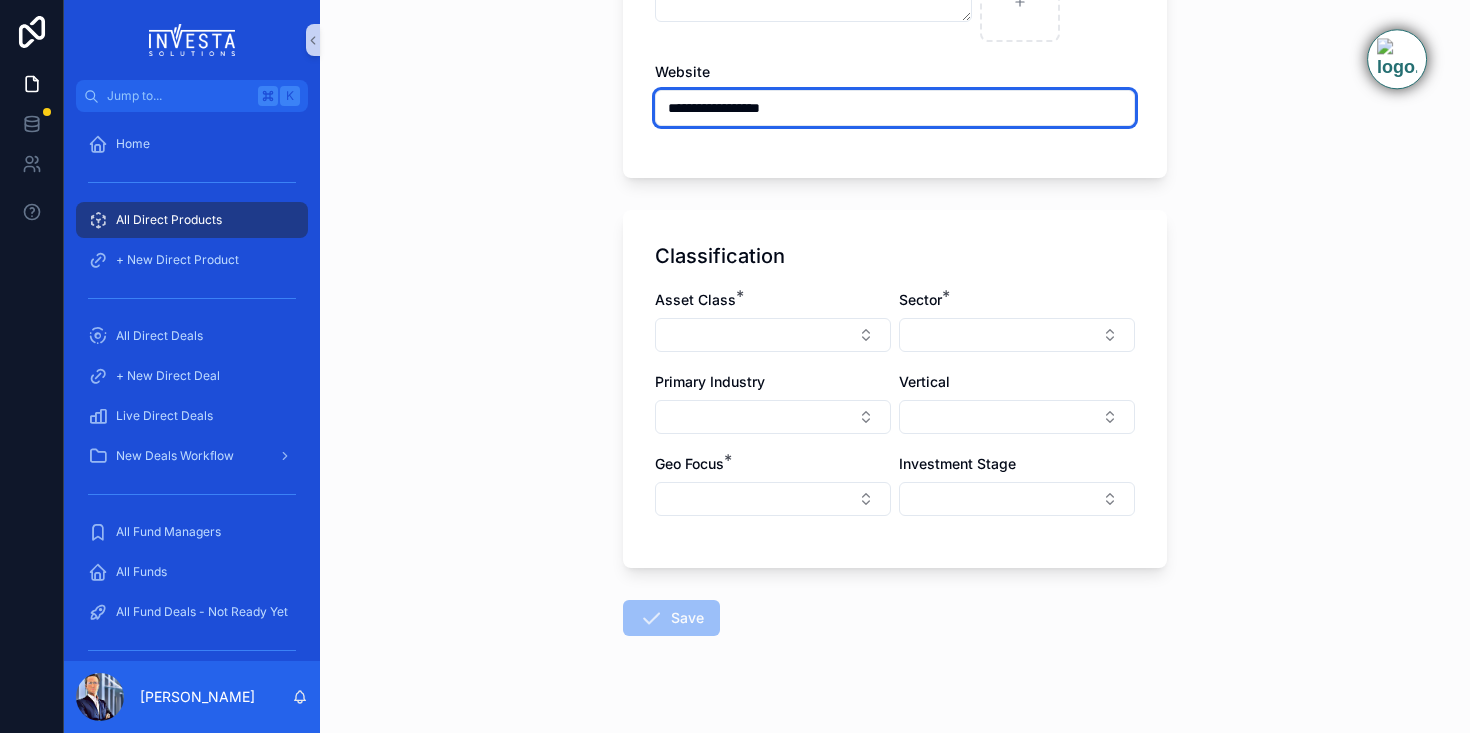 type on "**********" 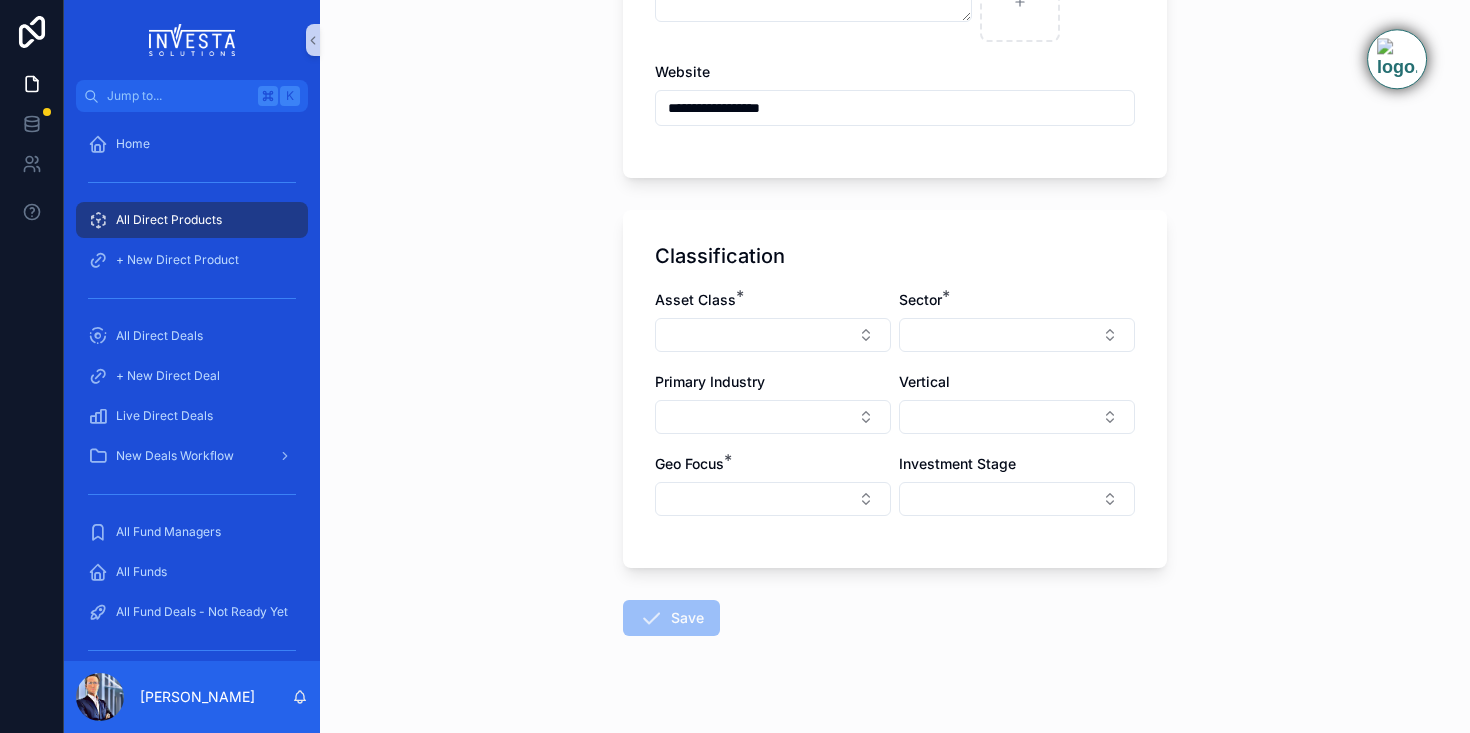 click on "Asset Class *" at bounding box center (773, 321) 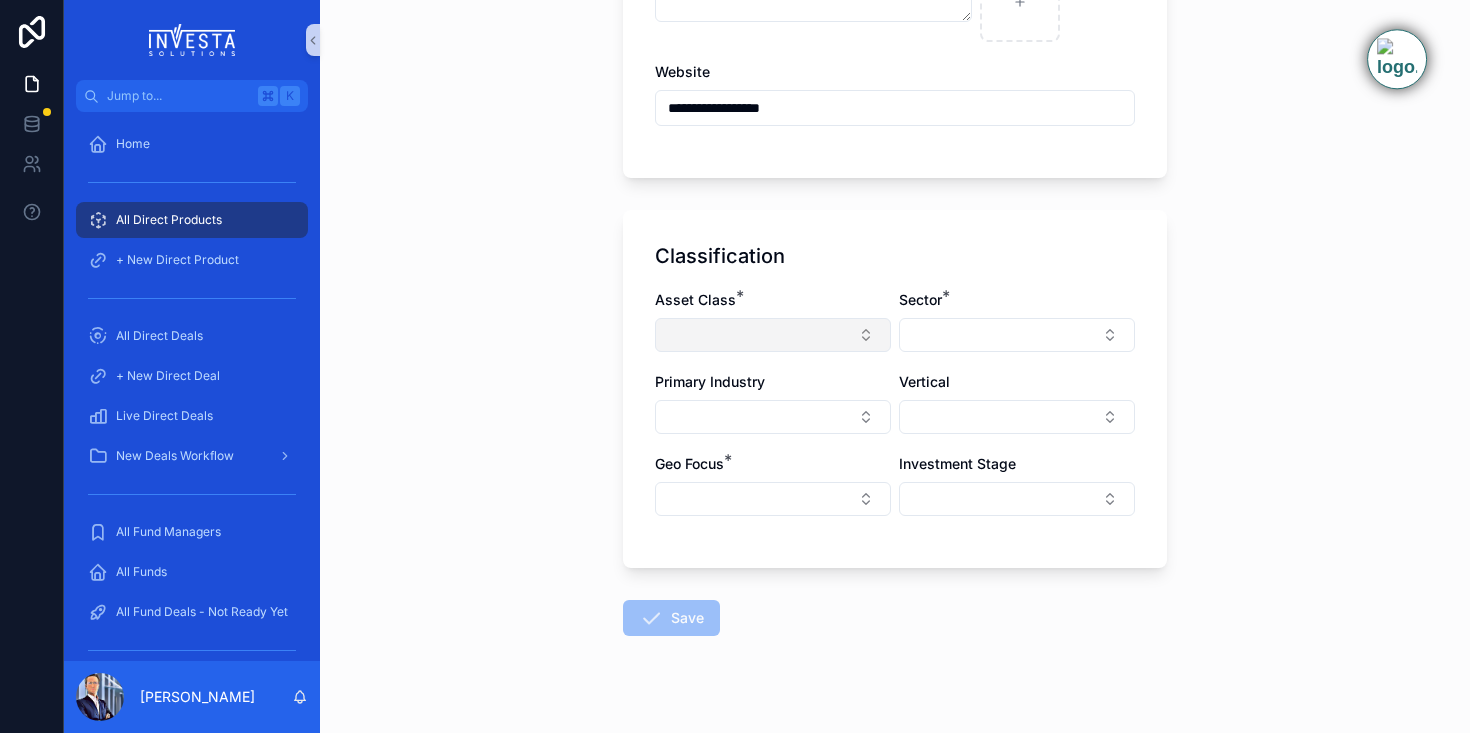 click at bounding box center (773, 335) 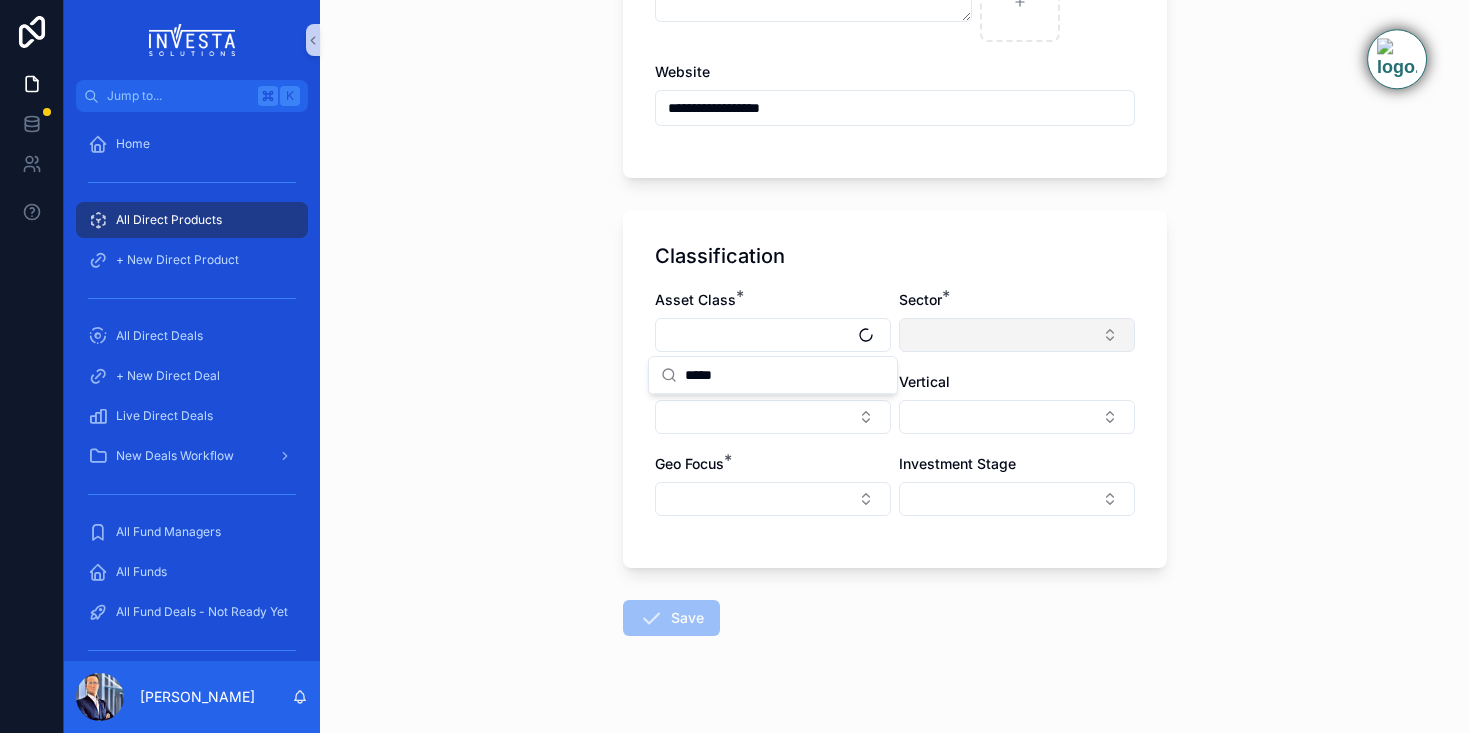 type on "*****" 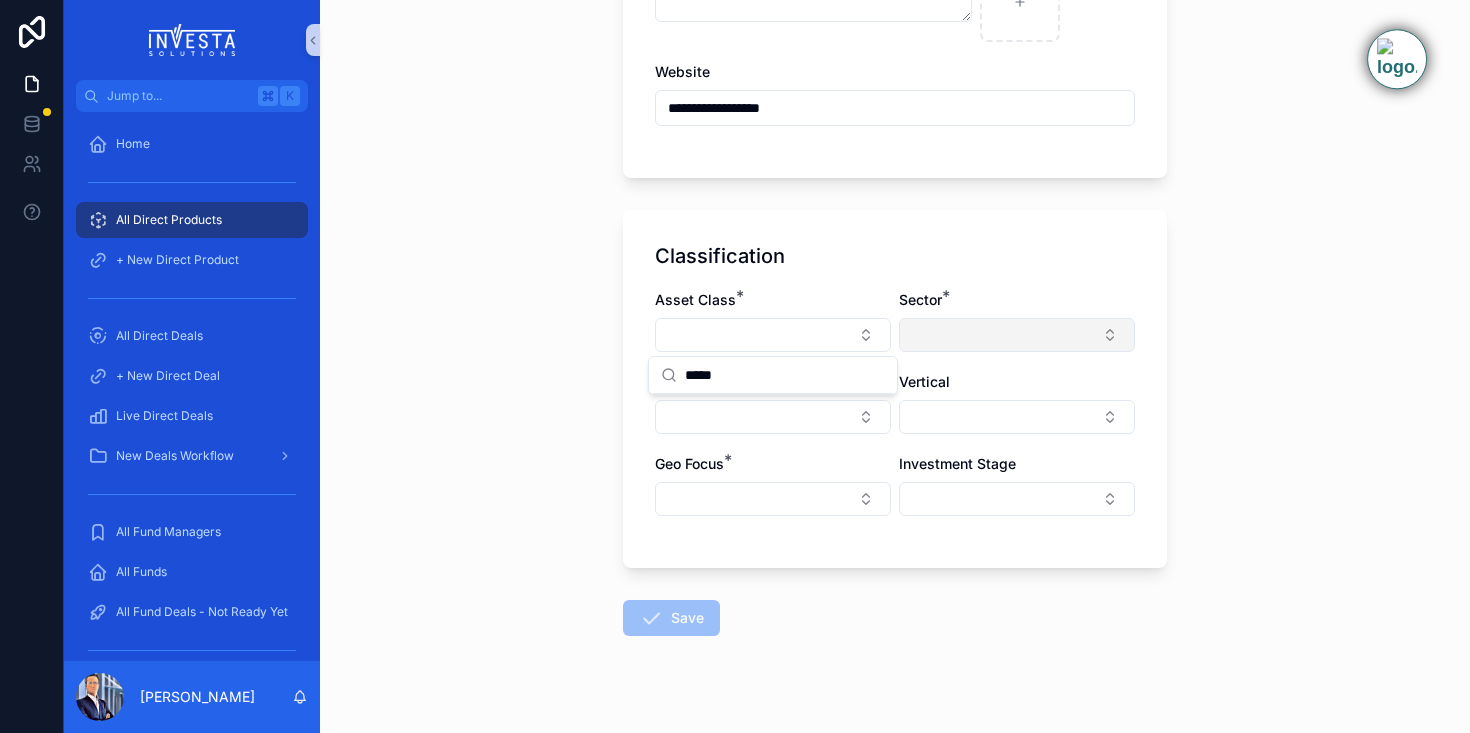 click at bounding box center (1017, 335) 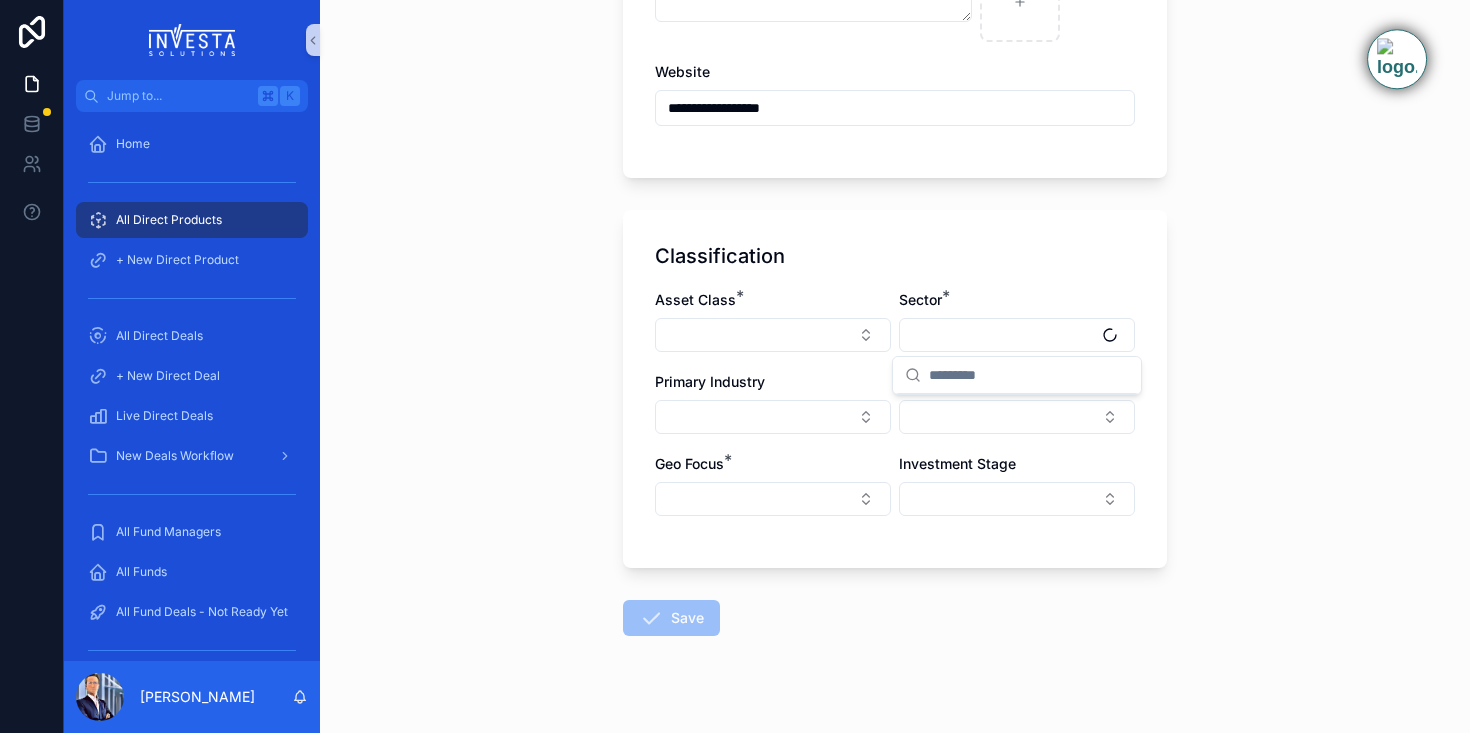 click on "Asset Class * Sector * Primary Industry Vertical Geo Focus * Investment Stage" at bounding box center (895, 413) 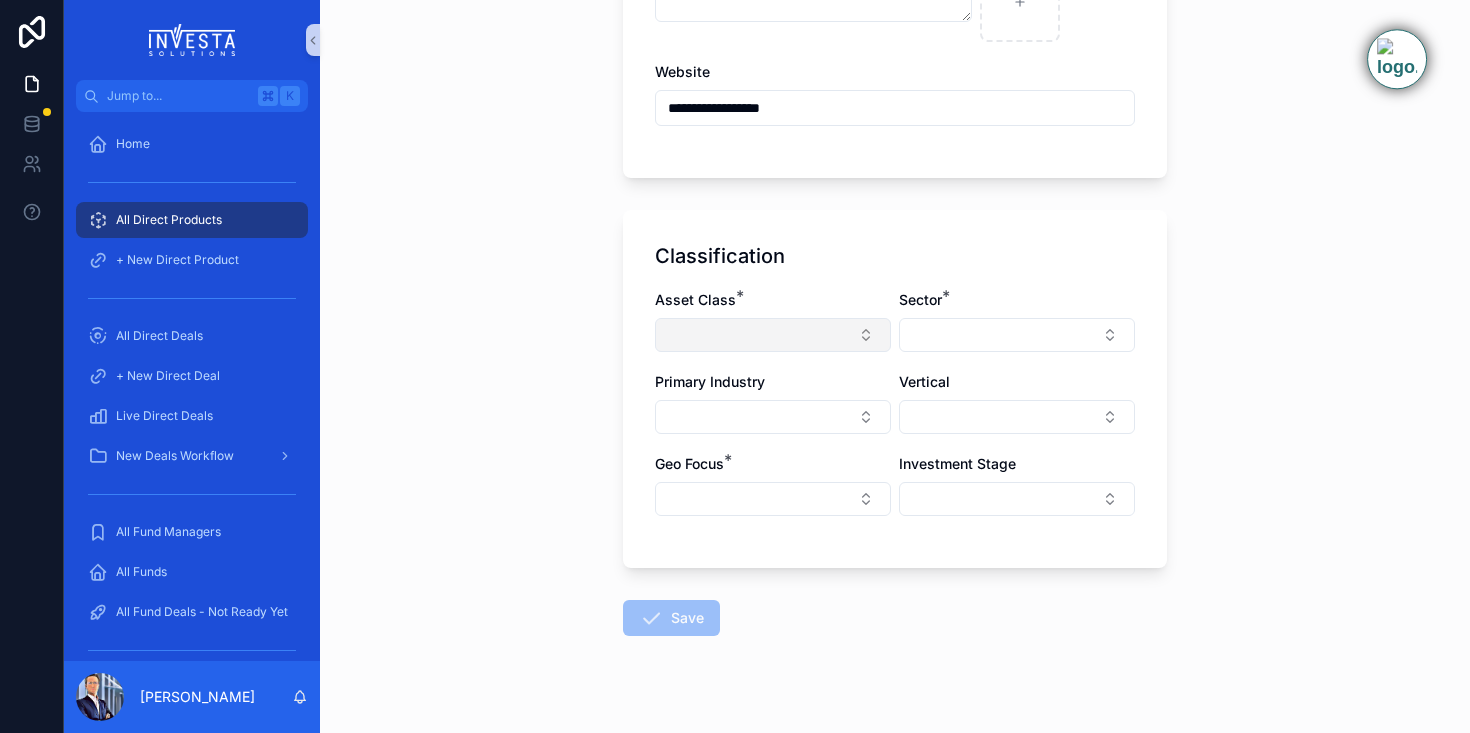 click at bounding box center [773, 335] 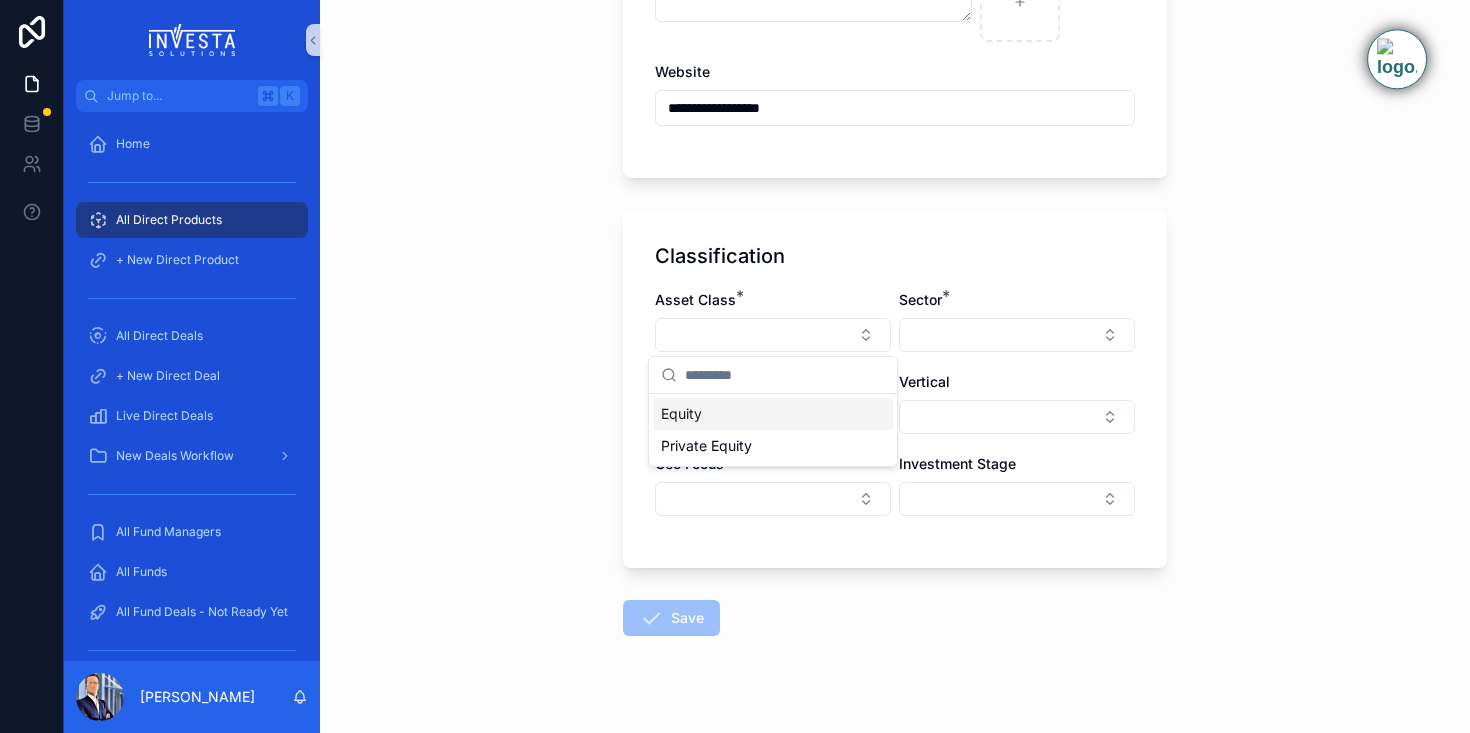 click on "Equity" at bounding box center [773, 414] 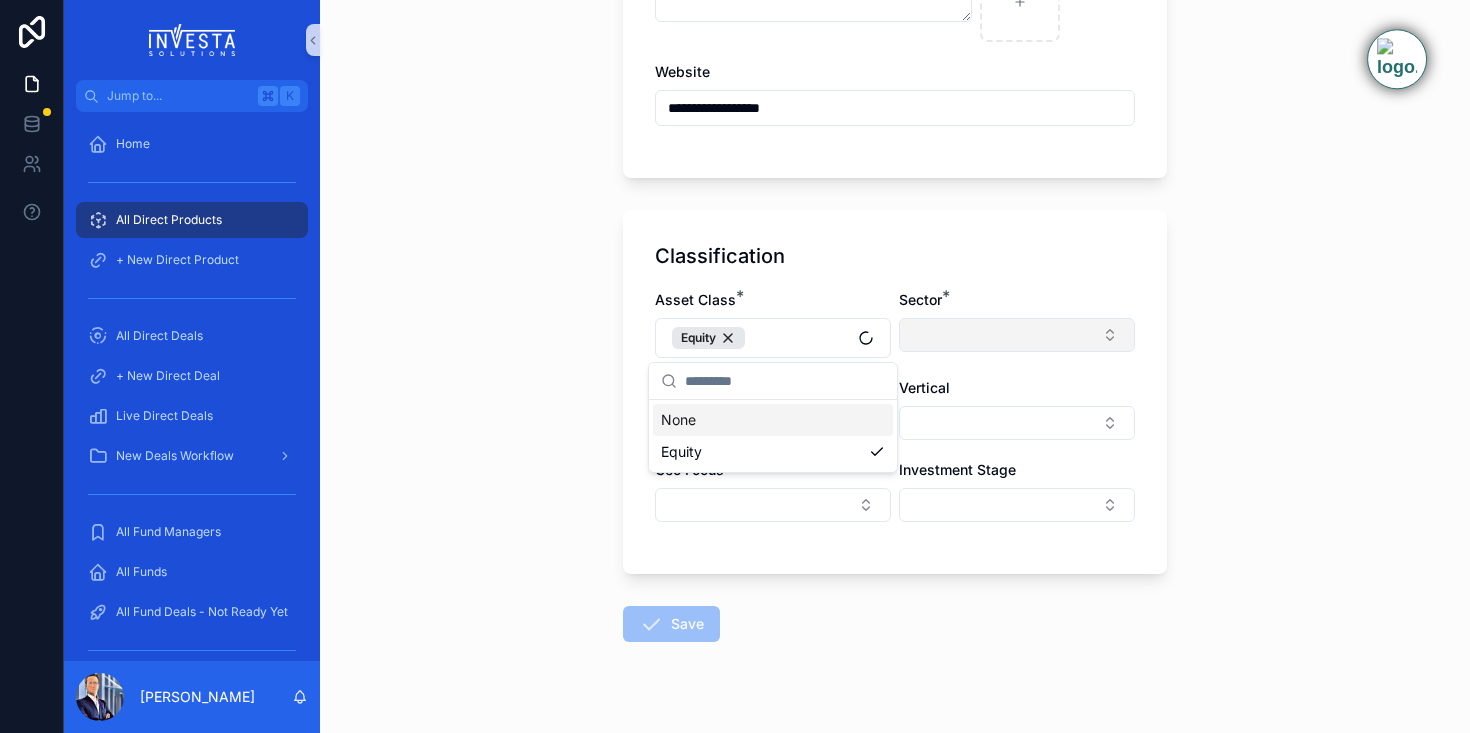 click at bounding box center [1017, 335] 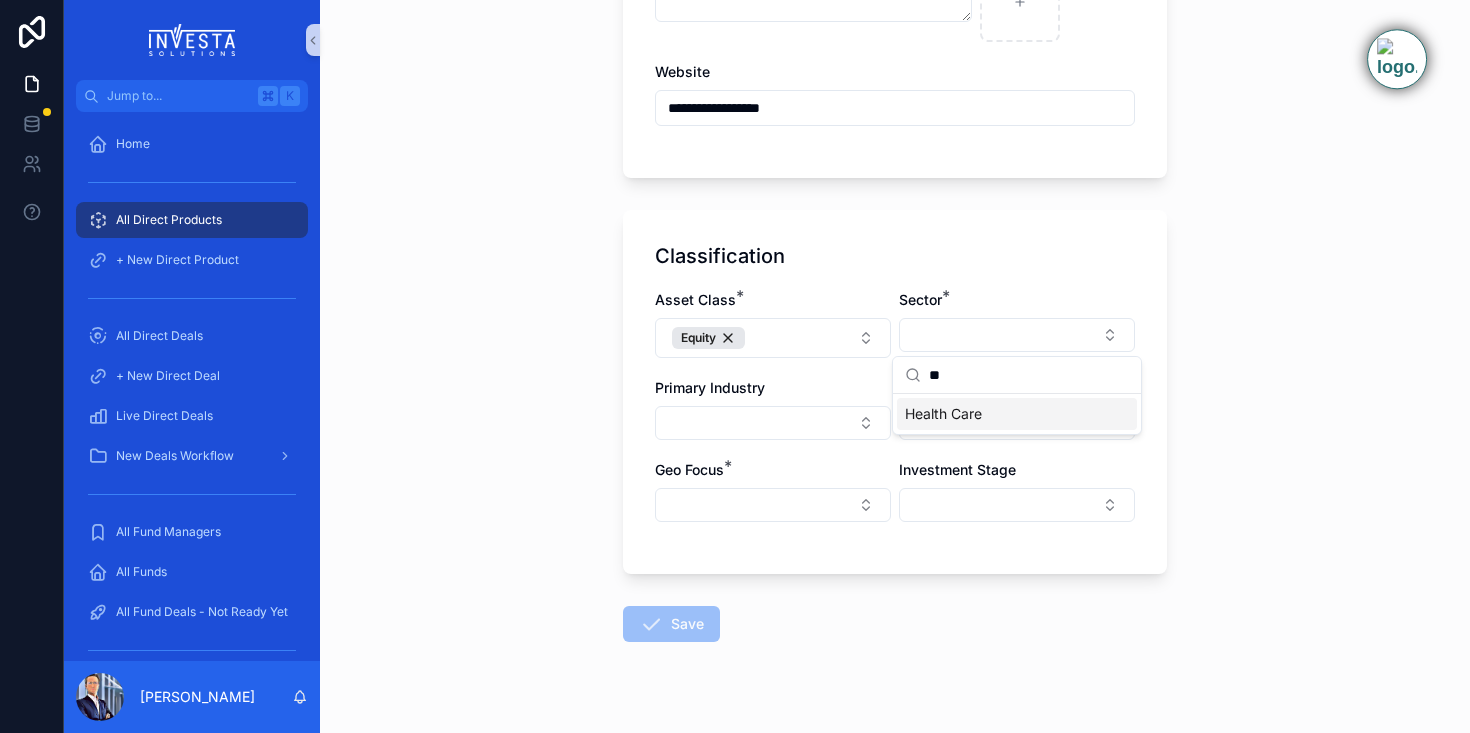 type on "**" 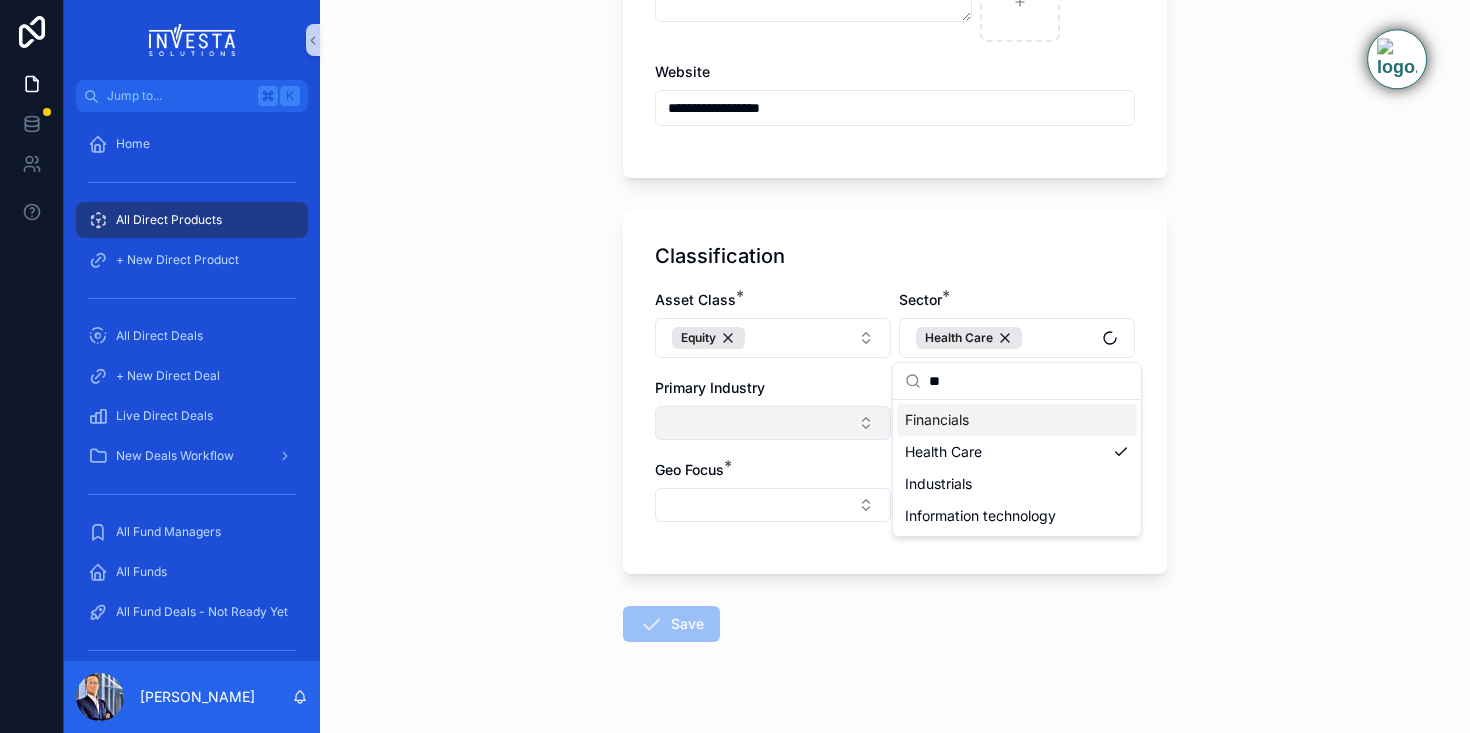 click at bounding box center (773, 423) 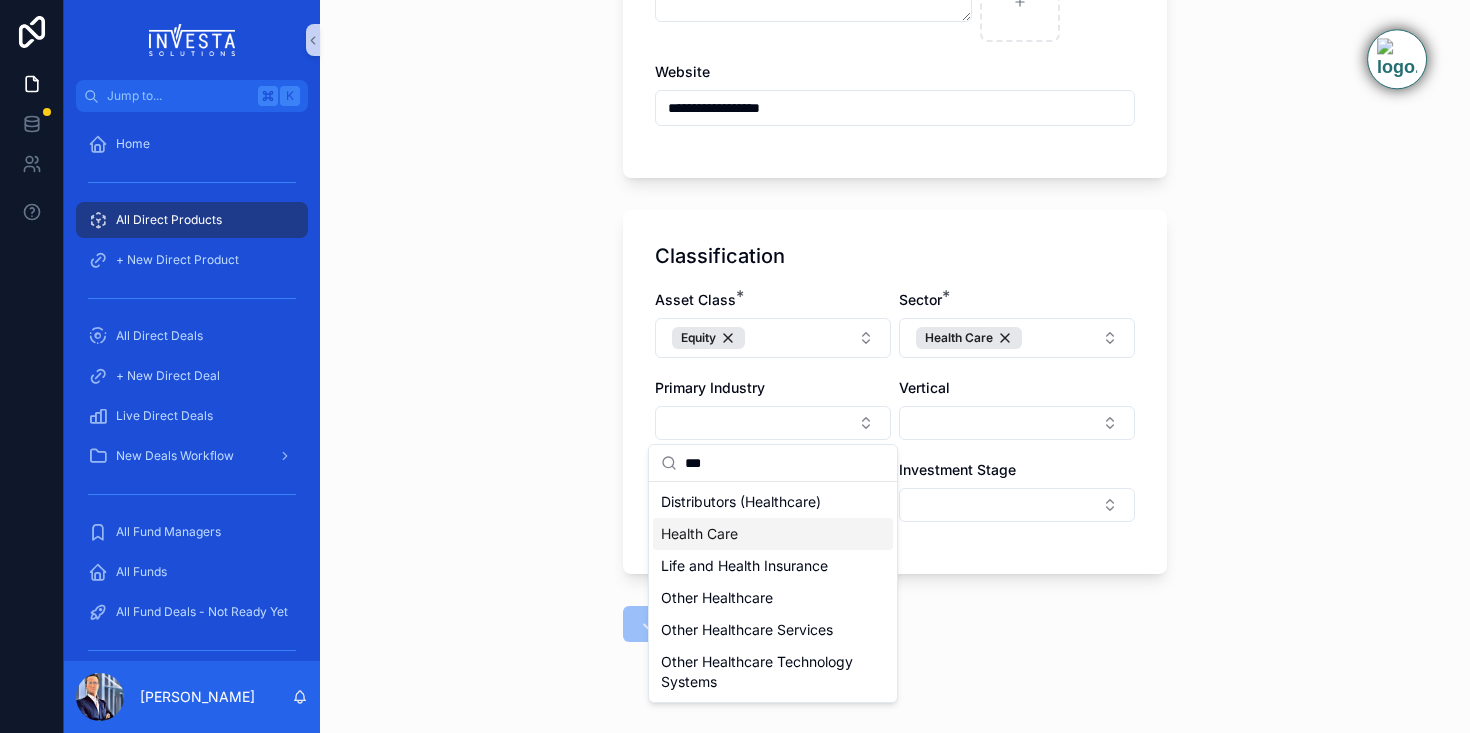 type on "***" 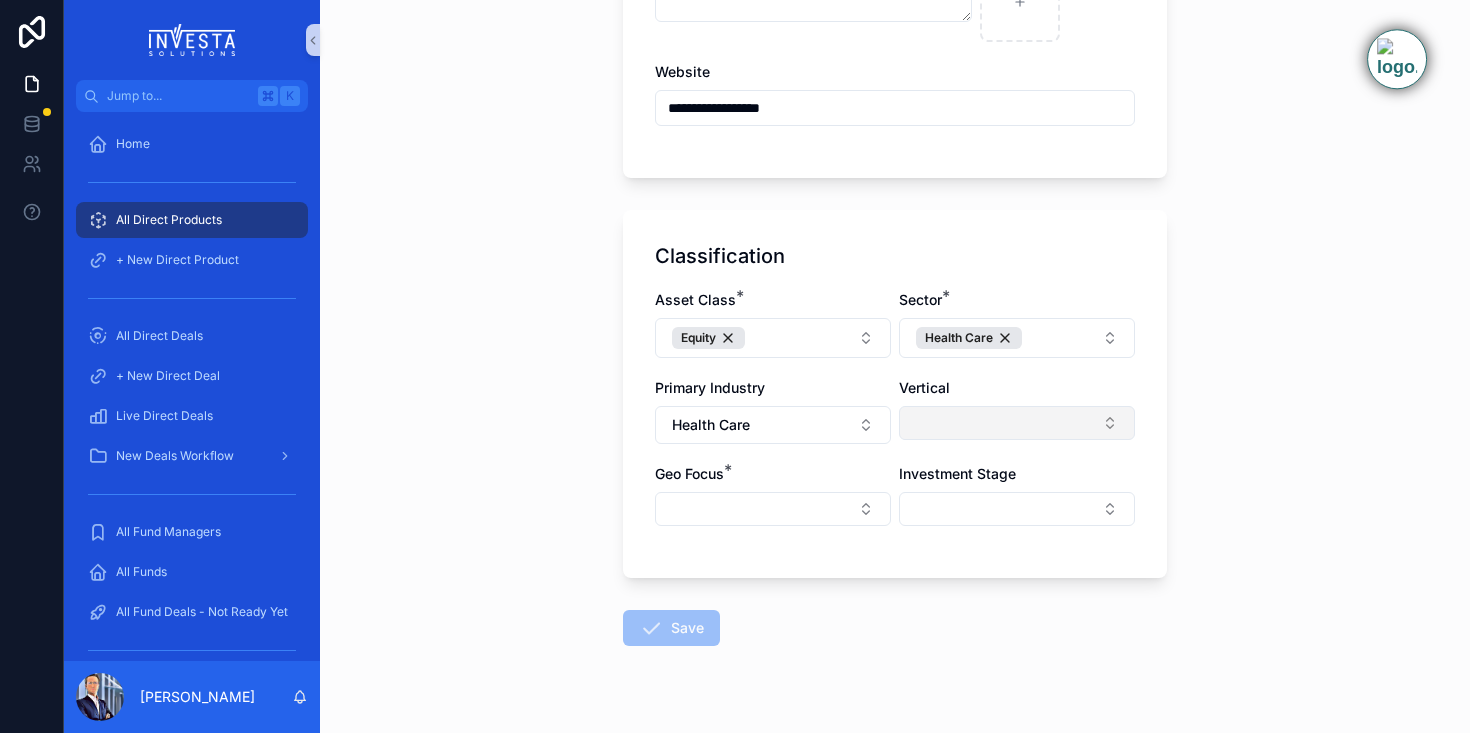 click at bounding box center [1017, 423] 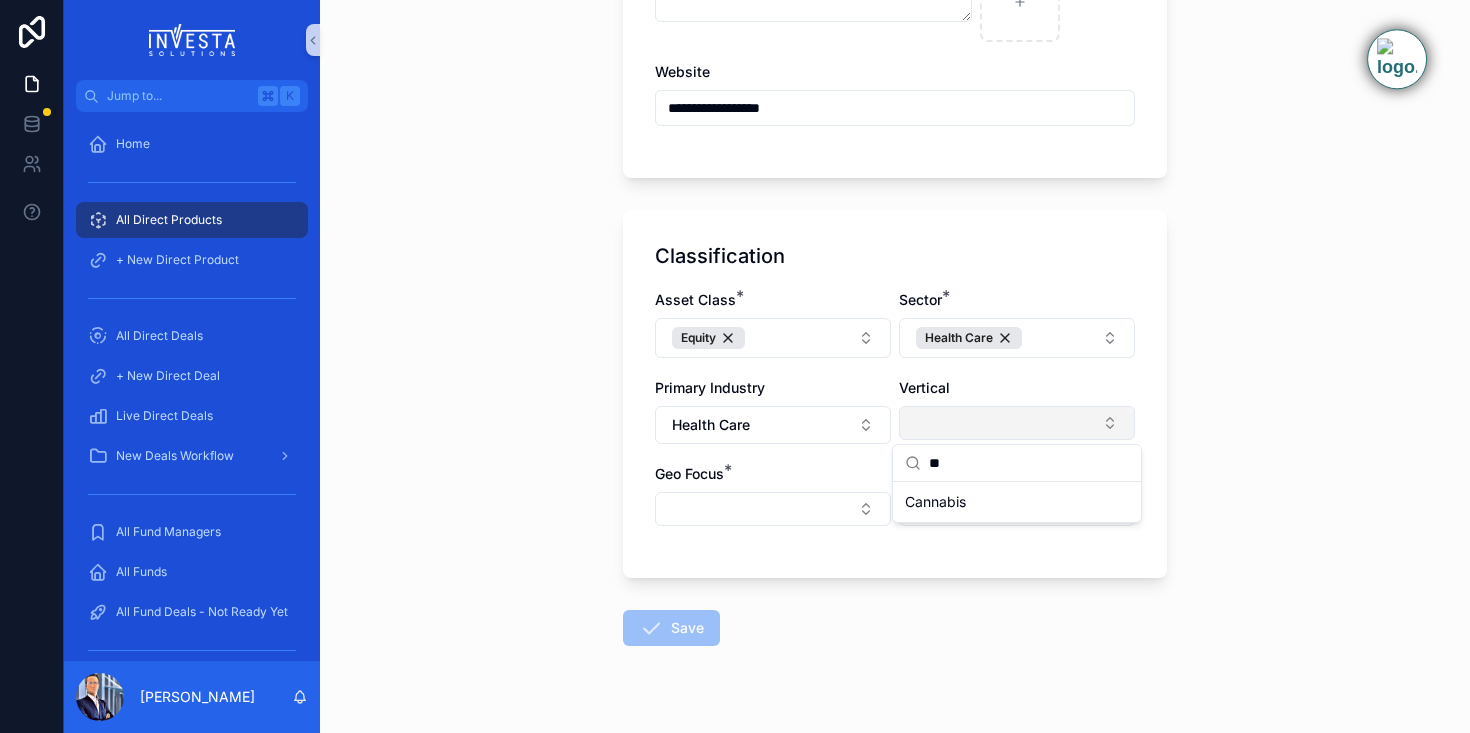 type on "*" 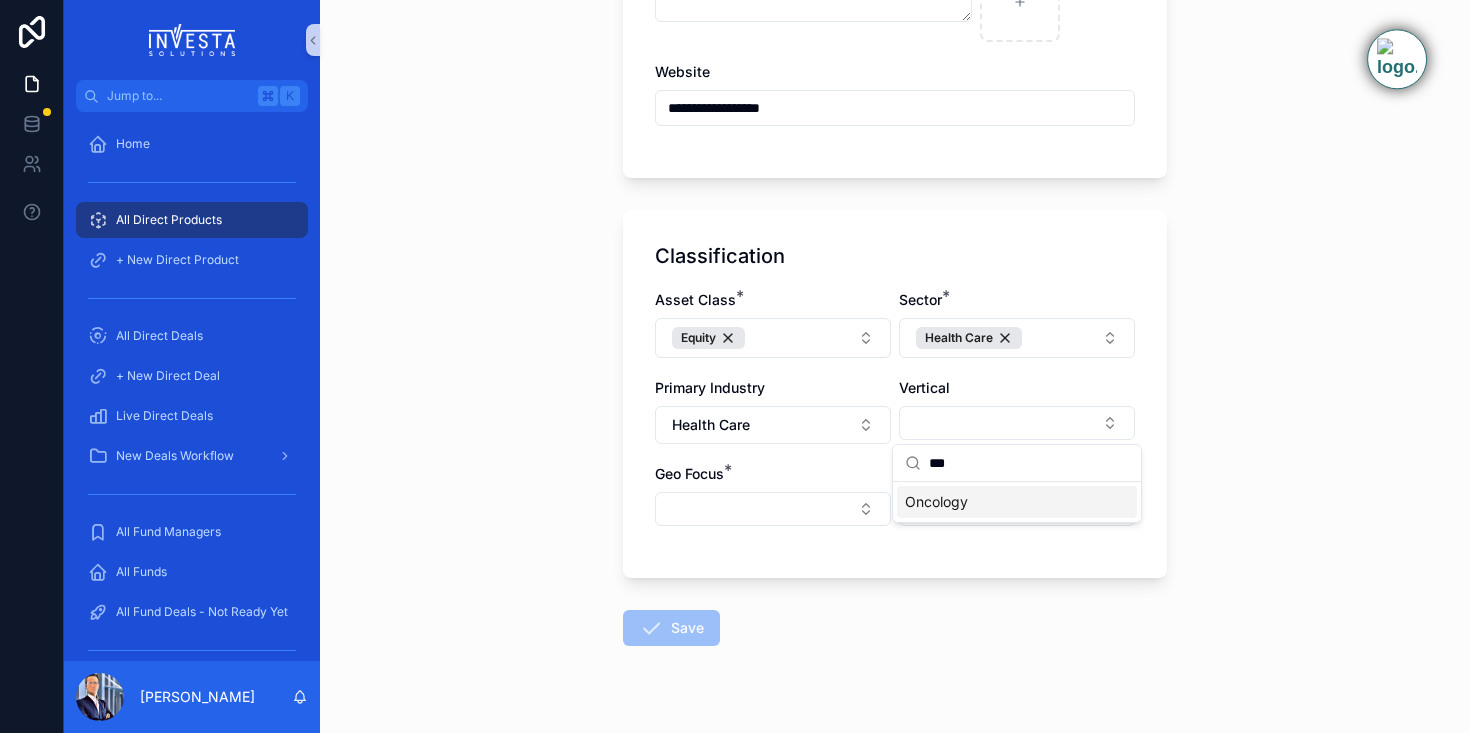 type on "***" 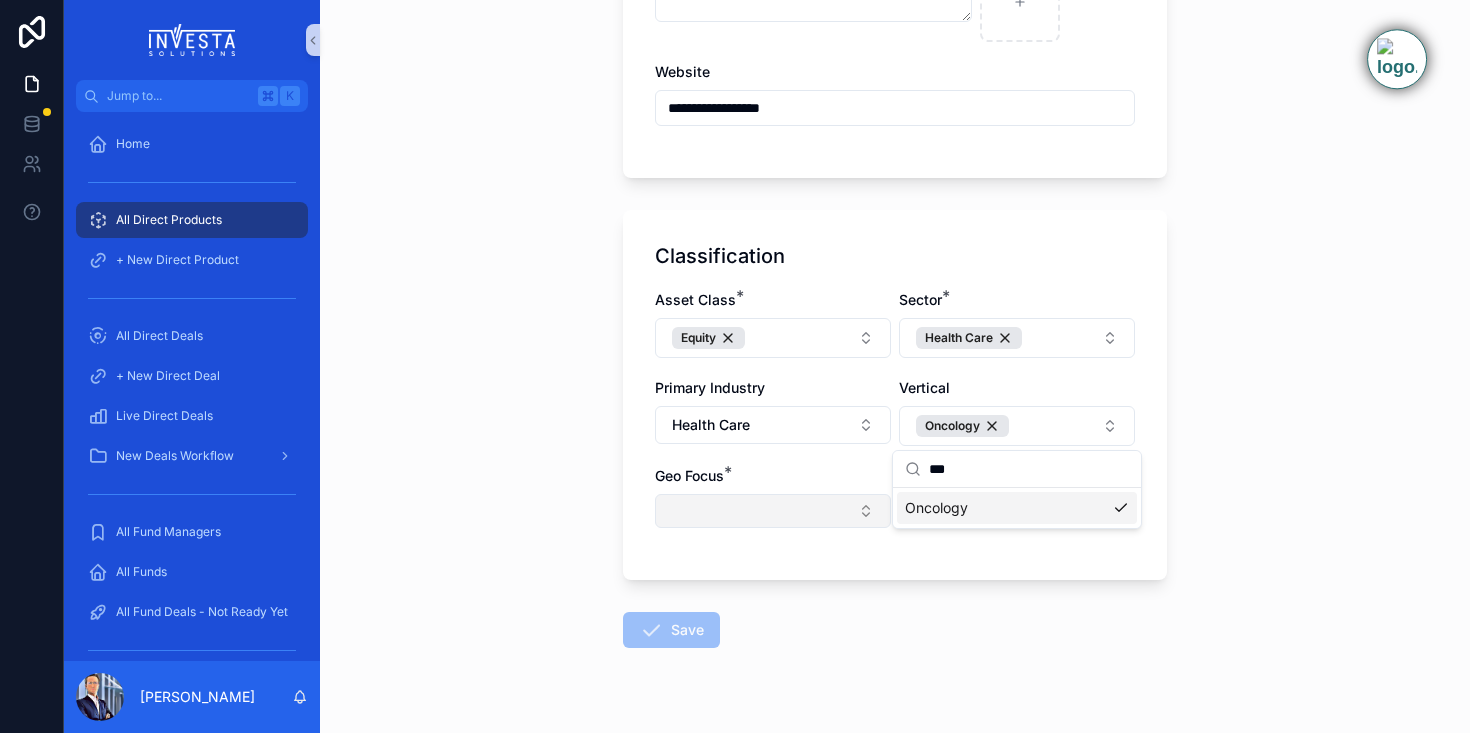 click at bounding box center (773, 511) 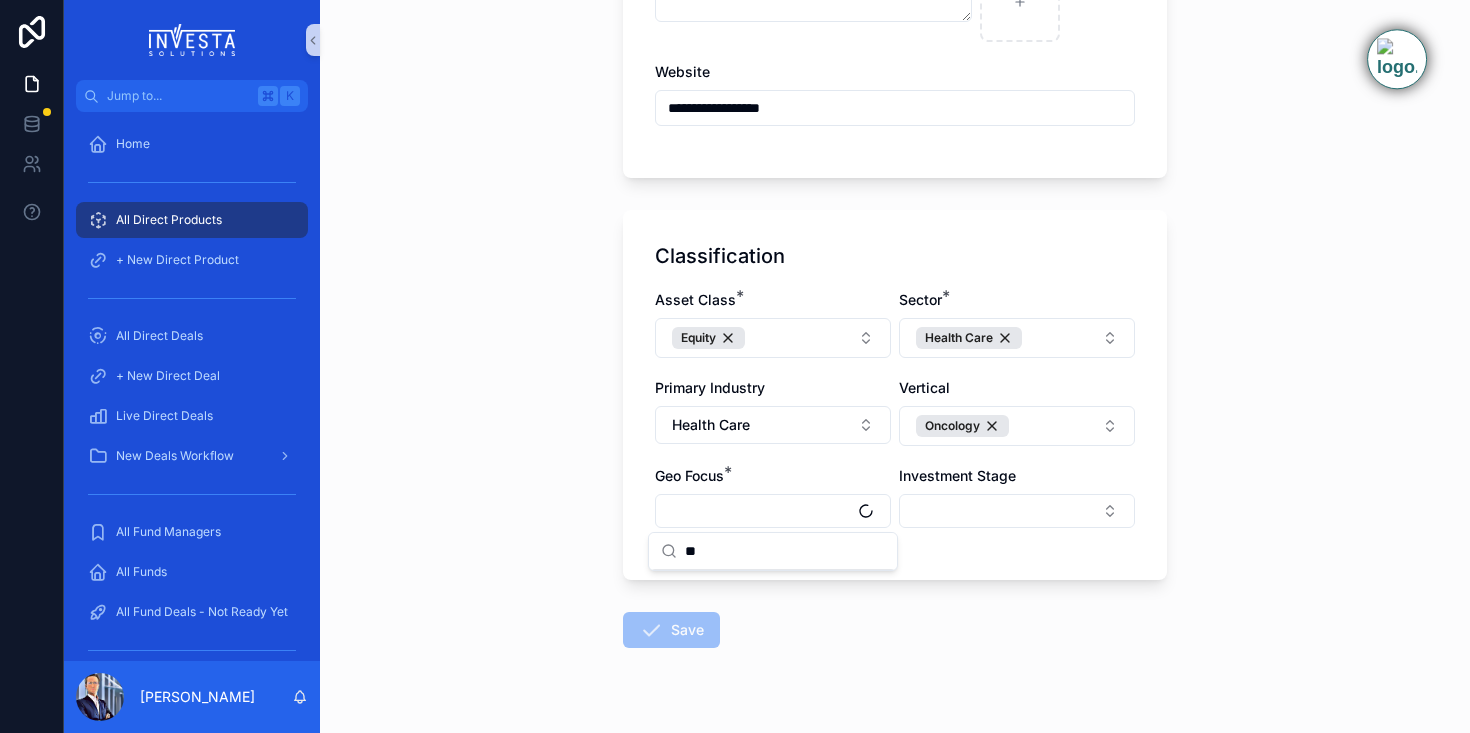 type on "**" 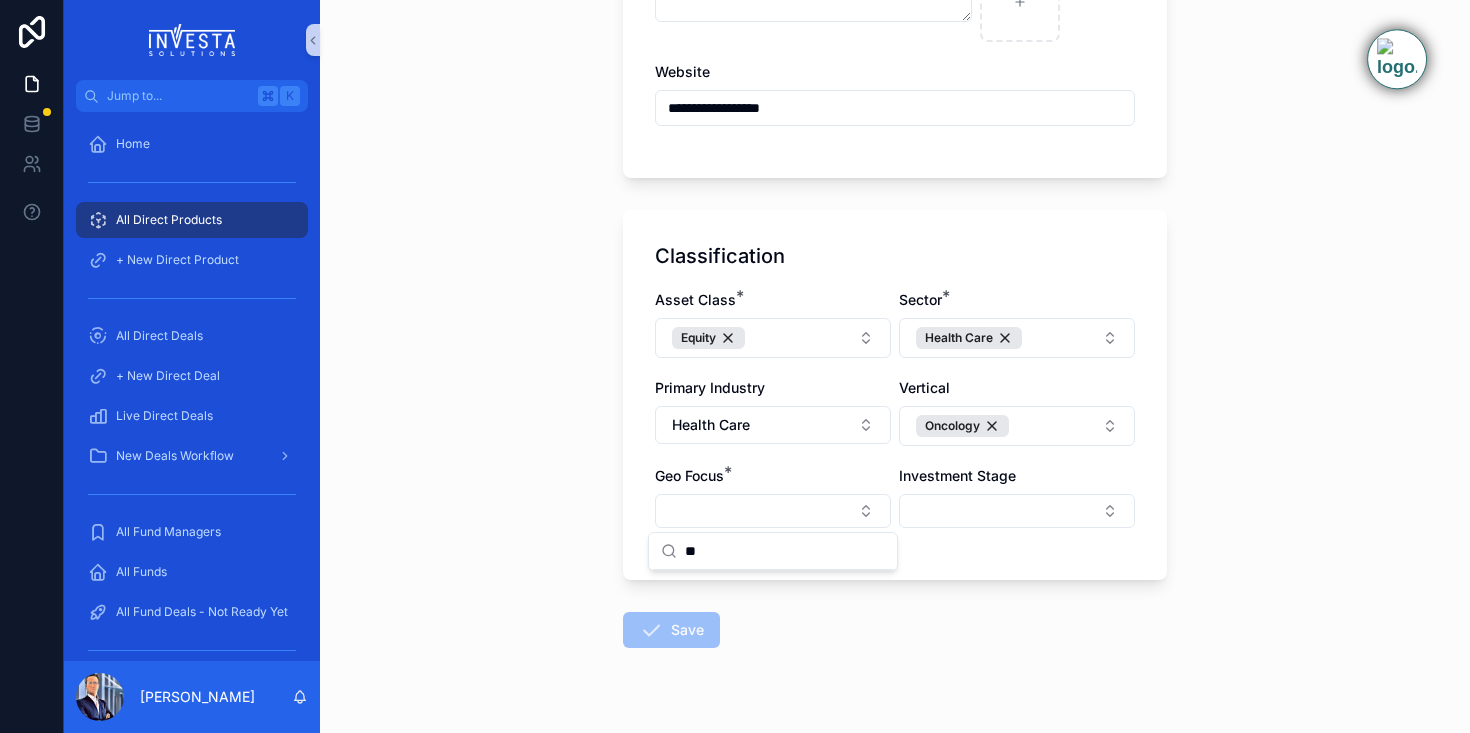 click on "**********" at bounding box center (895, 267) 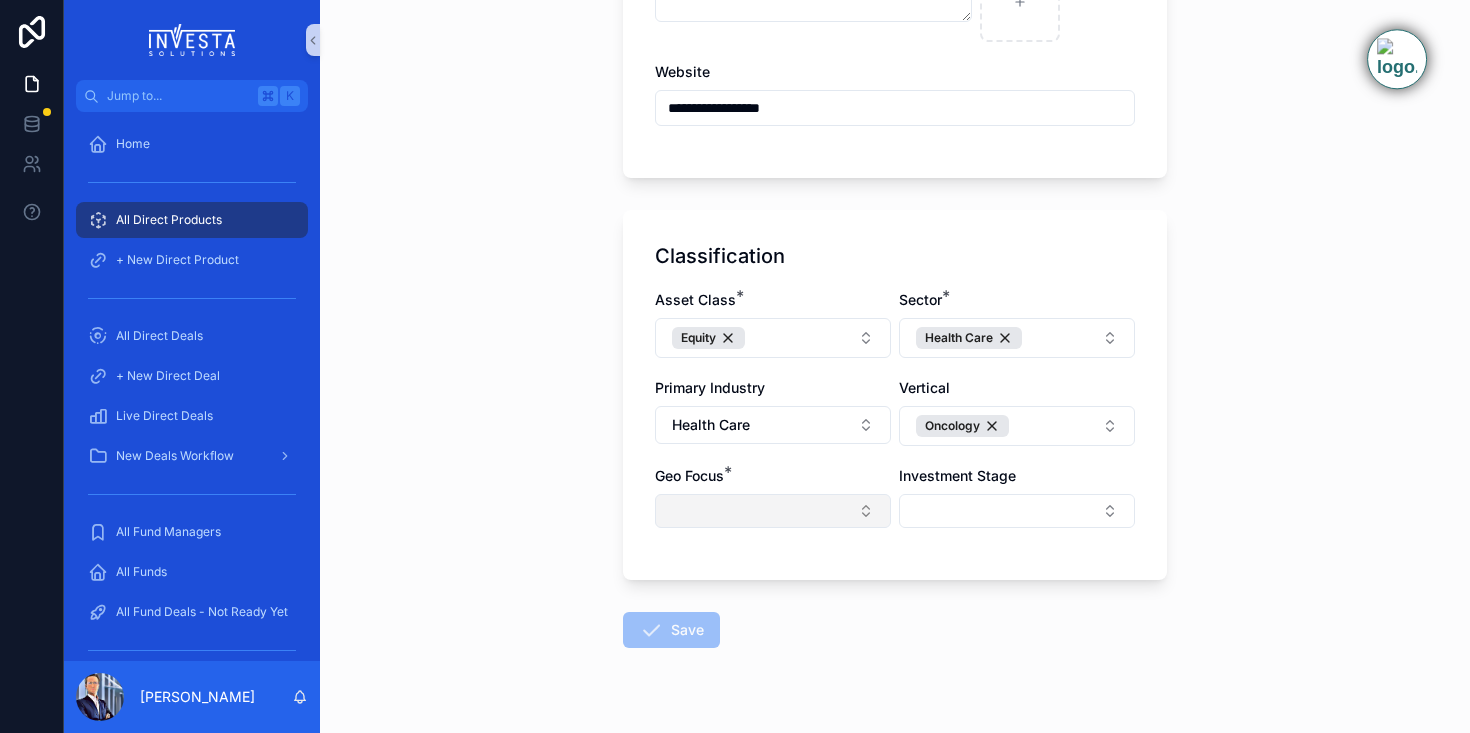click at bounding box center [773, 511] 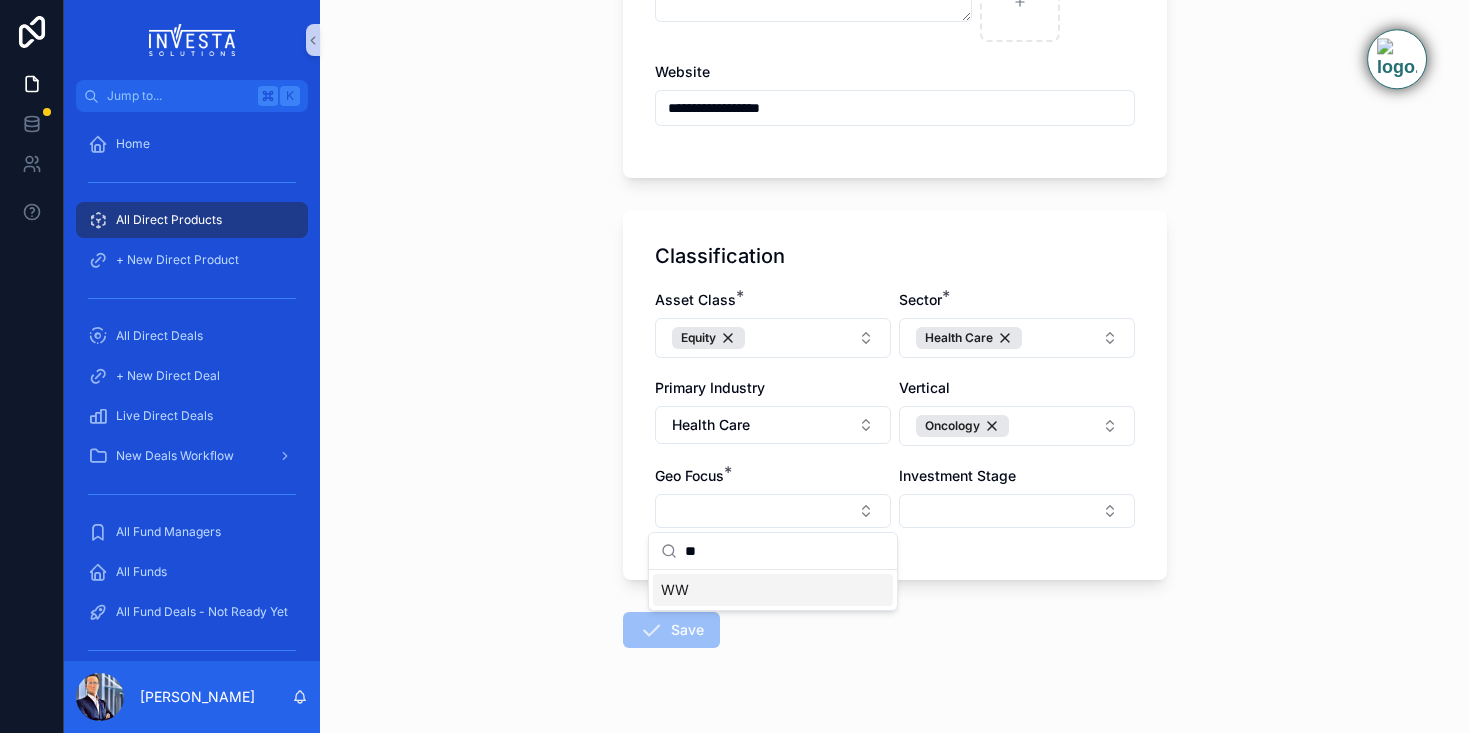 type on "**" 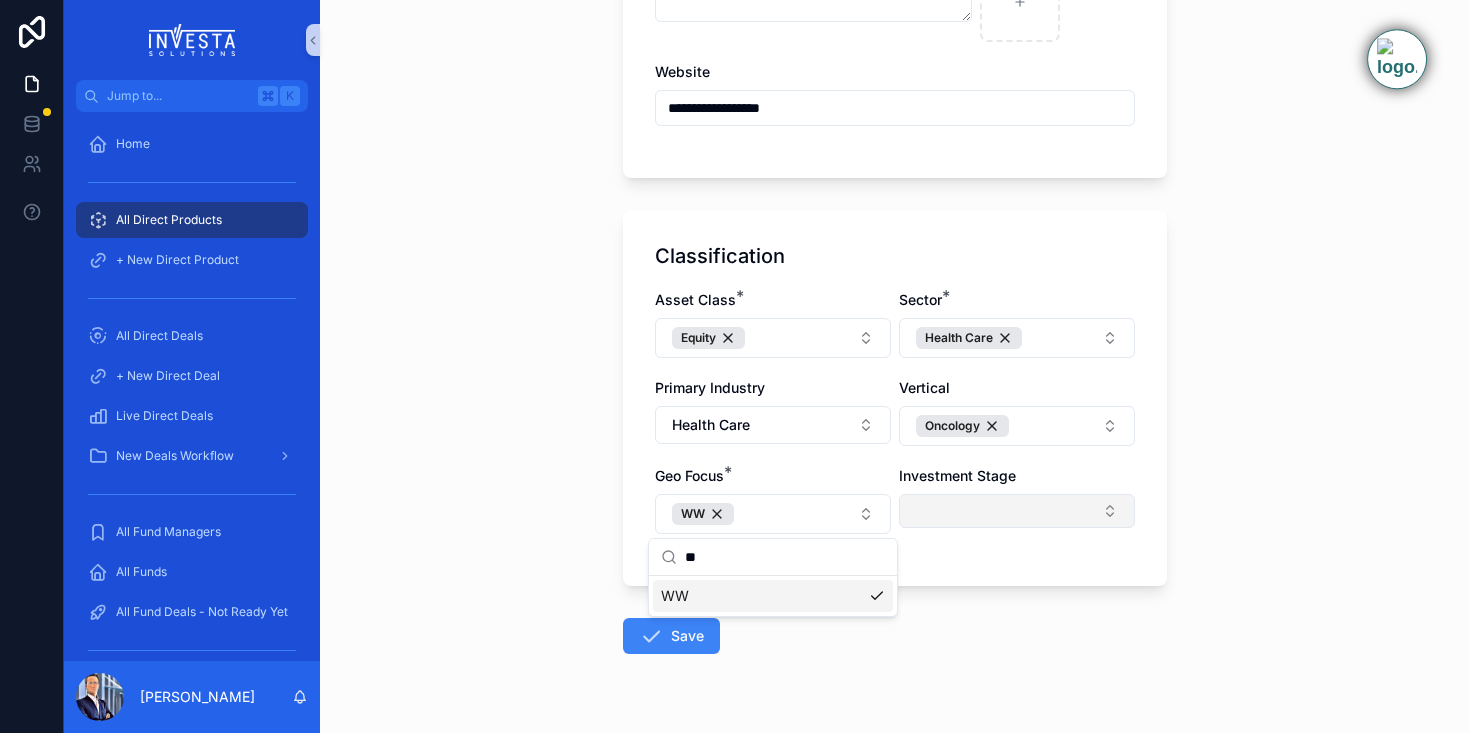 click at bounding box center (1017, 511) 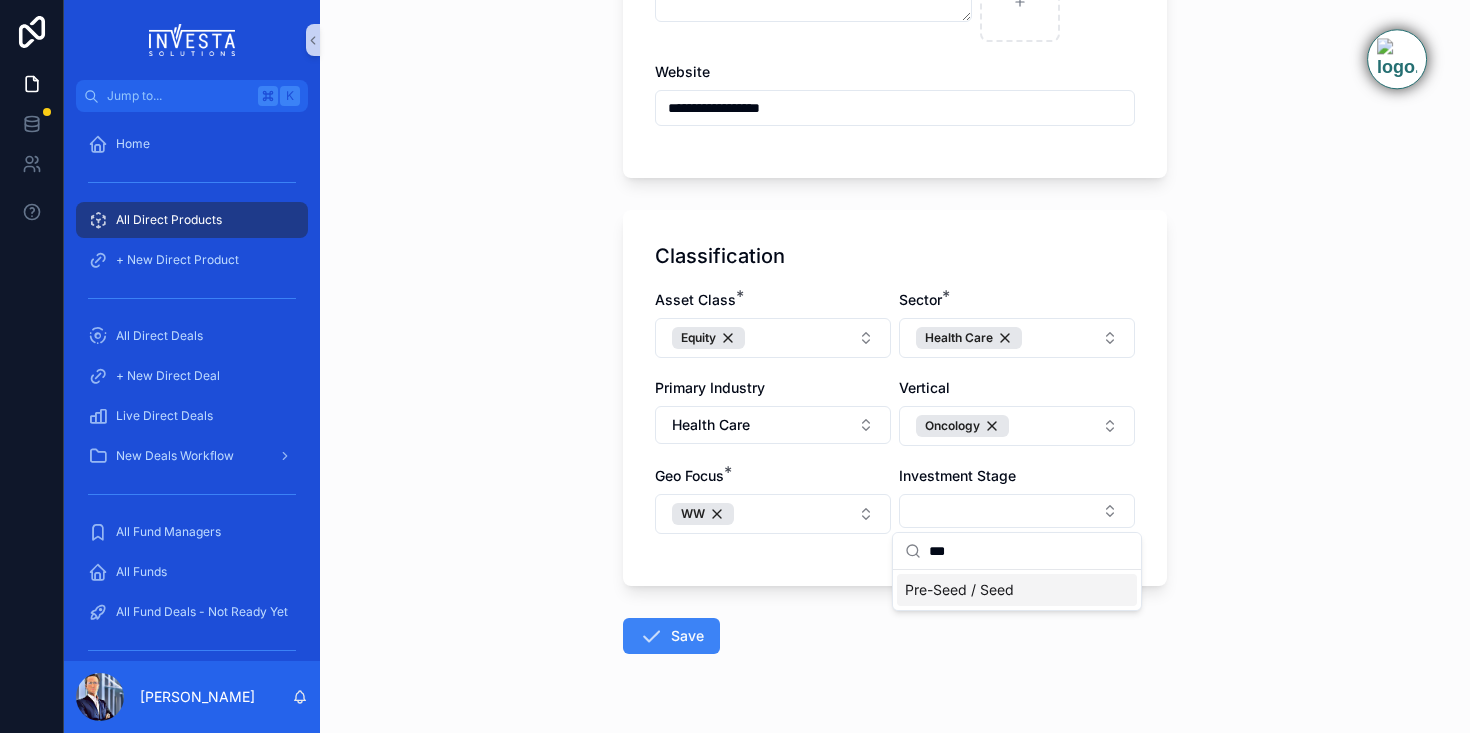 type on "***" 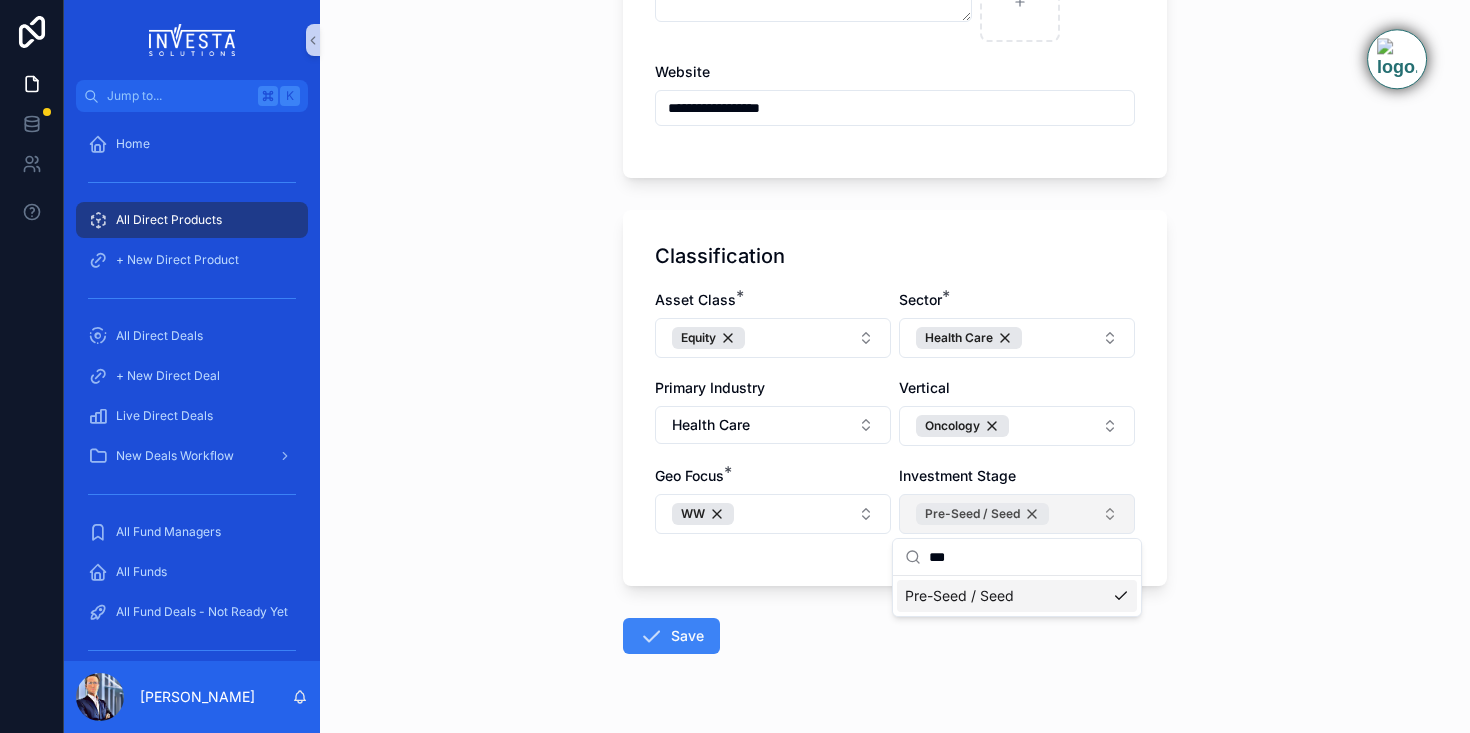 click on "Pre-Seed / Seed" at bounding box center [982, 514] 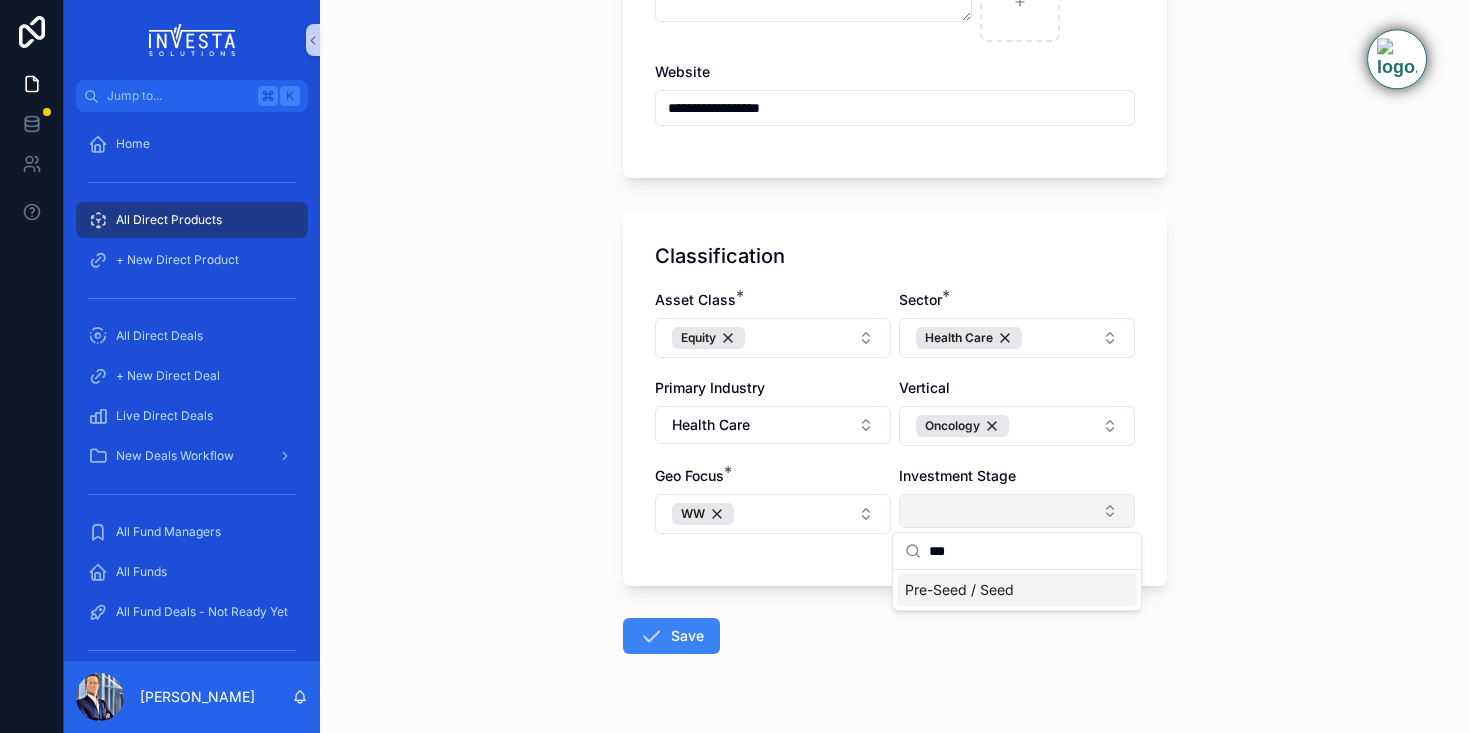 click at bounding box center [1017, 511] 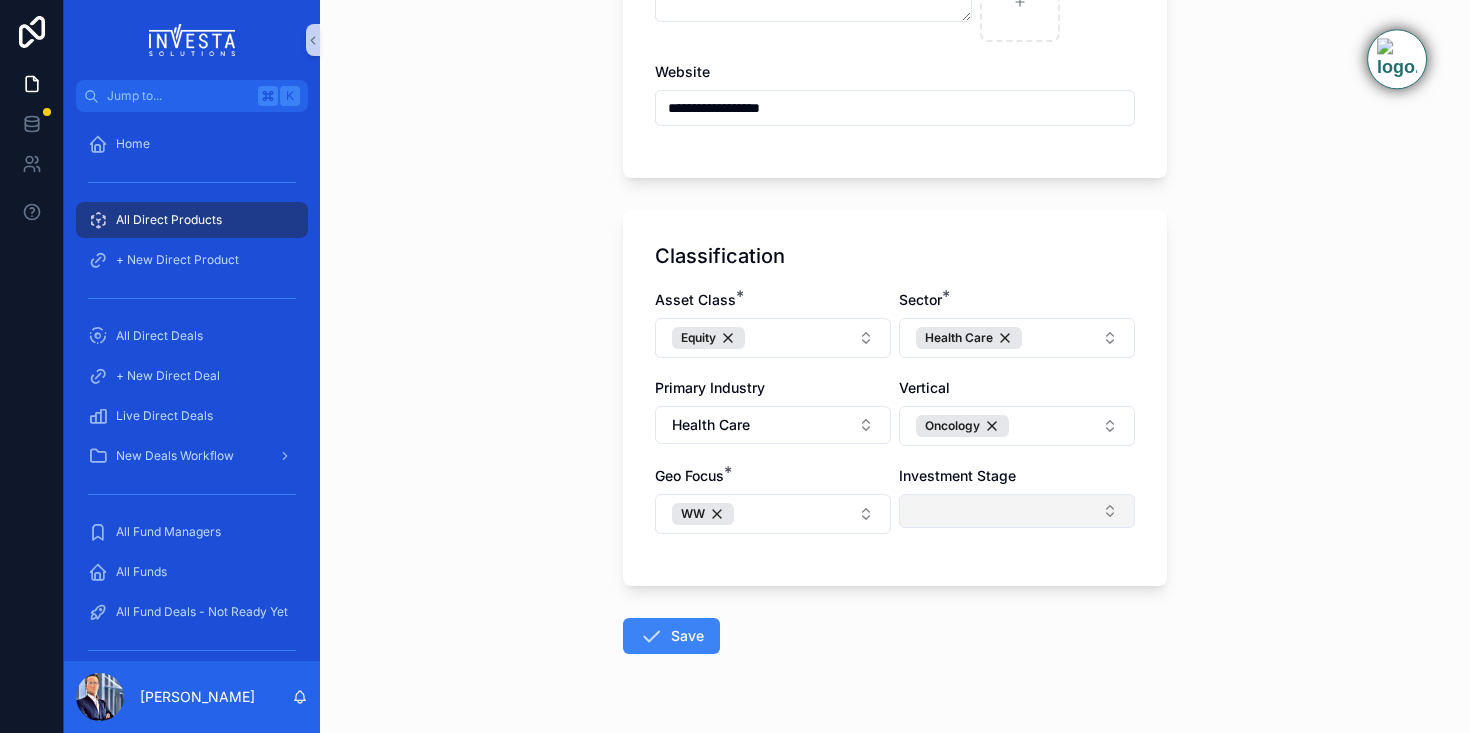 click at bounding box center (1017, 511) 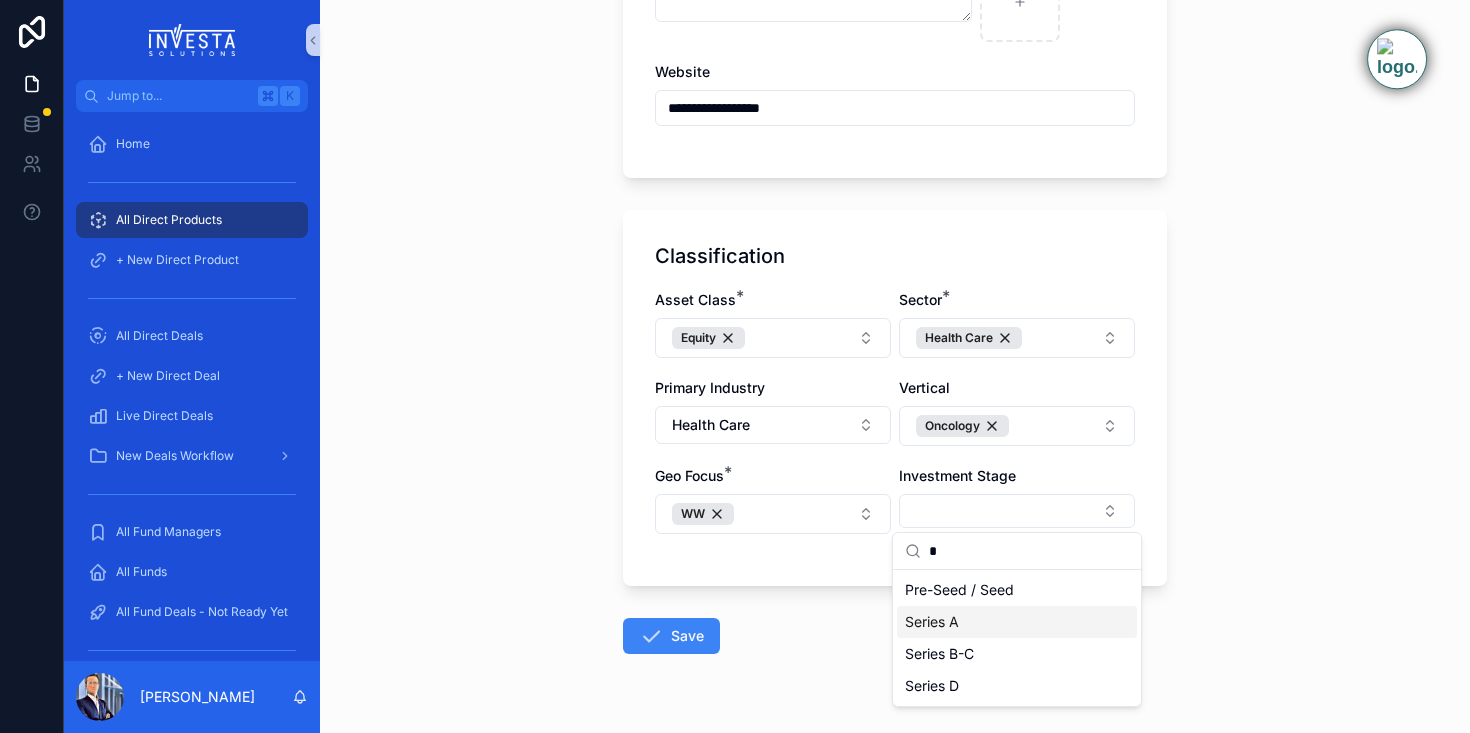 type on "*" 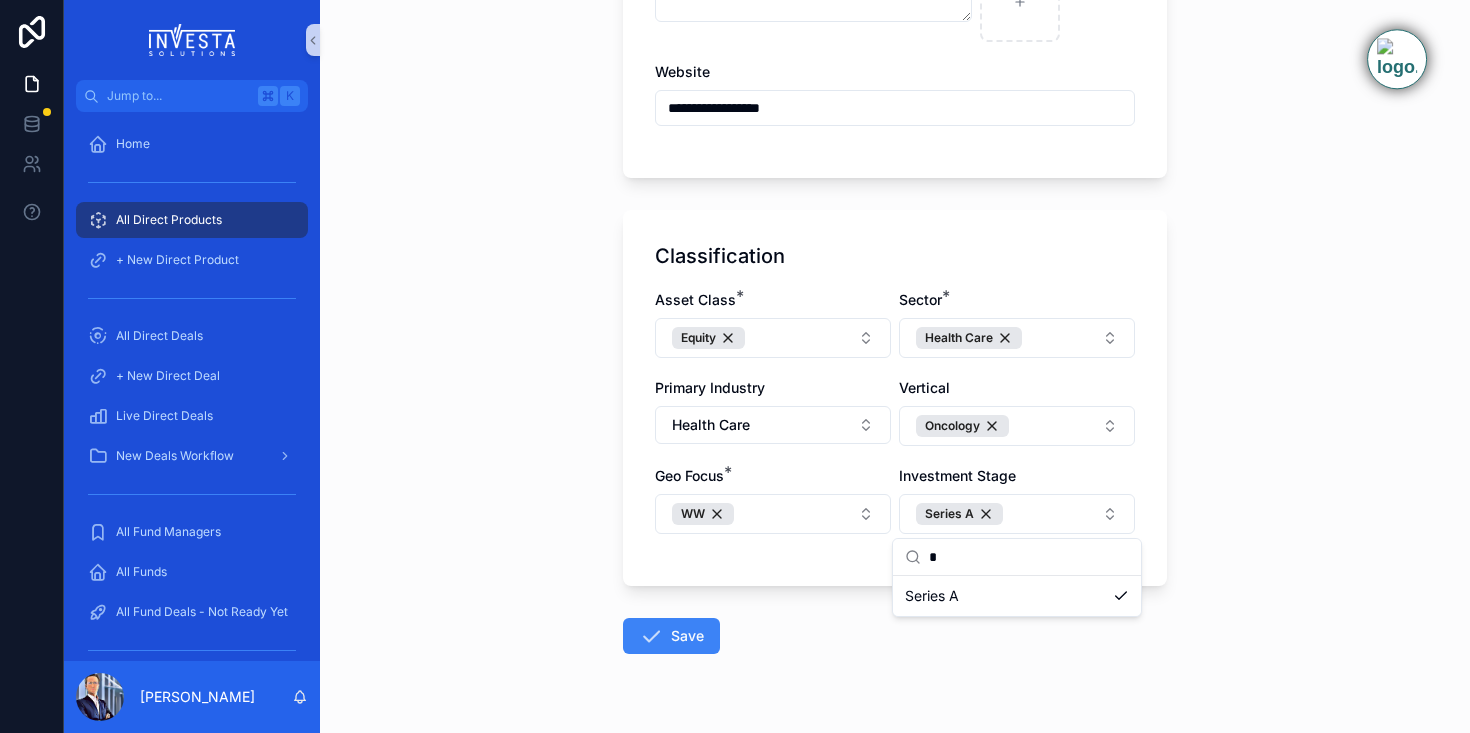 click on "Classification Asset Class * Equity Sector * Health Care Primary Industry Health Care Vertical Oncology Geo Focus * WW Investment Stage Series A" at bounding box center (895, 398) 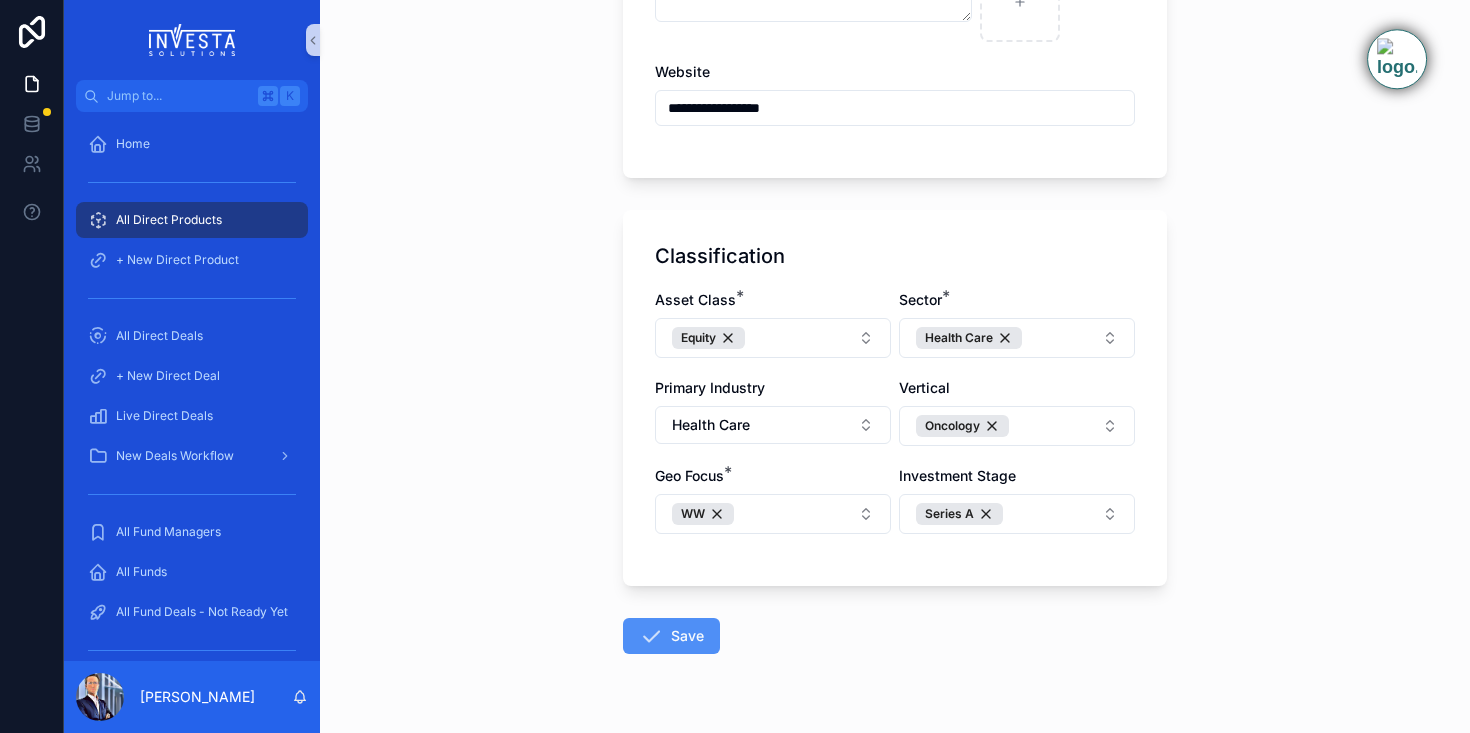 click on "Save" at bounding box center [671, 636] 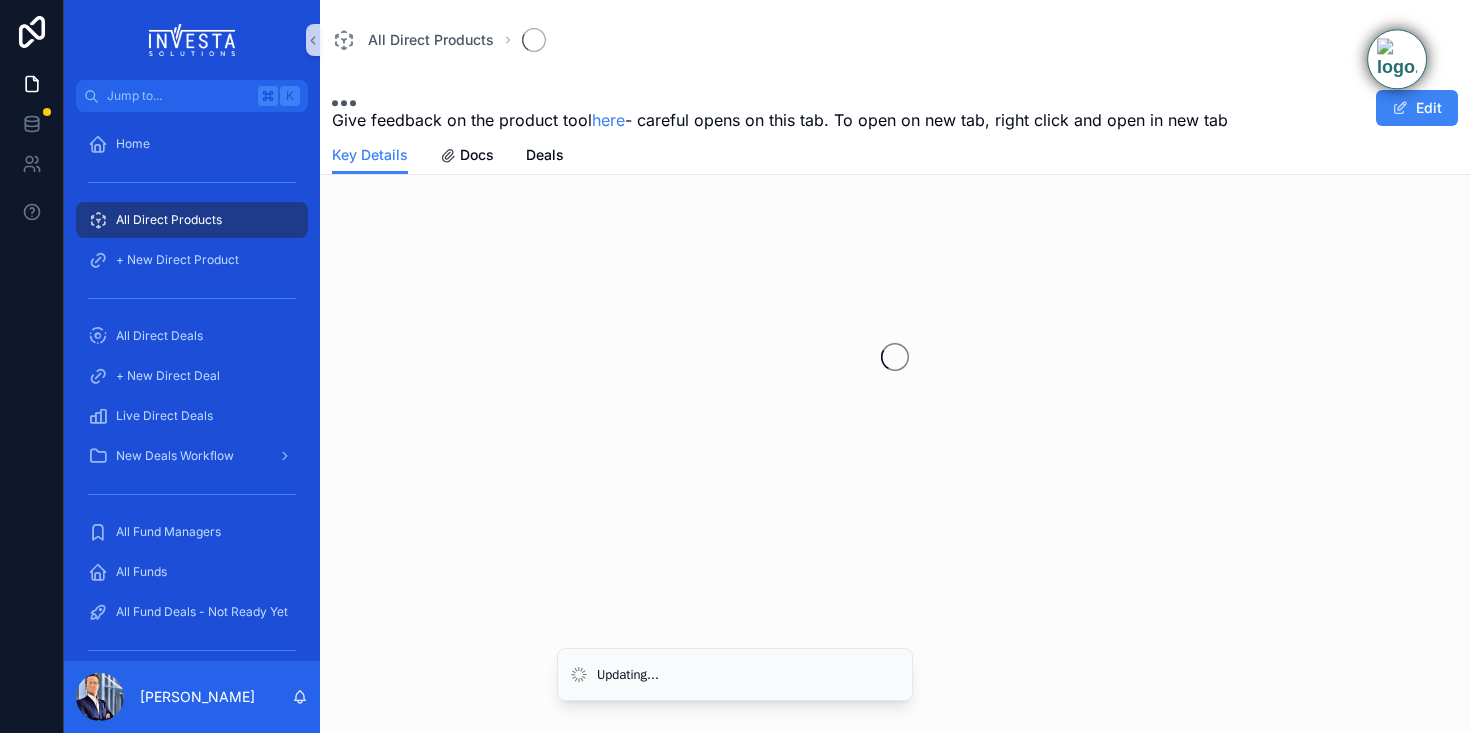 scroll, scrollTop: 0, scrollLeft: 0, axis: both 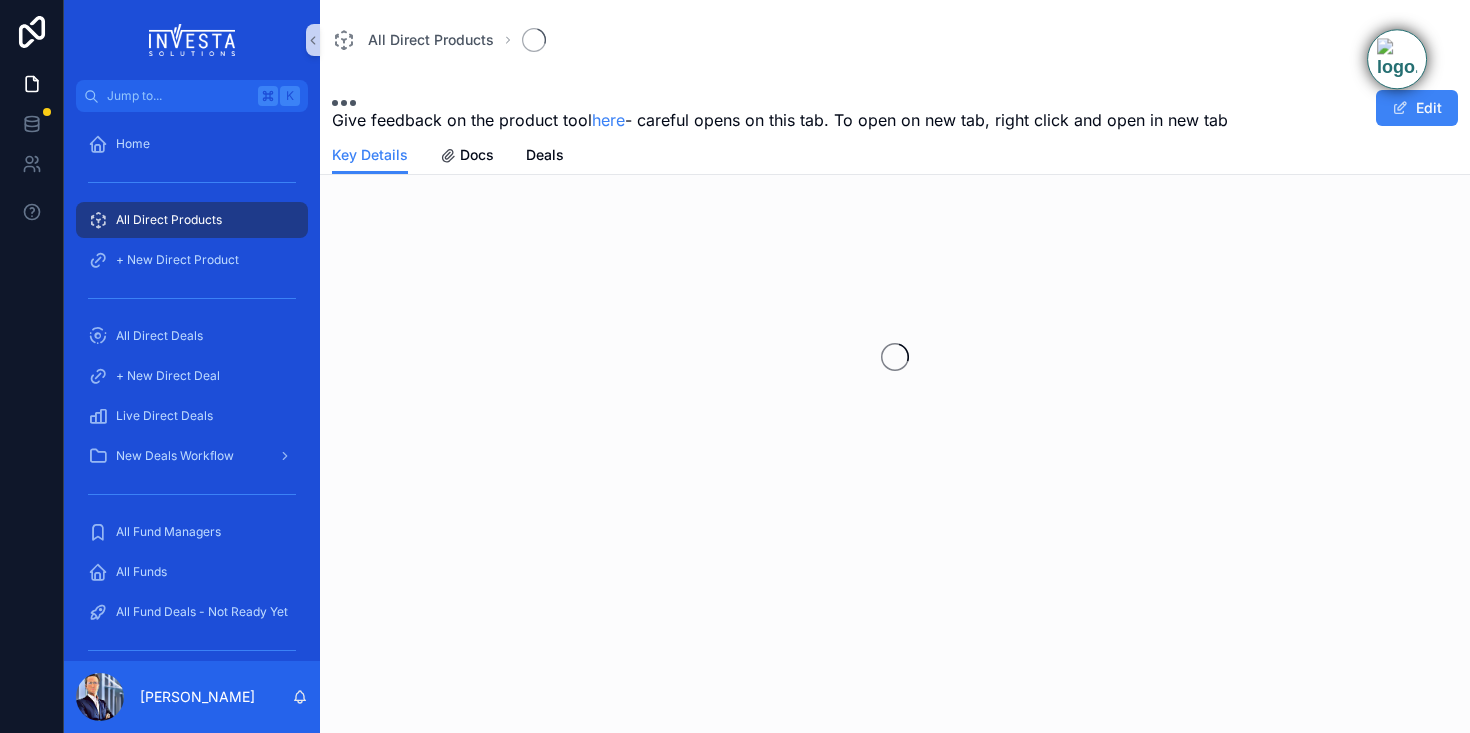 click on "All Direct Products Give feedback on the product tool   here  - careful opens on this tab. To open on new tab, right click and open in new tab Edit Key Details Key Details Docs Deals" at bounding box center [895, 321] 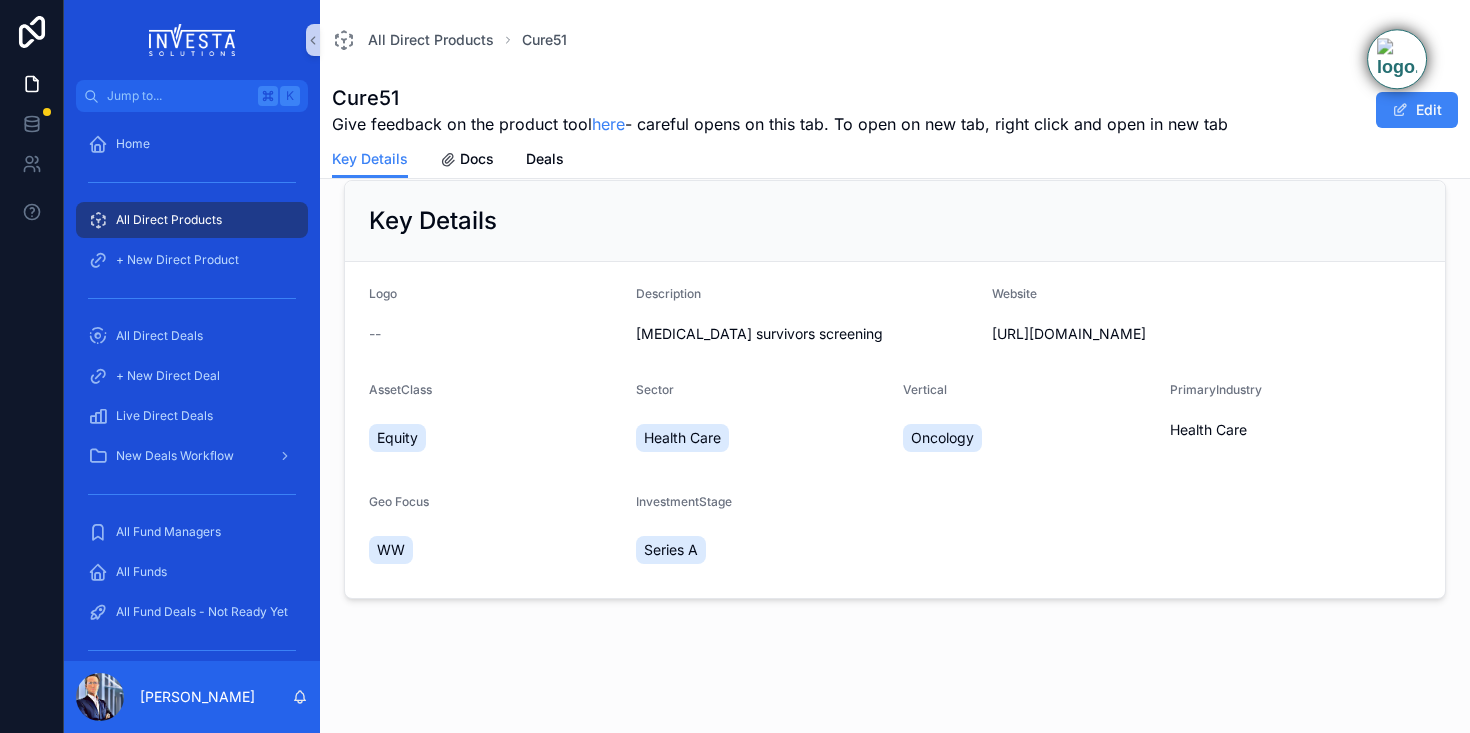 scroll, scrollTop: 22, scrollLeft: 0, axis: vertical 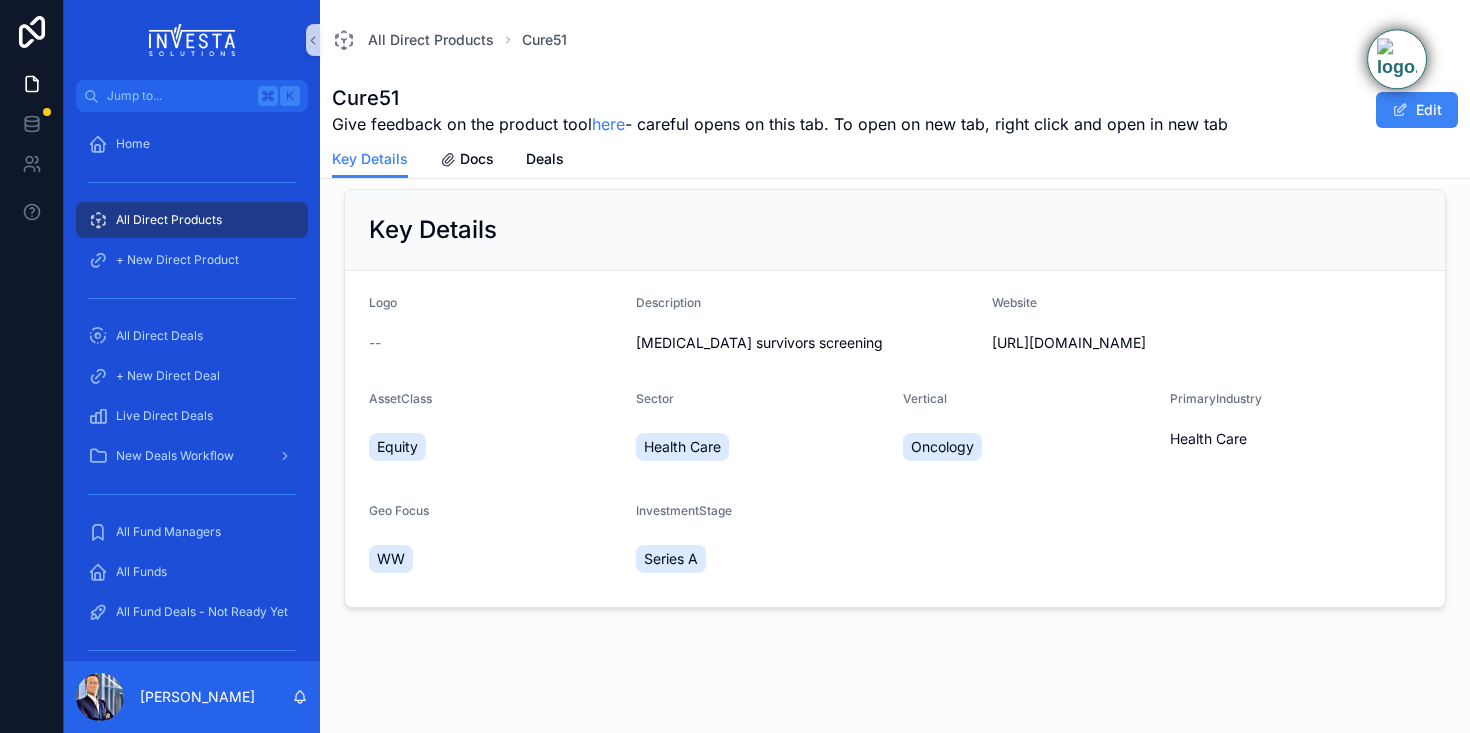 click on "Logo -- Description [MEDICAL_DATA] survivors screening Website [URL][DOMAIN_NAME] AssetClass Equity Sector Health Care Vertical Oncology PrimaryIndustry Health Care Geo Focus WW InvestmentStage Series A" at bounding box center (895, 439) 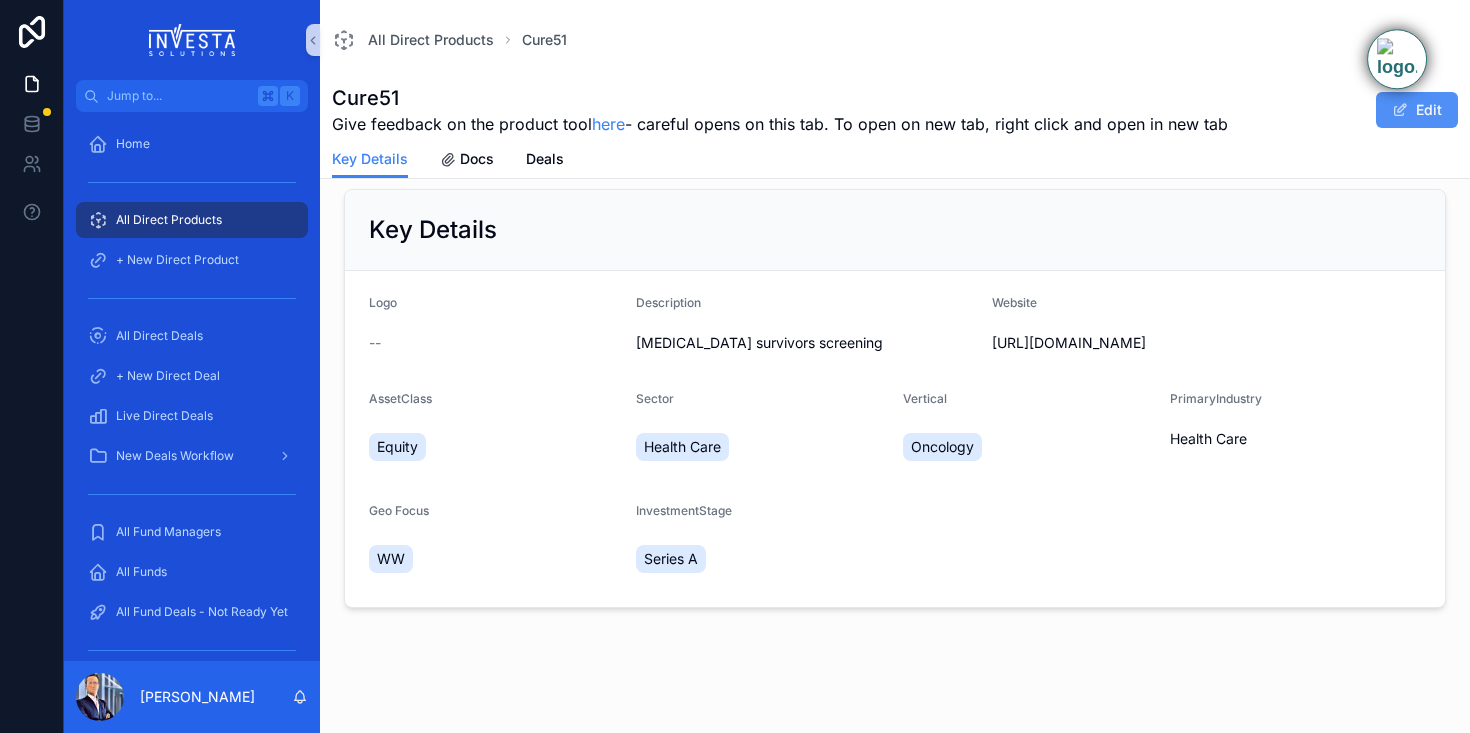 click on "Edit" at bounding box center (1417, 110) 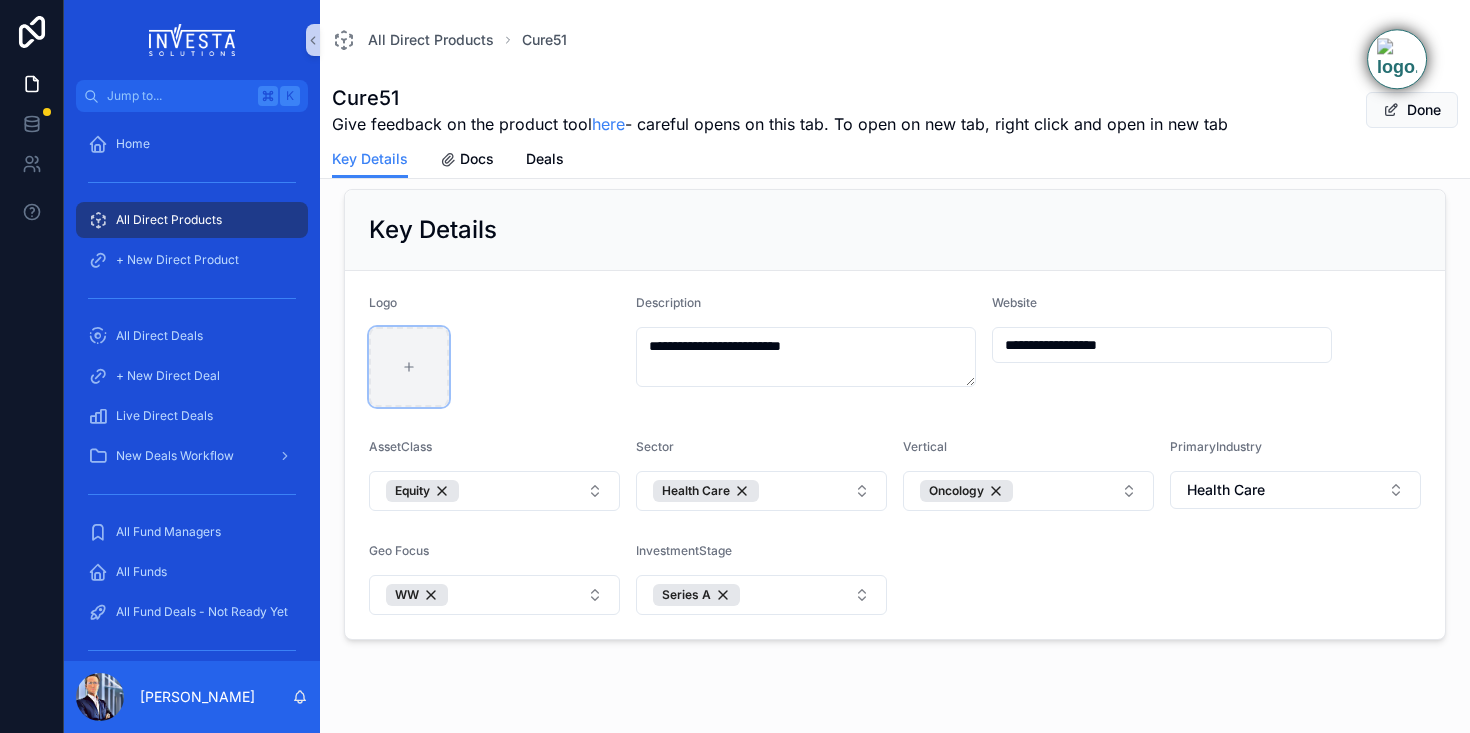 click 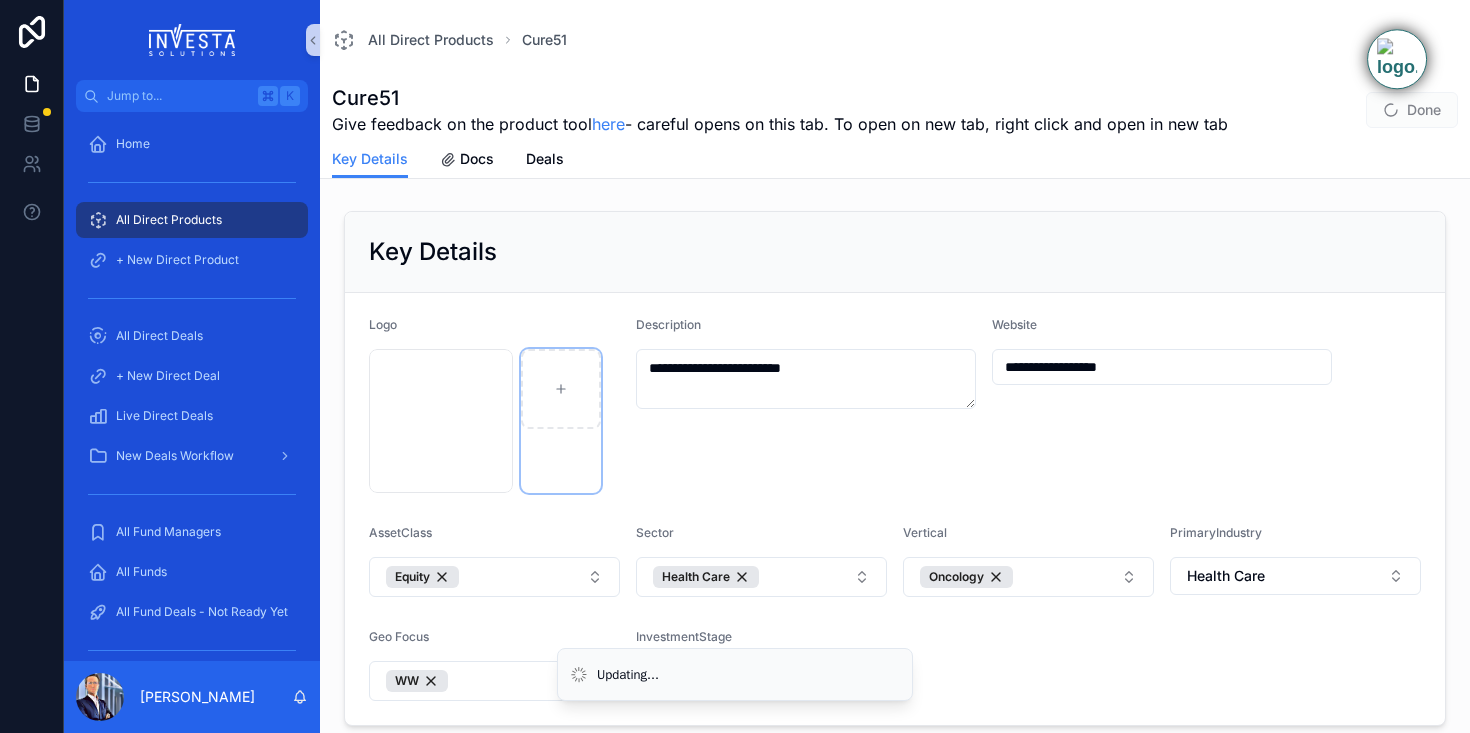 scroll, scrollTop: 129, scrollLeft: 0, axis: vertical 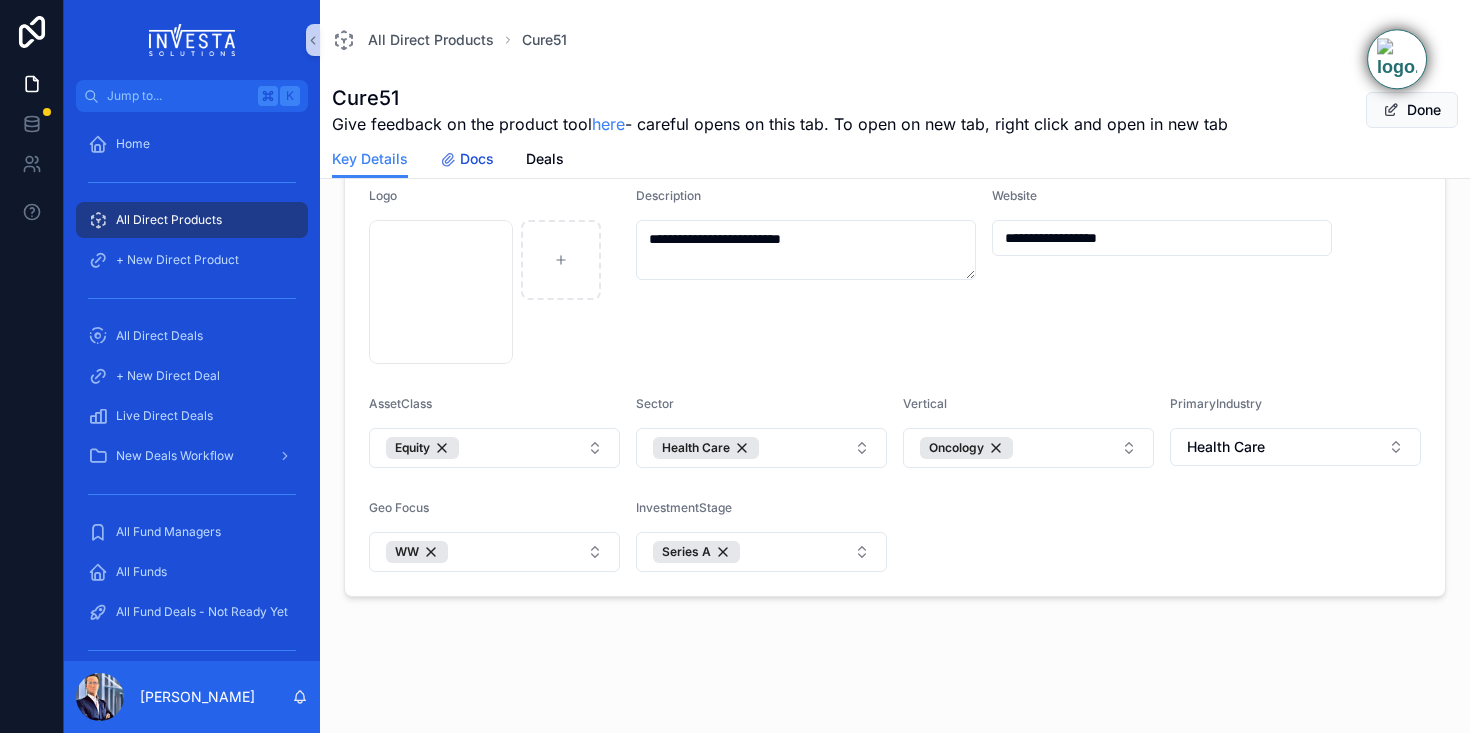 click at bounding box center [448, 160] 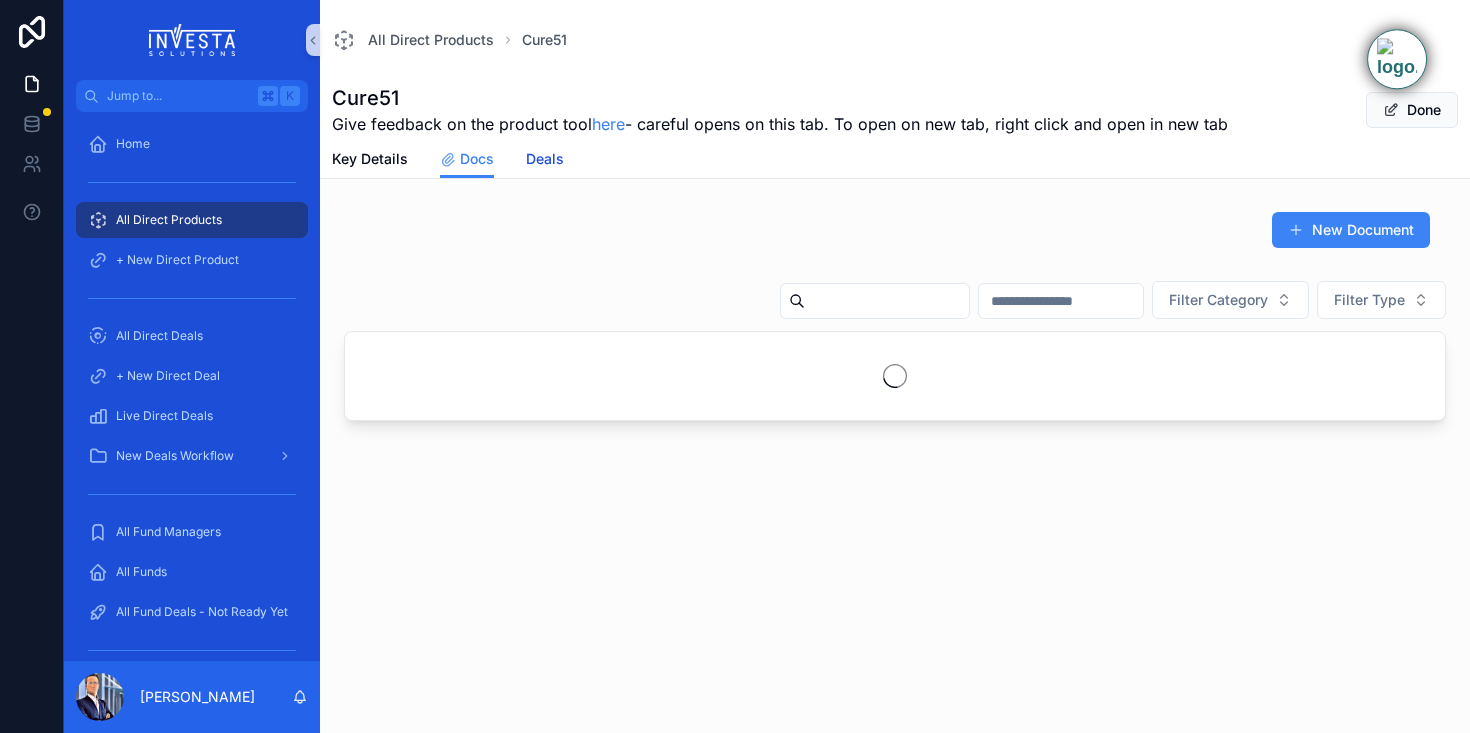 click on "Deals" at bounding box center [545, 159] 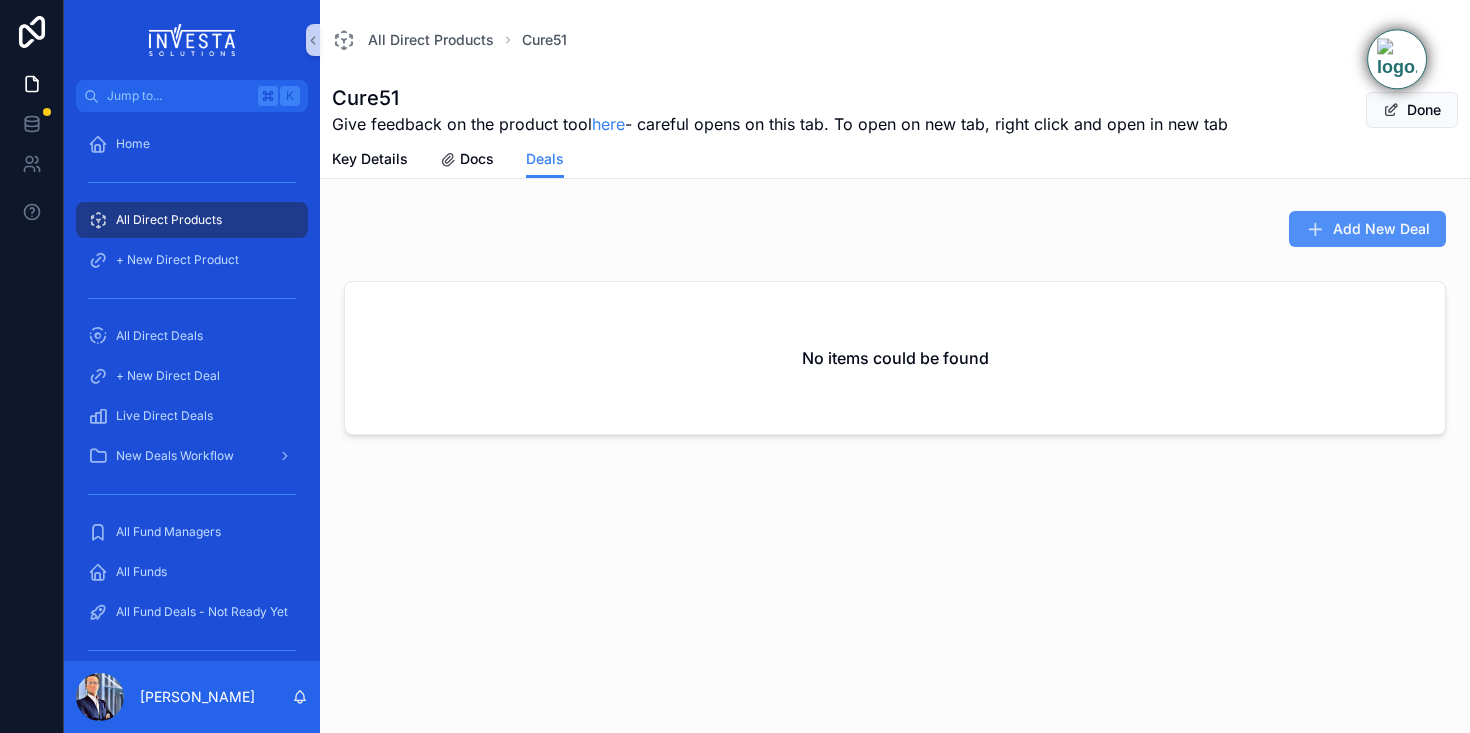 click on "Add New Deal" at bounding box center [1367, 229] 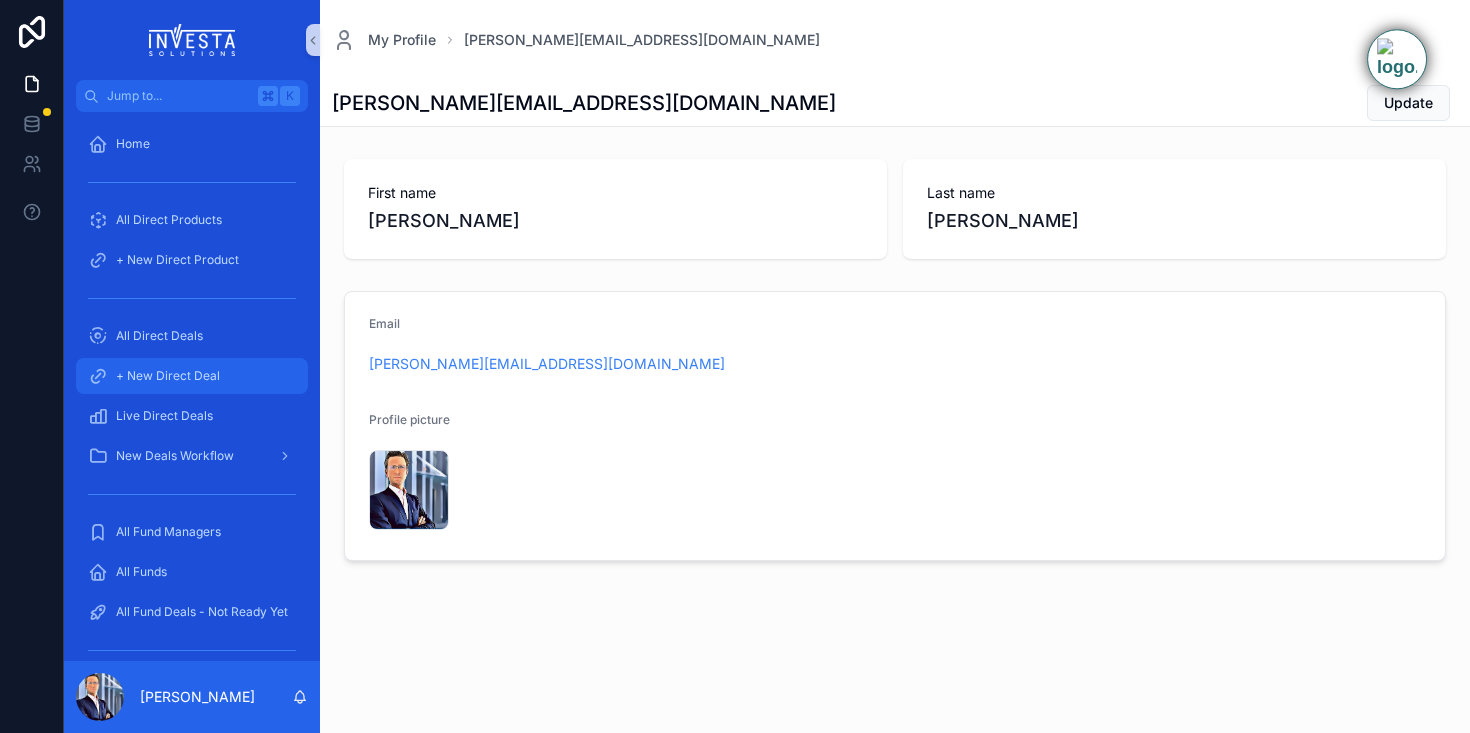 click on "+ New Direct Deal" at bounding box center [168, 376] 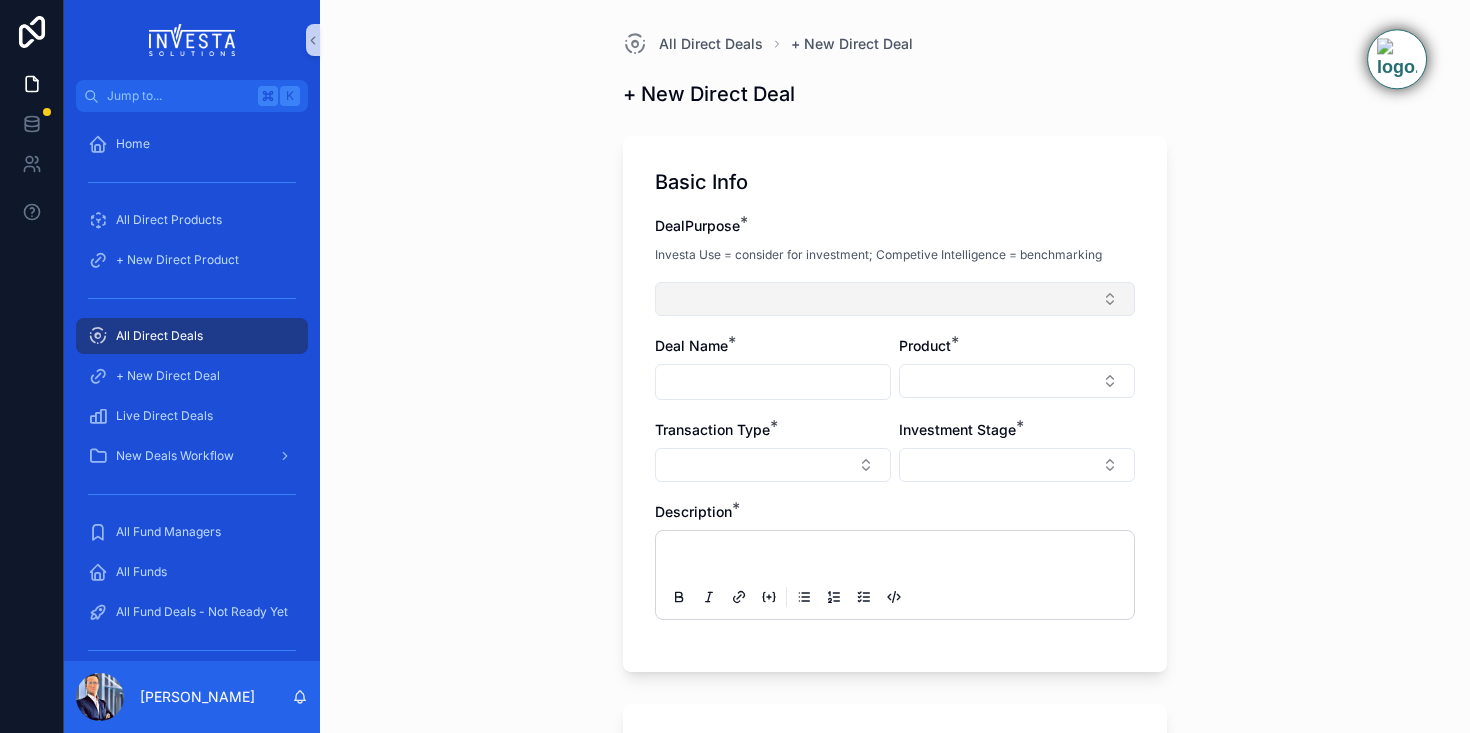 click at bounding box center [895, 299] 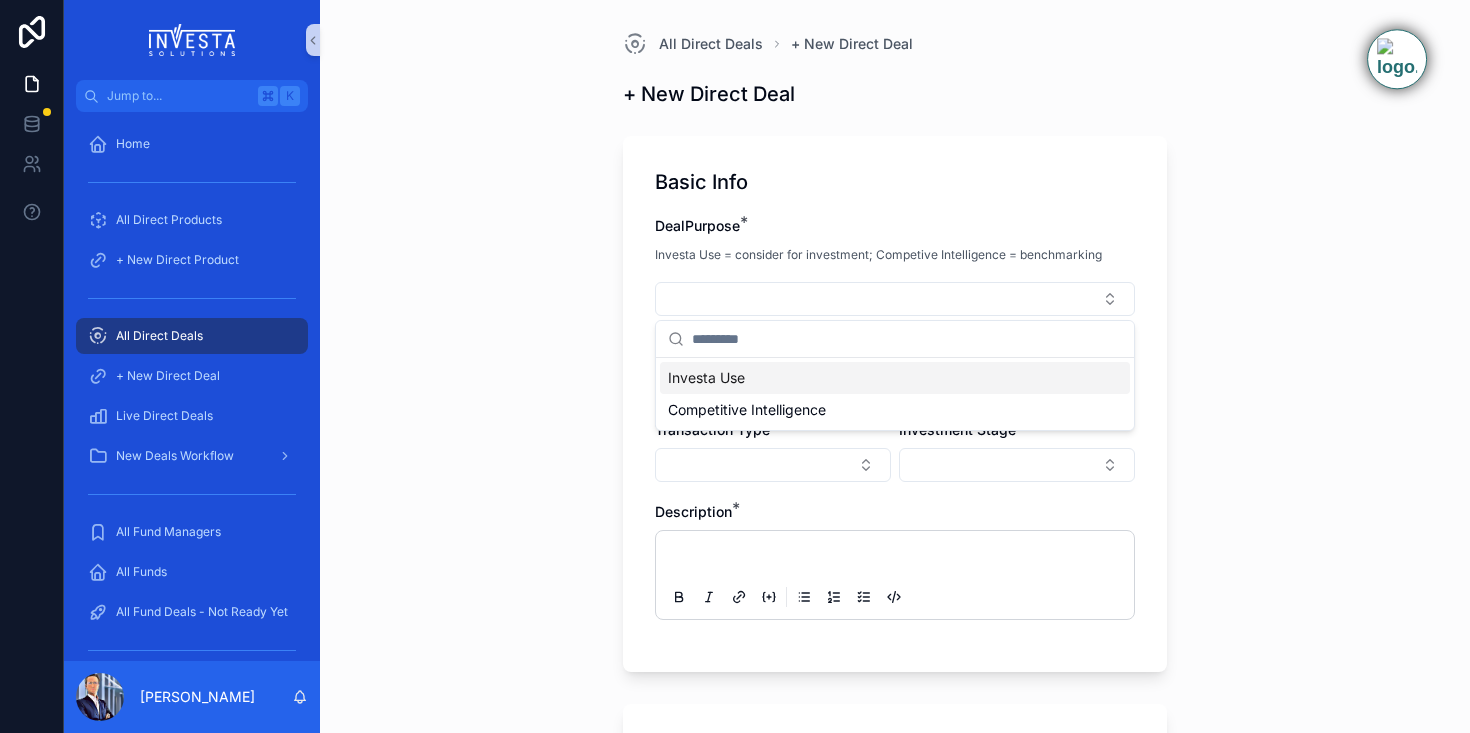 click on "Investa Use" at bounding box center (706, 378) 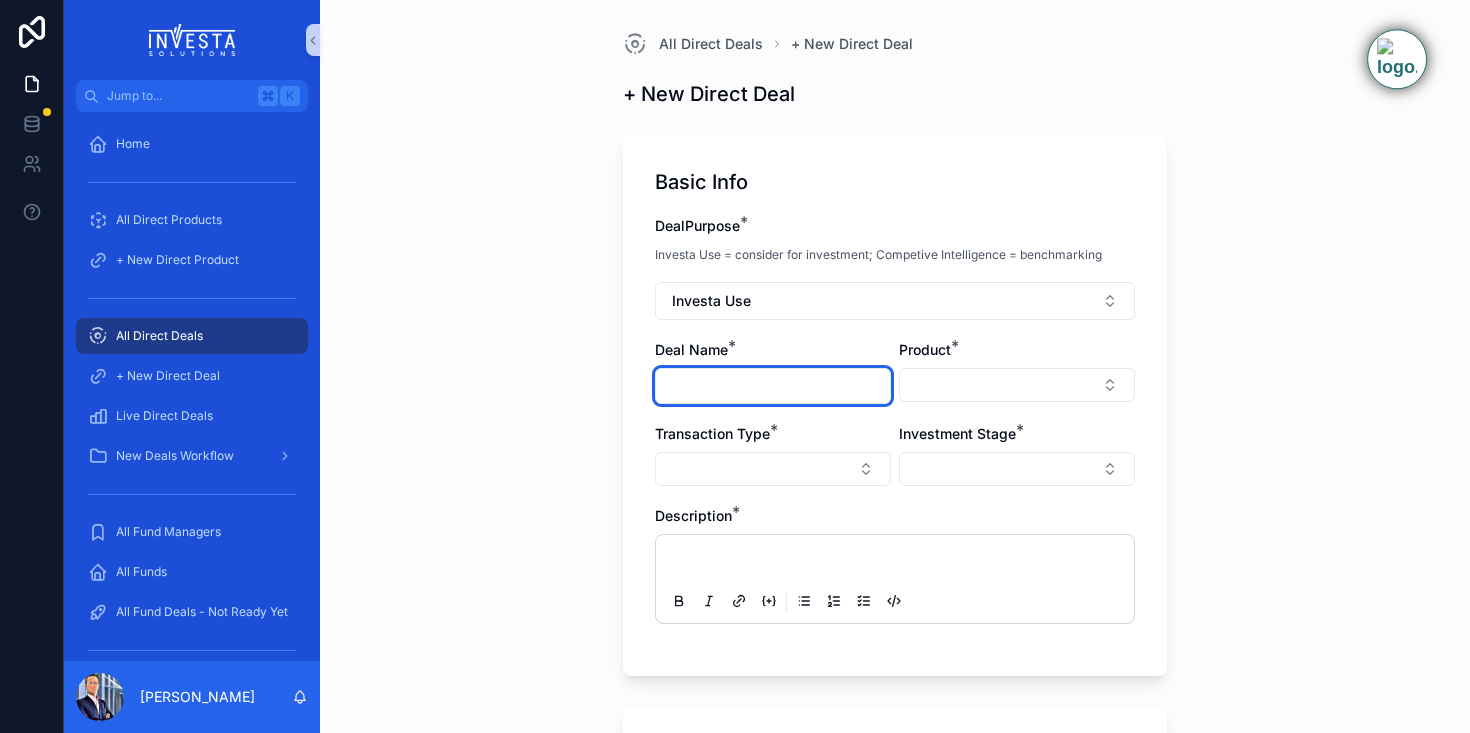 click at bounding box center (773, 386) 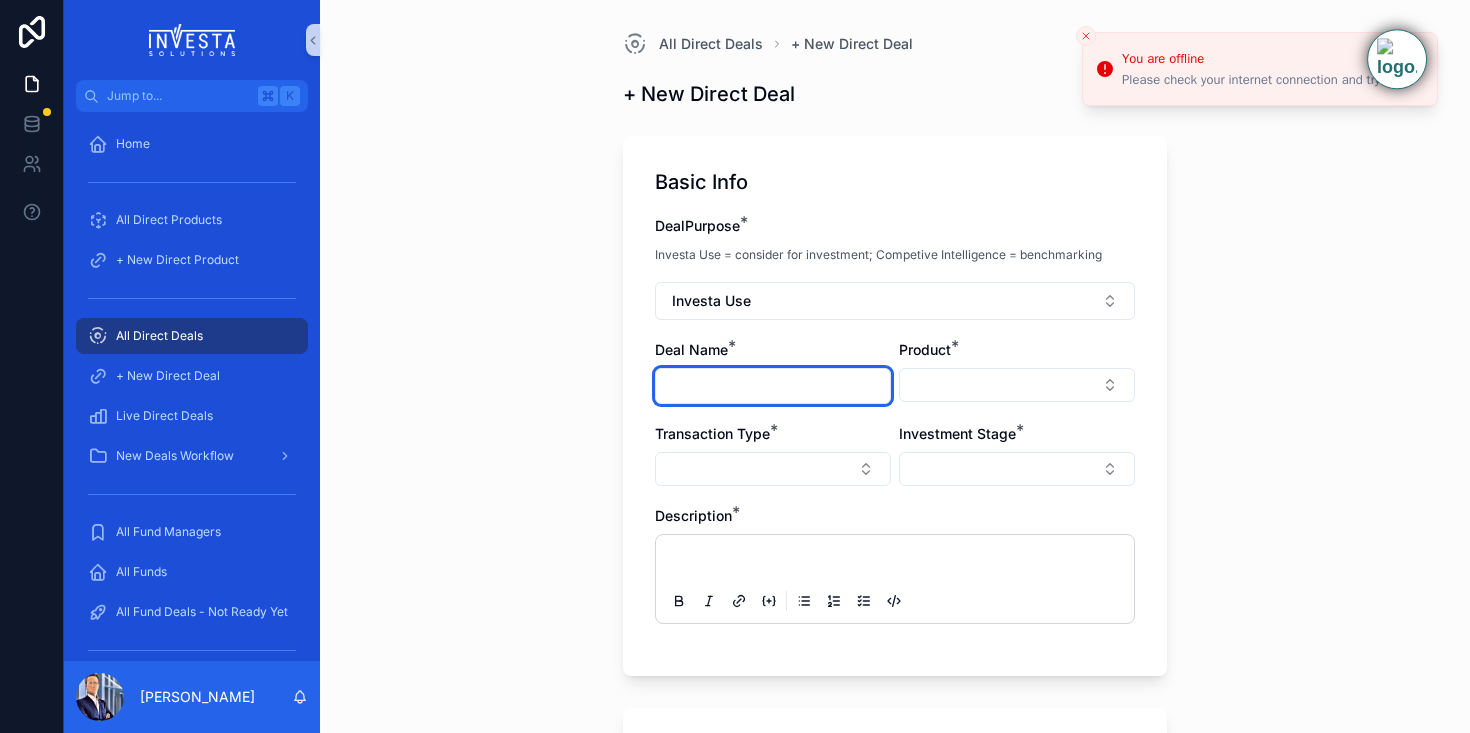 type on "*" 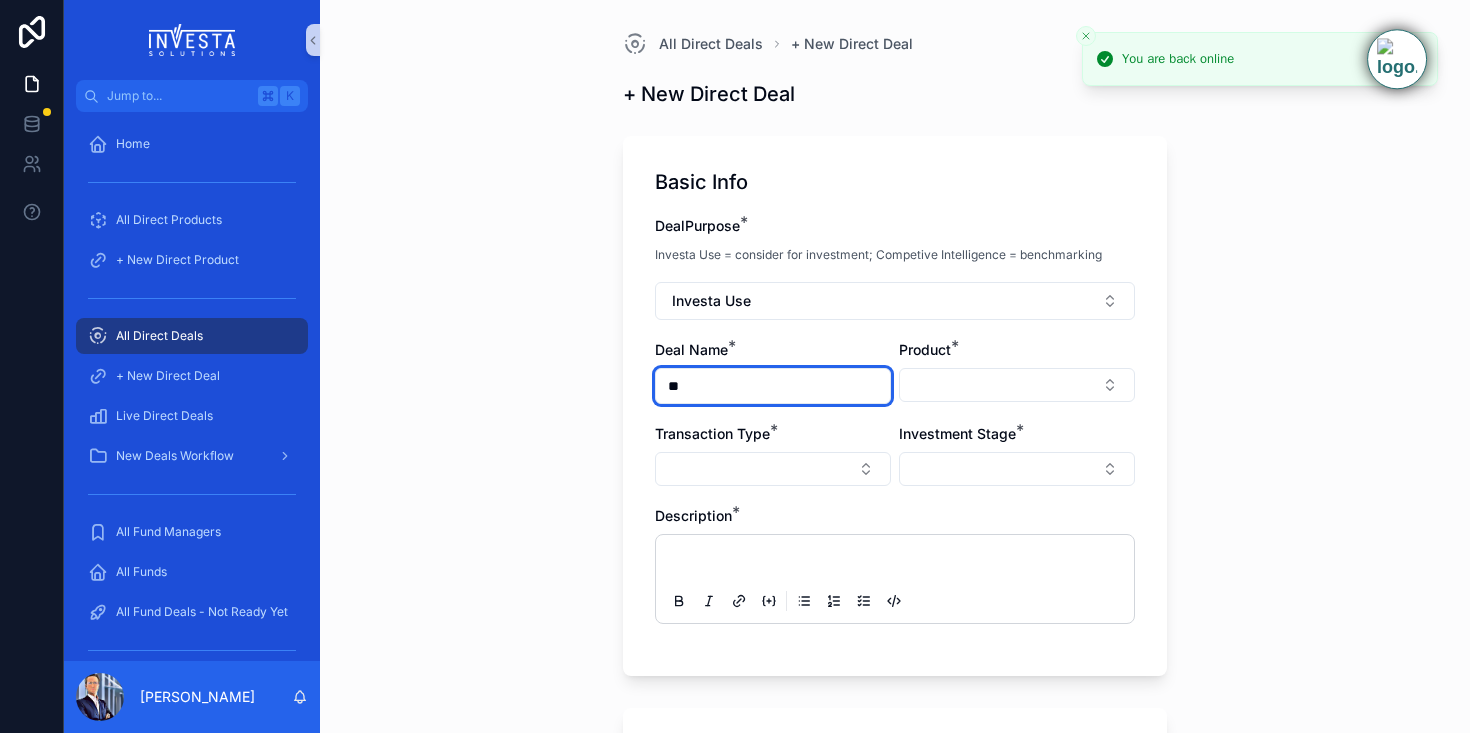 type on "*" 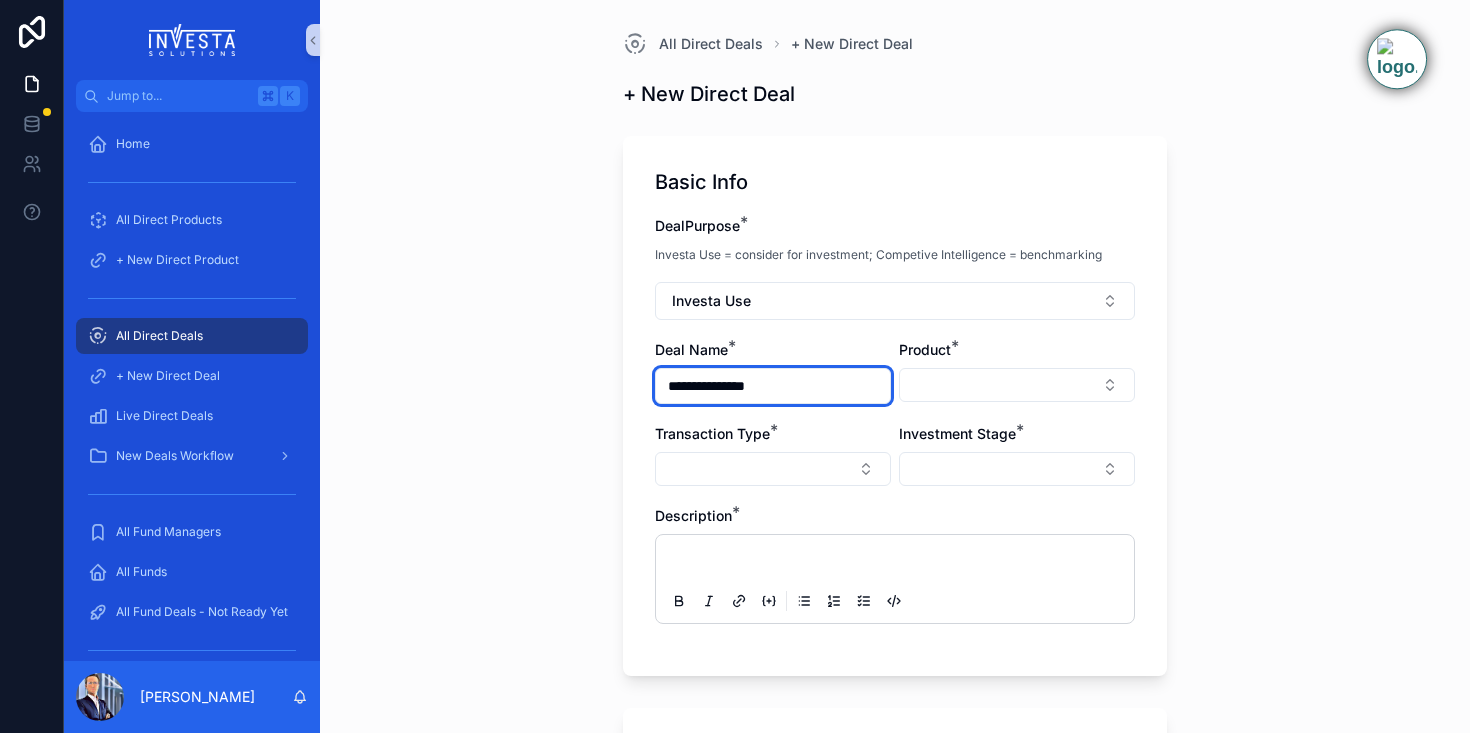type on "**********" 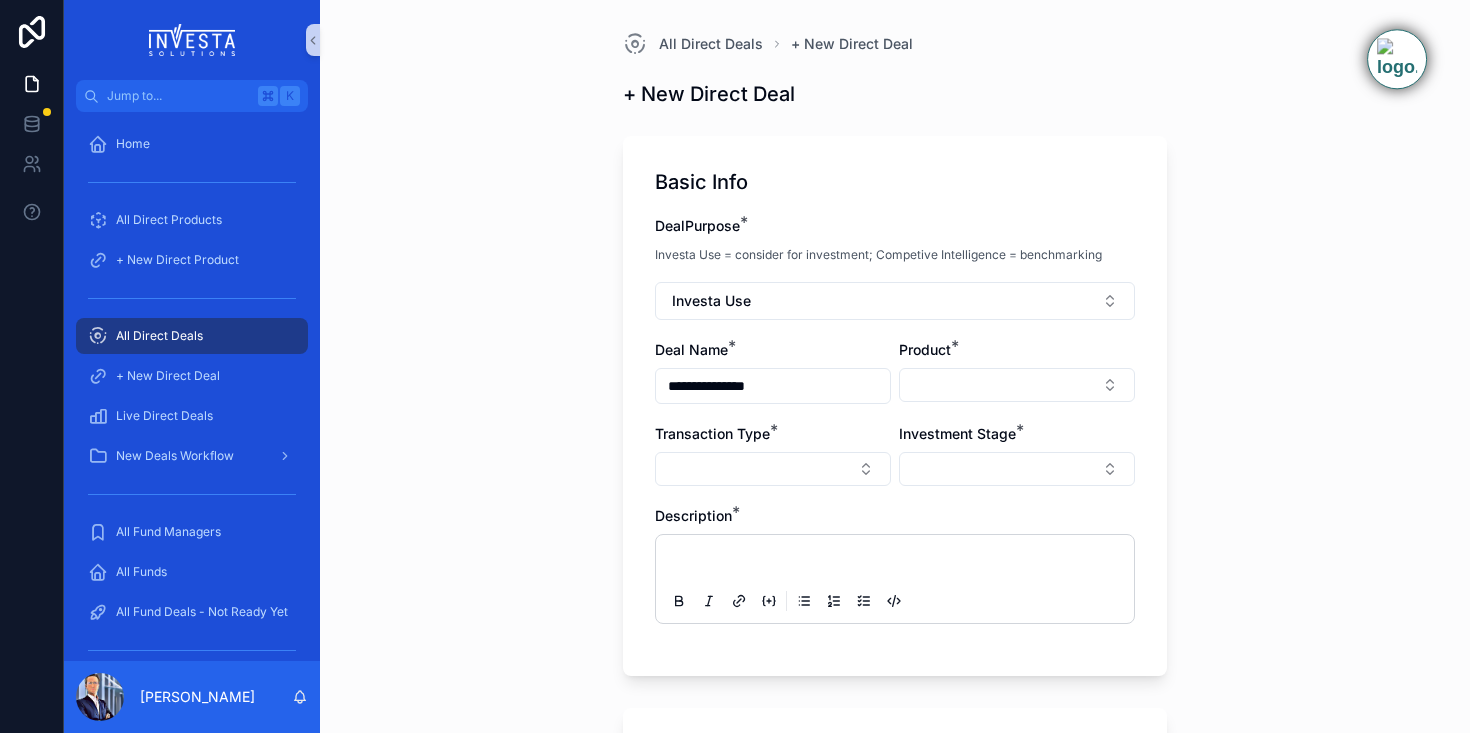 type 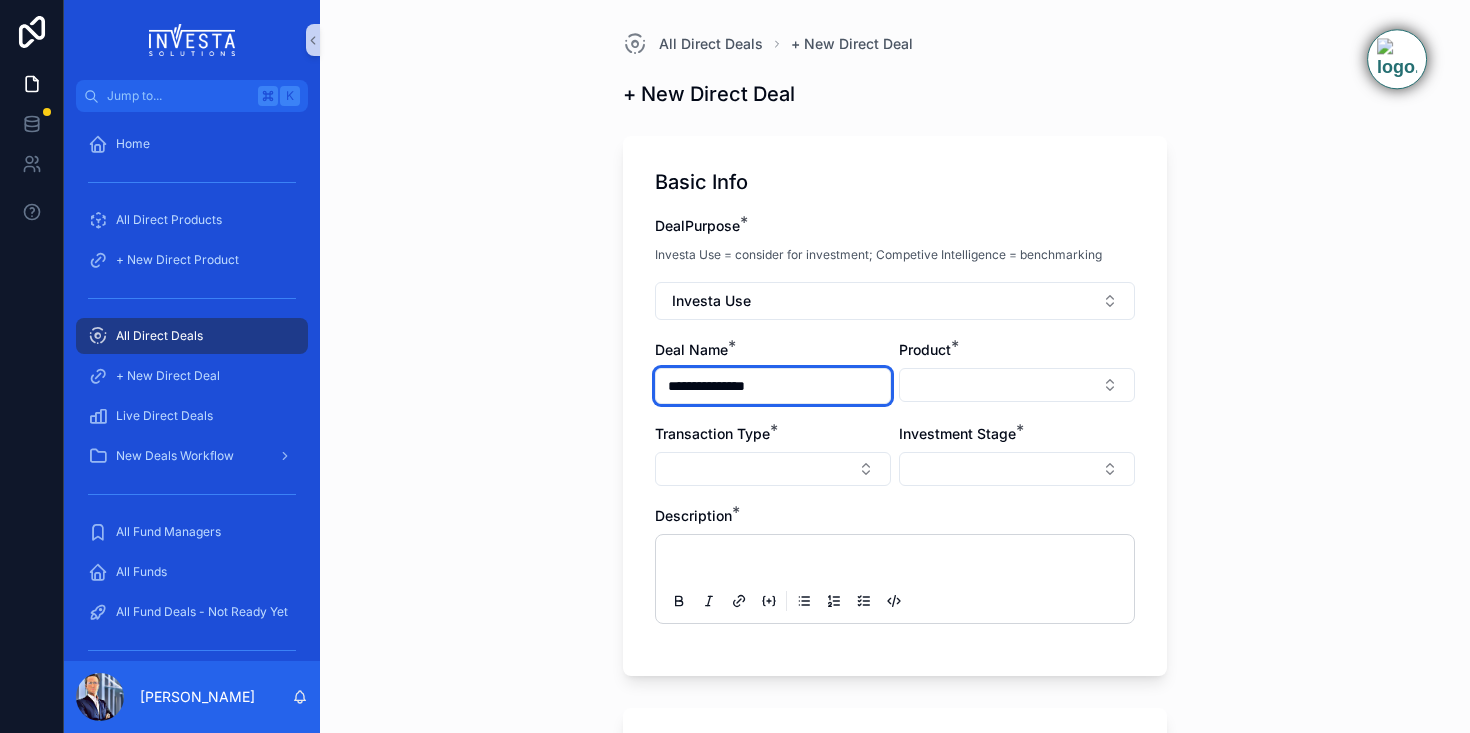 drag, startPoint x: 719, startPoint y: 384, endPoint x: 862, endPoint y: 384, distance: 143 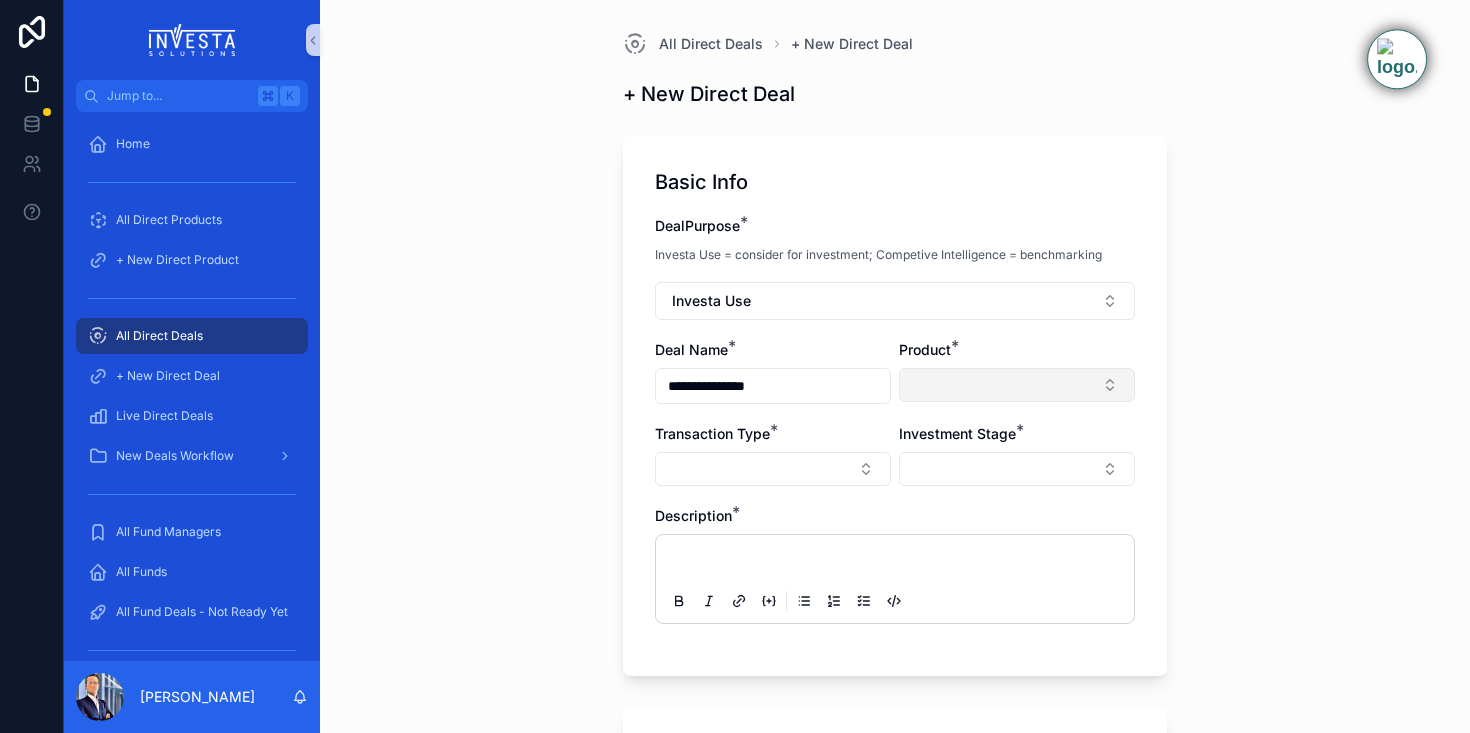 click at bounding box center [1017, 385] 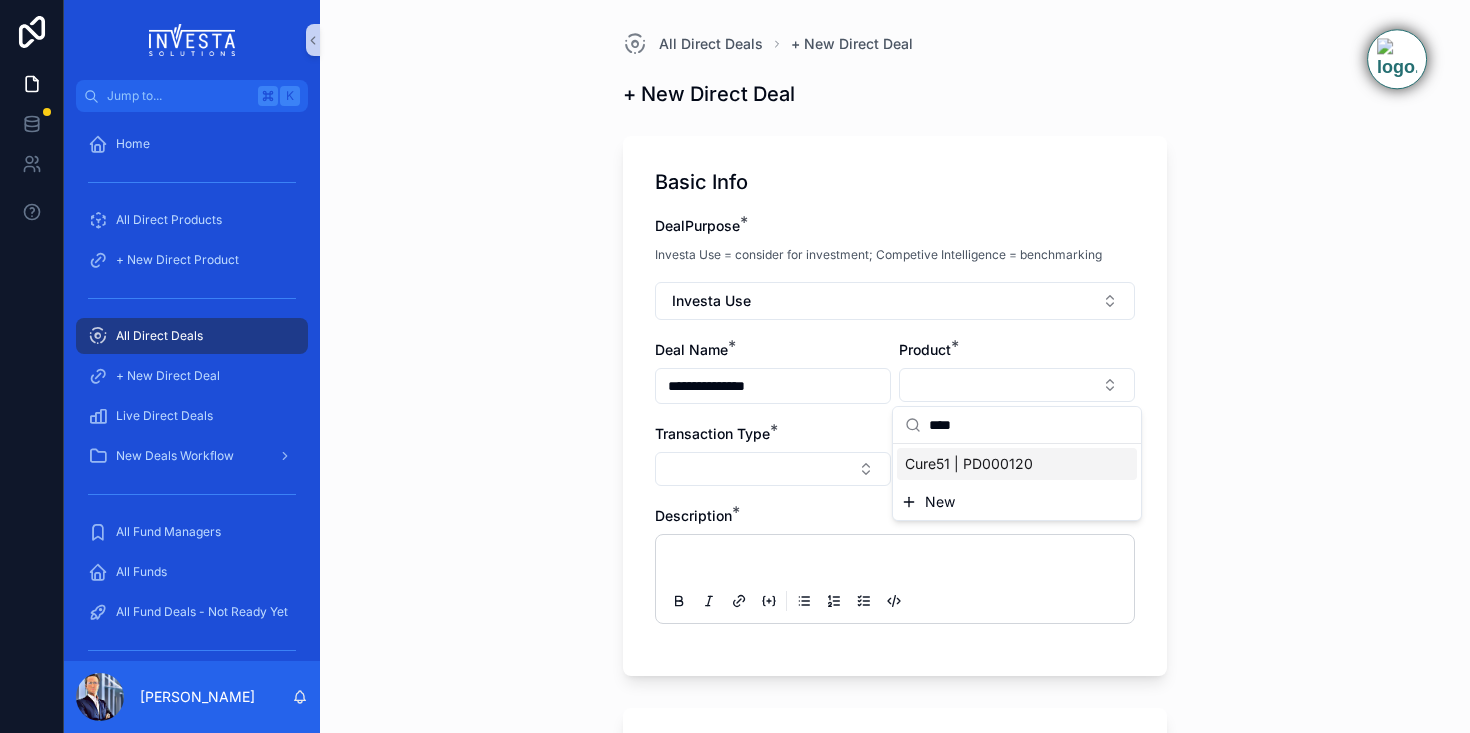 type on "****" 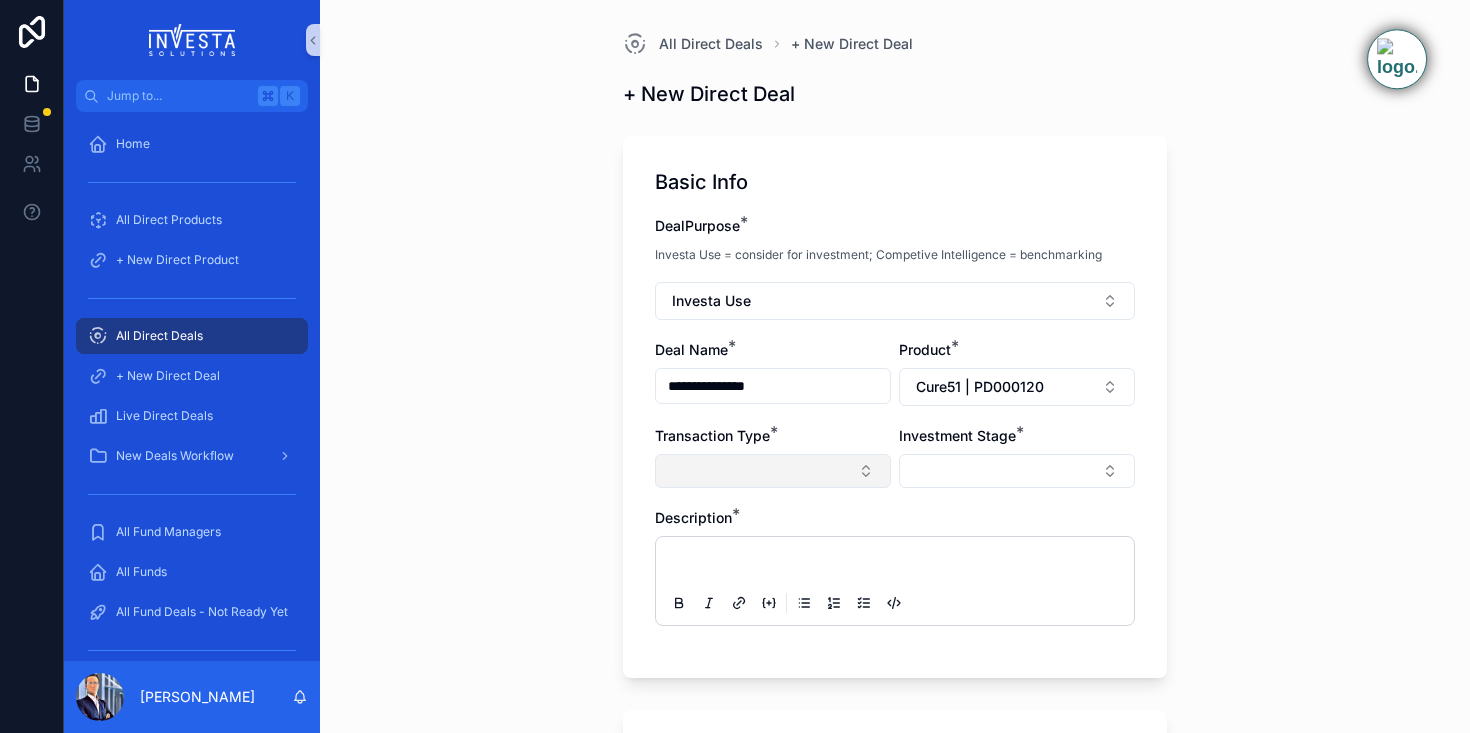 click at bounding box center (773, 471) 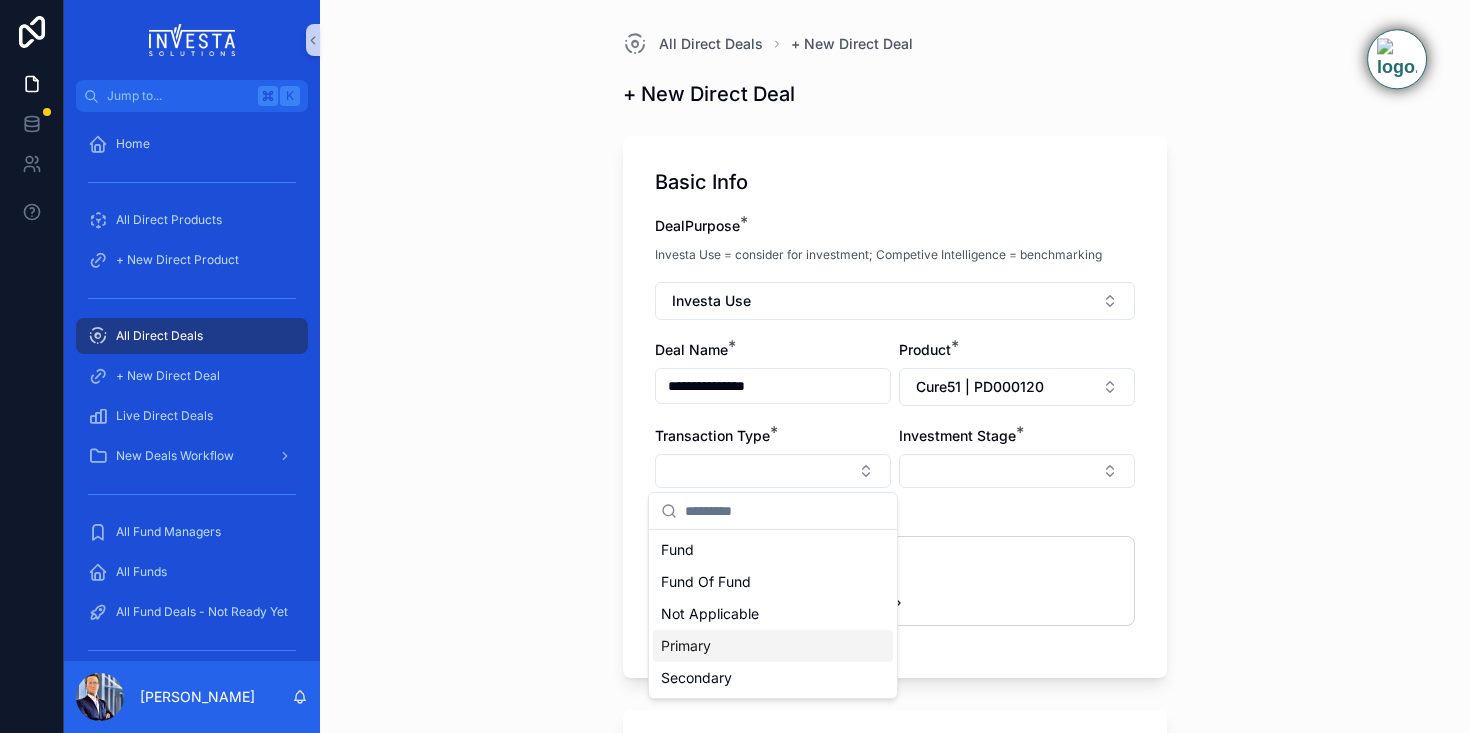 click on "Primary" at bounding box center (686, 646) 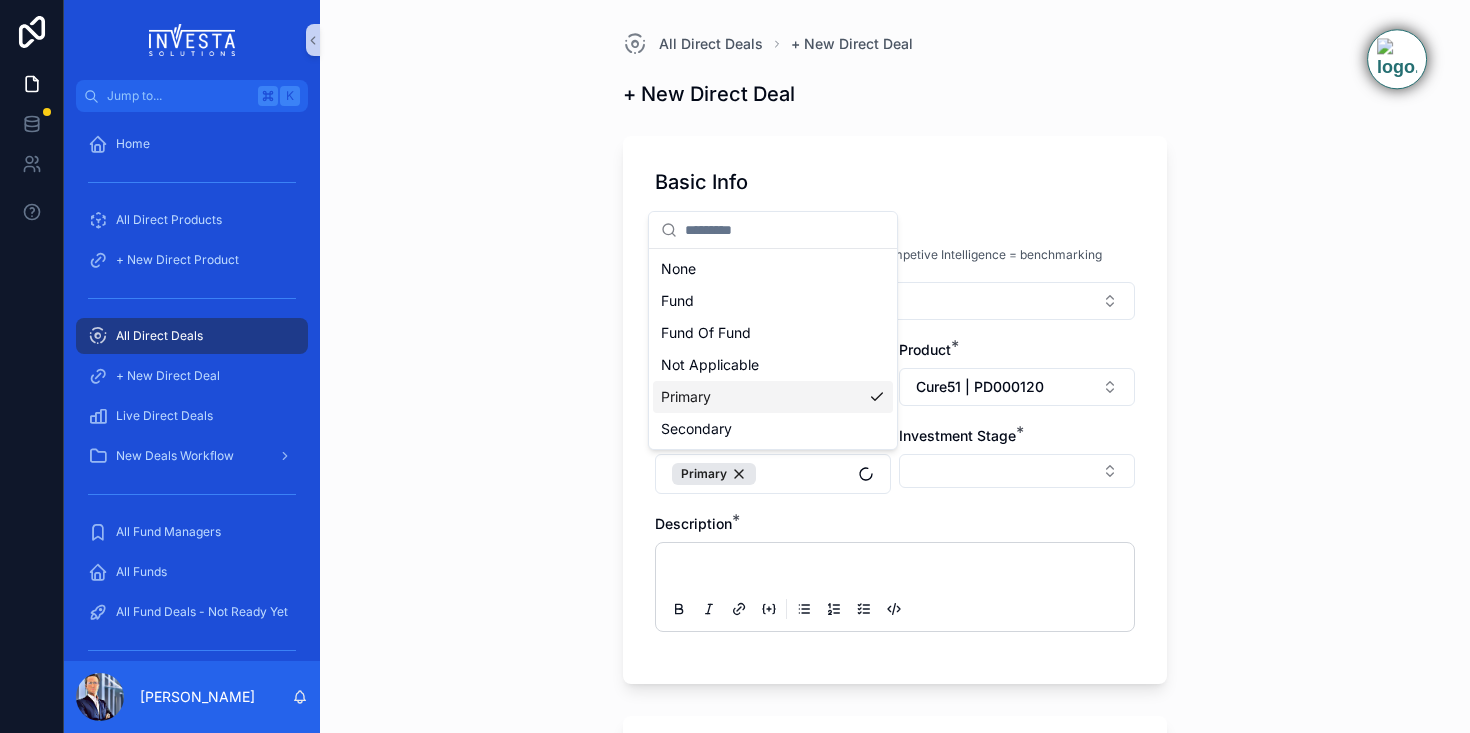 click on "*" at bounding box center (1020, 432) 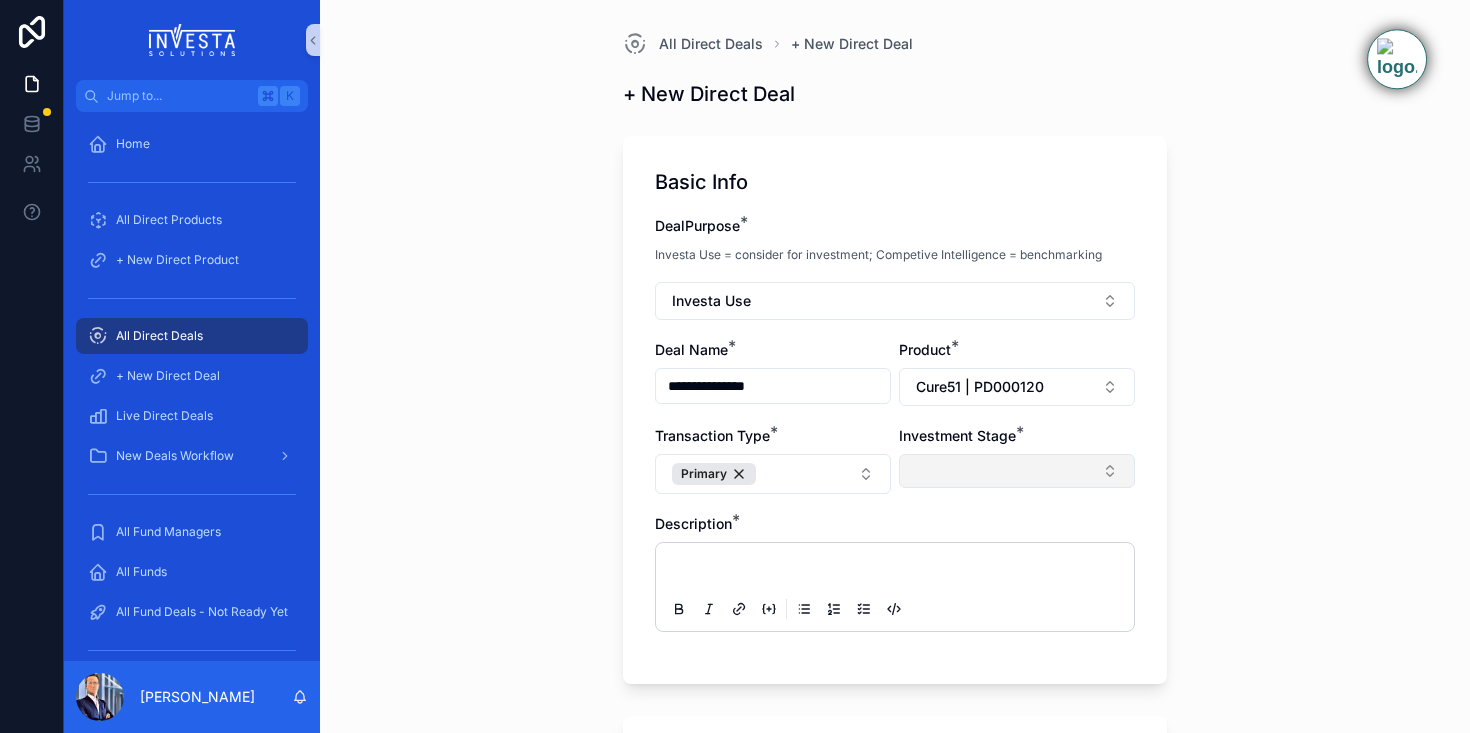click at bounding box center [1017, 471] 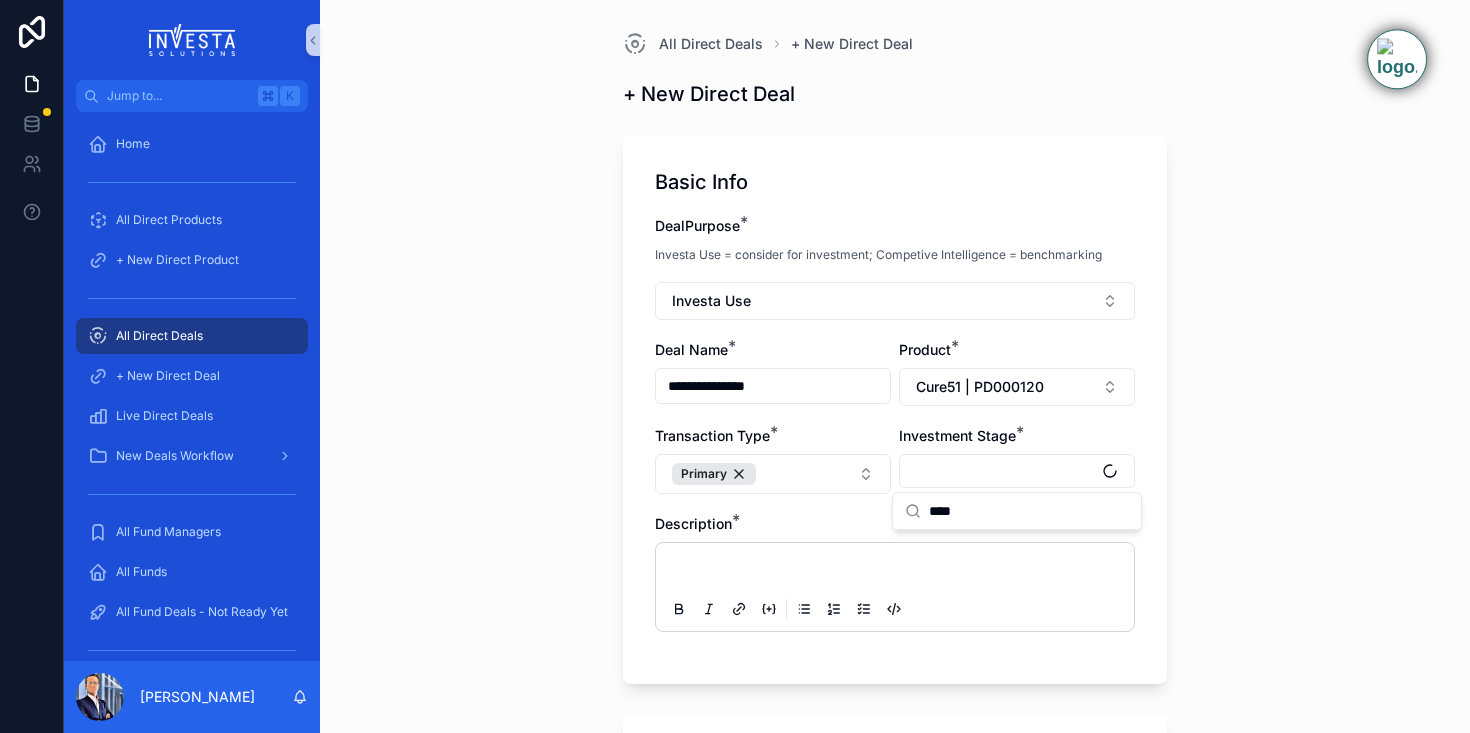 click on "****" at bounding box center (1029, 511) 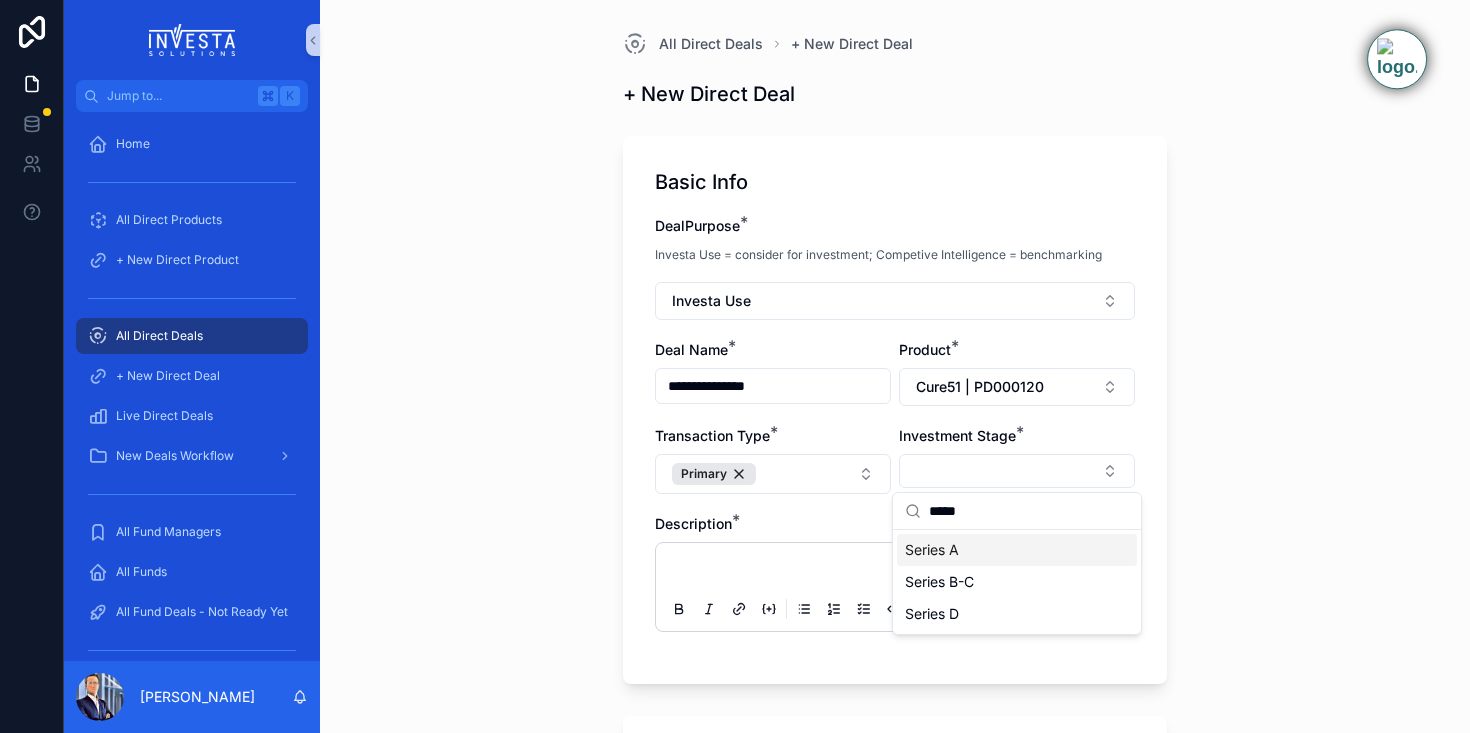 type on "*****" 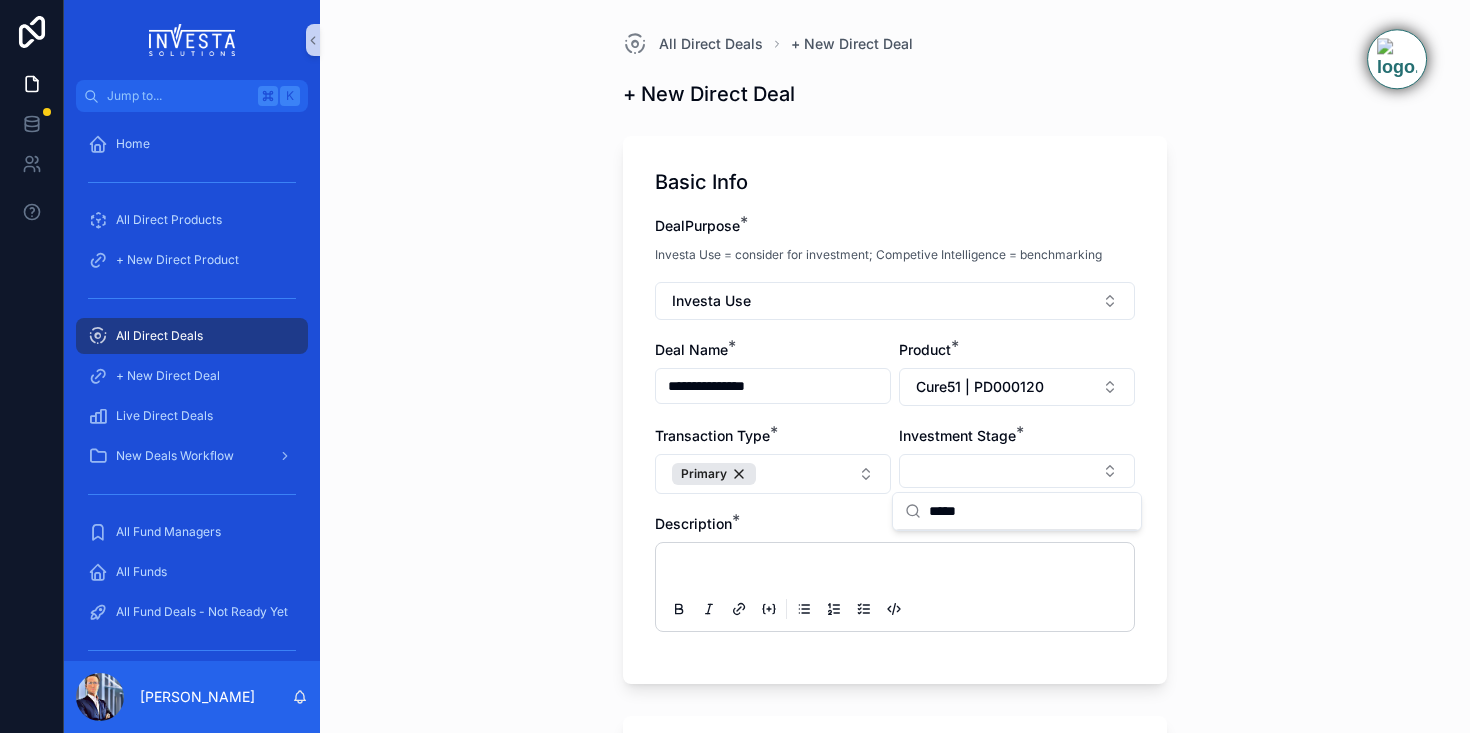click at bounding box center [895, 587] 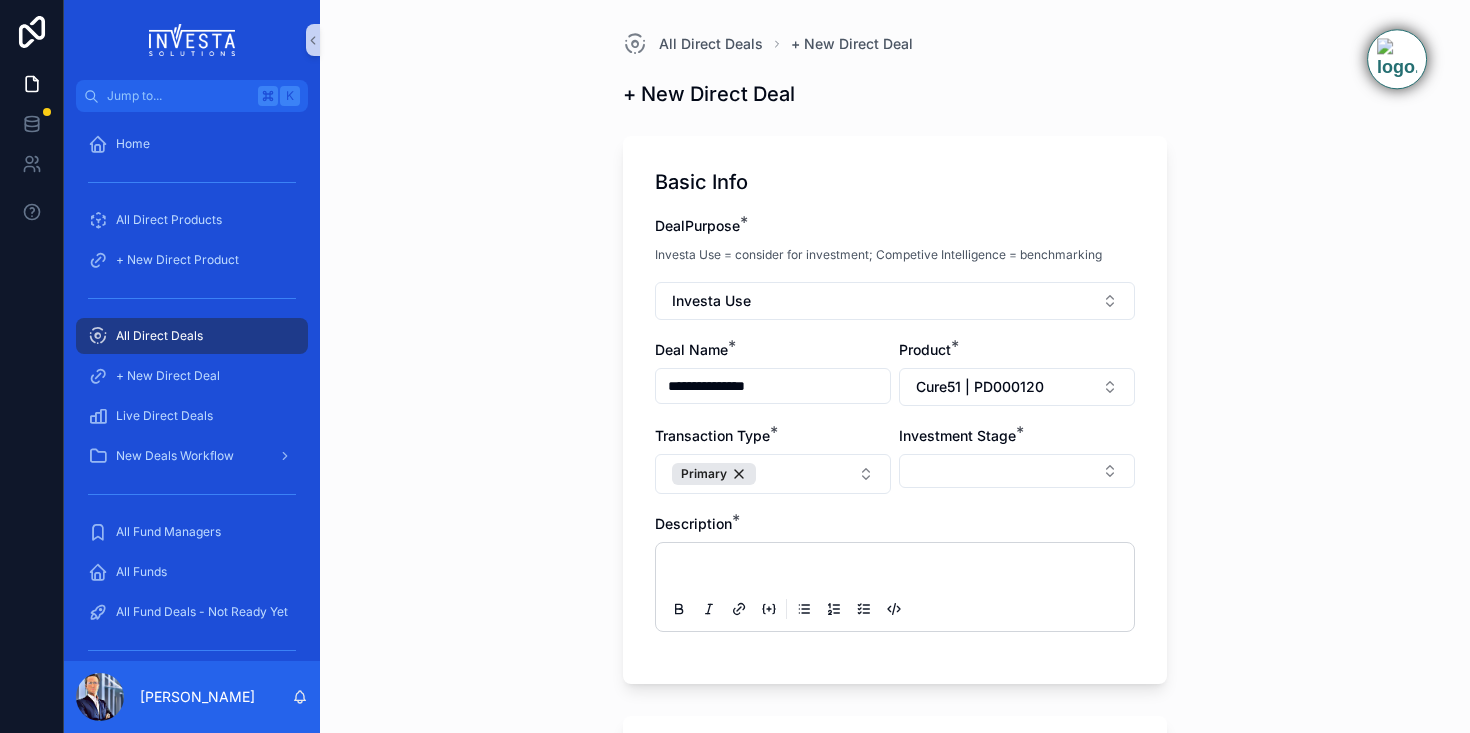 click at bounding box center (895, 587) 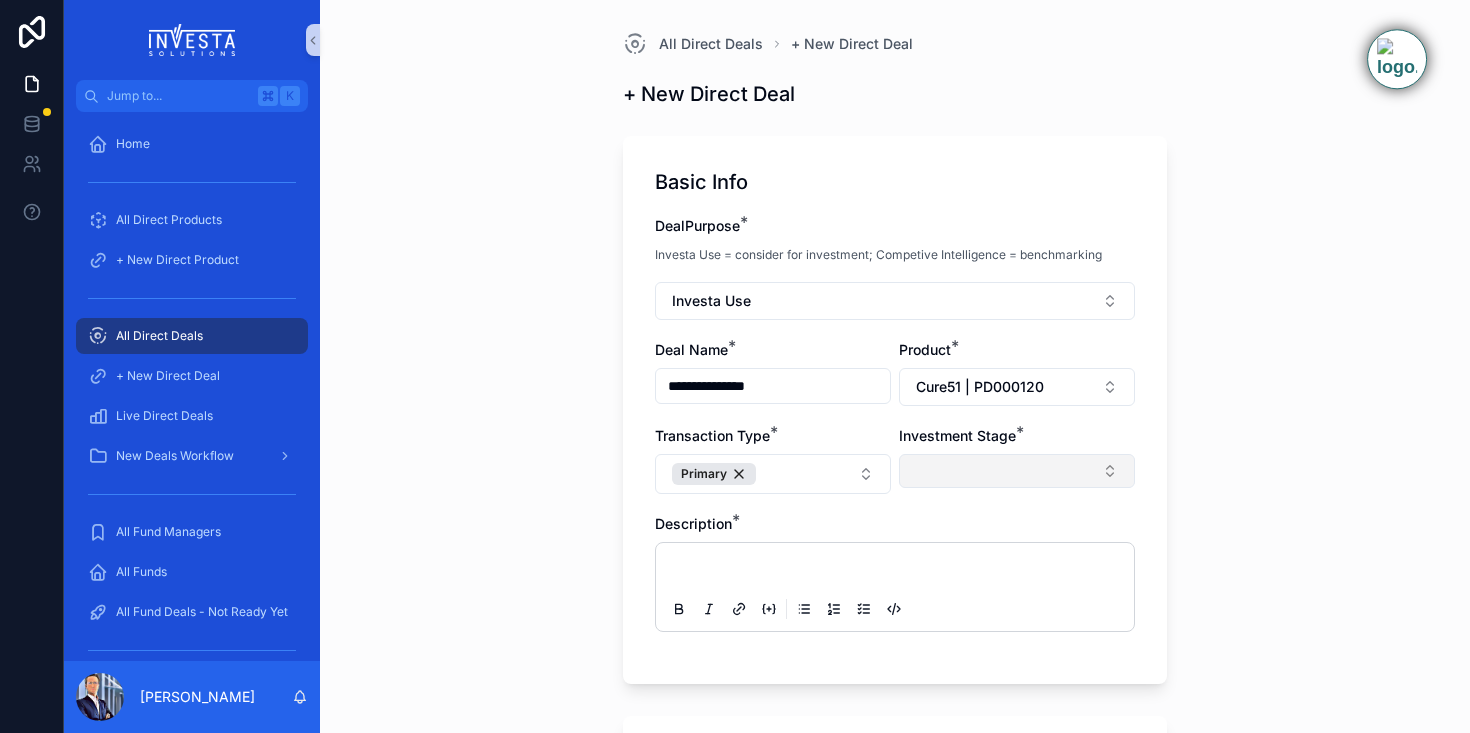 click at bounding box center (1017, 471) 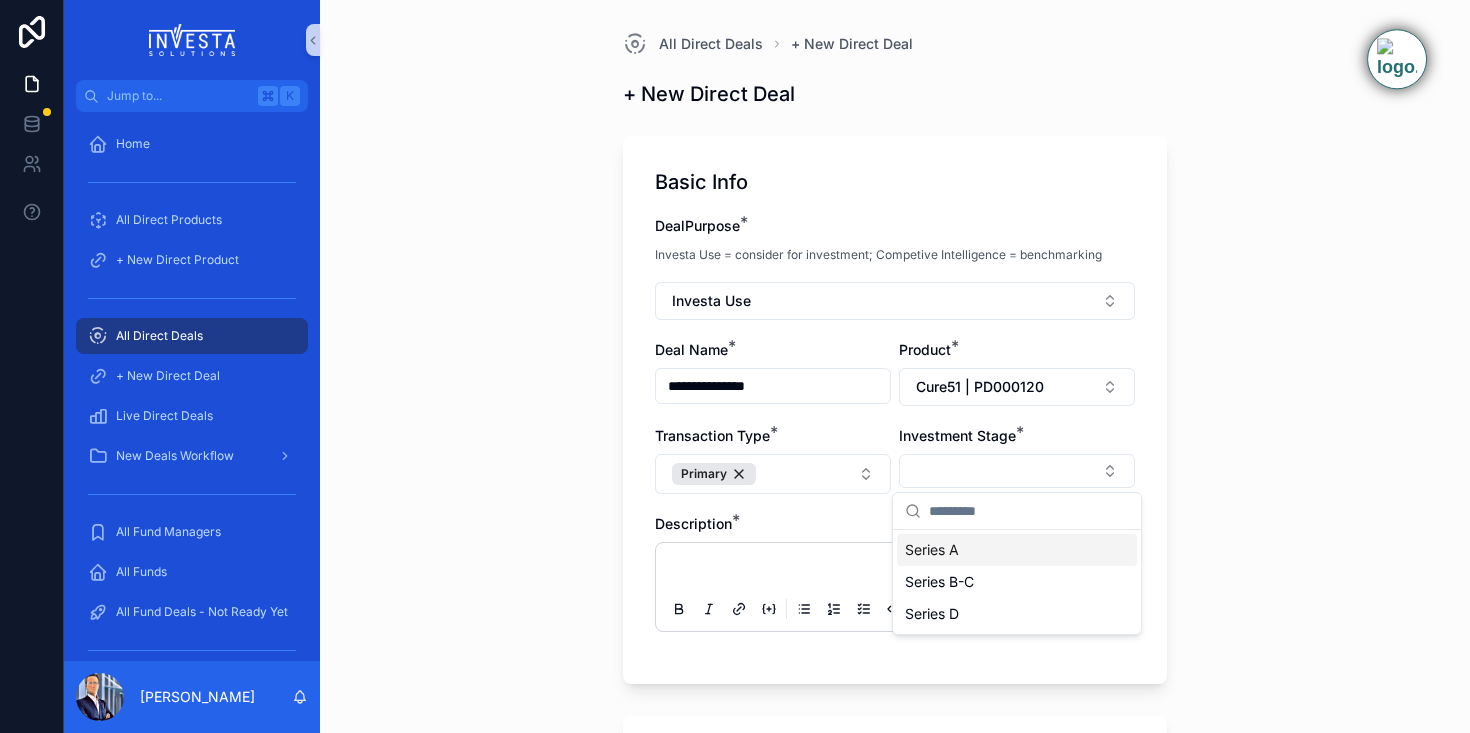 click on "Series A" at bounding box center [932, 550] 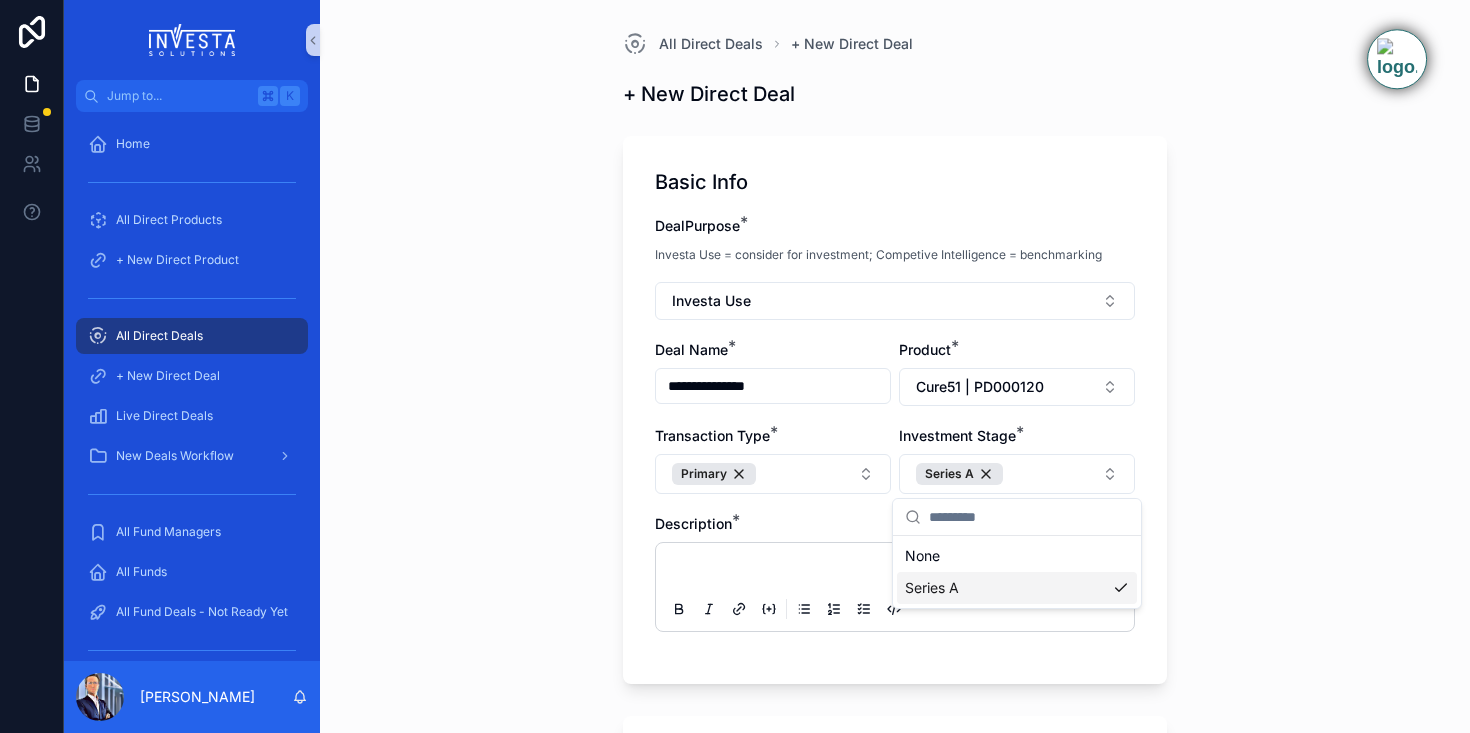 click at bounding box center (895, 587) 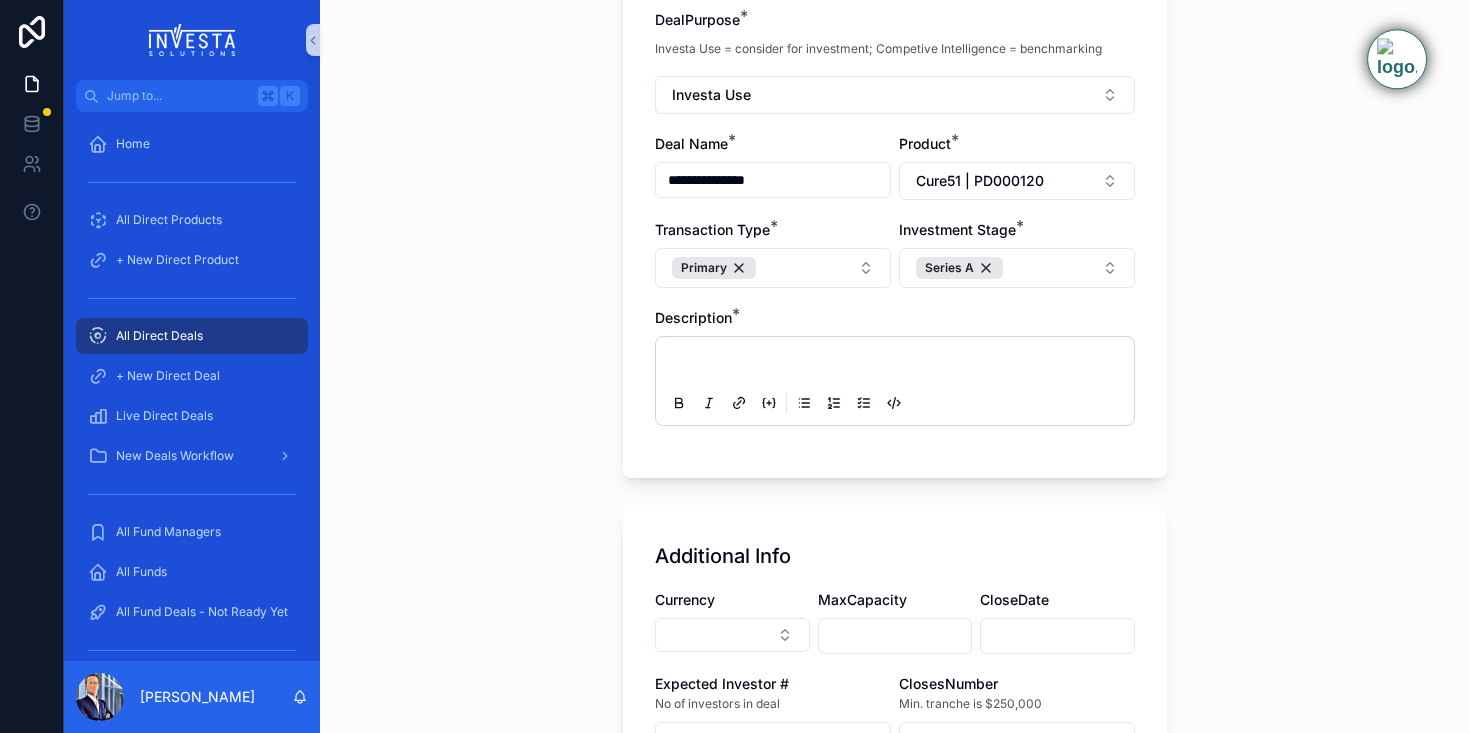 scroll, scrollTop: 209, scrollLeft: 0, axis: vertical 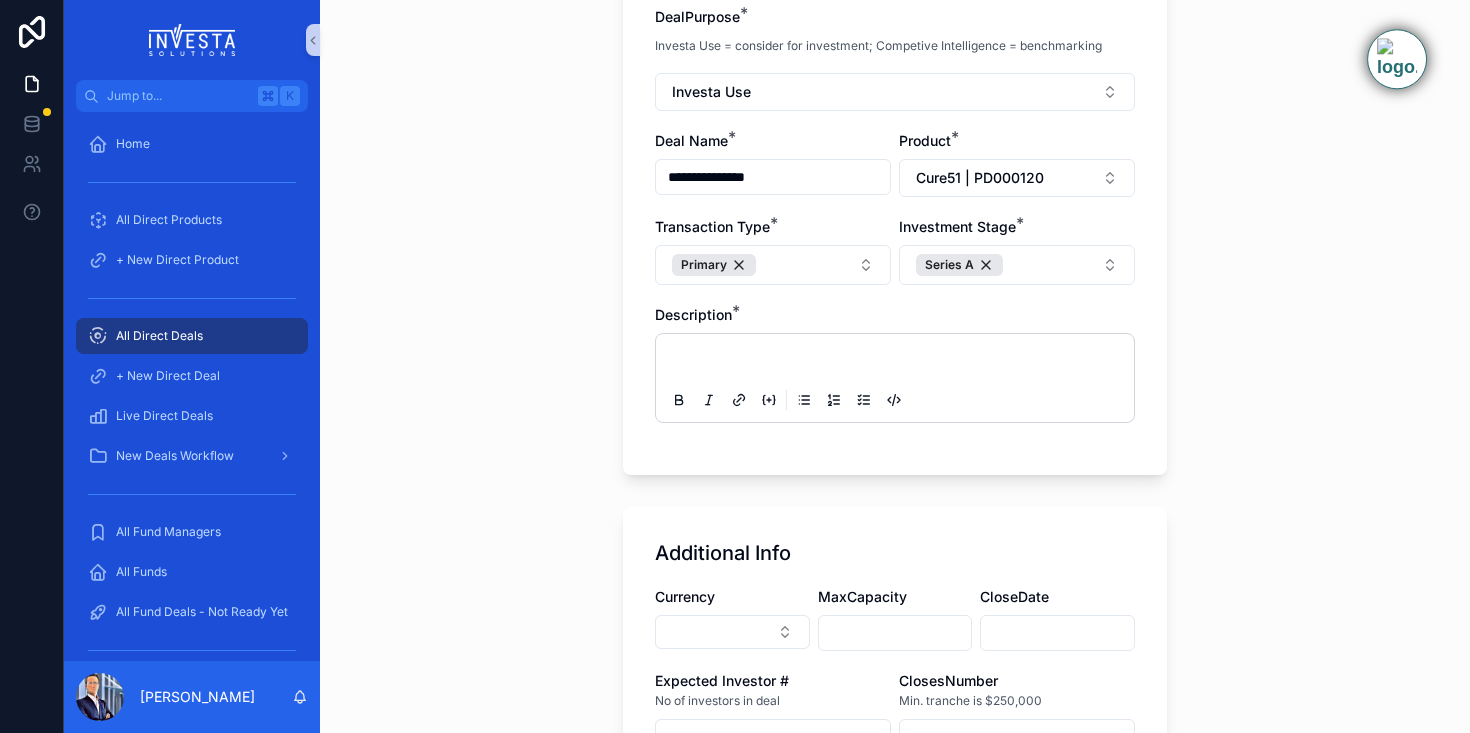 click at bounding box center [899, 362] 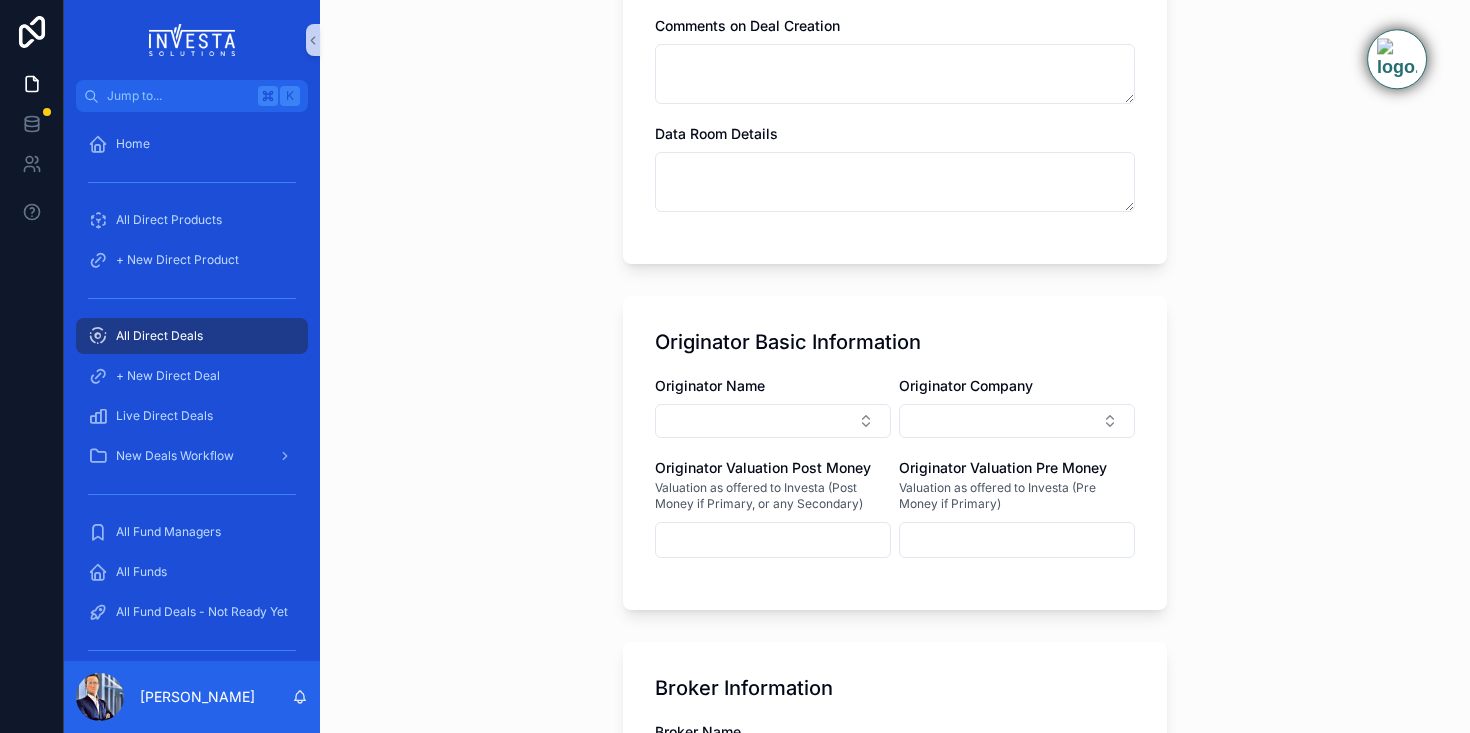 scroll, scrollTop: 1138, scrollLeft: 0, axis: vertical 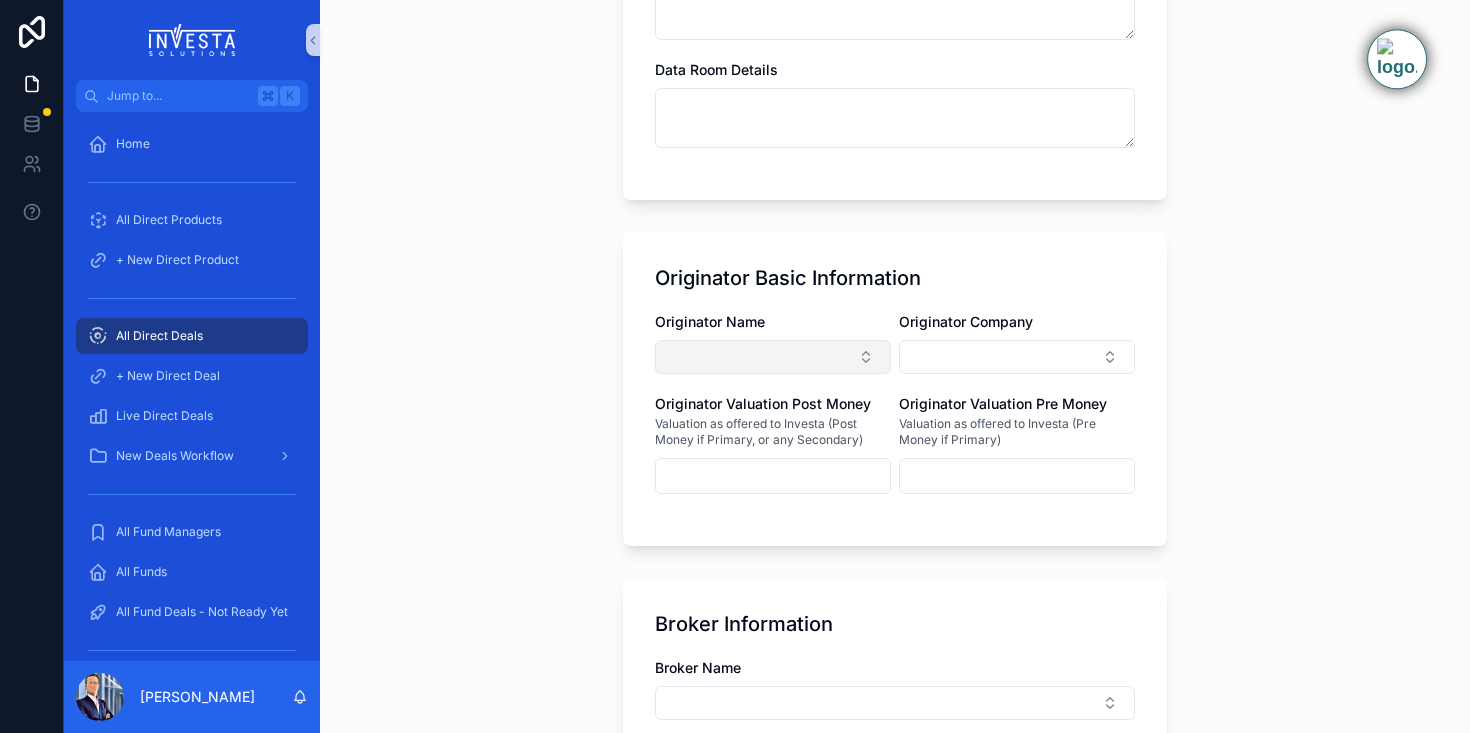 click at bounding box center (773, 357) 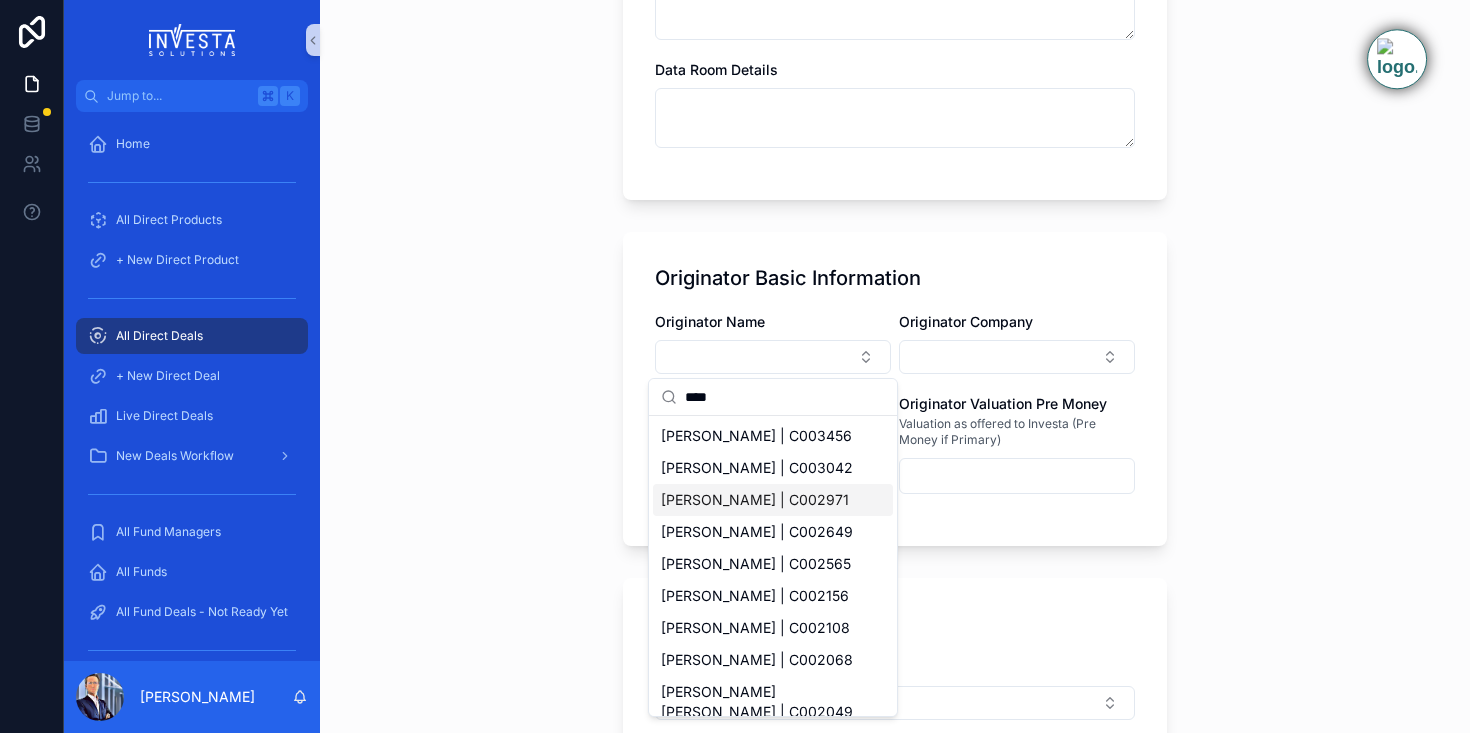 type on "****" 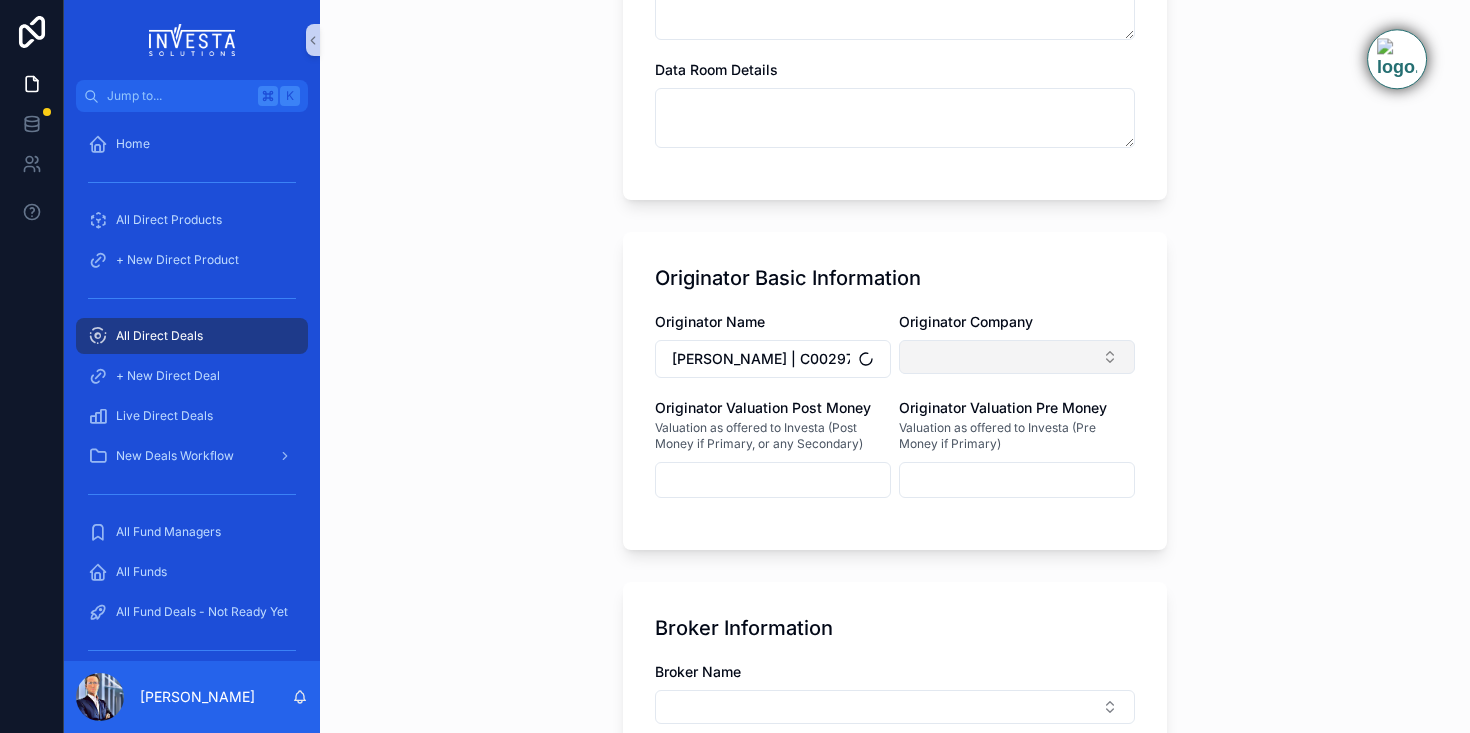 click at bounding box center (1017, 357) 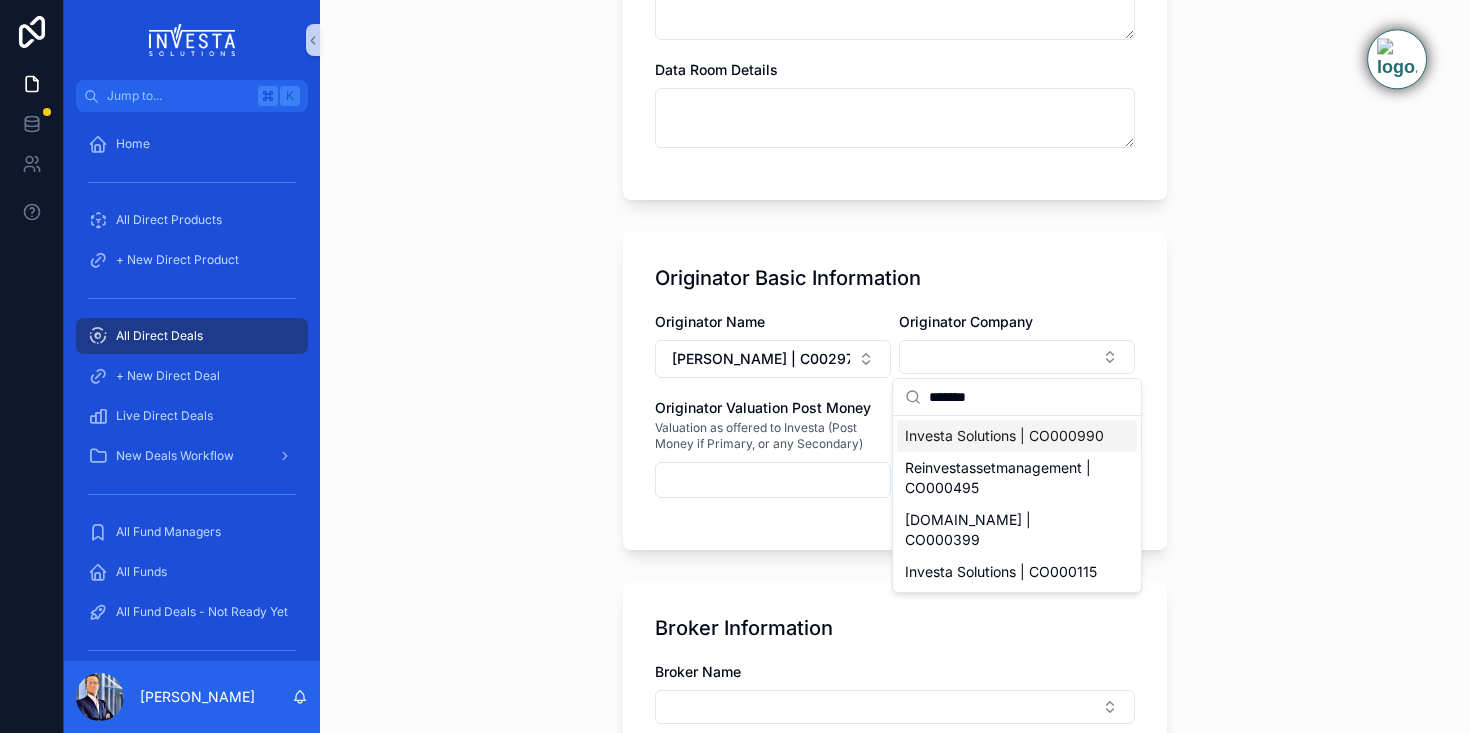 type on "*******" 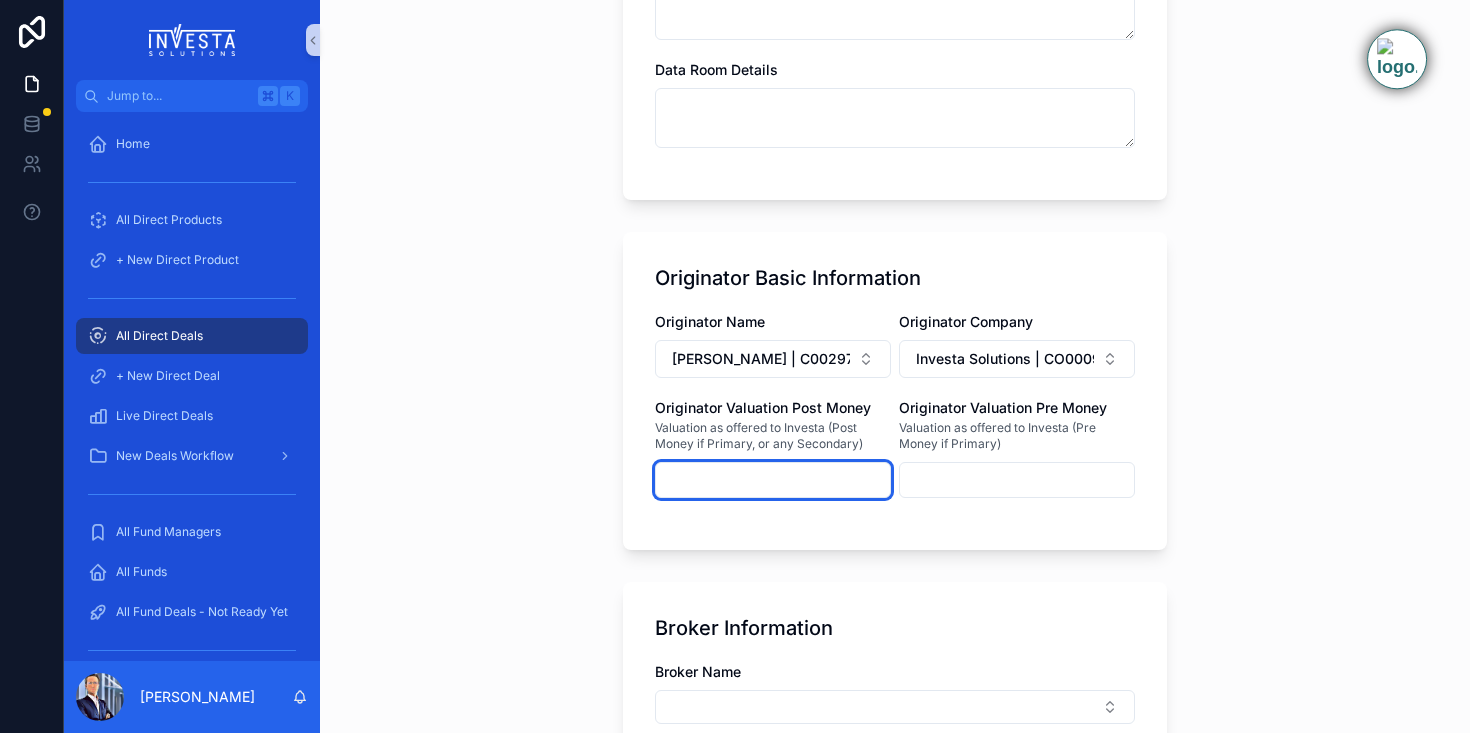 click at bounding box center [773, 480] 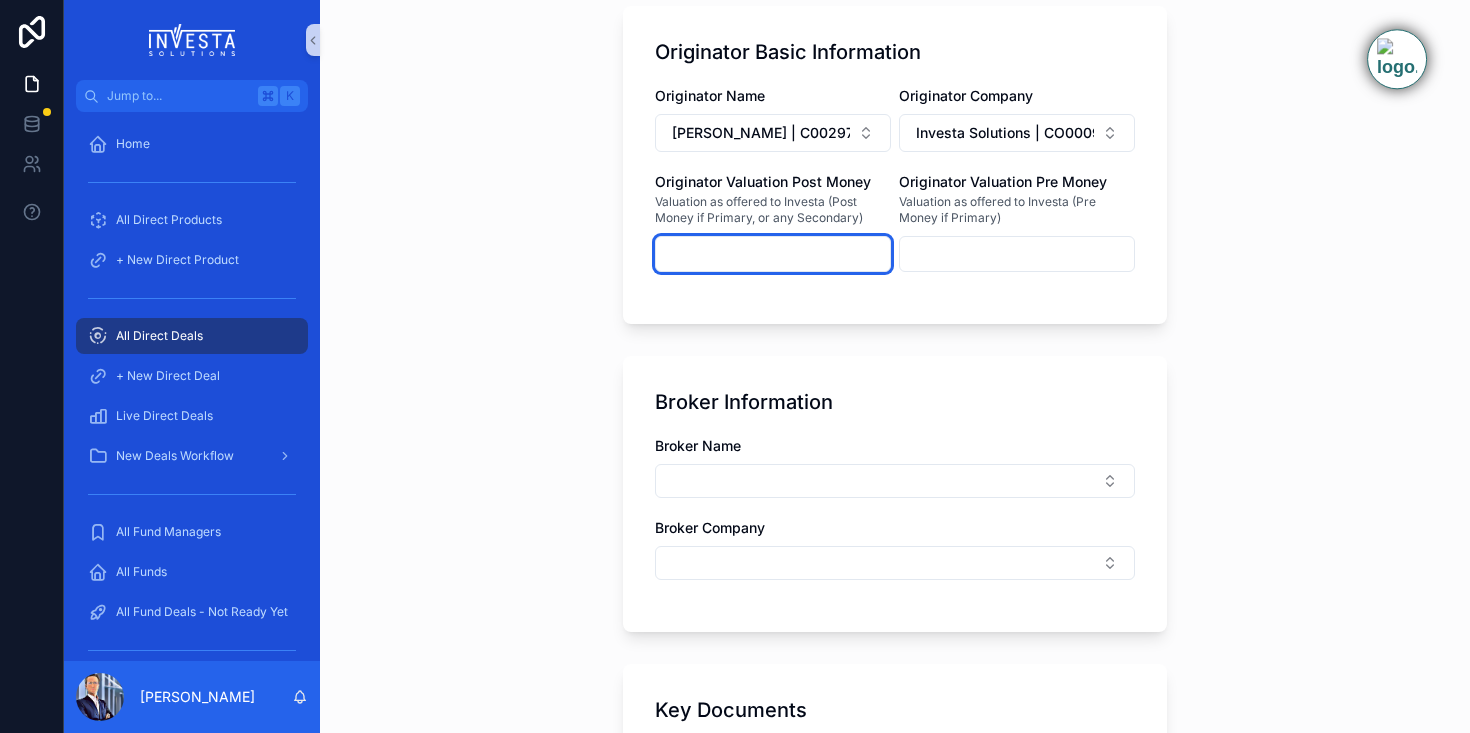 scroll, scrollTop: 1378, scrollLeft: 0, axis: vertical 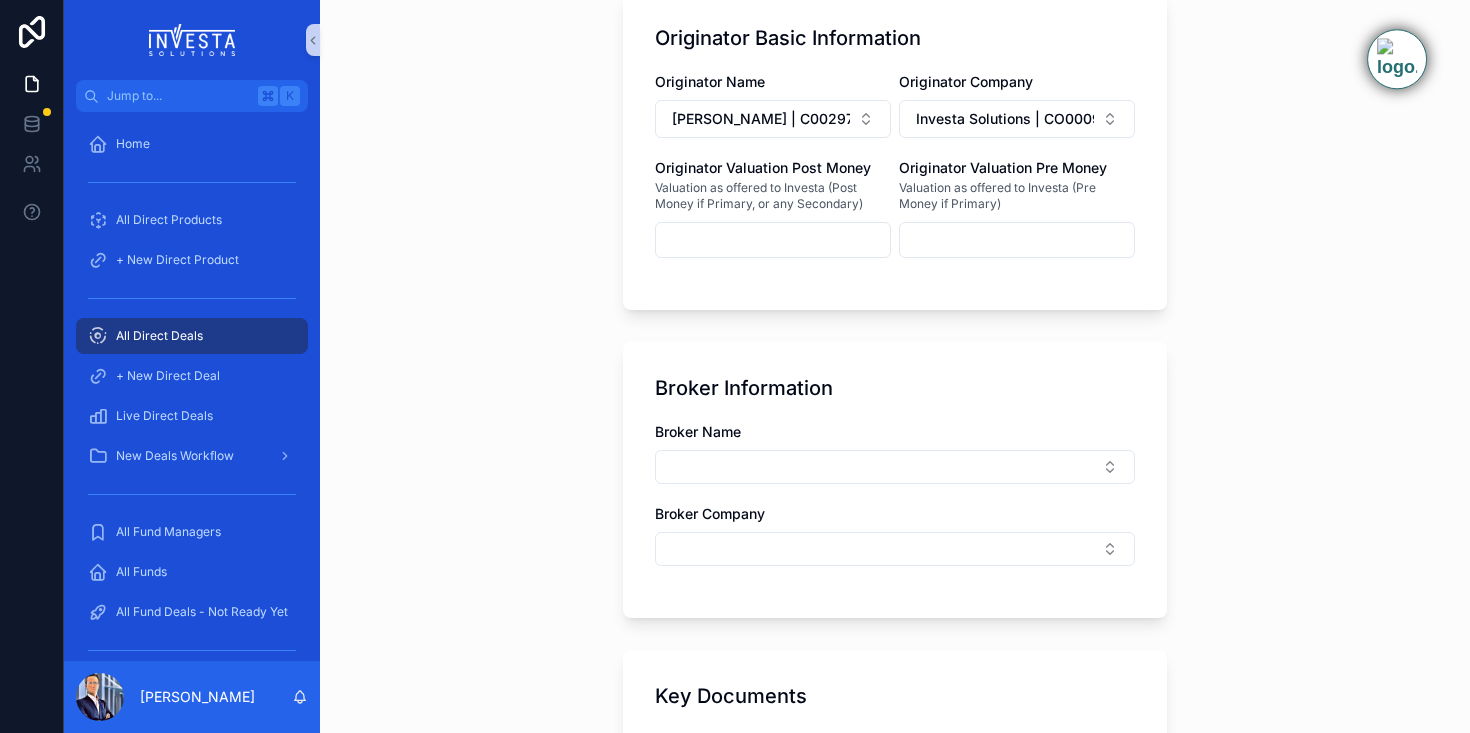 click at bounding box center (895, 467) 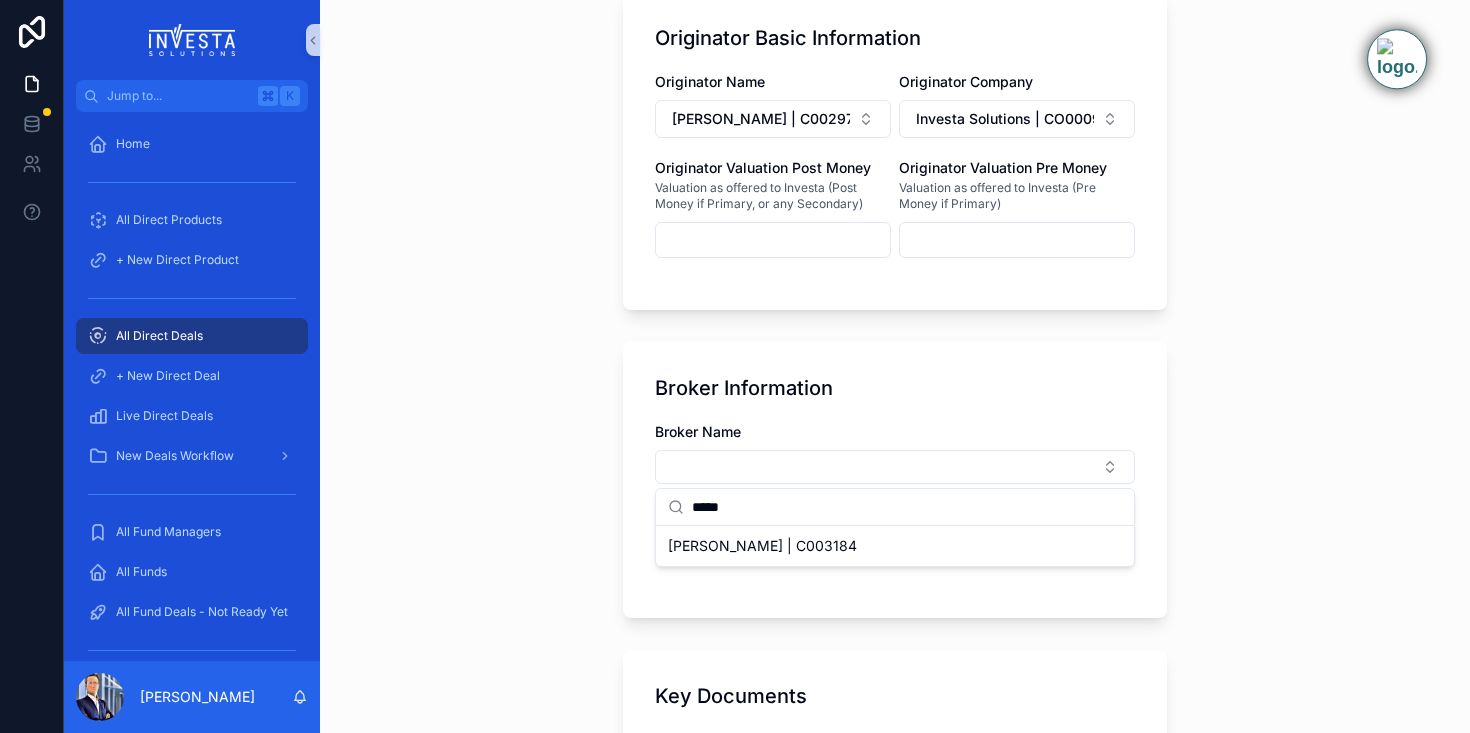 type on "*****" 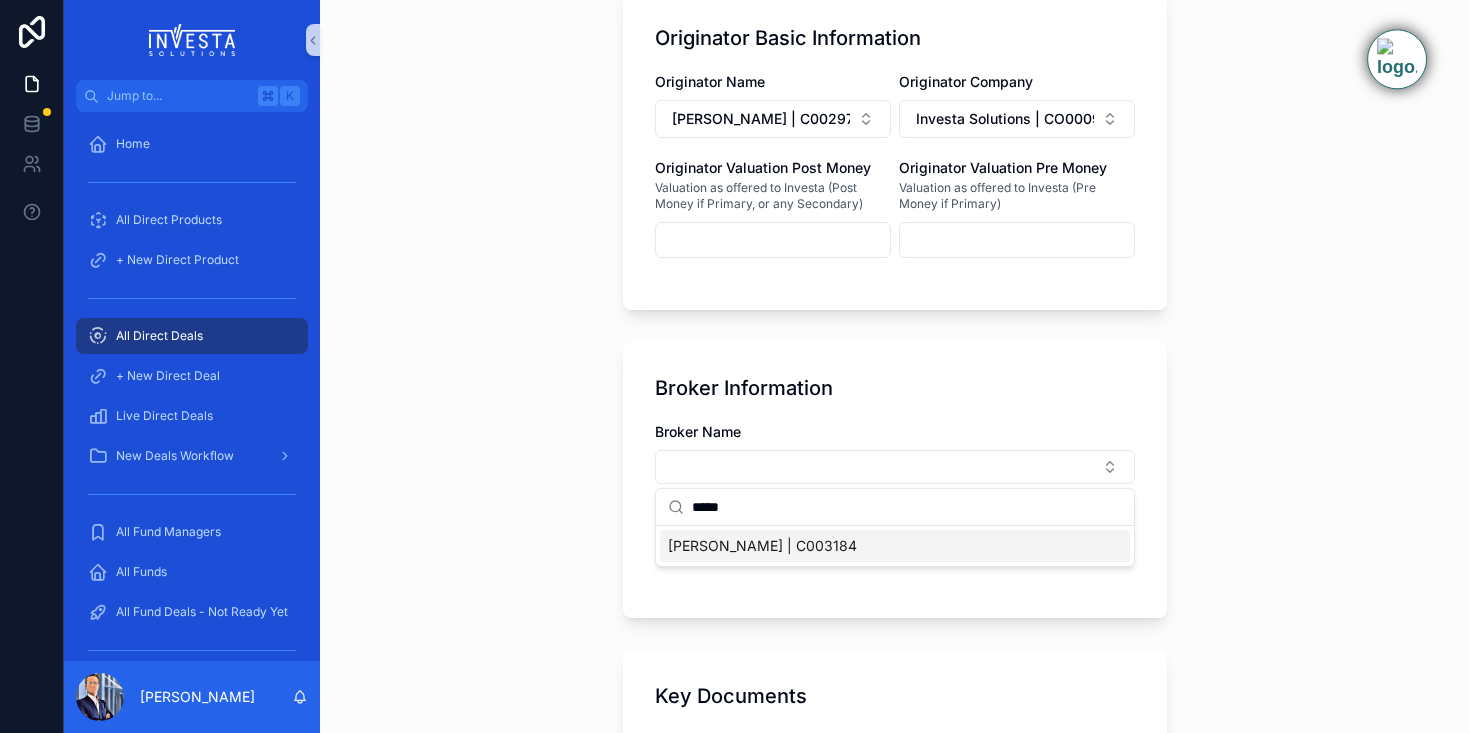 click on "[PERSON_NAME] | C003184" at bounding box center (762, 546) 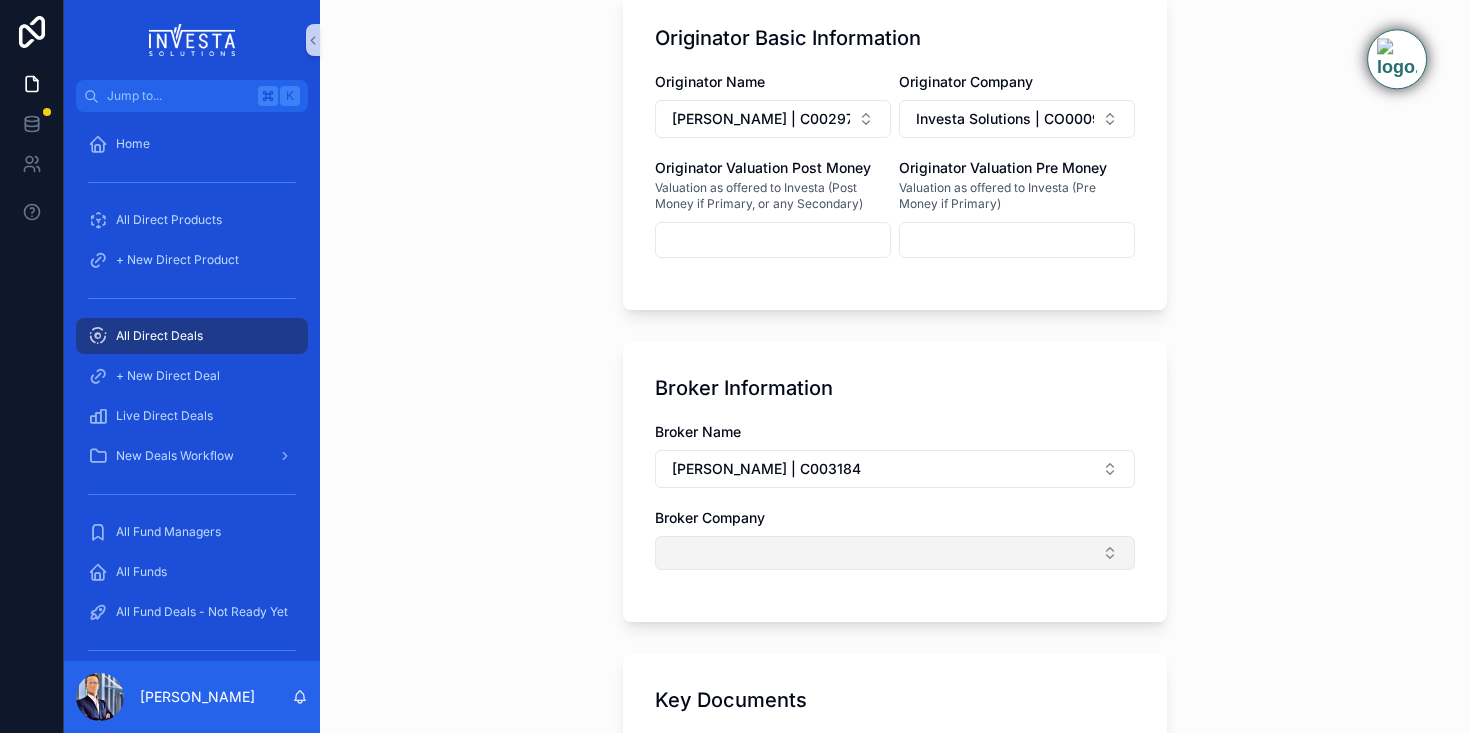 click at bounding box center (895, 553) 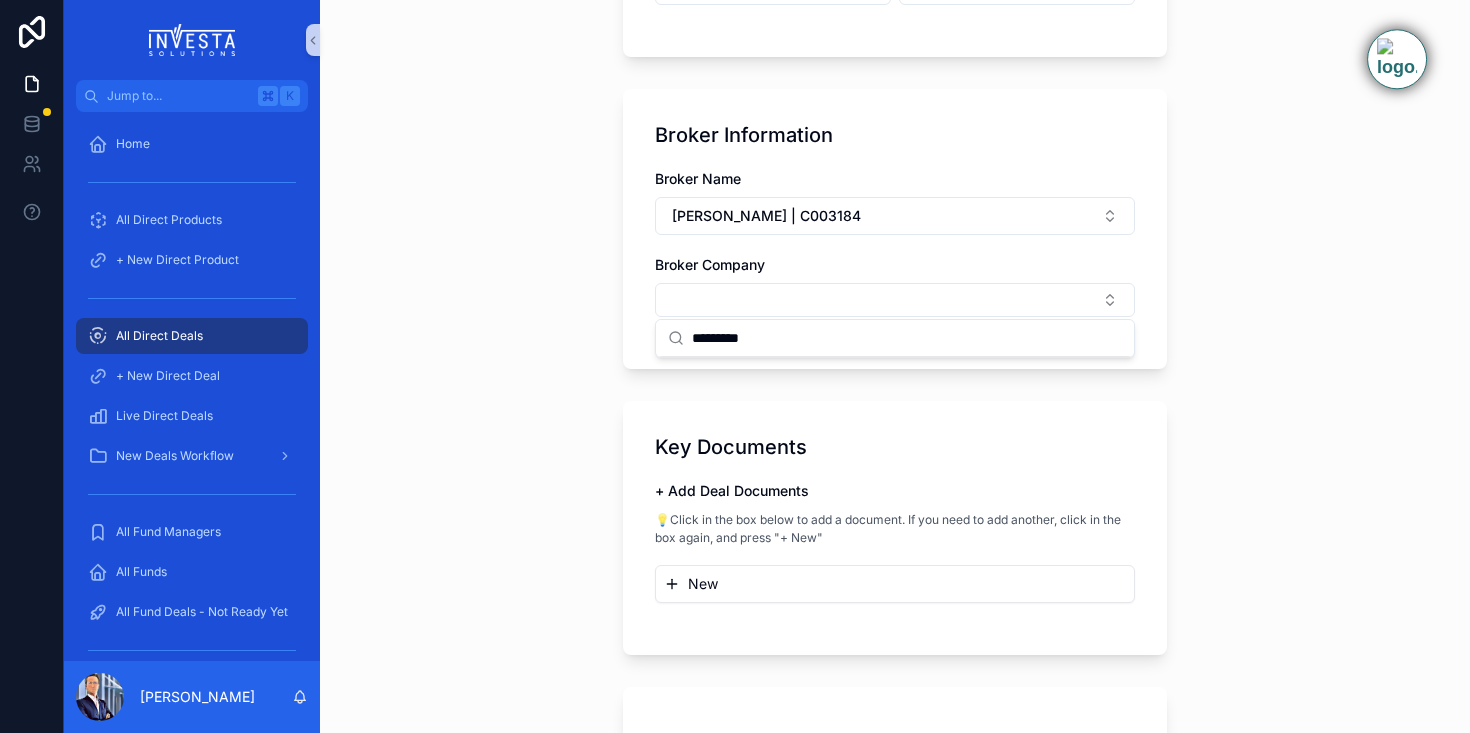 scroll, scrollTop: 1633, scrollLeft: 0, axis: vertical 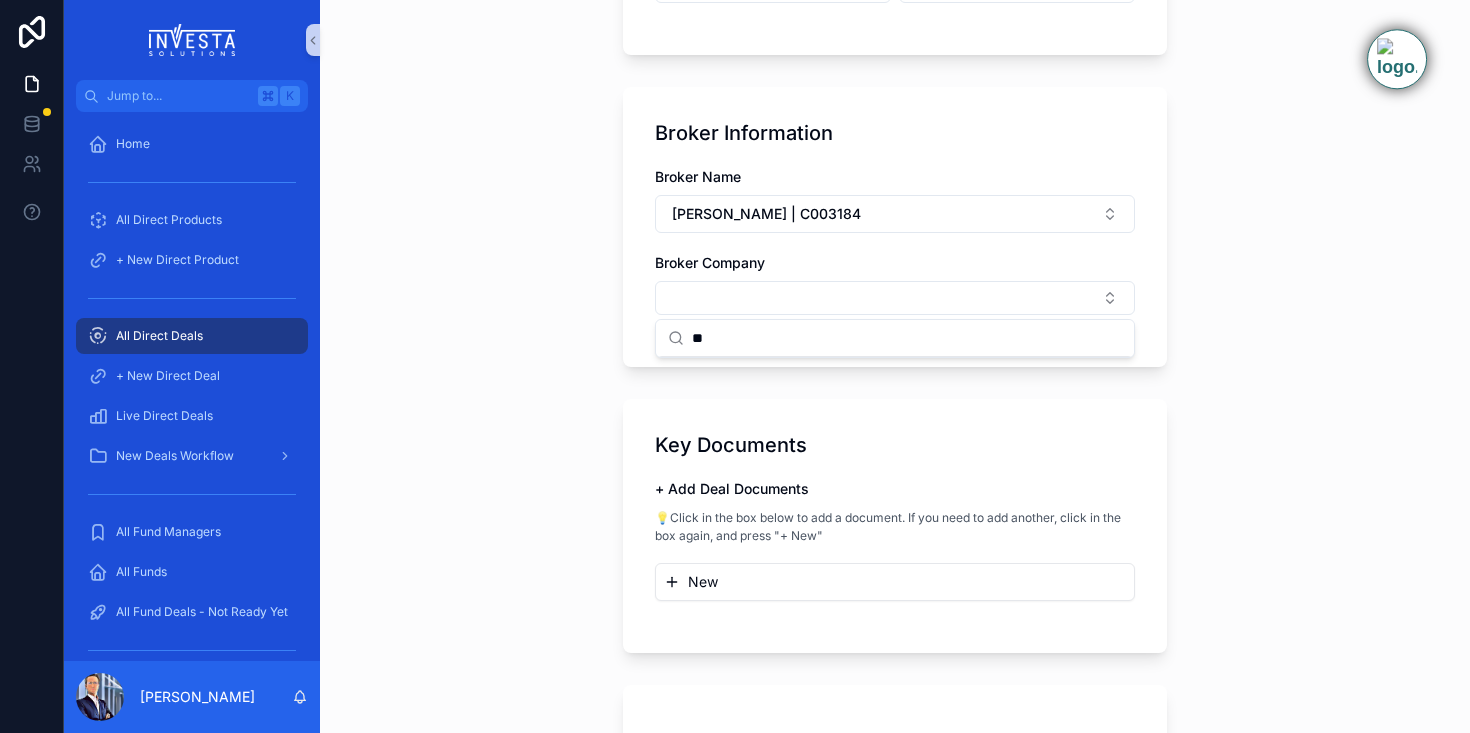 type on "*" 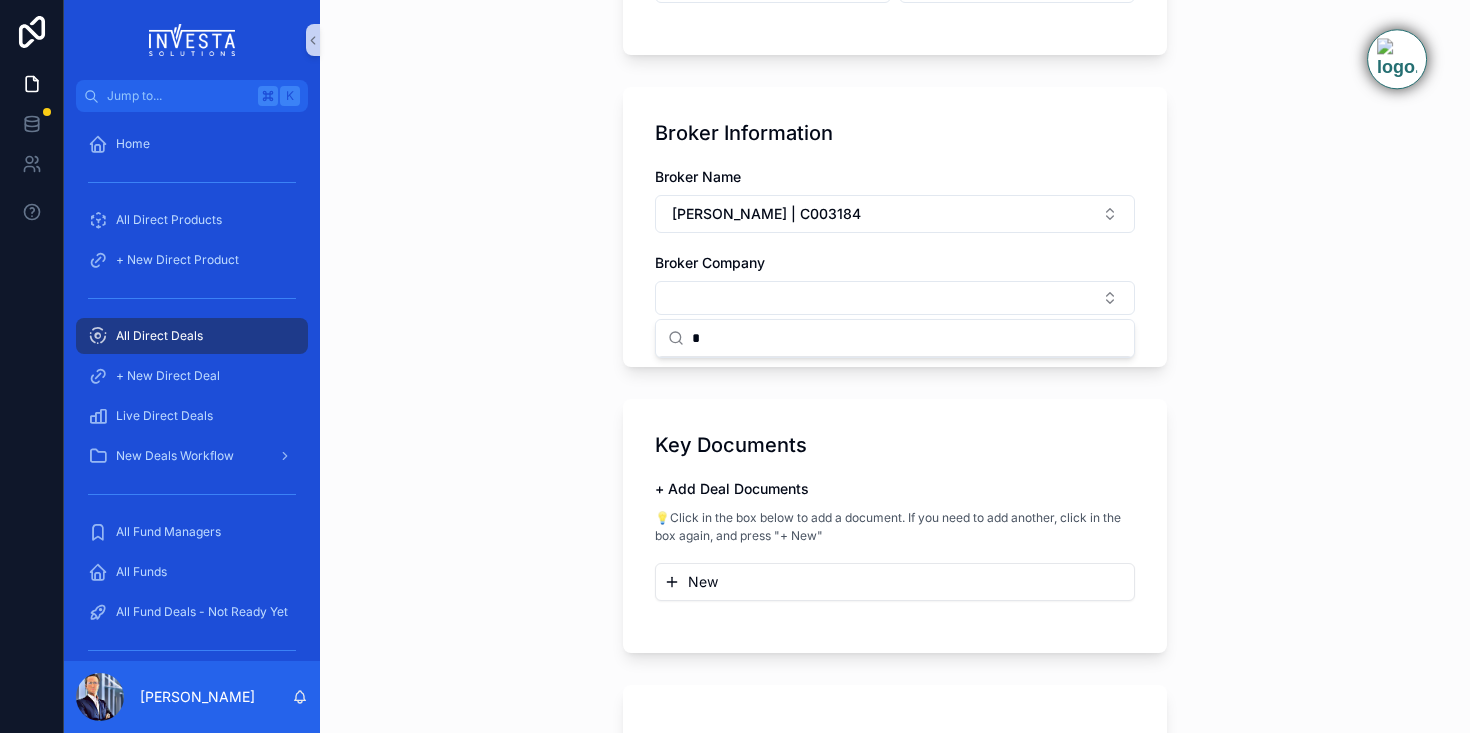 type 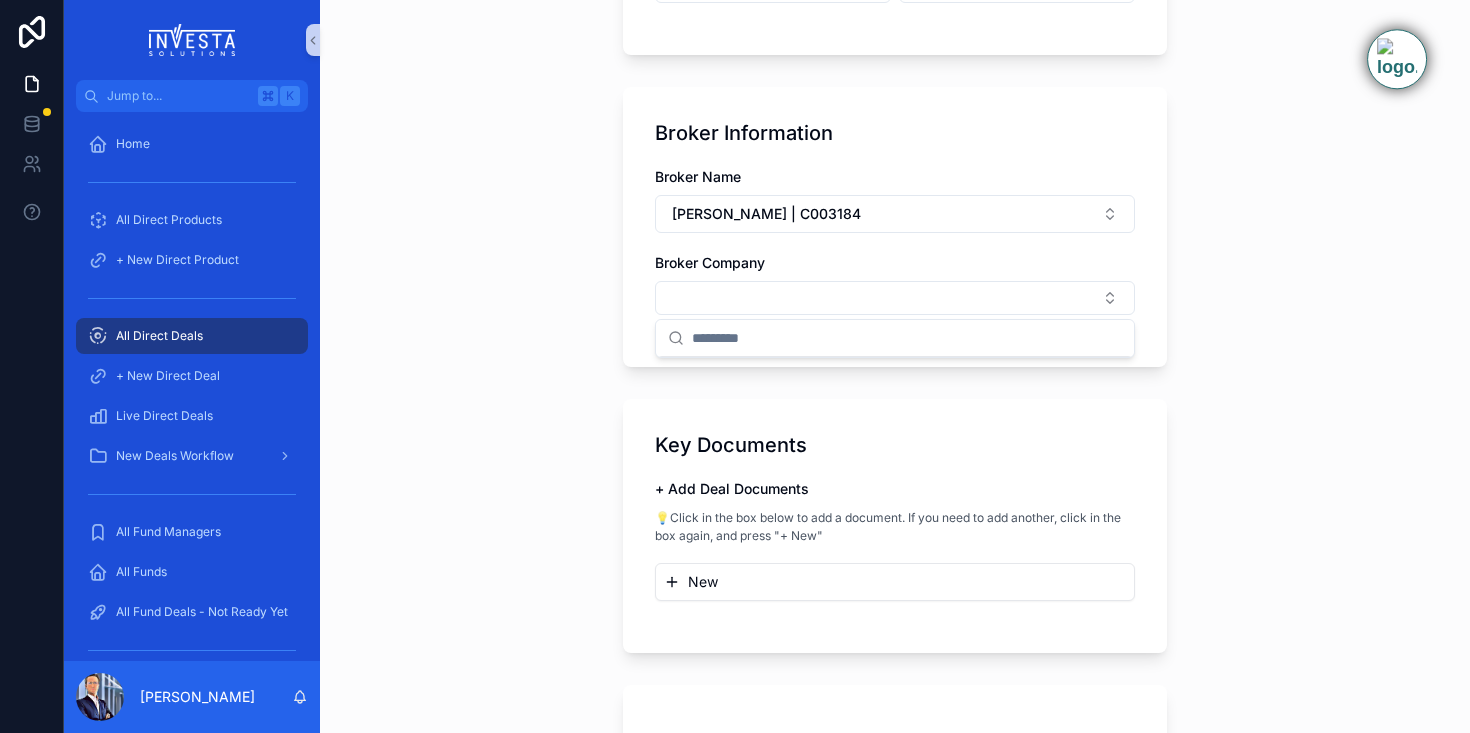 click on "**********" at bounding box center (895, -301) 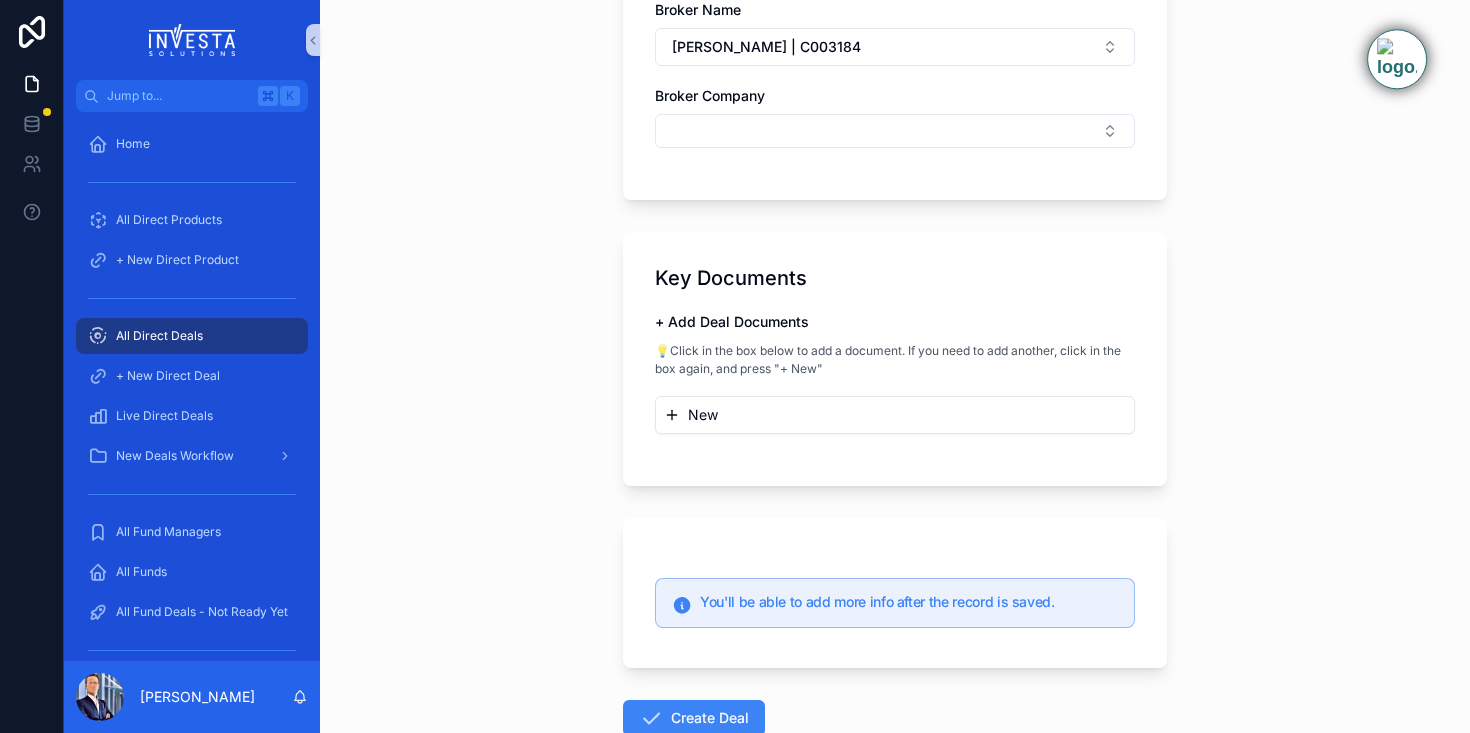 scroll, scrollTop: 1931, scrollLeft: 0, axis: vertical 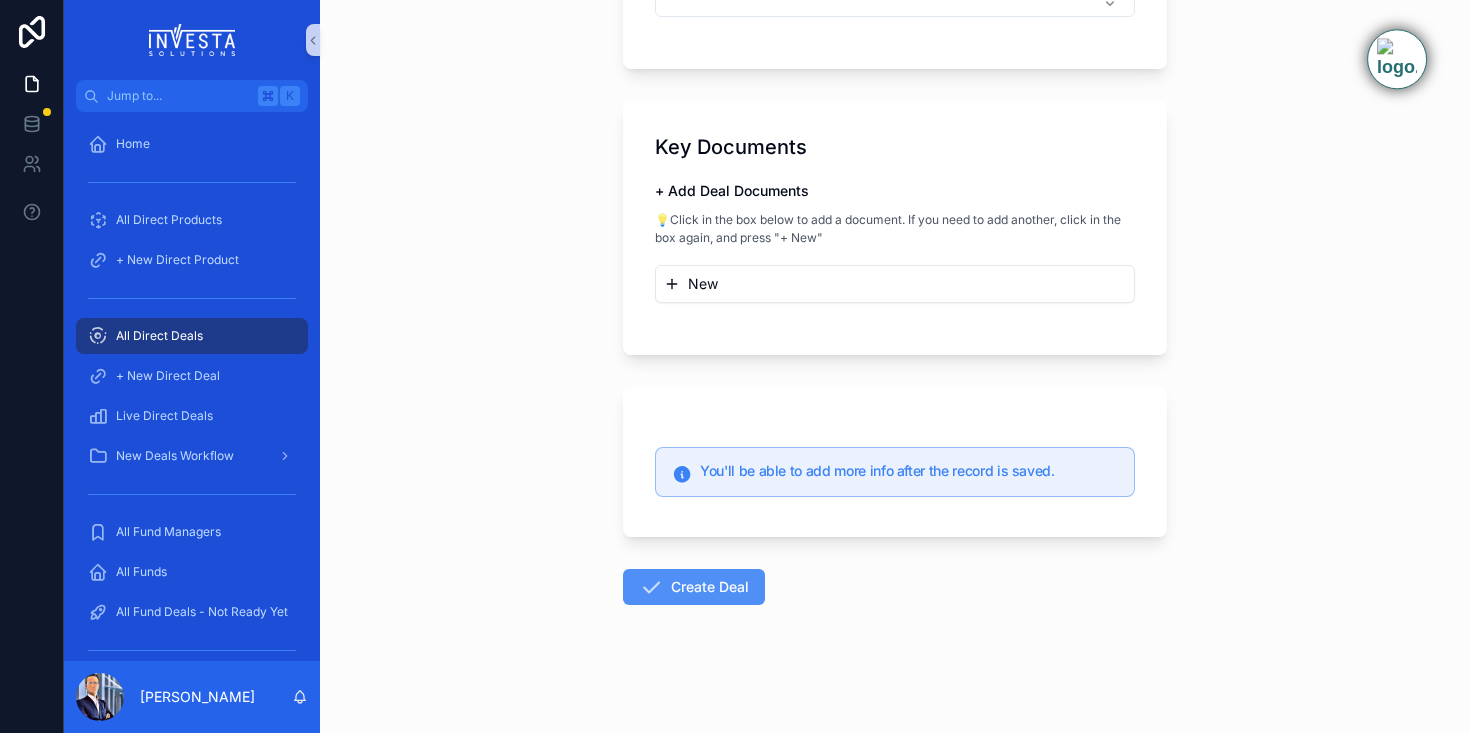 click on "Create Deal" at bounding box center [694, 587] 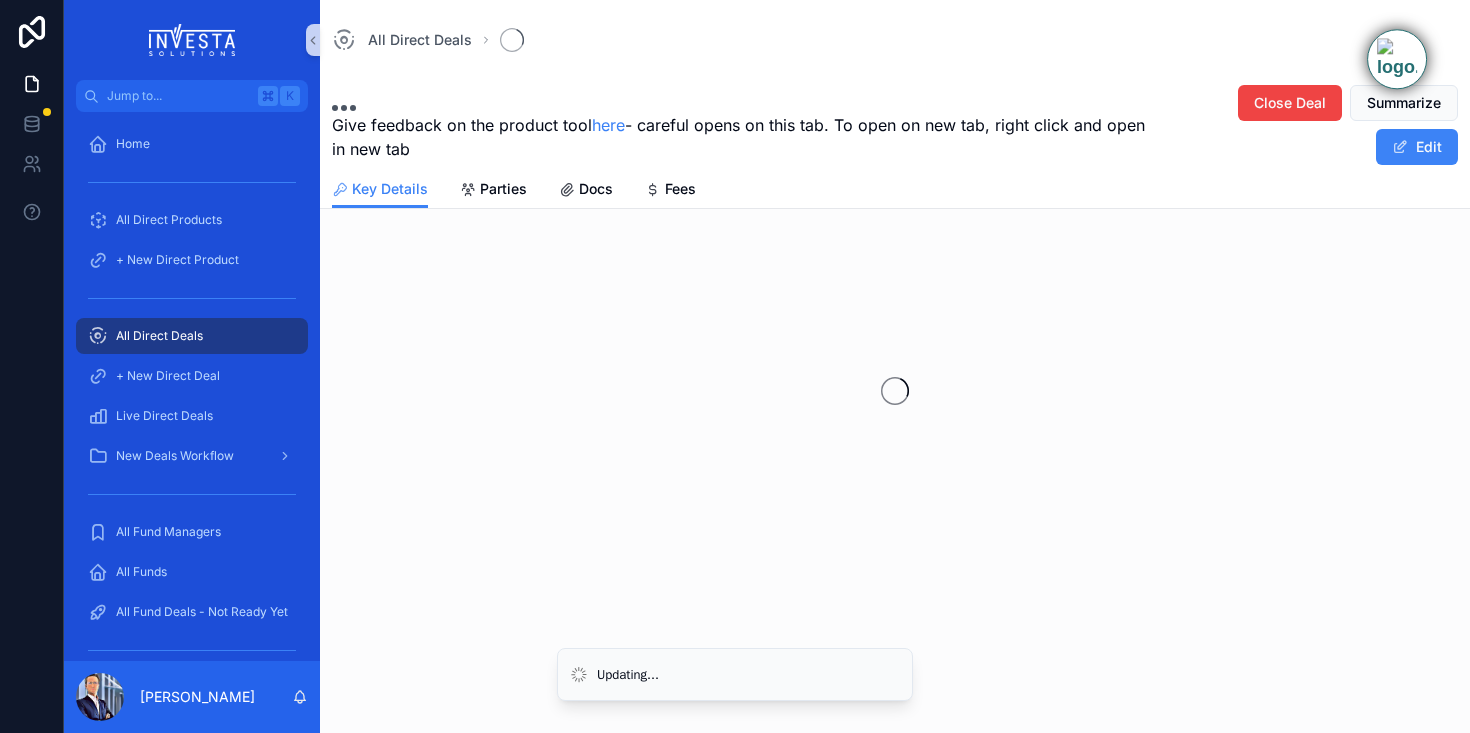 scroll, scrollTop: 0, scrollLeft: 0, axis: both 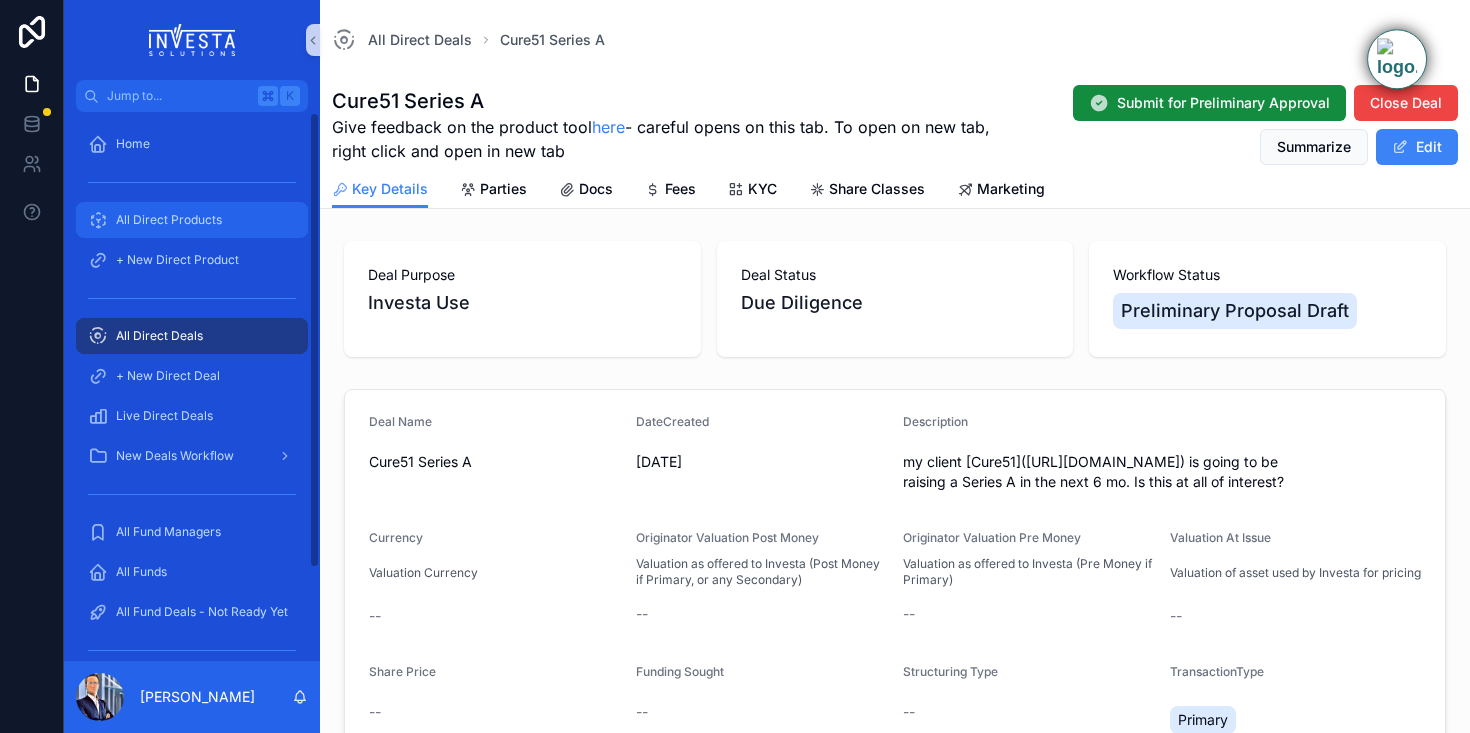 click on "All Direct Products" at bounding box center (192, 220) 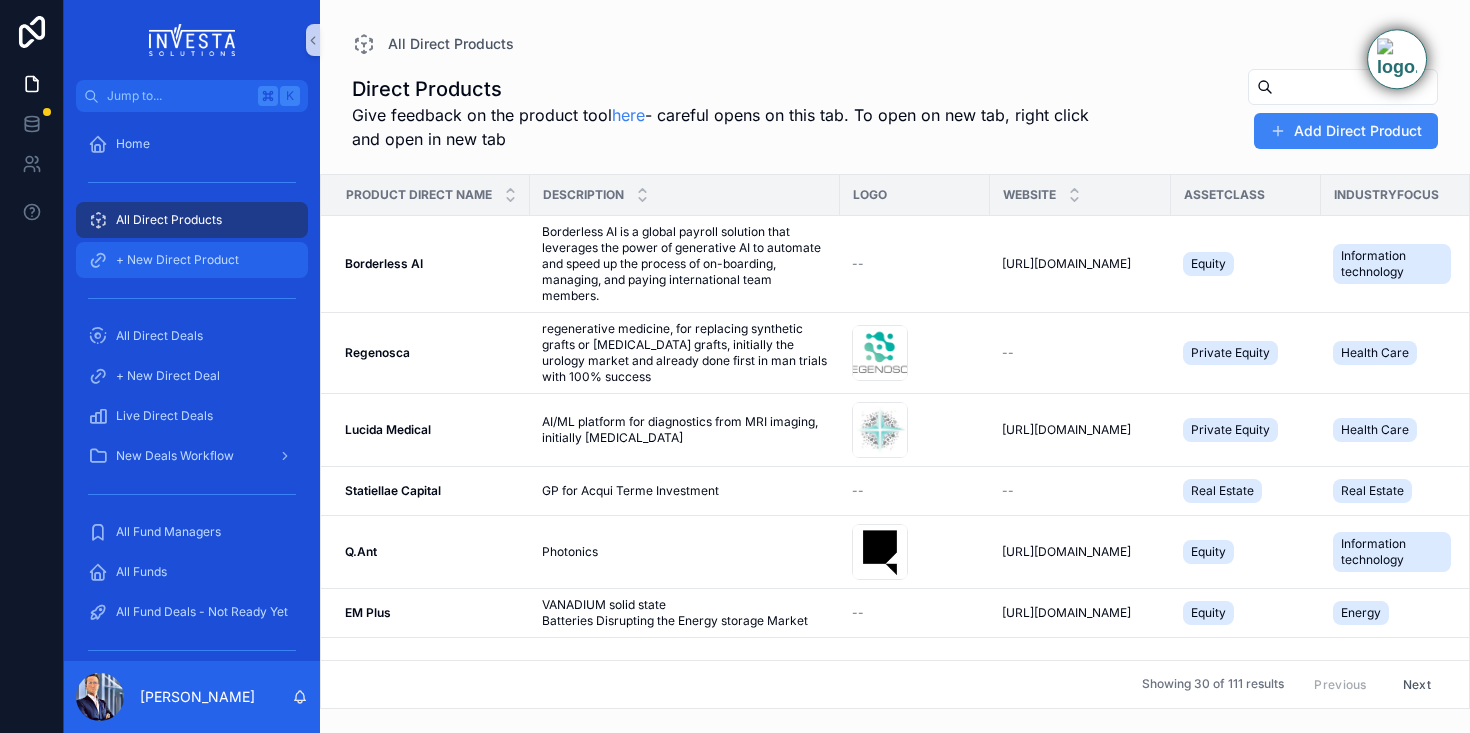 click on "+ New Direct Product" at bounding box center (177, 260) 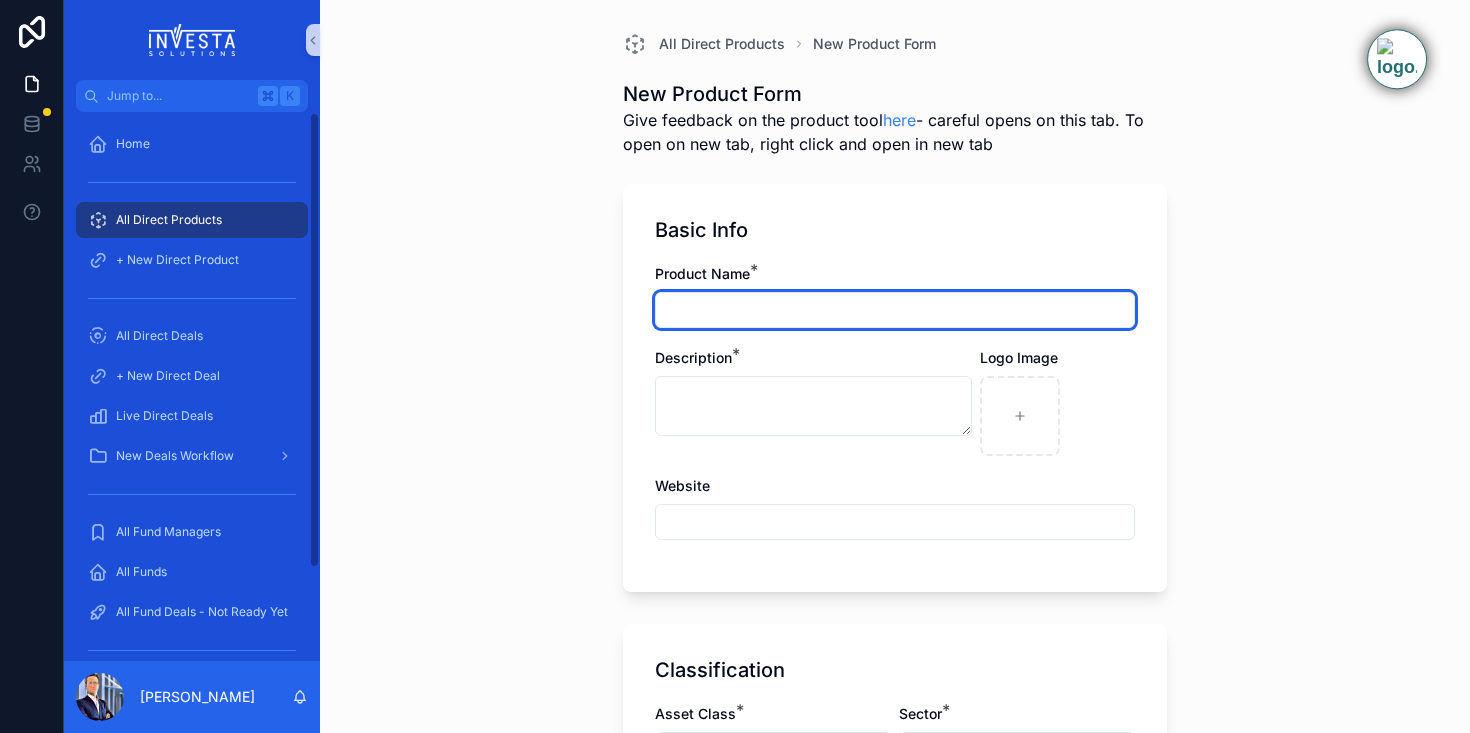 click at bounding box center (895, 310) 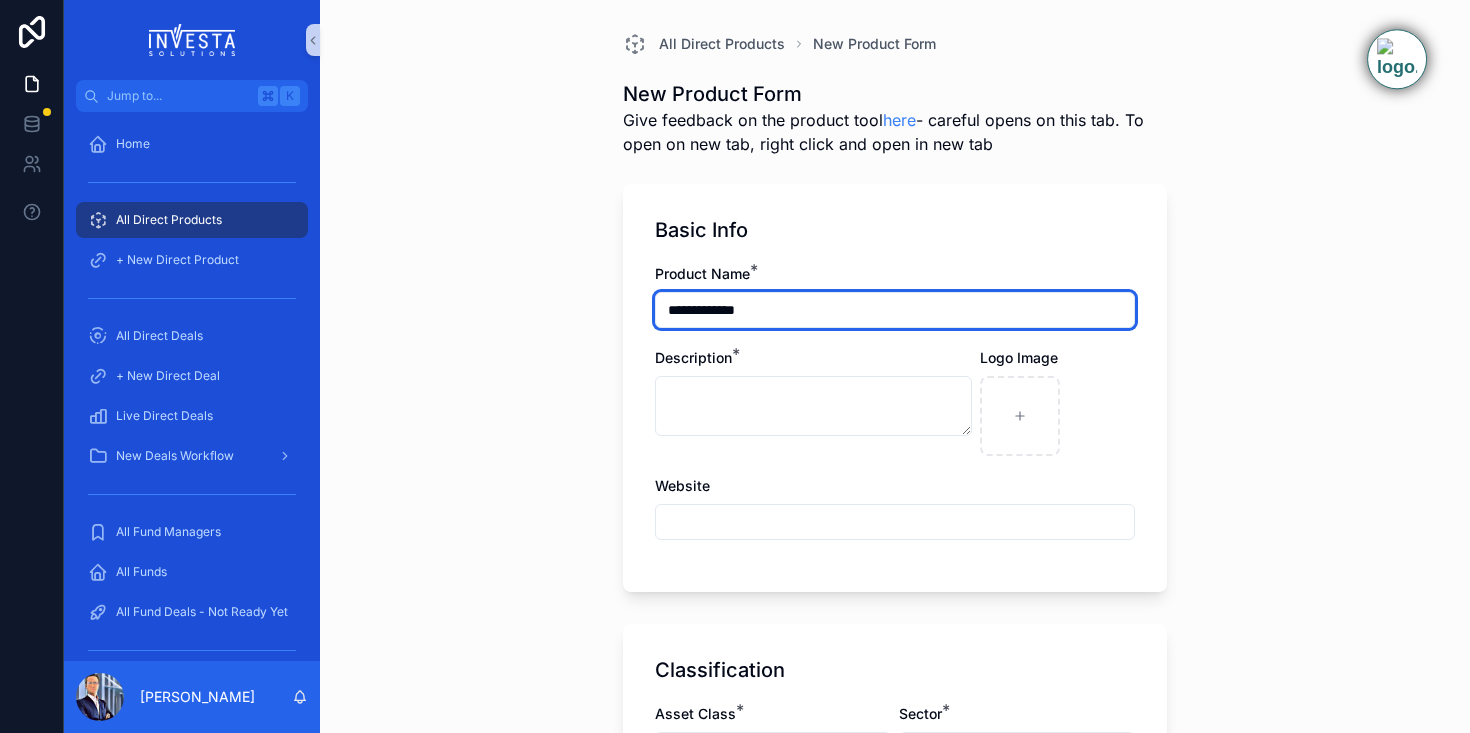 type on "**********" 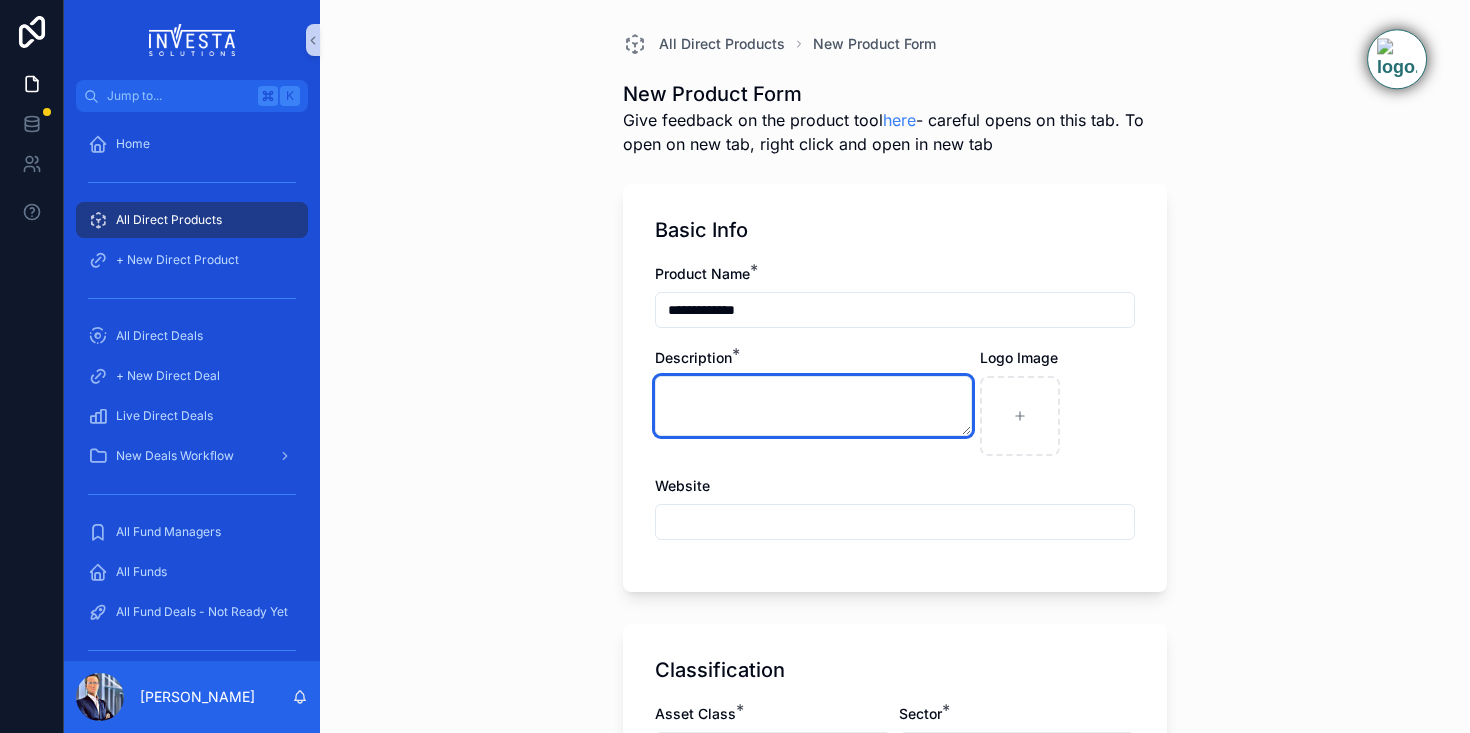 click at bounding box center (813, 406) 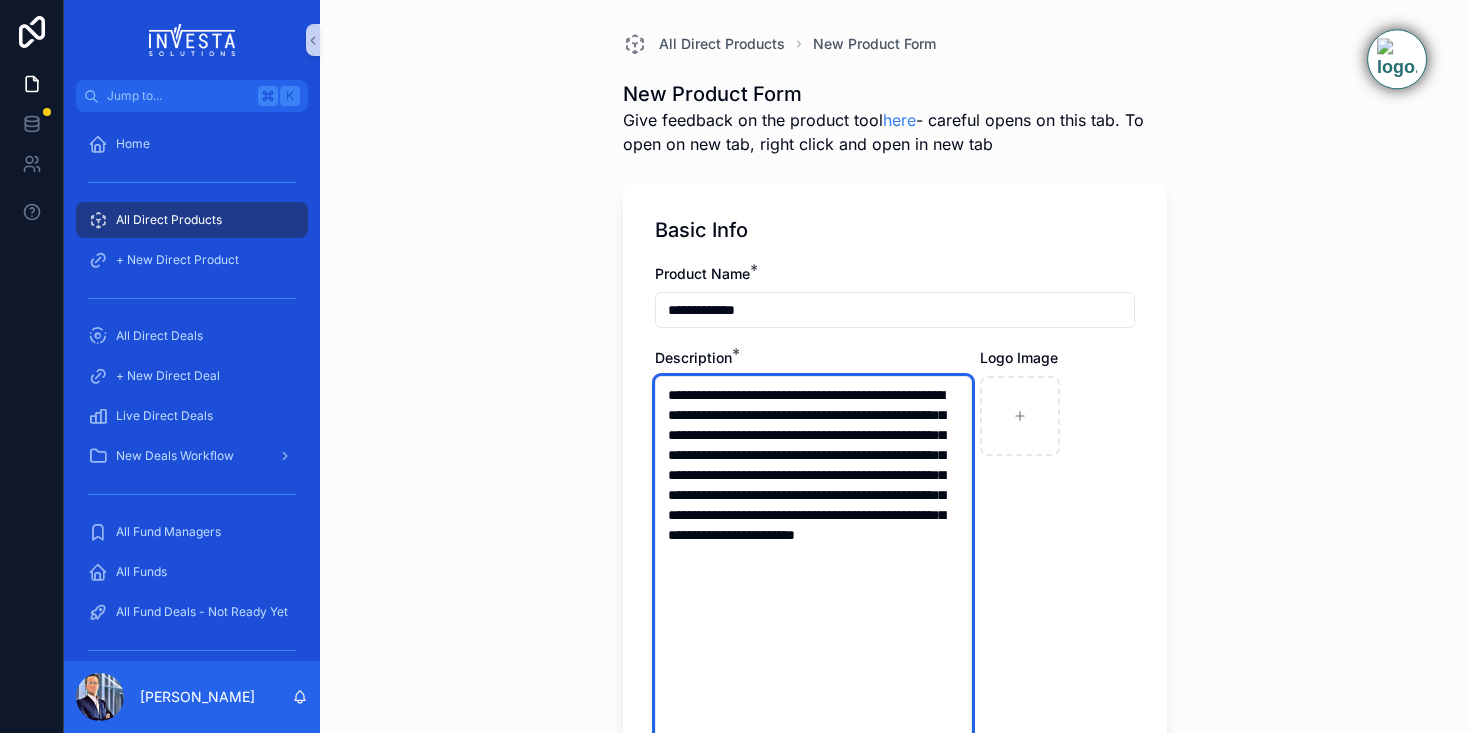 type on "**********" 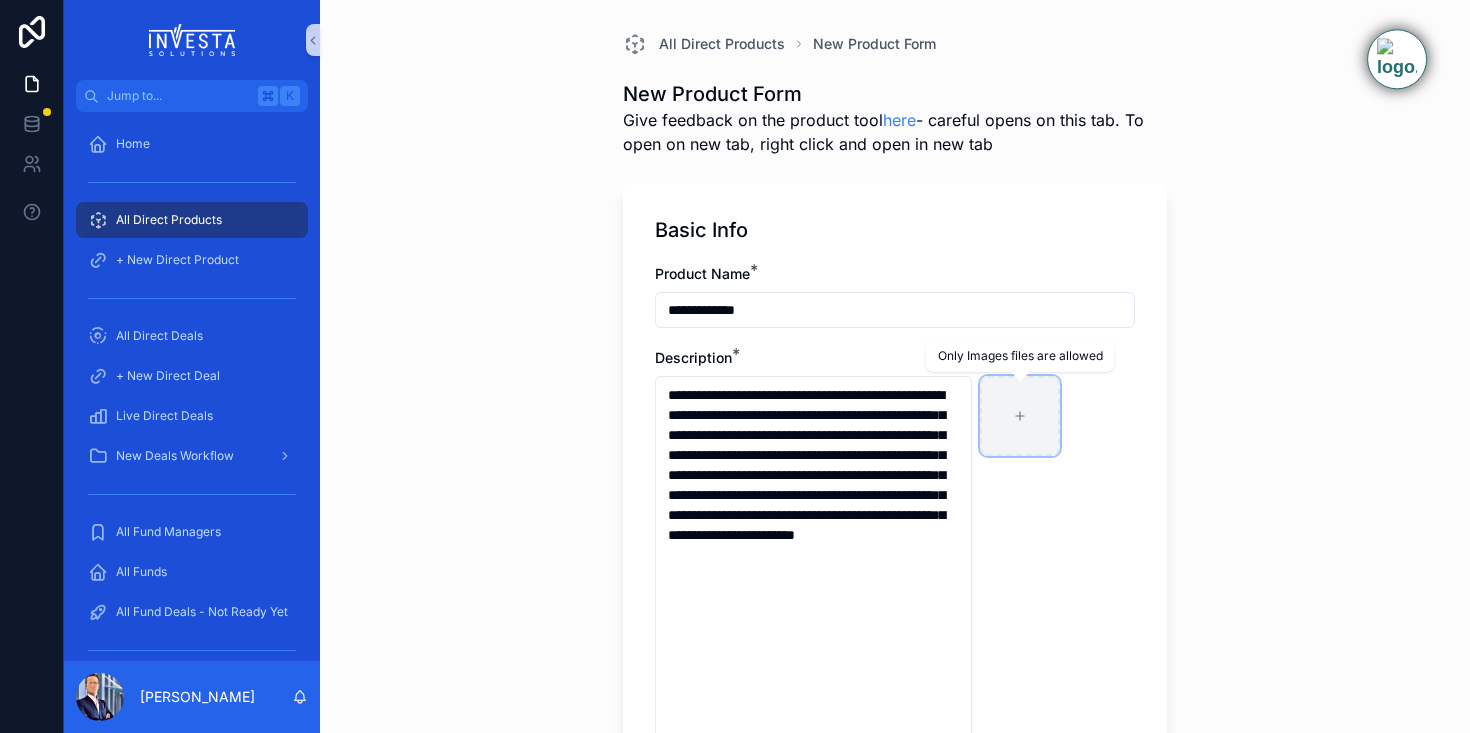 click at bounding box center [1020, 416] 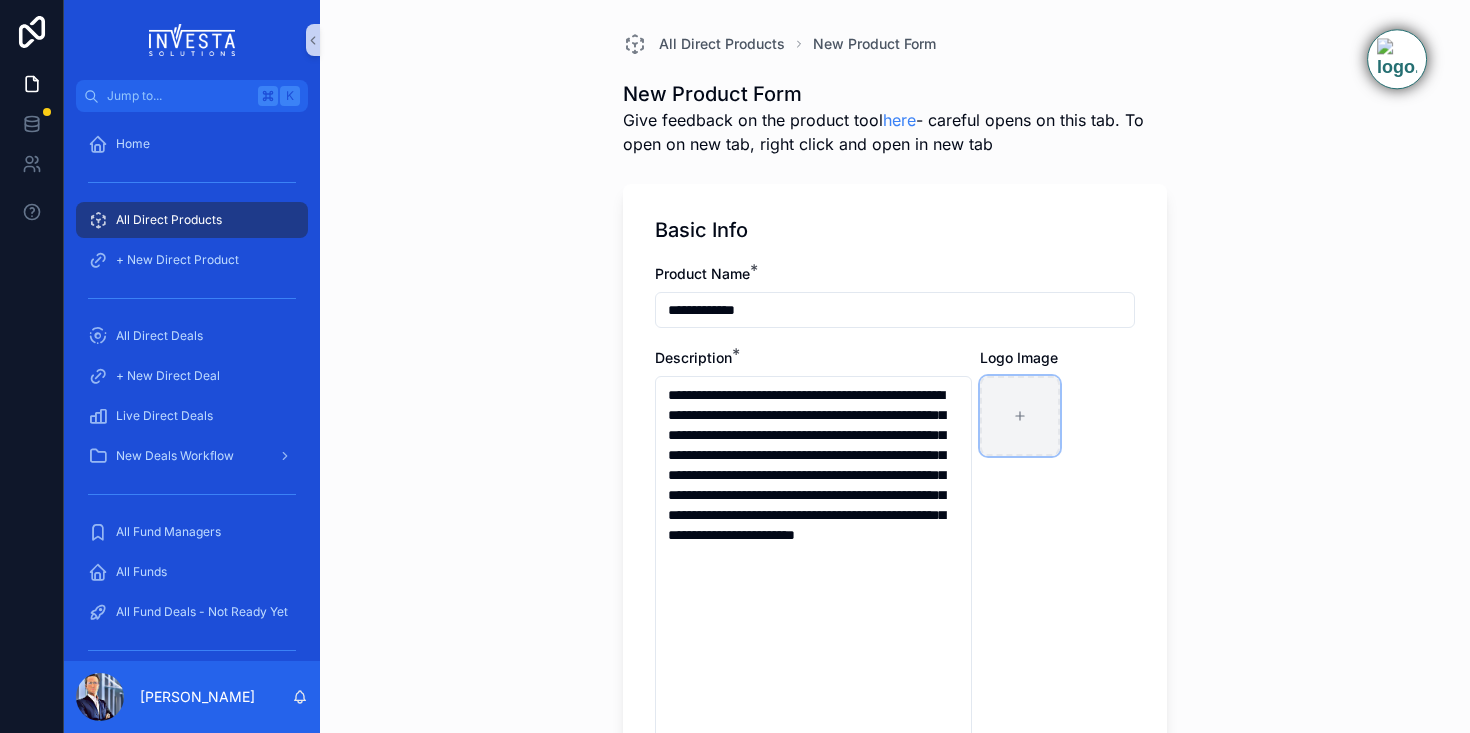 type on "**********" 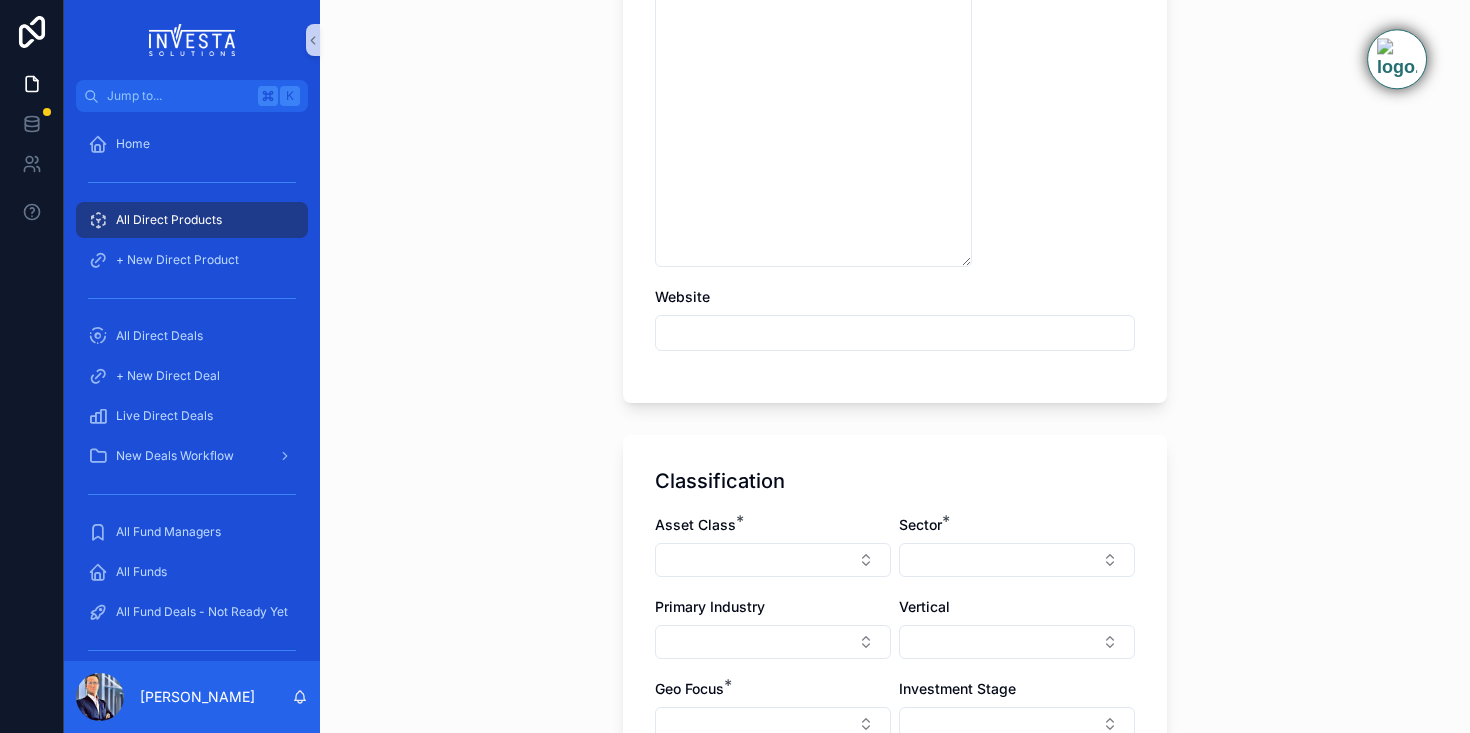 scroll, scrollTop: 546, scrollLeft: 0, axis: vertical 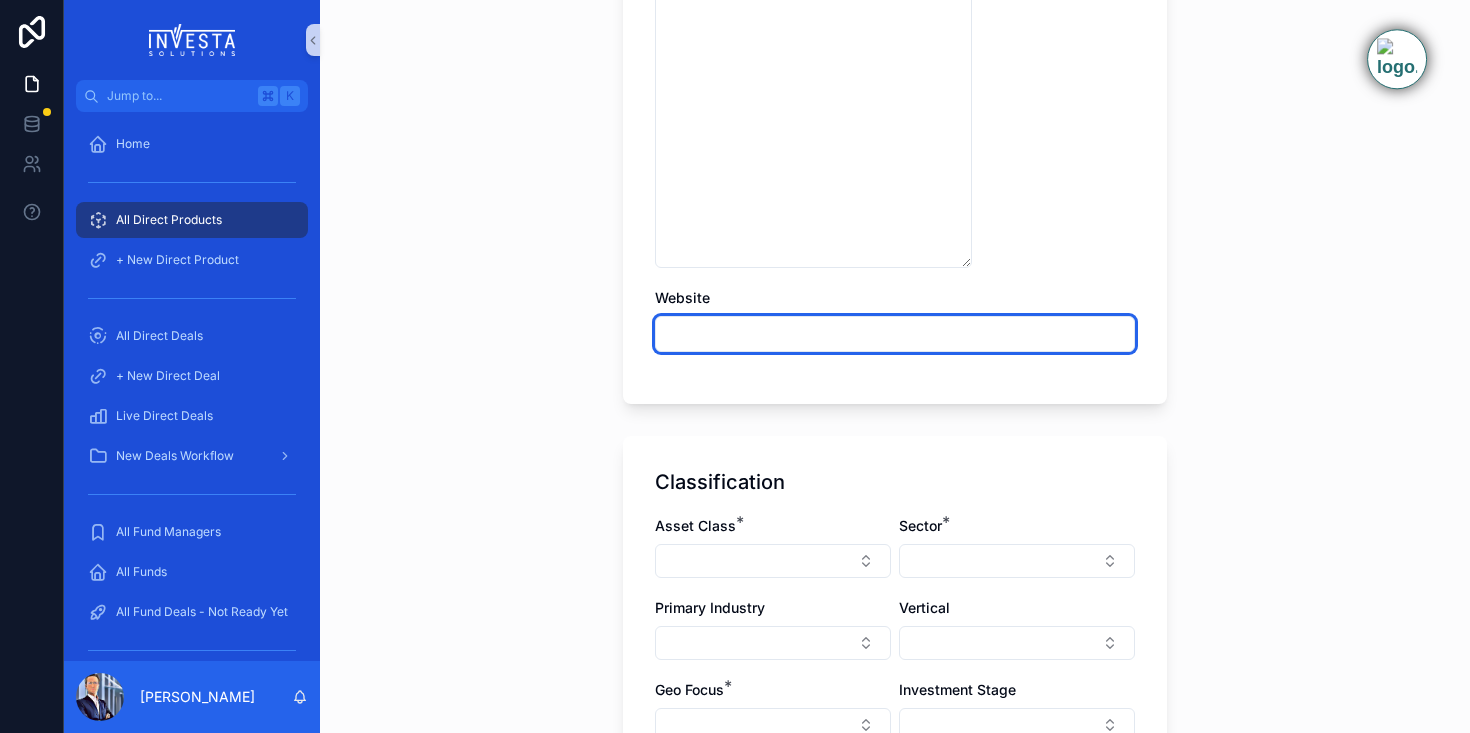 click at bounding box center [895, 334] 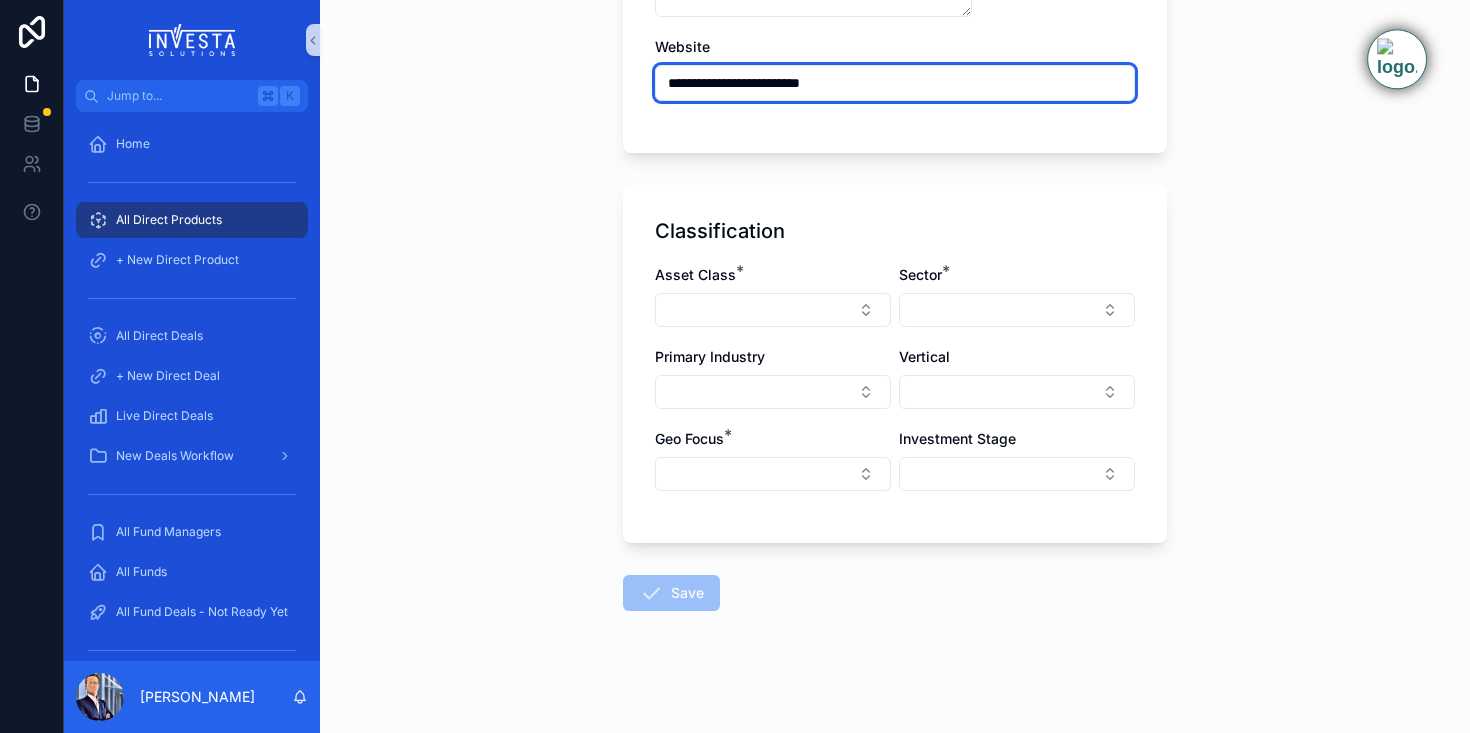 scroll, scrollTop: 802, scrollLeft: 0, axis: vertical 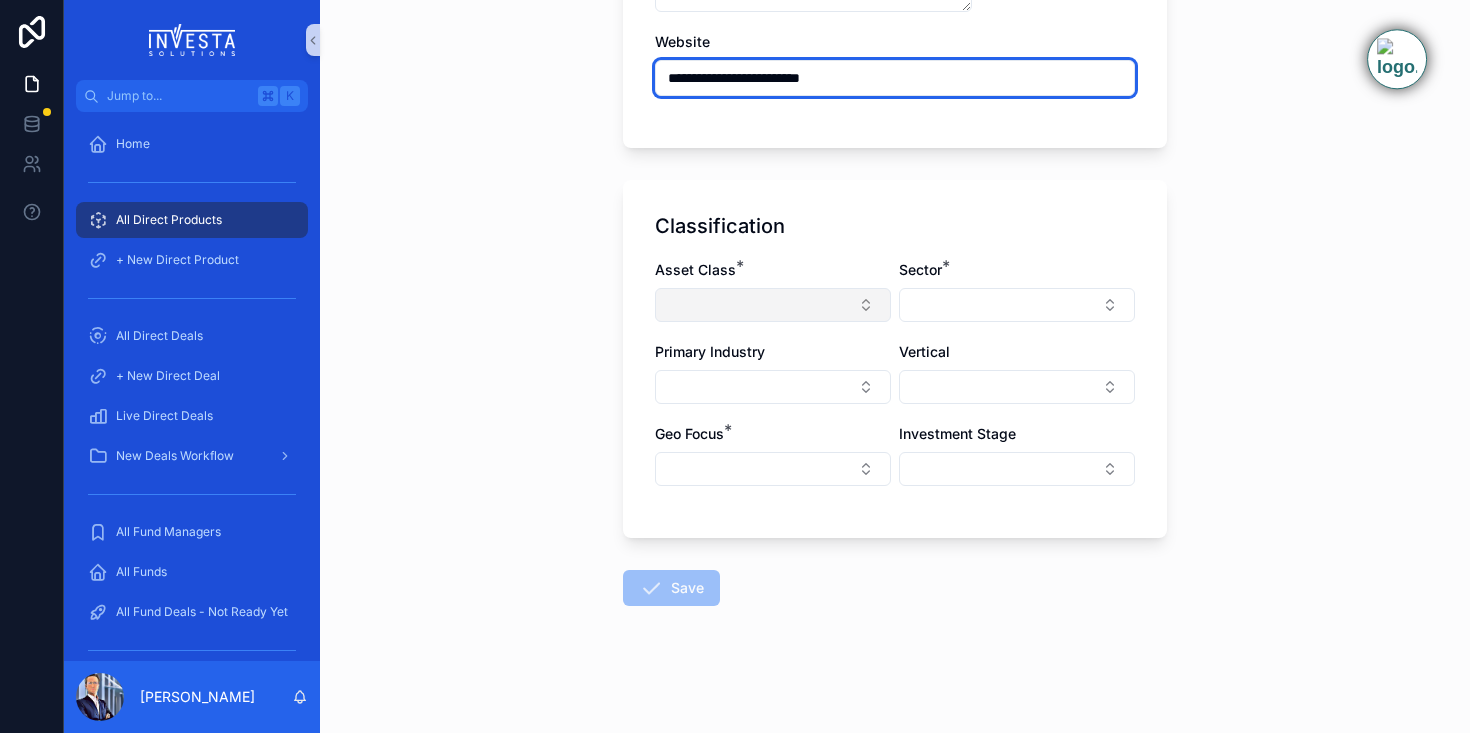 type on "**********" 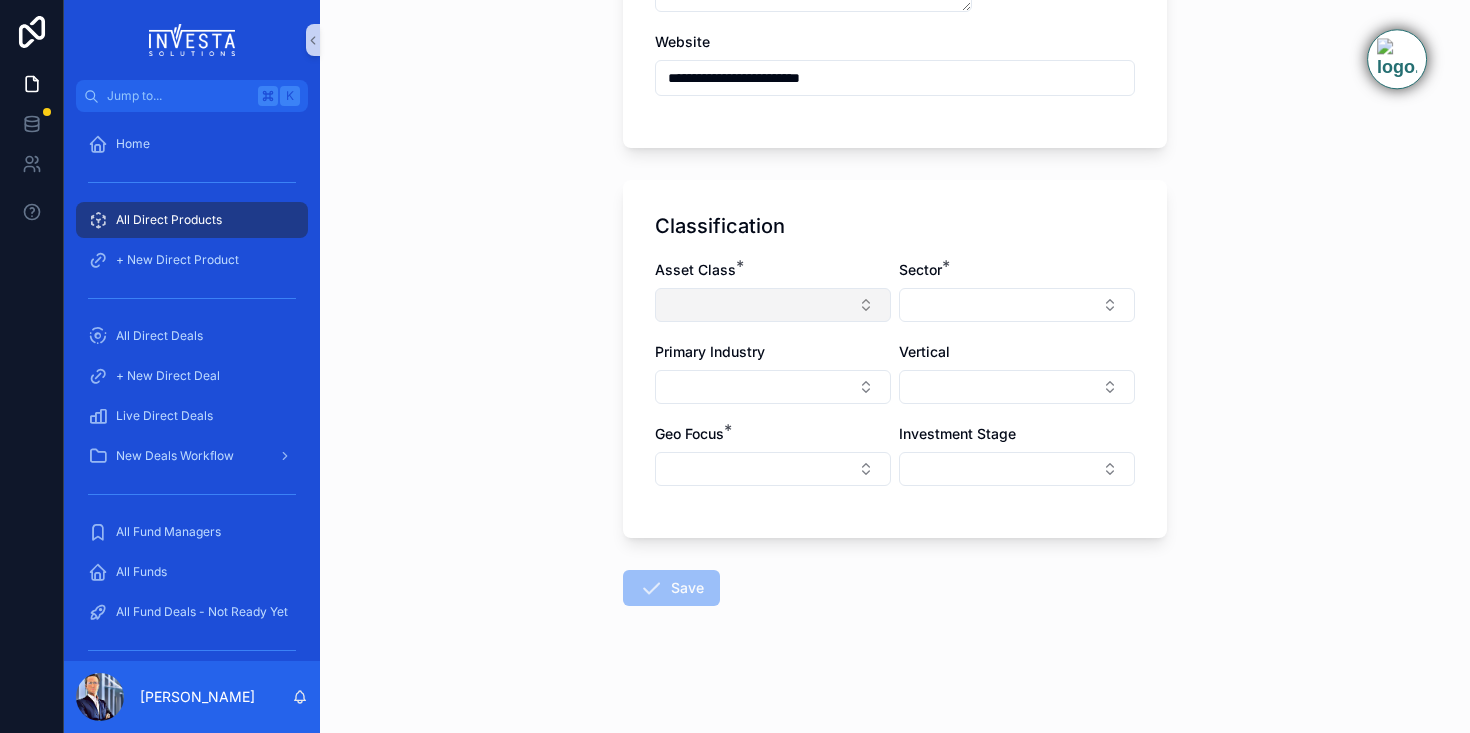 click at bounding box center [773, 305] 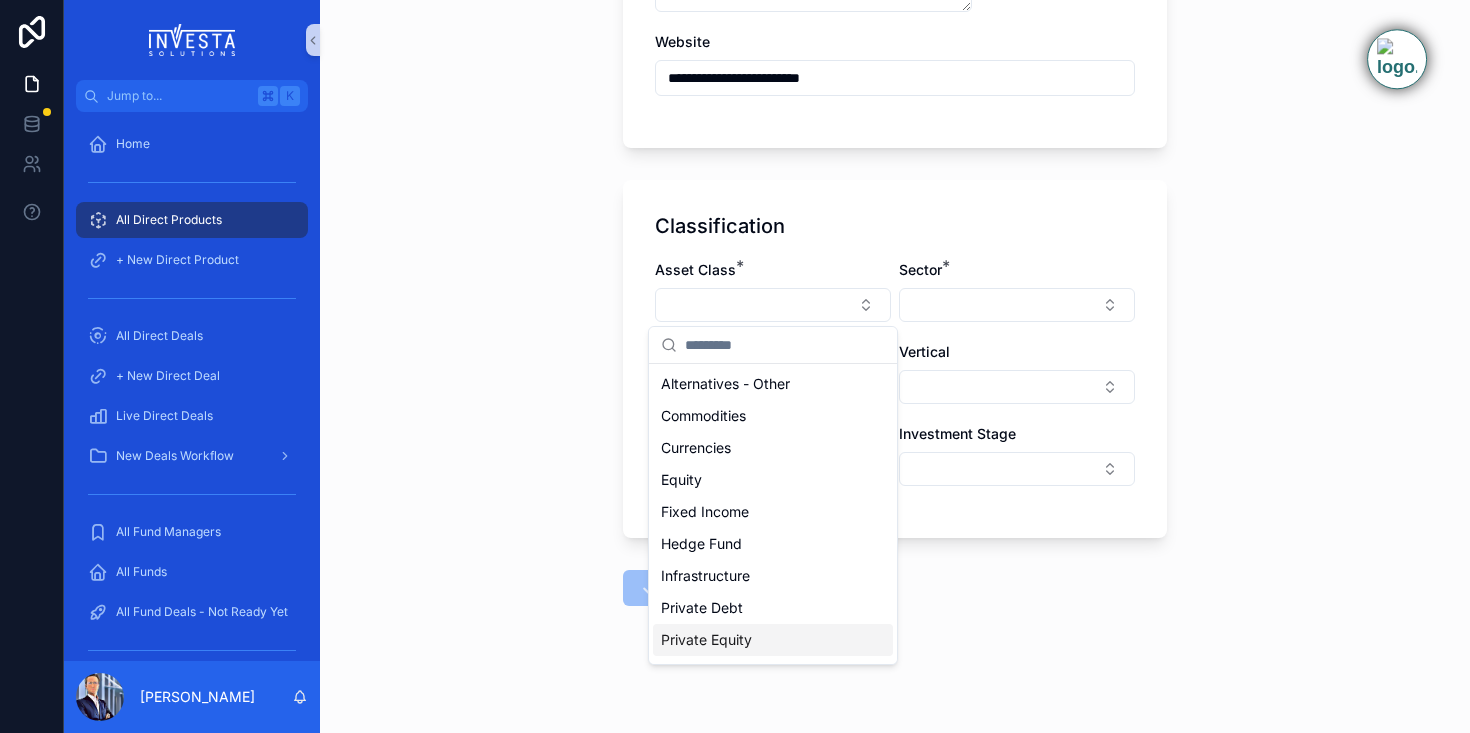 click on "Private Equity" at bounding box center [706, 640] 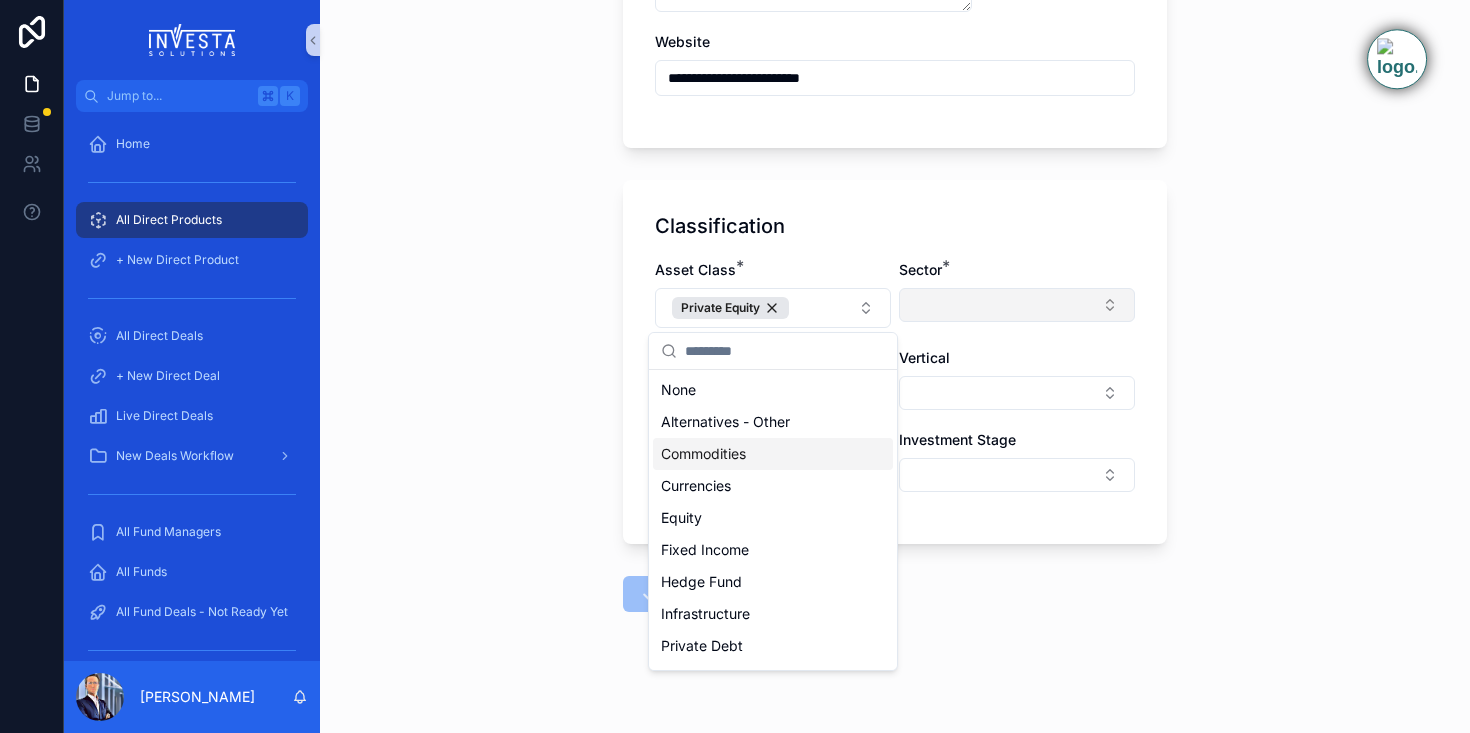 click at bounding box center [1017, 305] 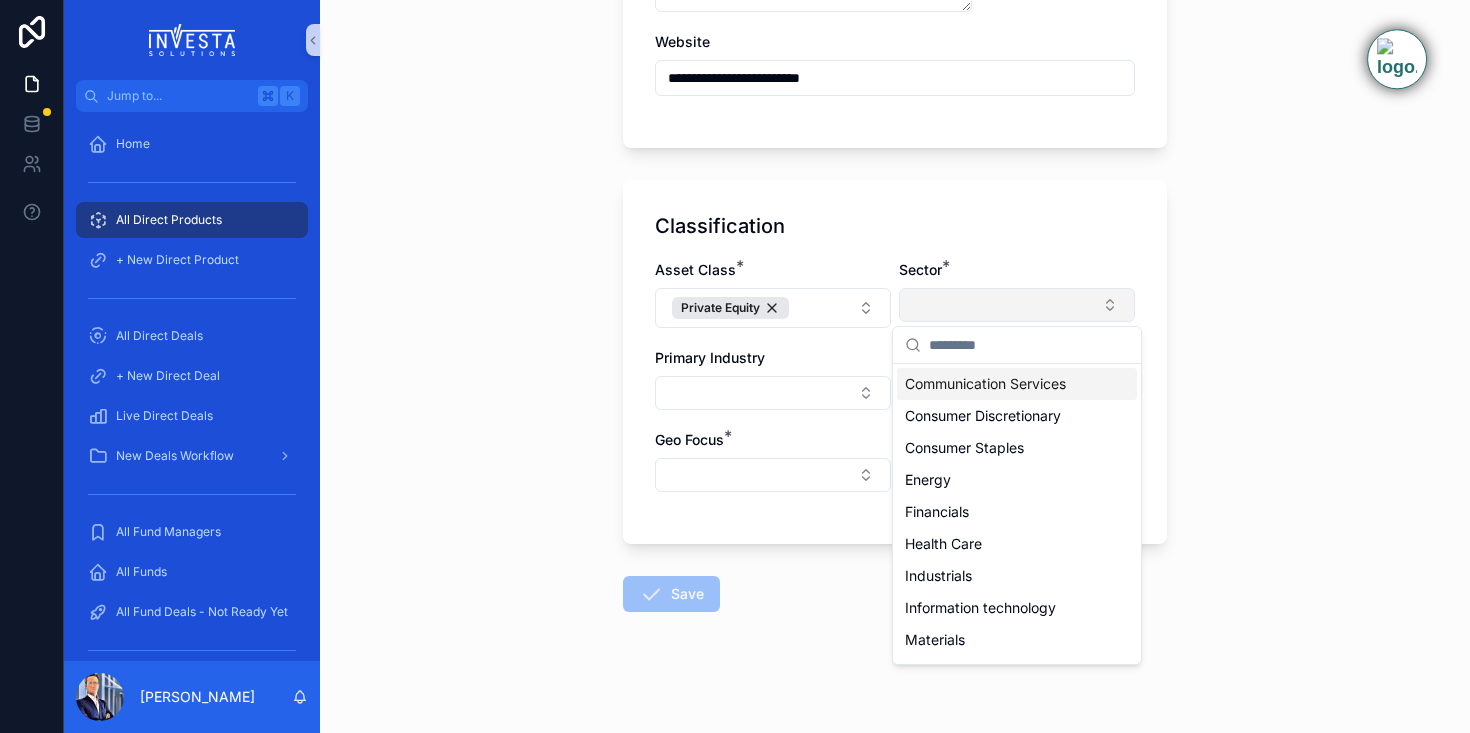 type on "*" 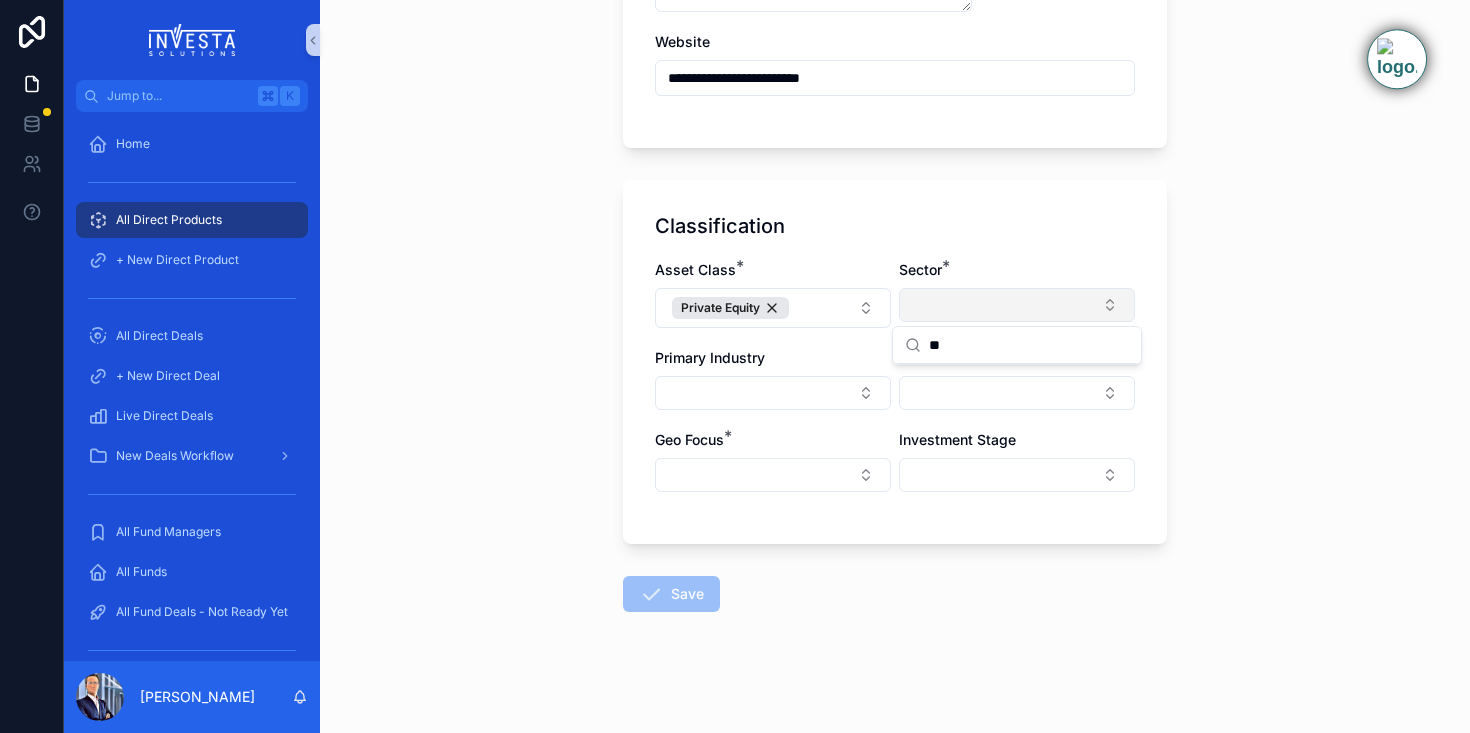 type on "*" 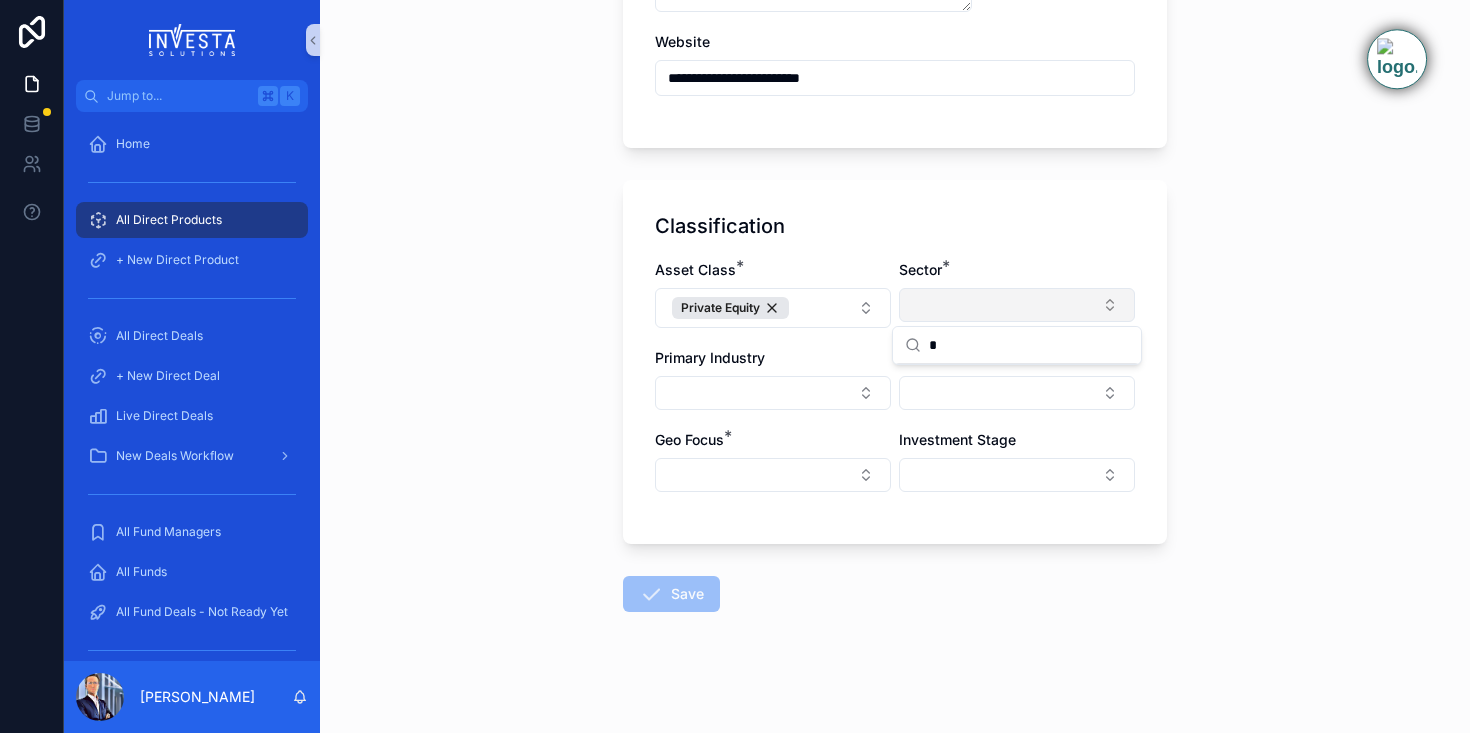 type 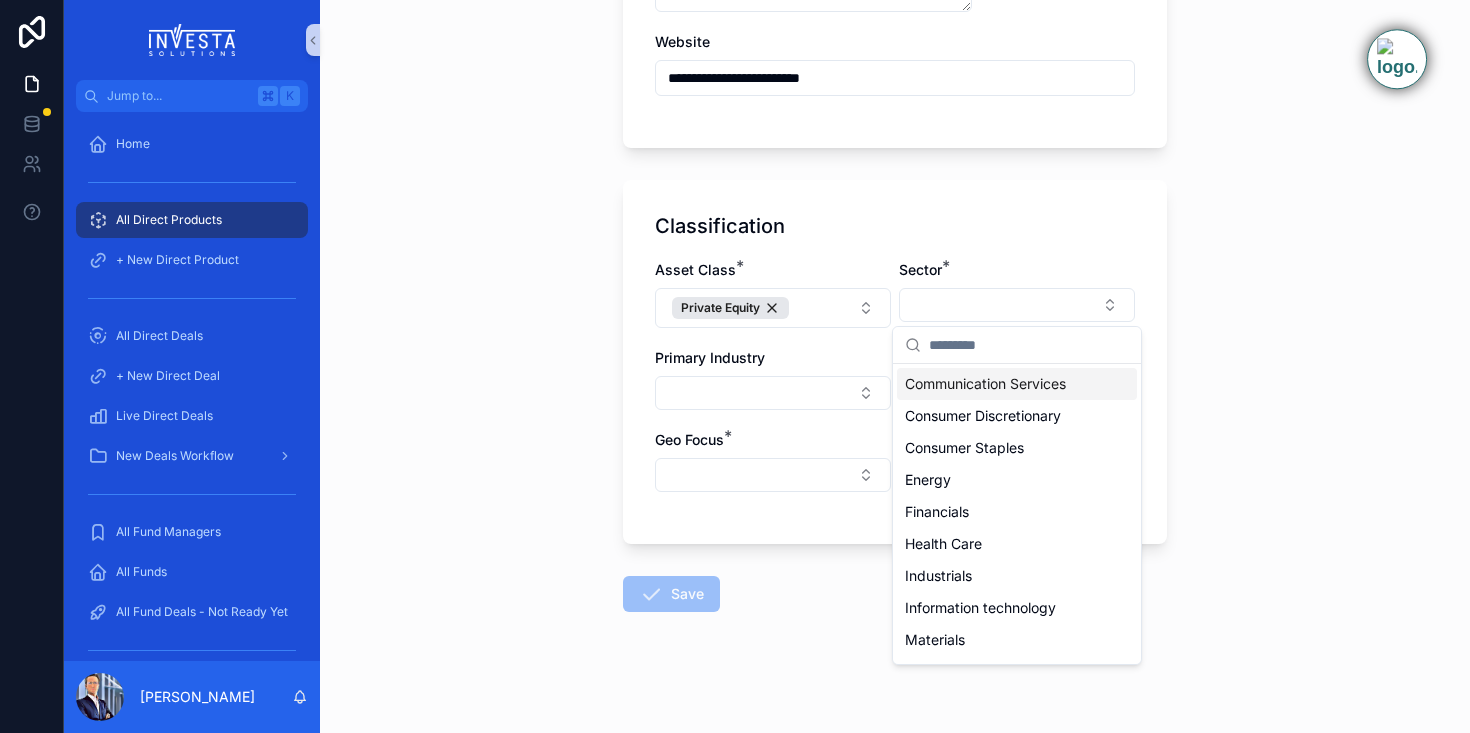 click on "Classification" at bounding box center [895, 226] 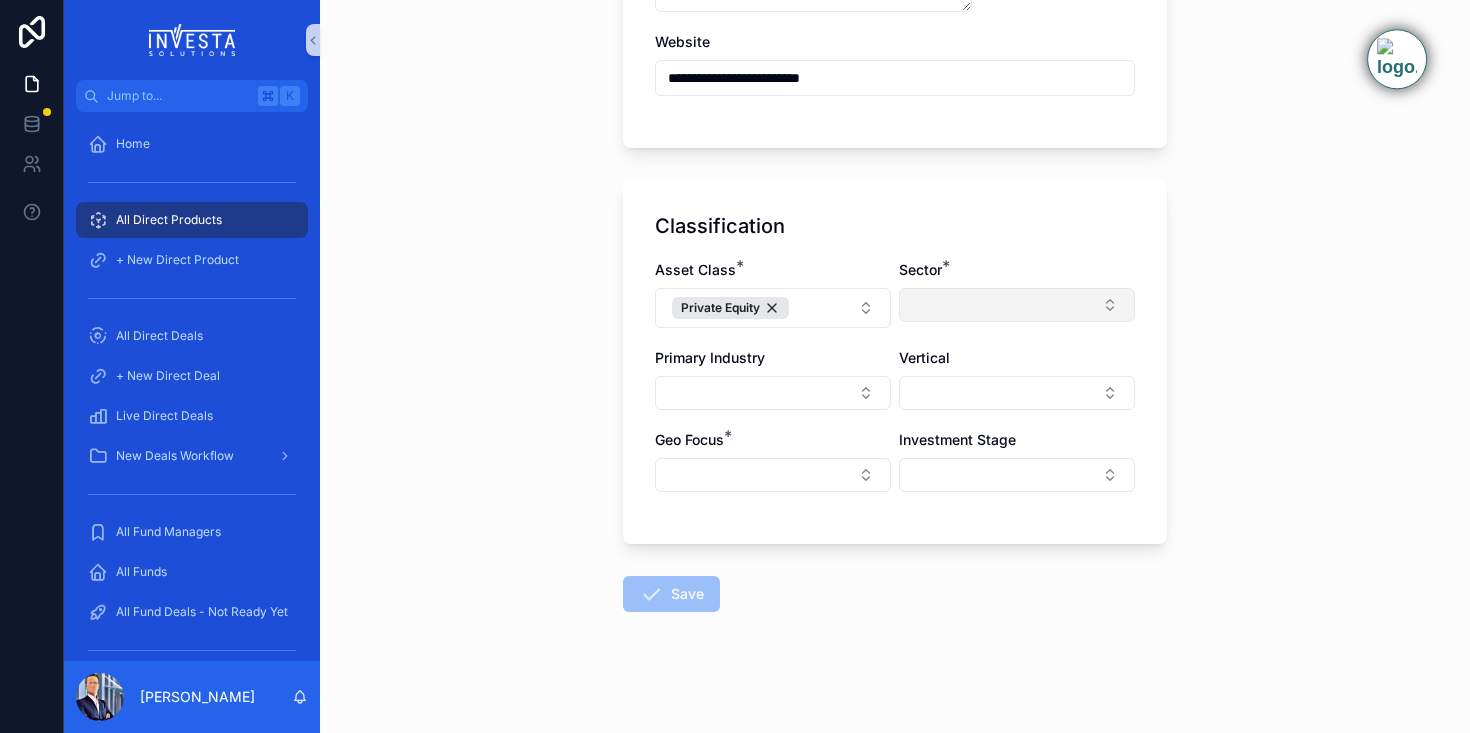 click at bounding box center (1017, 305) 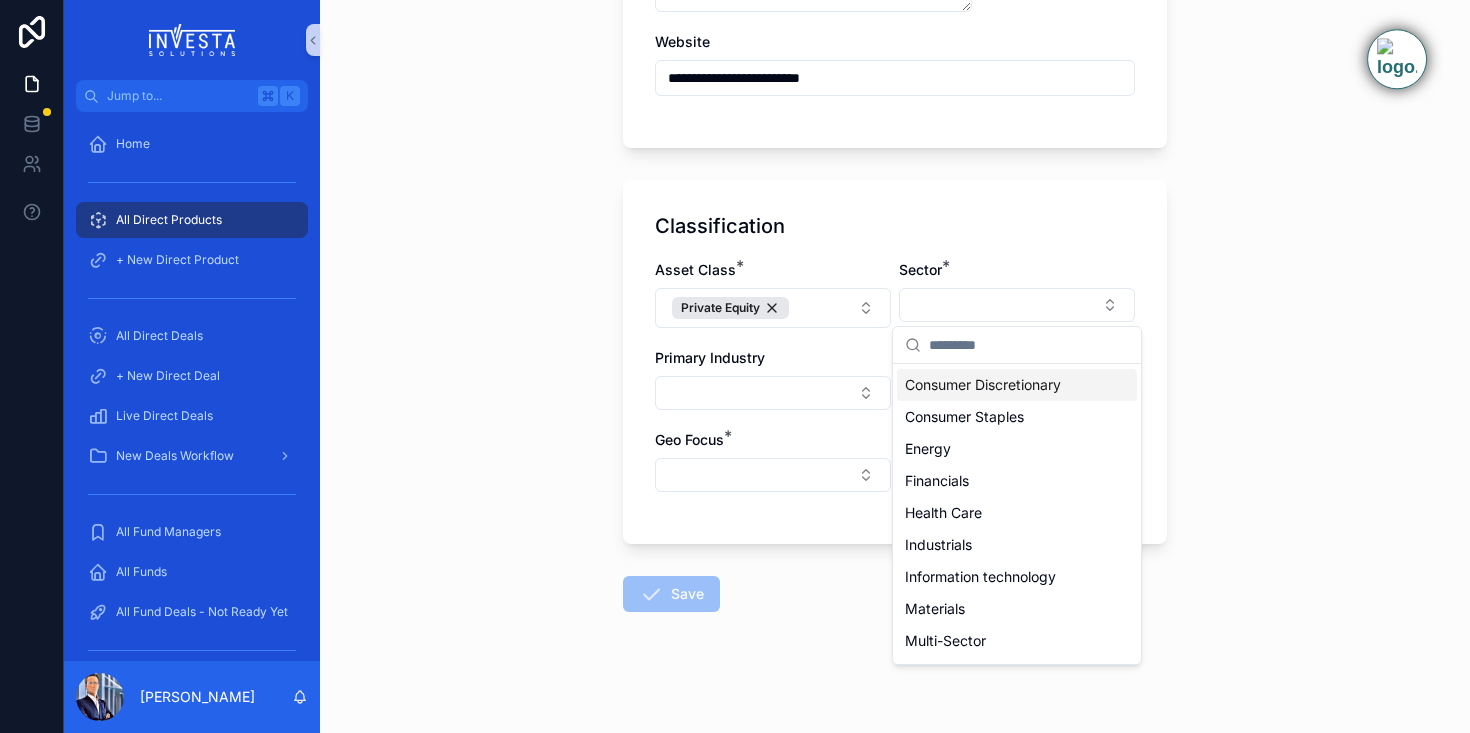 scroll, scrollTop: 0, scrollLeft: 0, axis: both 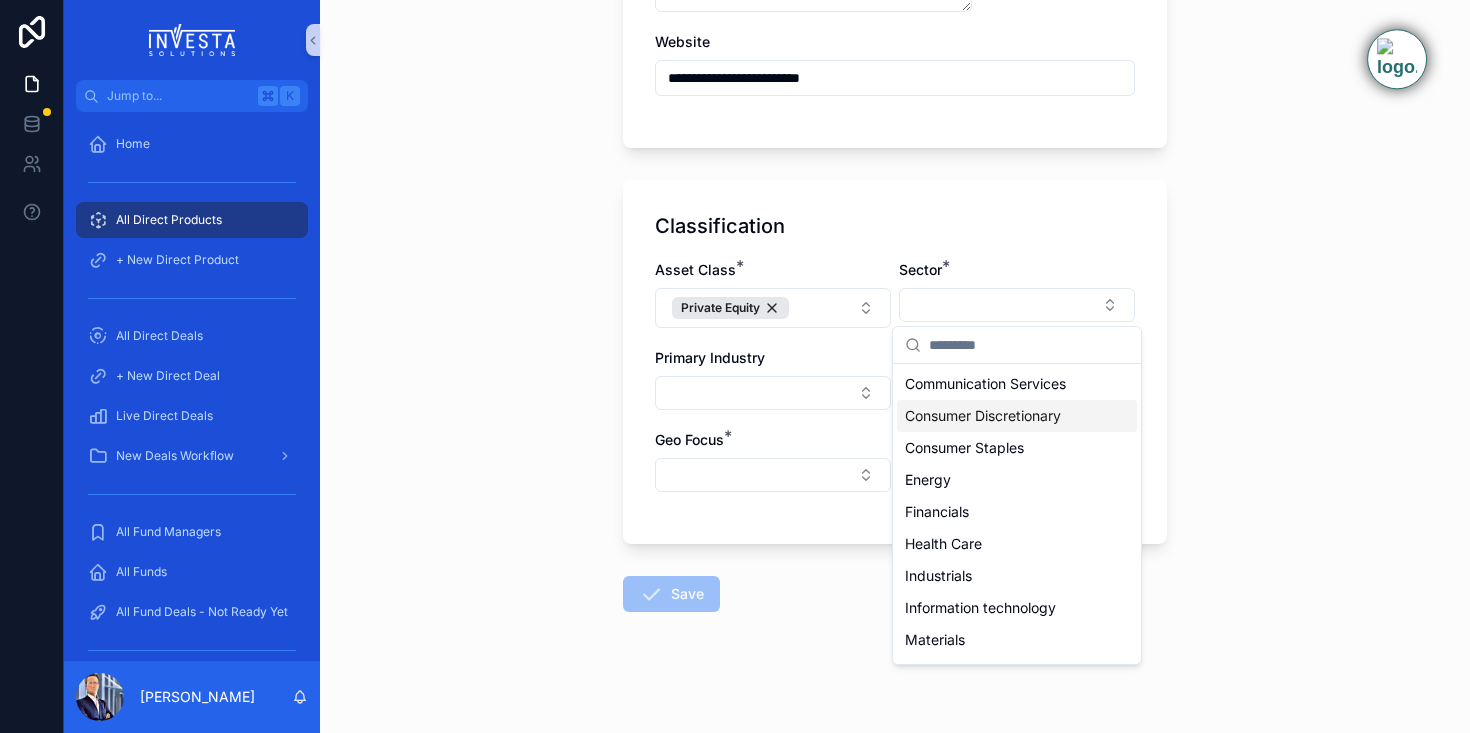 click on "Consumer Discretionary" at bounding box center (983, 416) 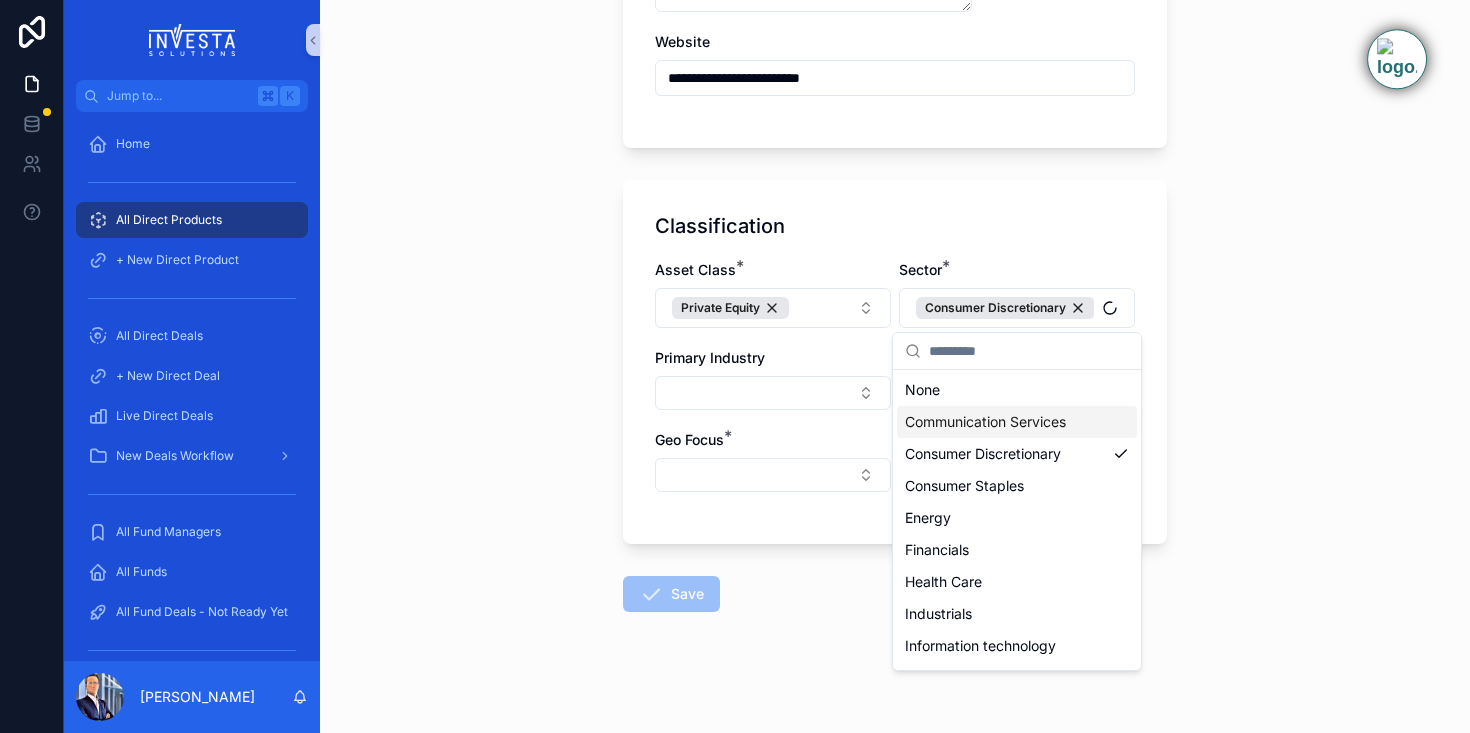 click on "Primary Industry" at bounding box center (710, 357) 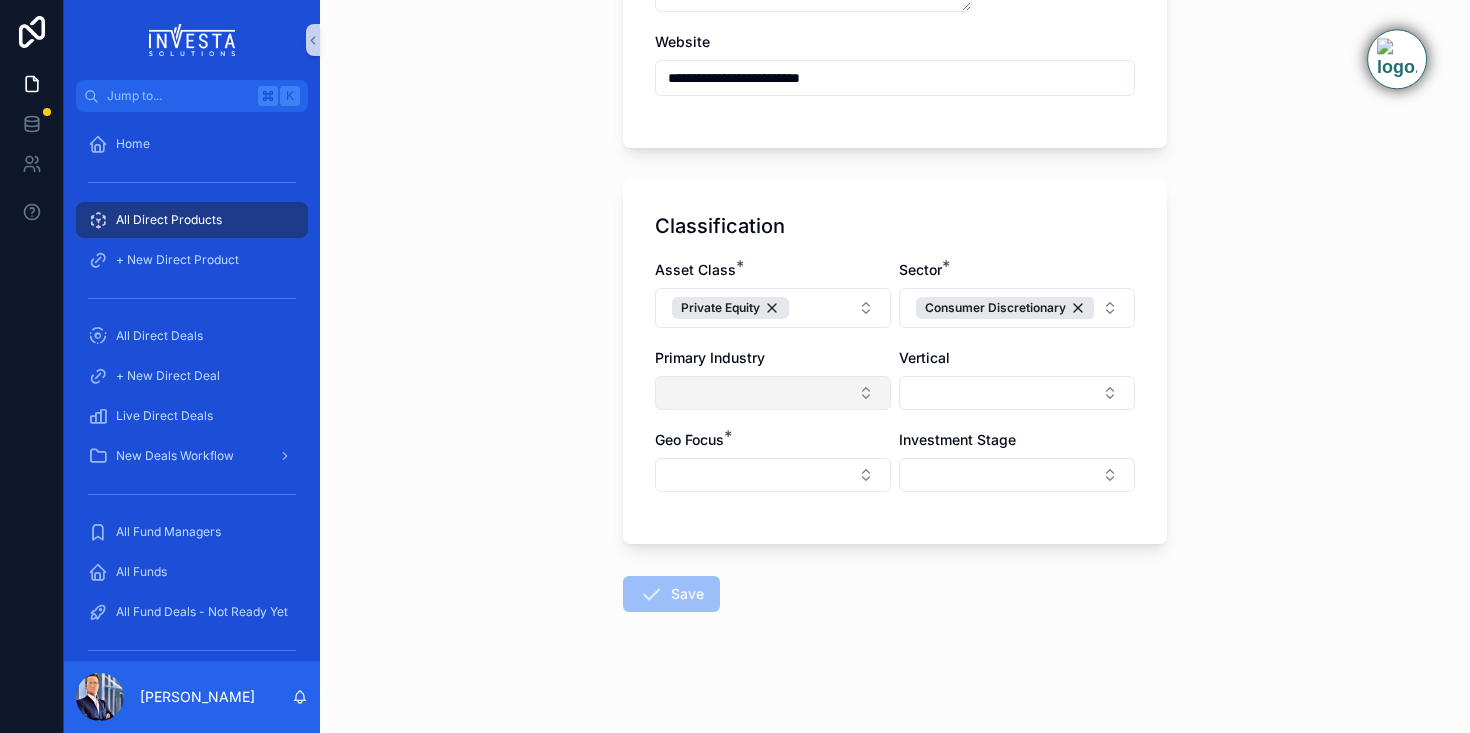 click at bounding box center [773, 393] 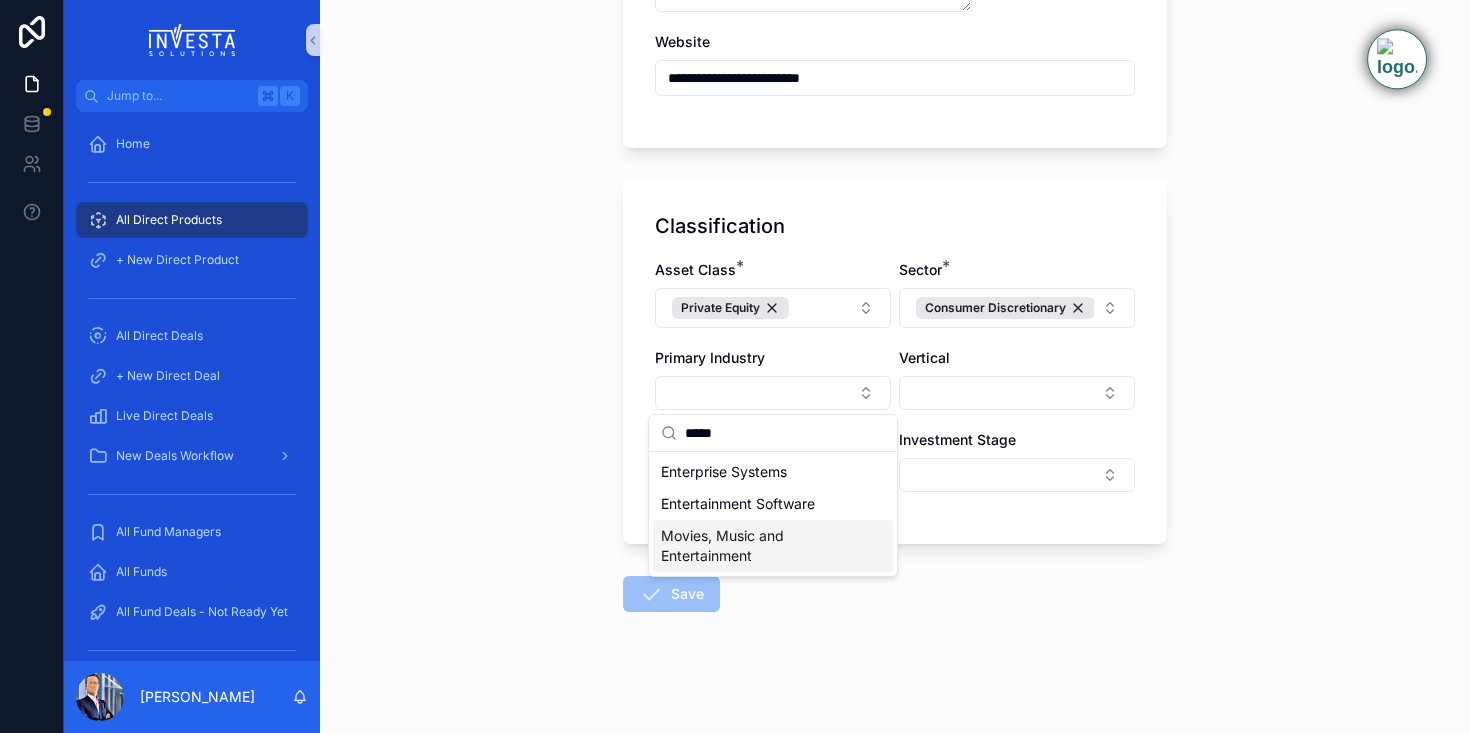 type on "*****" 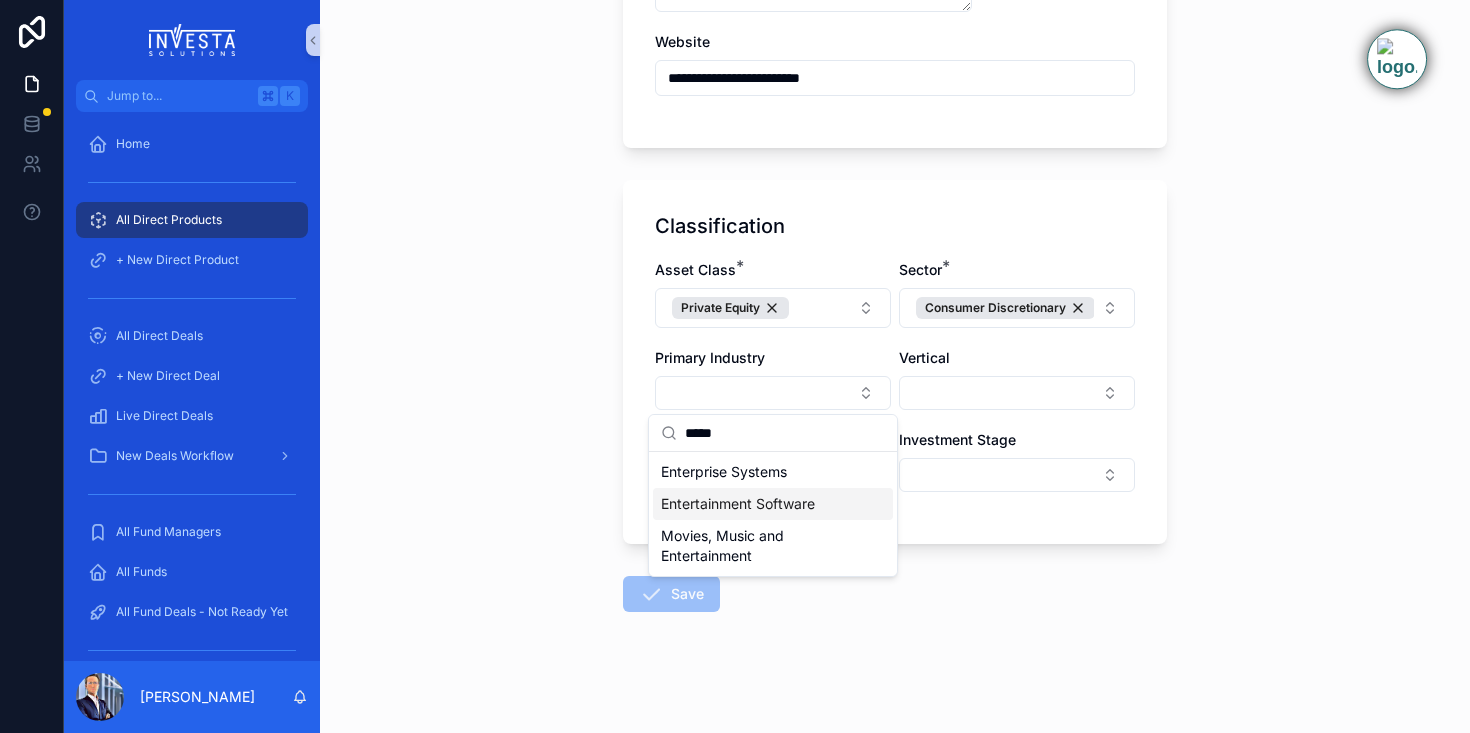 click on "Entertainment Software" at bounding box center [738, 504] 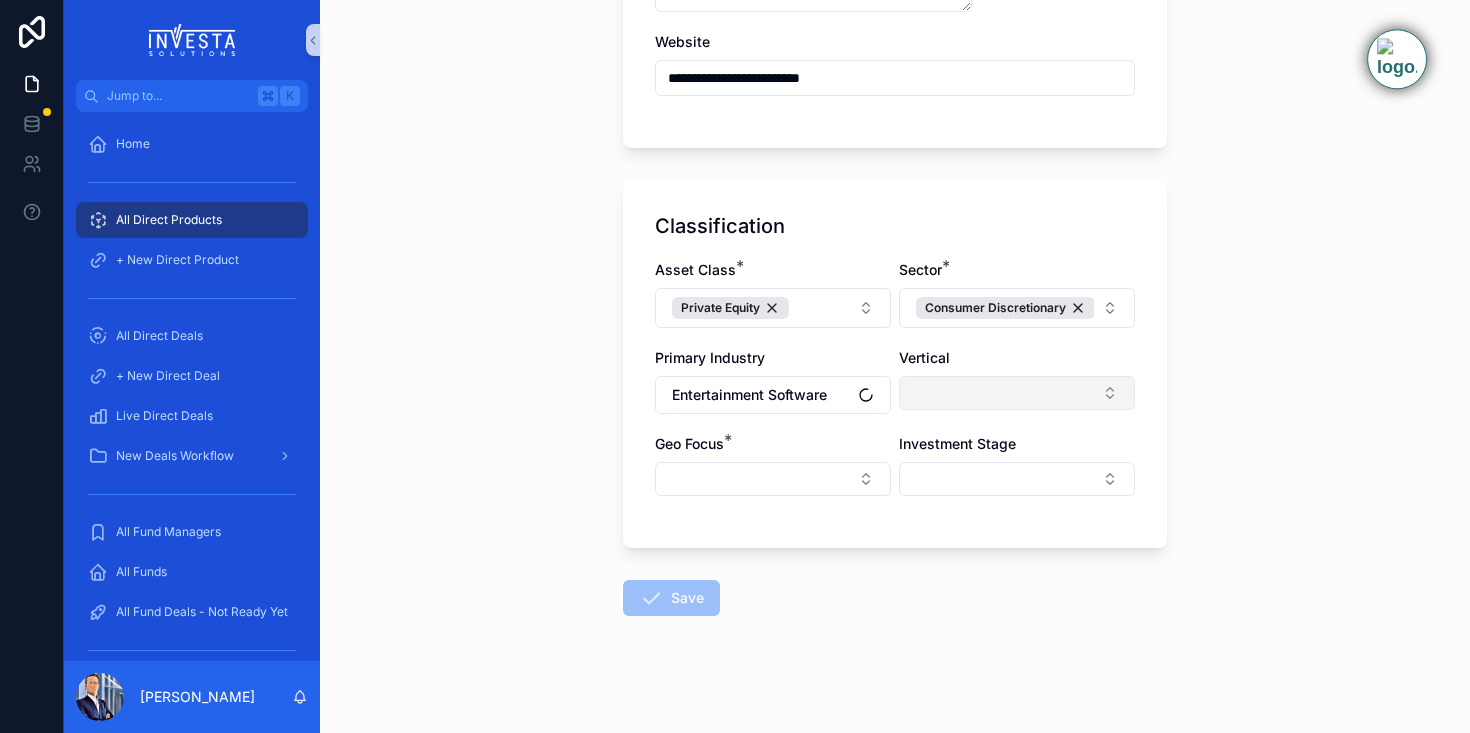 click at bounding box center (1017, 393) 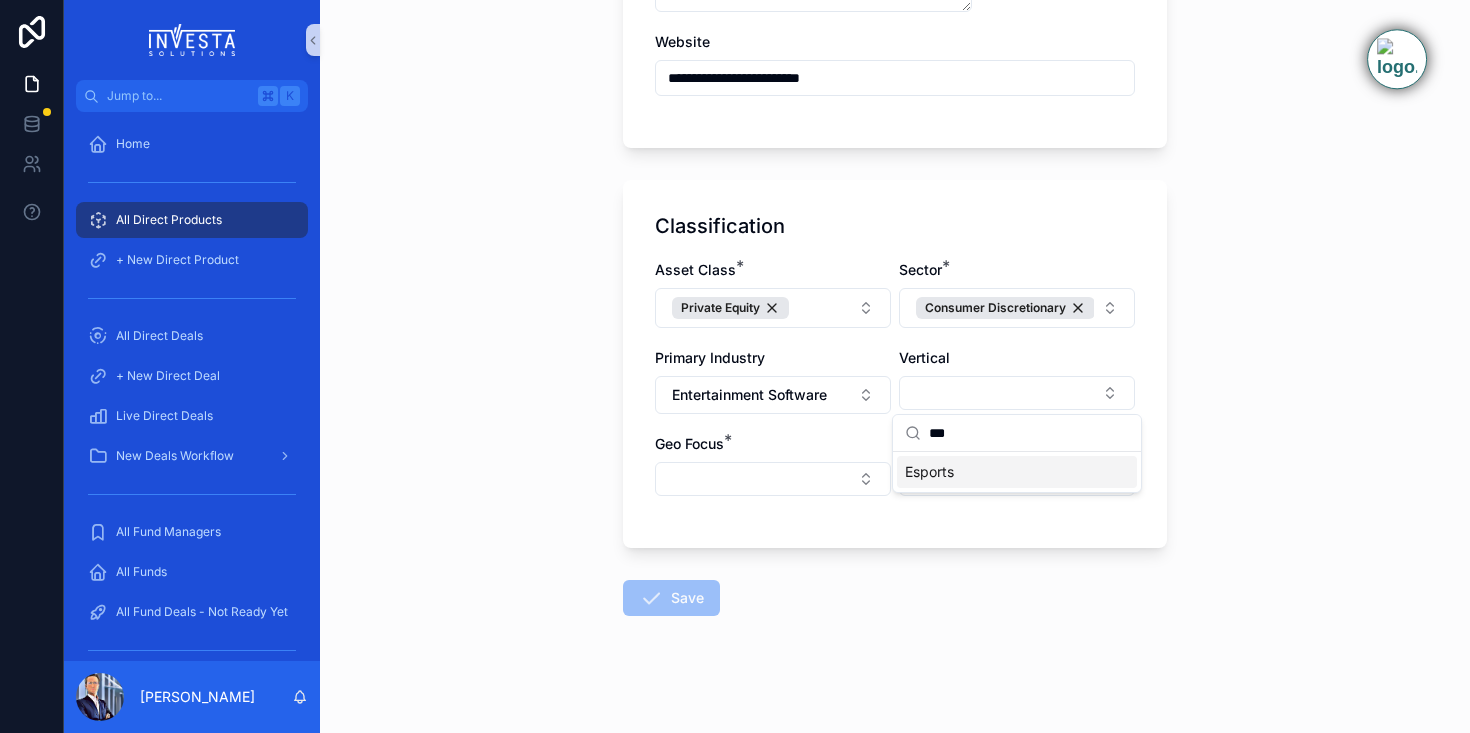 type on "***" 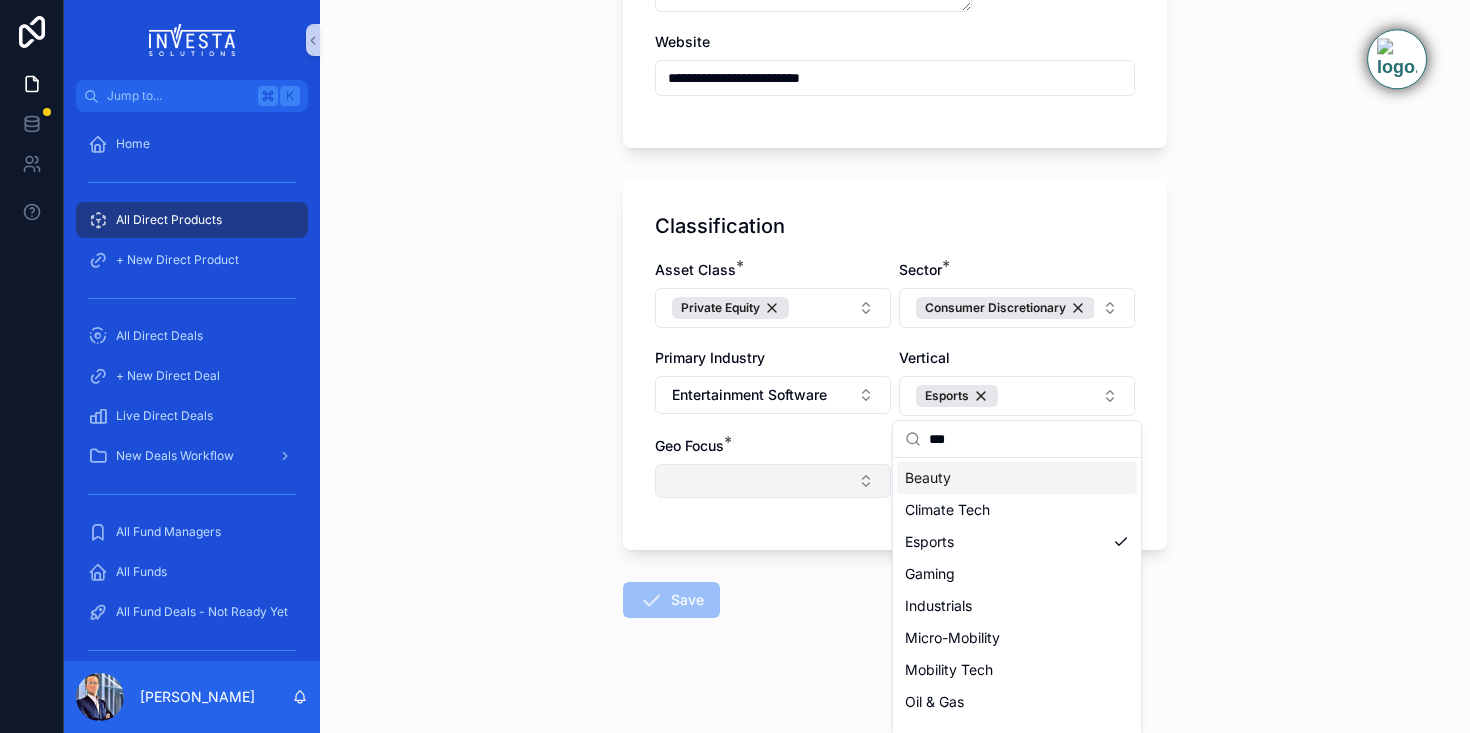 click at bounding box center [773, 481] 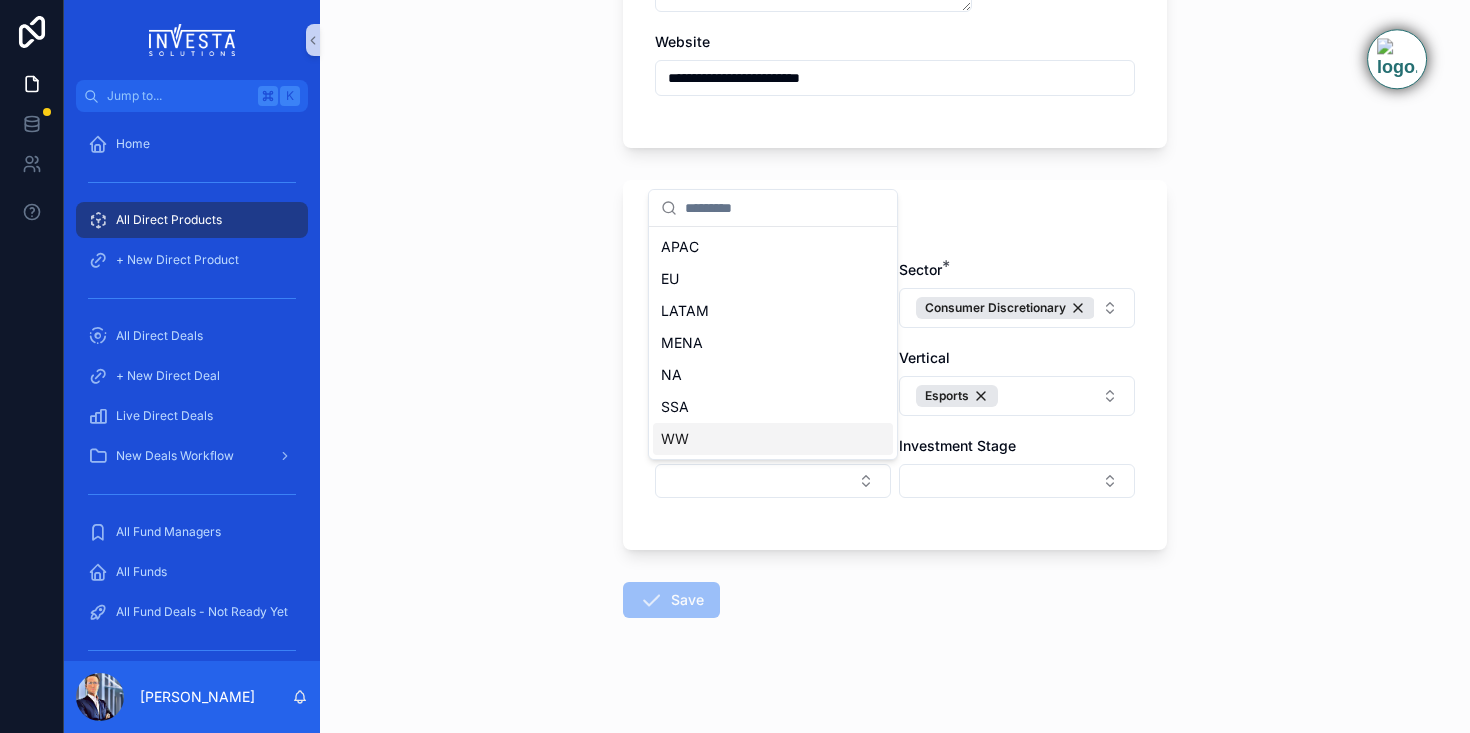 click on "WW" at bounding box center (773, 439) 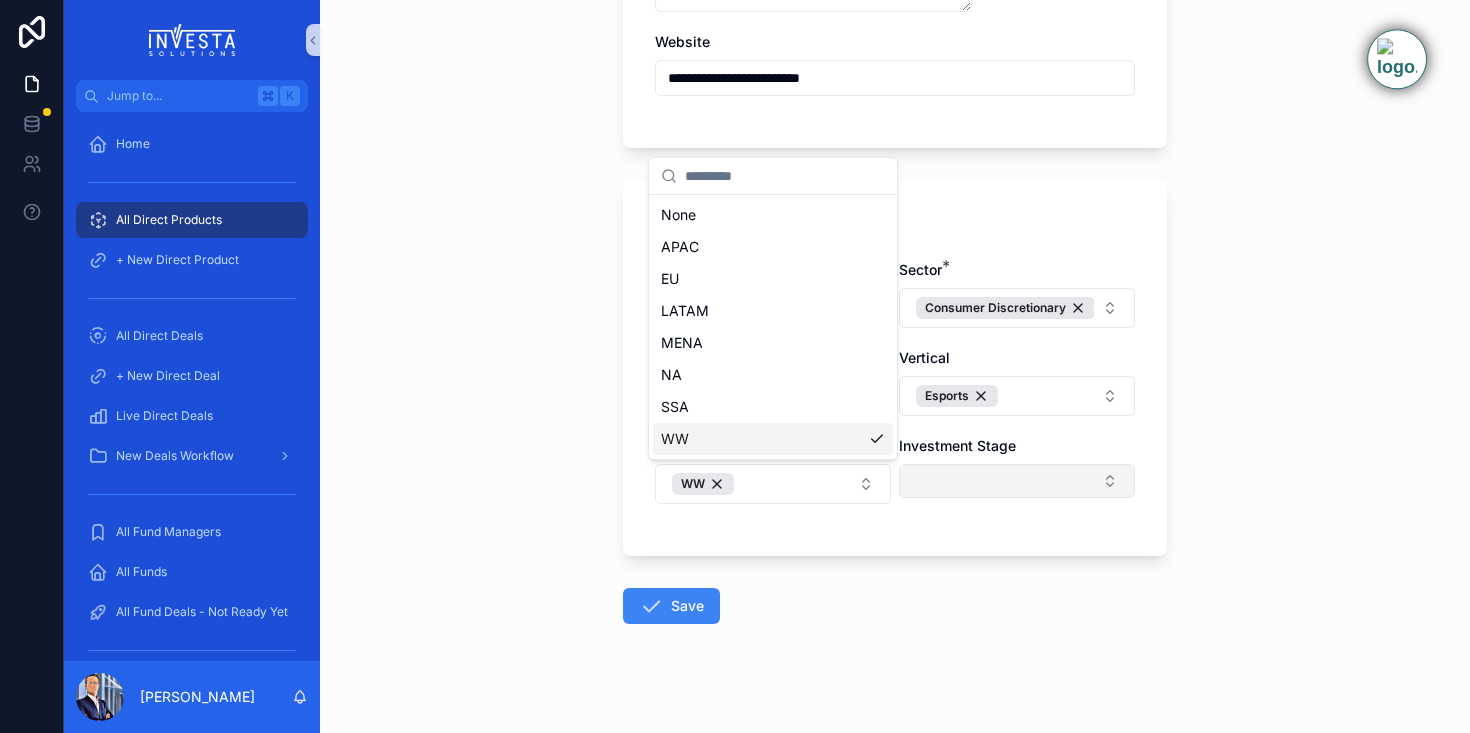 click at bounding box center (1017, 481) 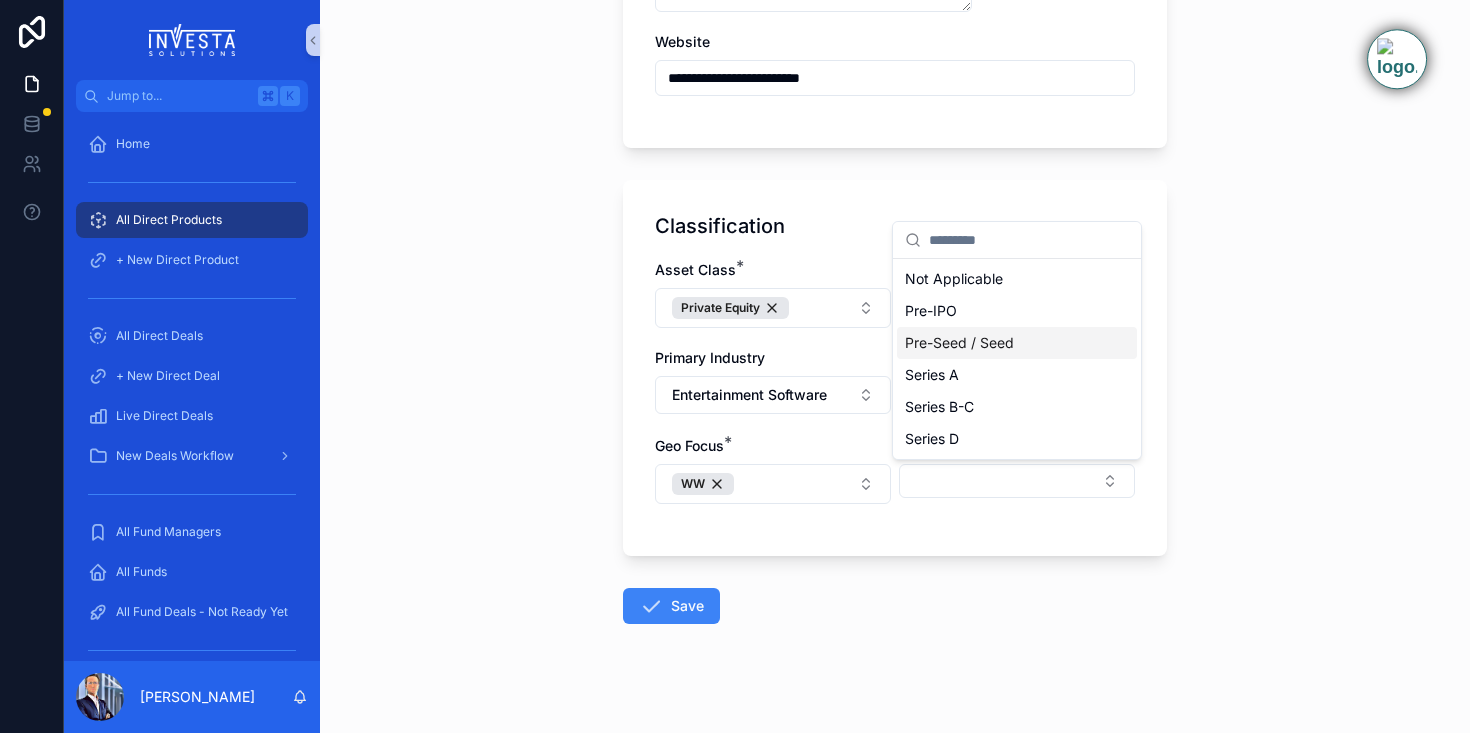 click on "Pre-Seed / Seed" at bounding box center (959, 343) 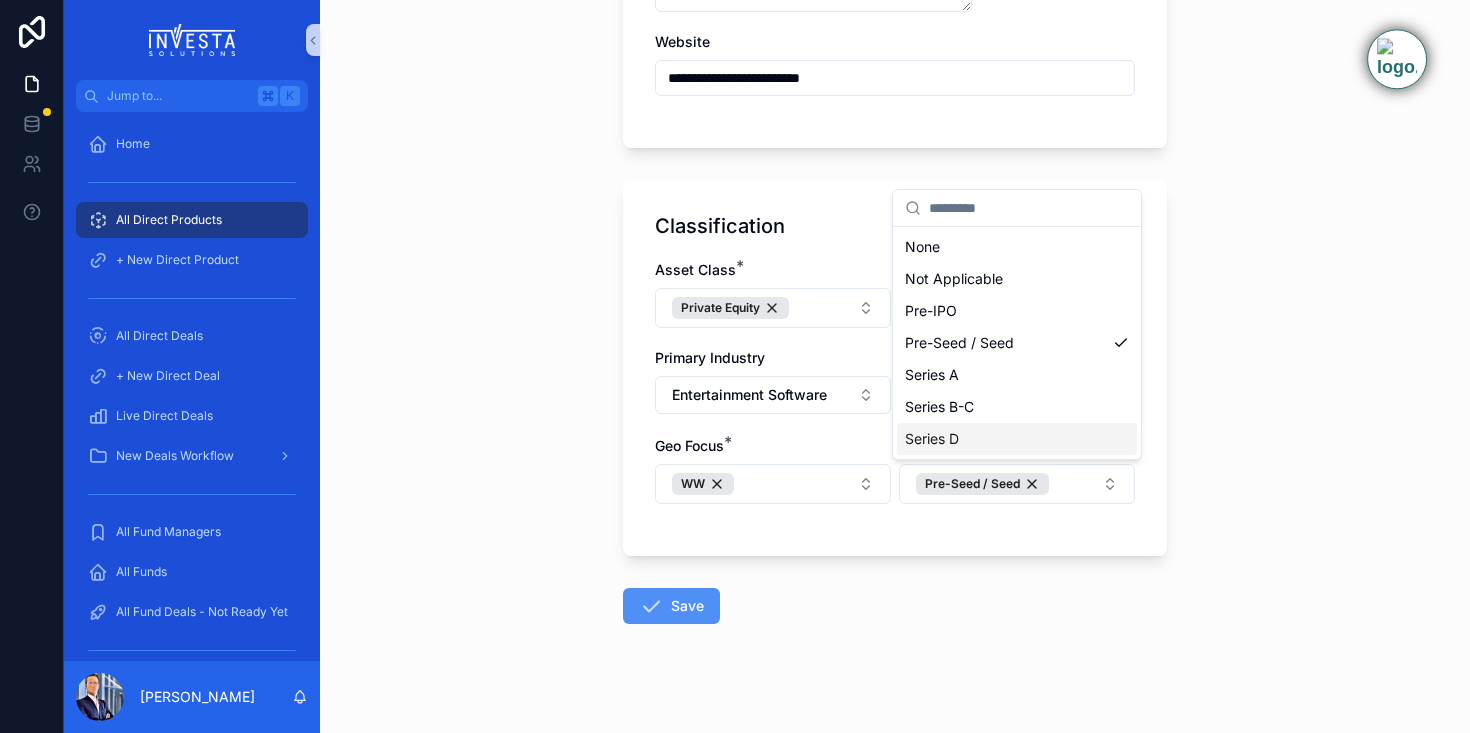 click at bounding box center (651, 606) 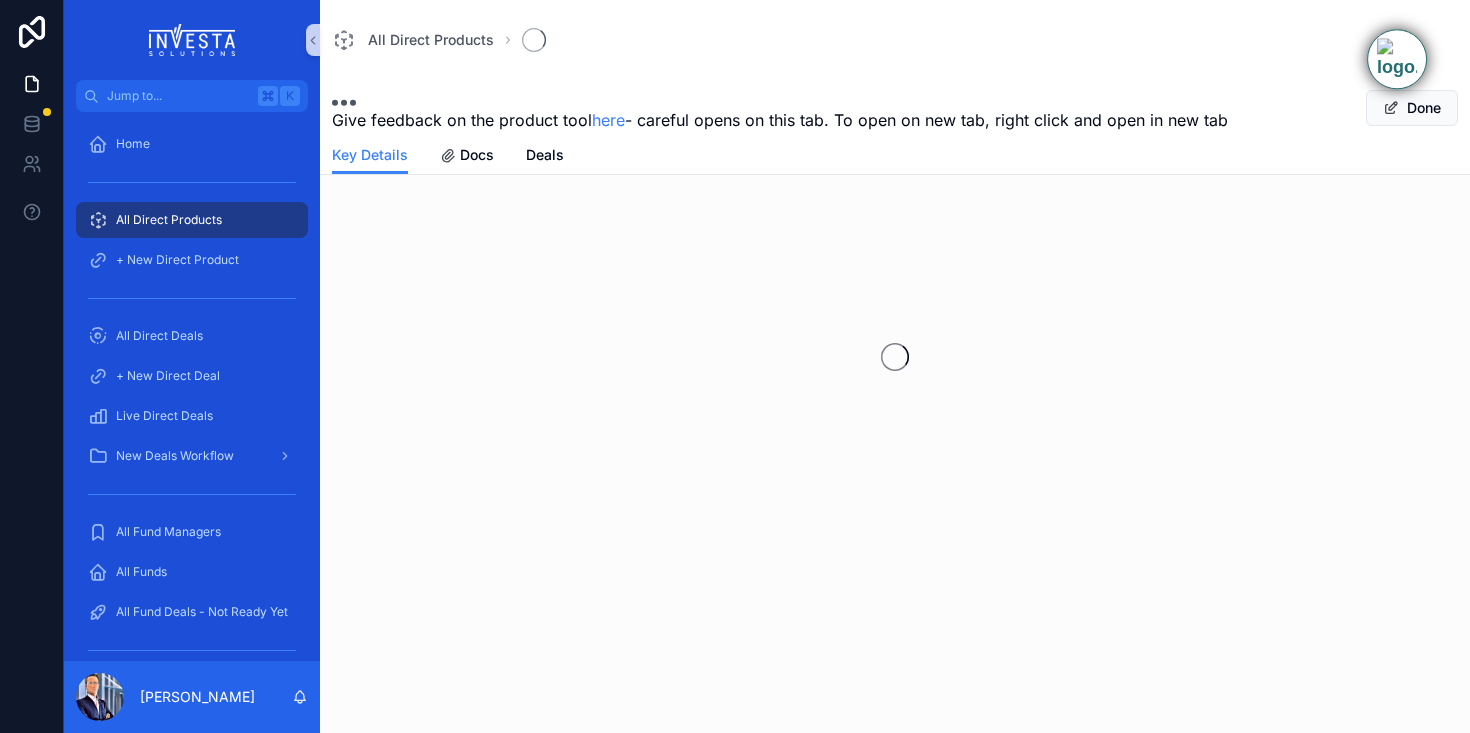 scroll, scrollTop: 0, scrollLeft: 0, axis: both 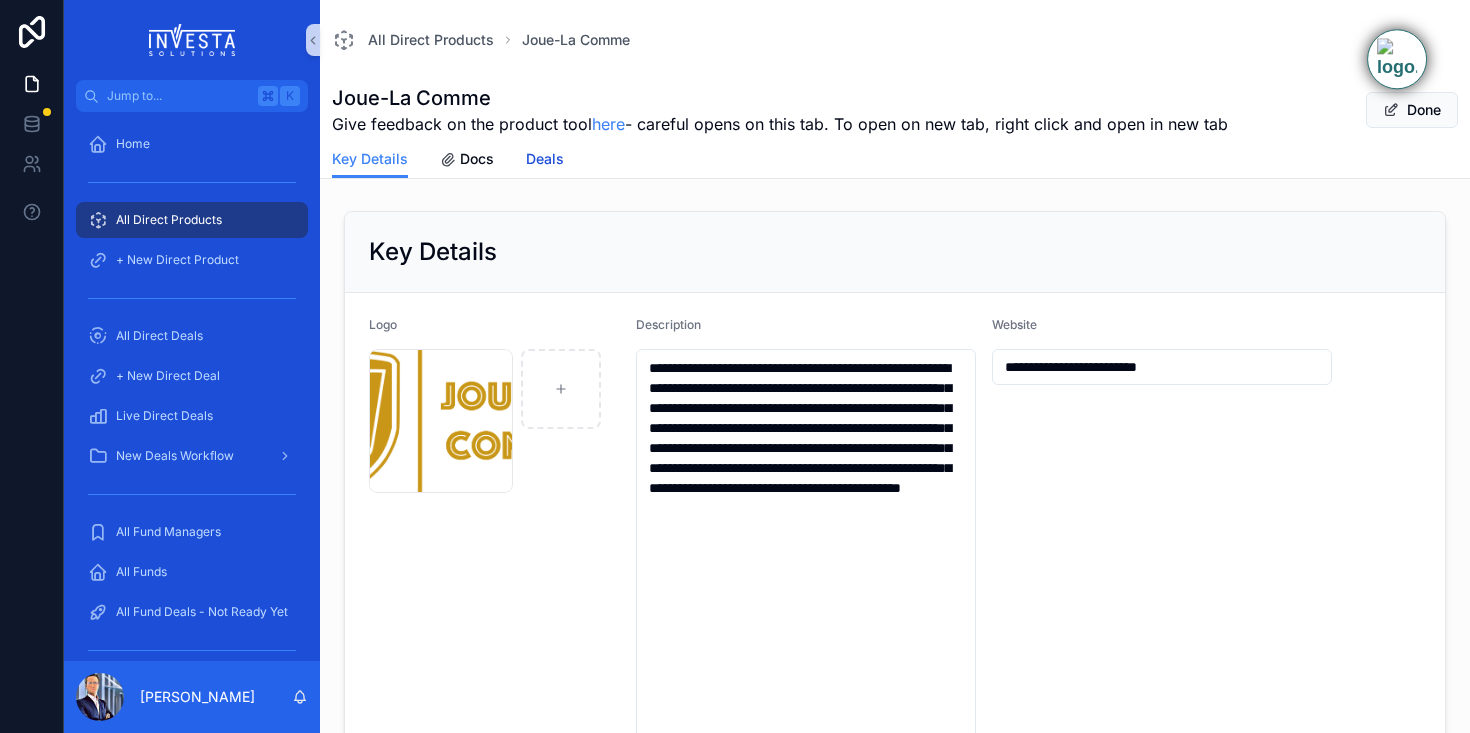 click on "Deals" at bounding box center [545, 159] 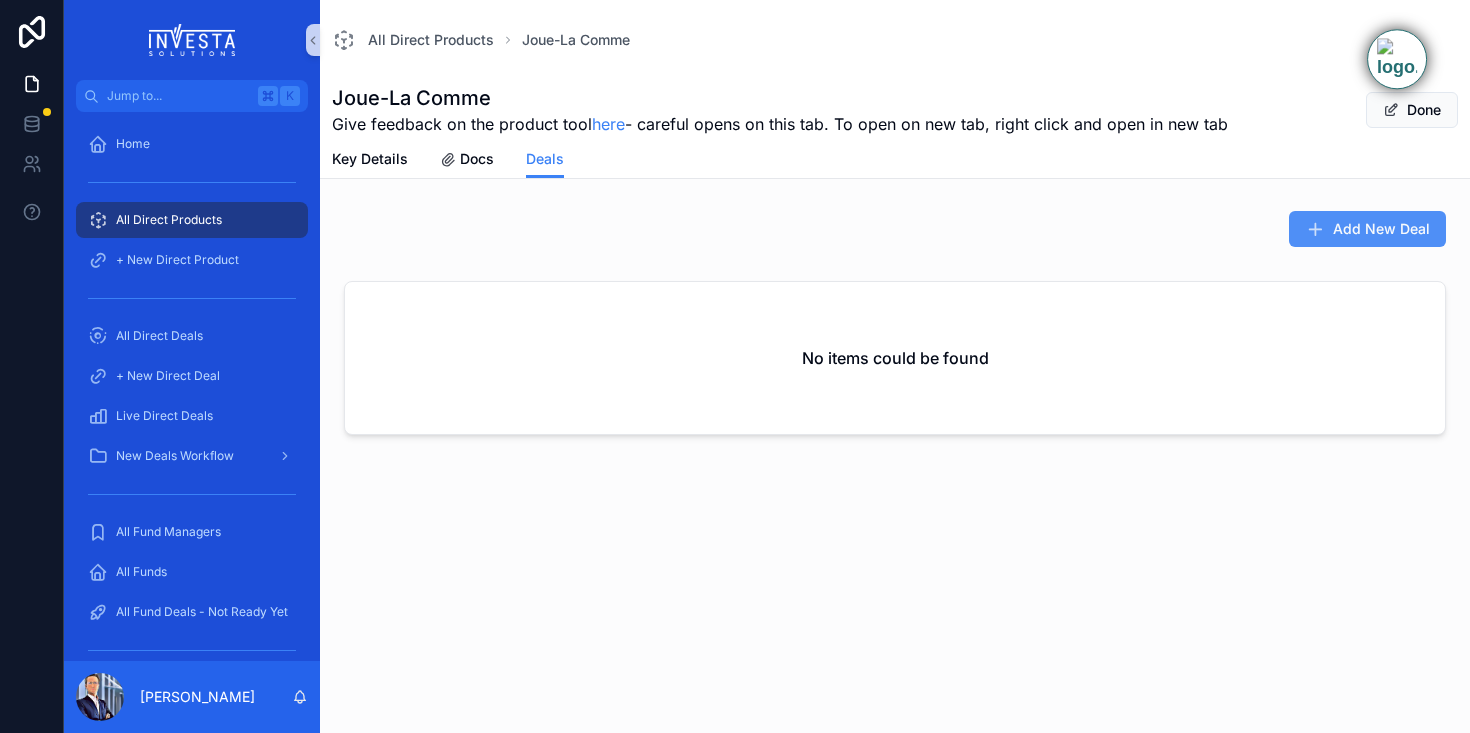 click on "Add New Deal" at bounding box center [1367, 229] 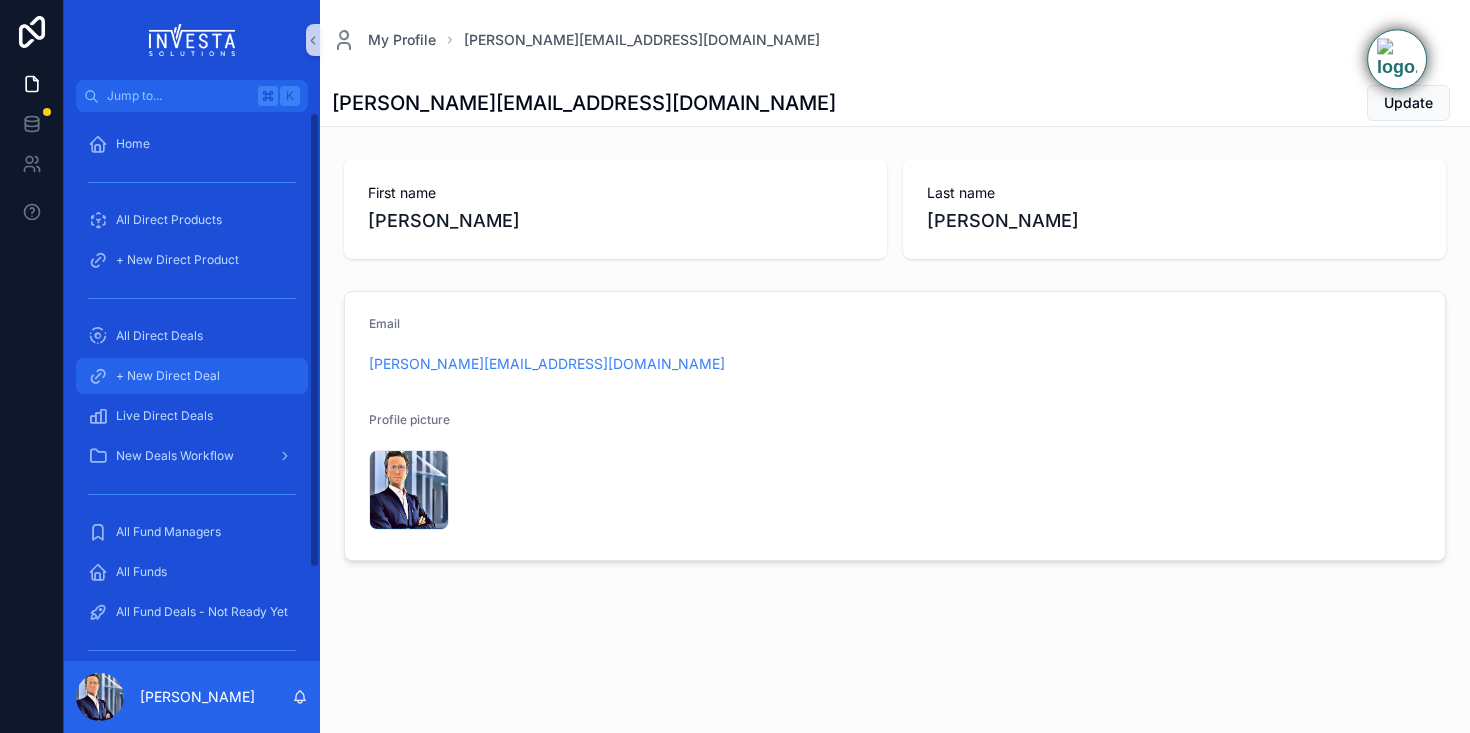 click on "+ New Direct Deal" at bounding box center (192, 376) 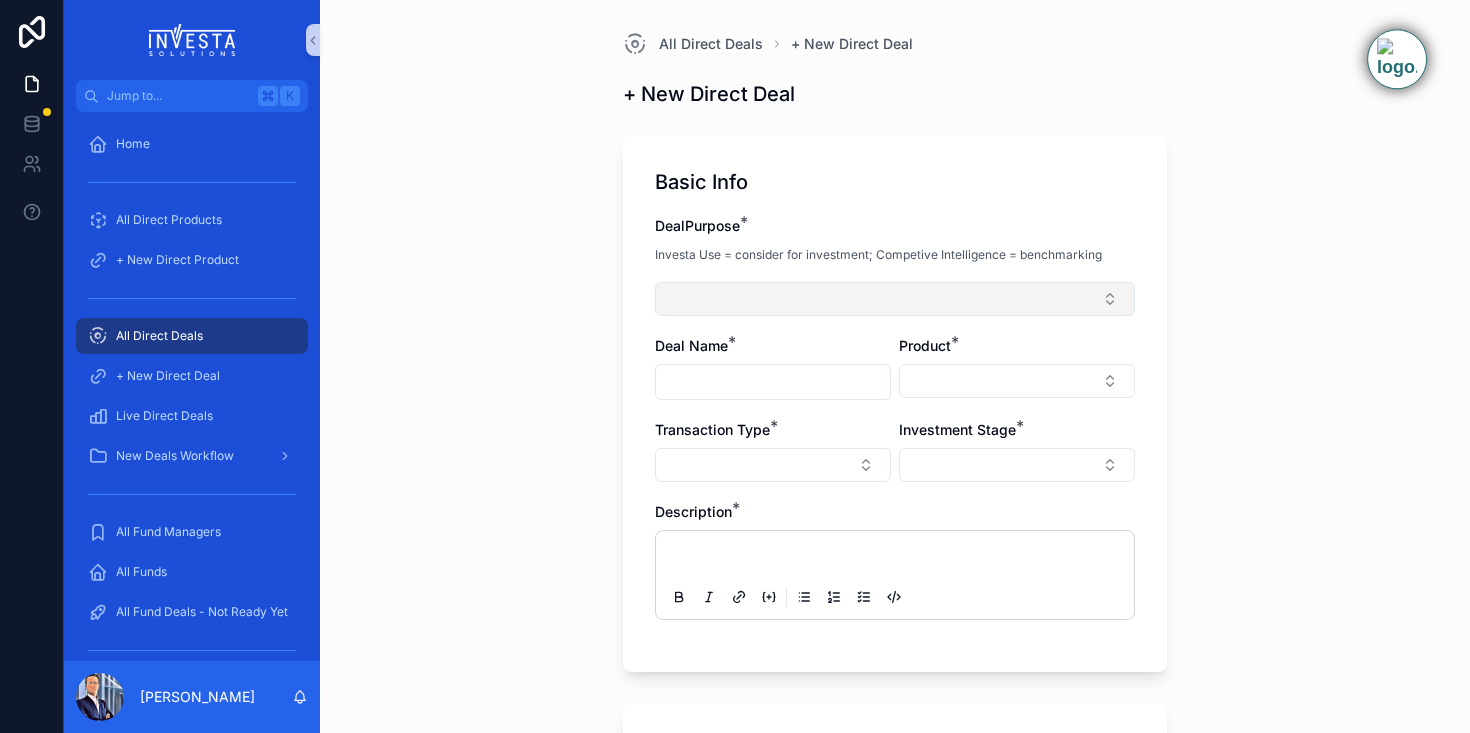 click at bounding box center (895, 299) 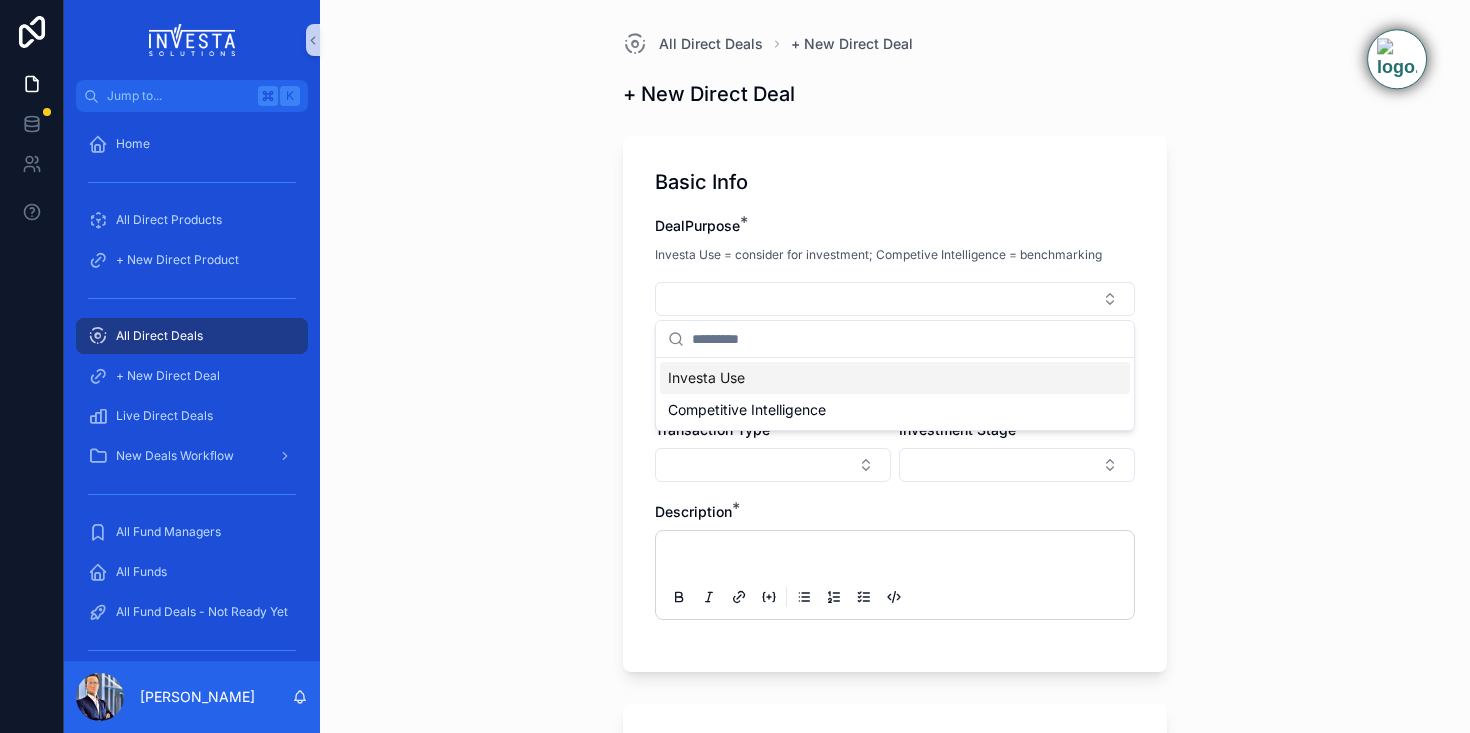 click on "Investa Use" at bounding box center [706, 378] 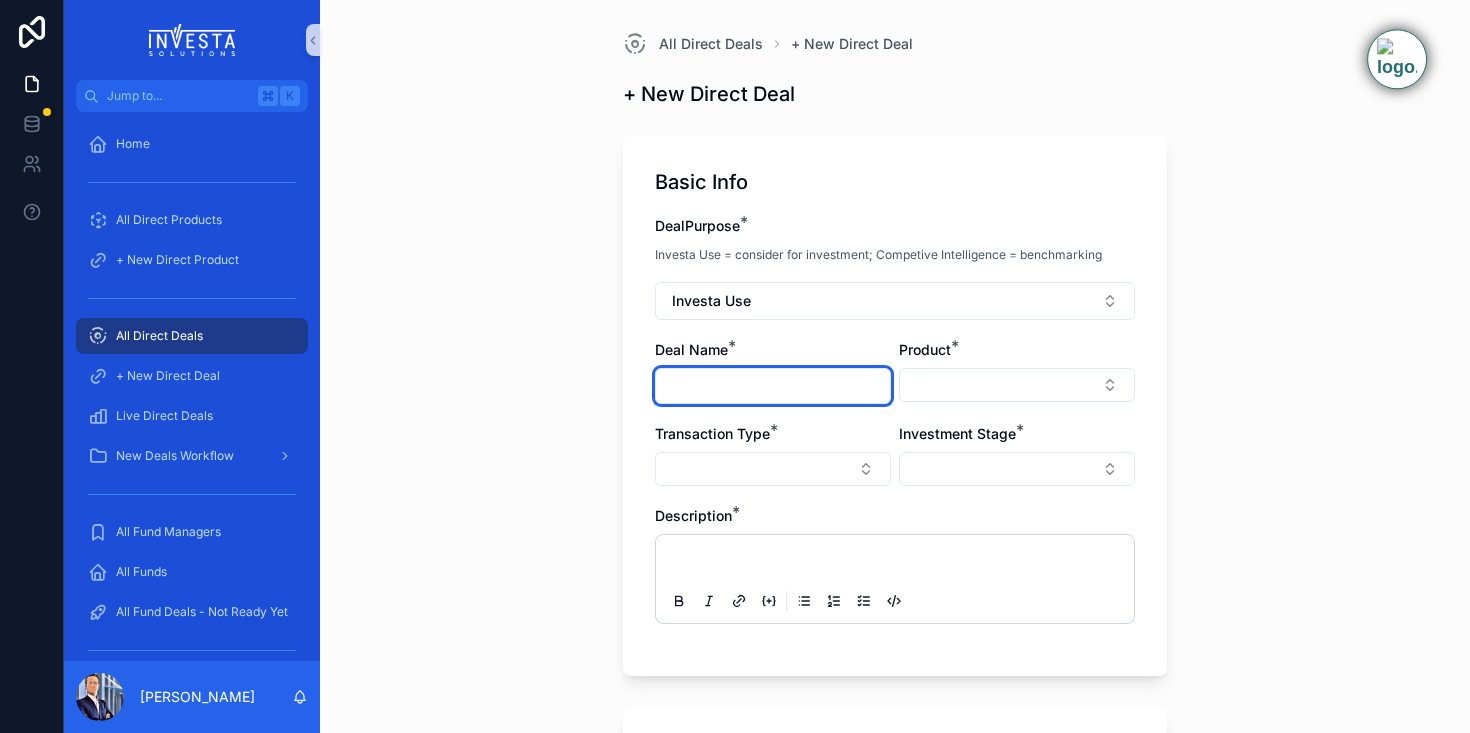 click at bounding box center (773, 386) 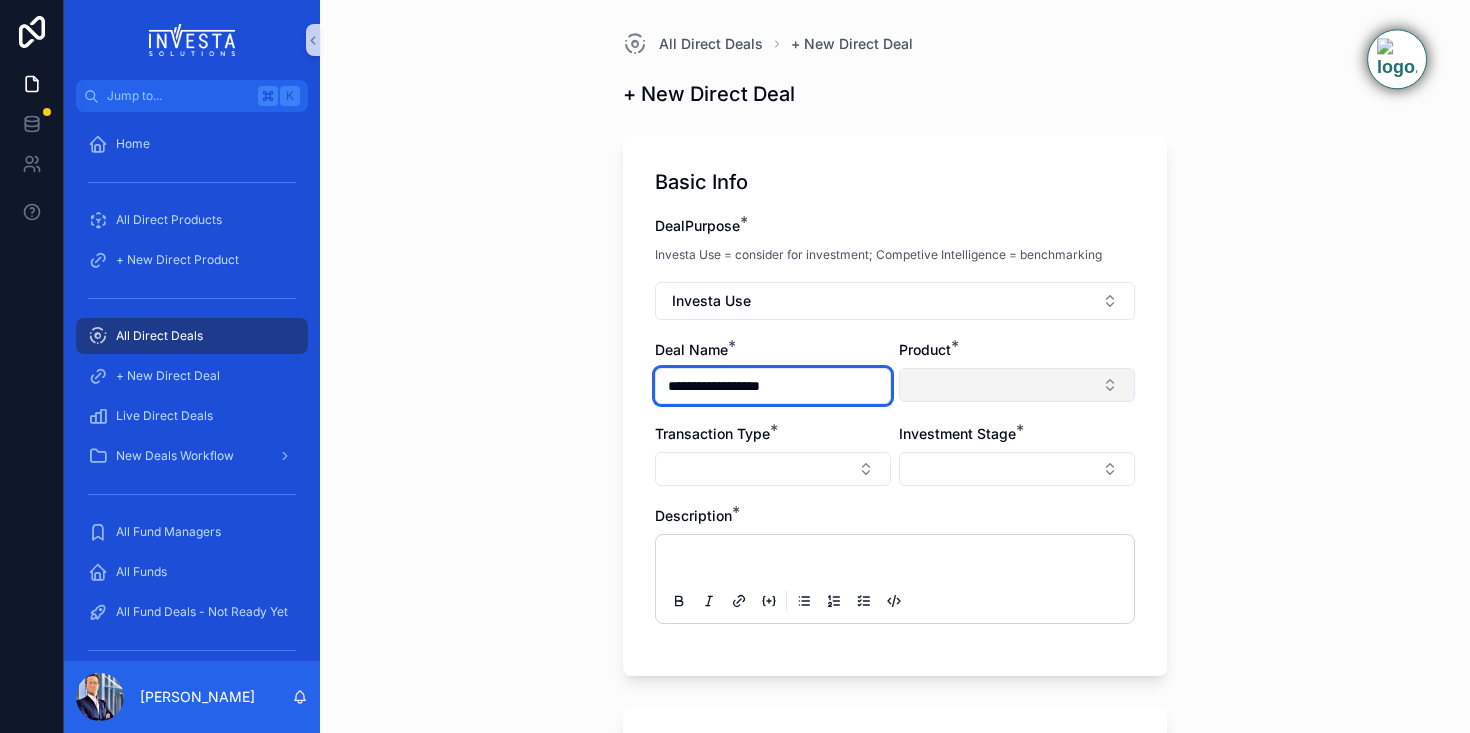 type on "**********" 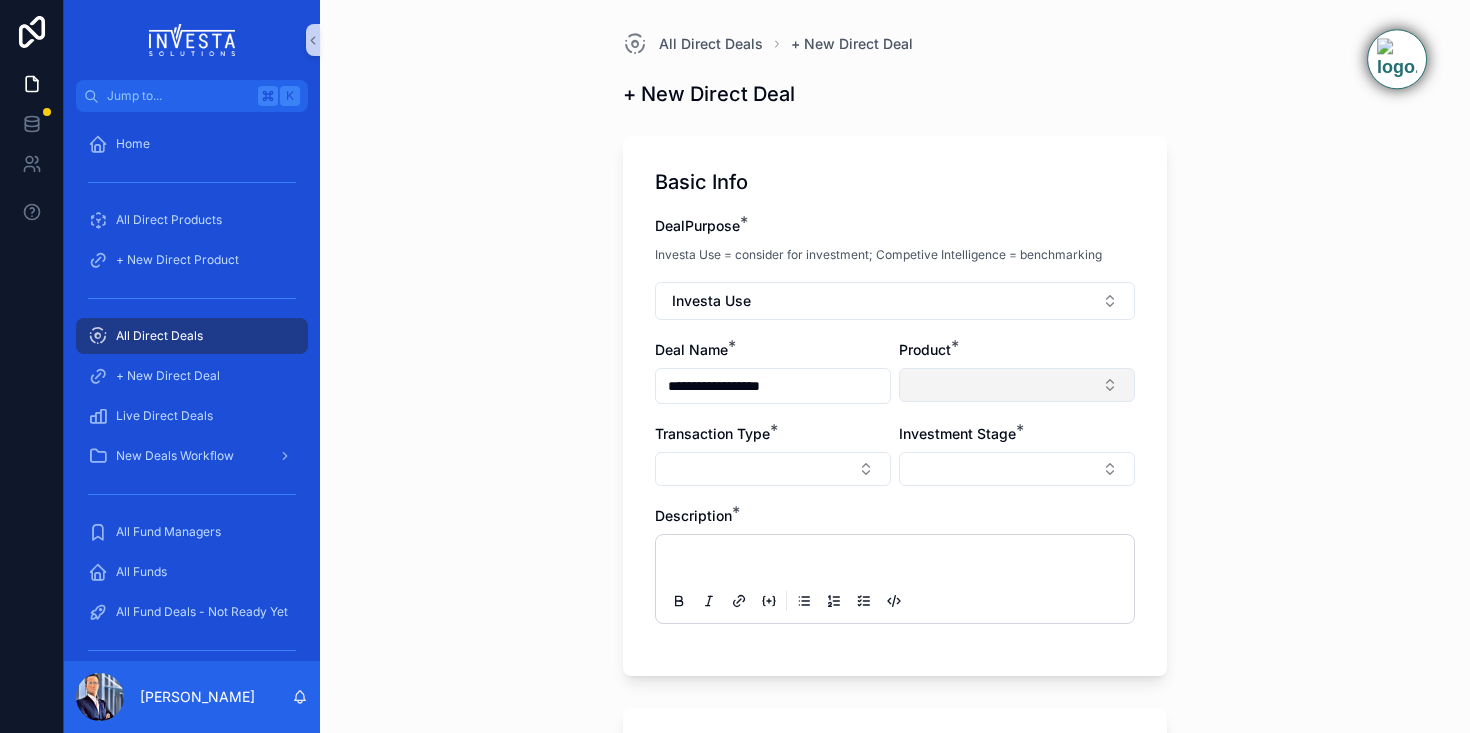 click at bounding box center [1017, 385] 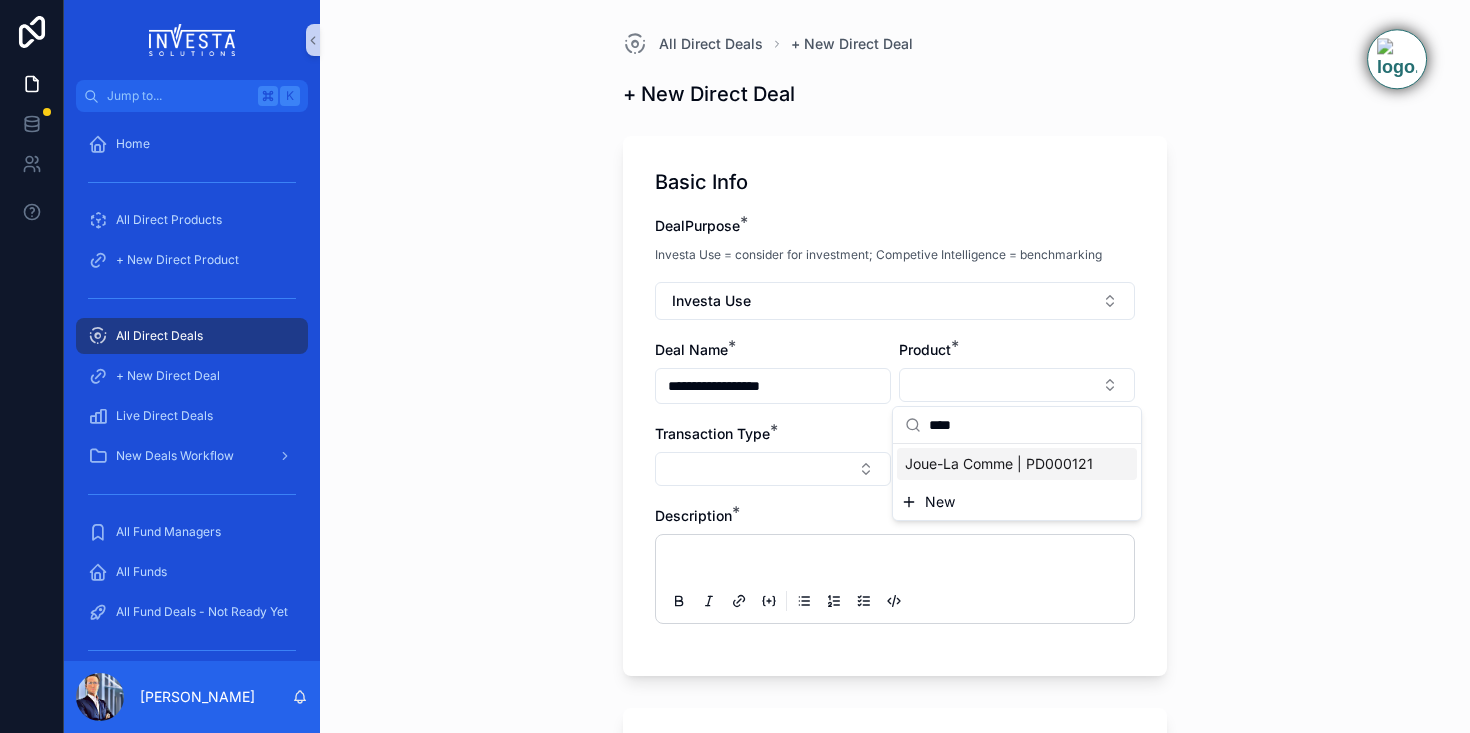 type on "****" 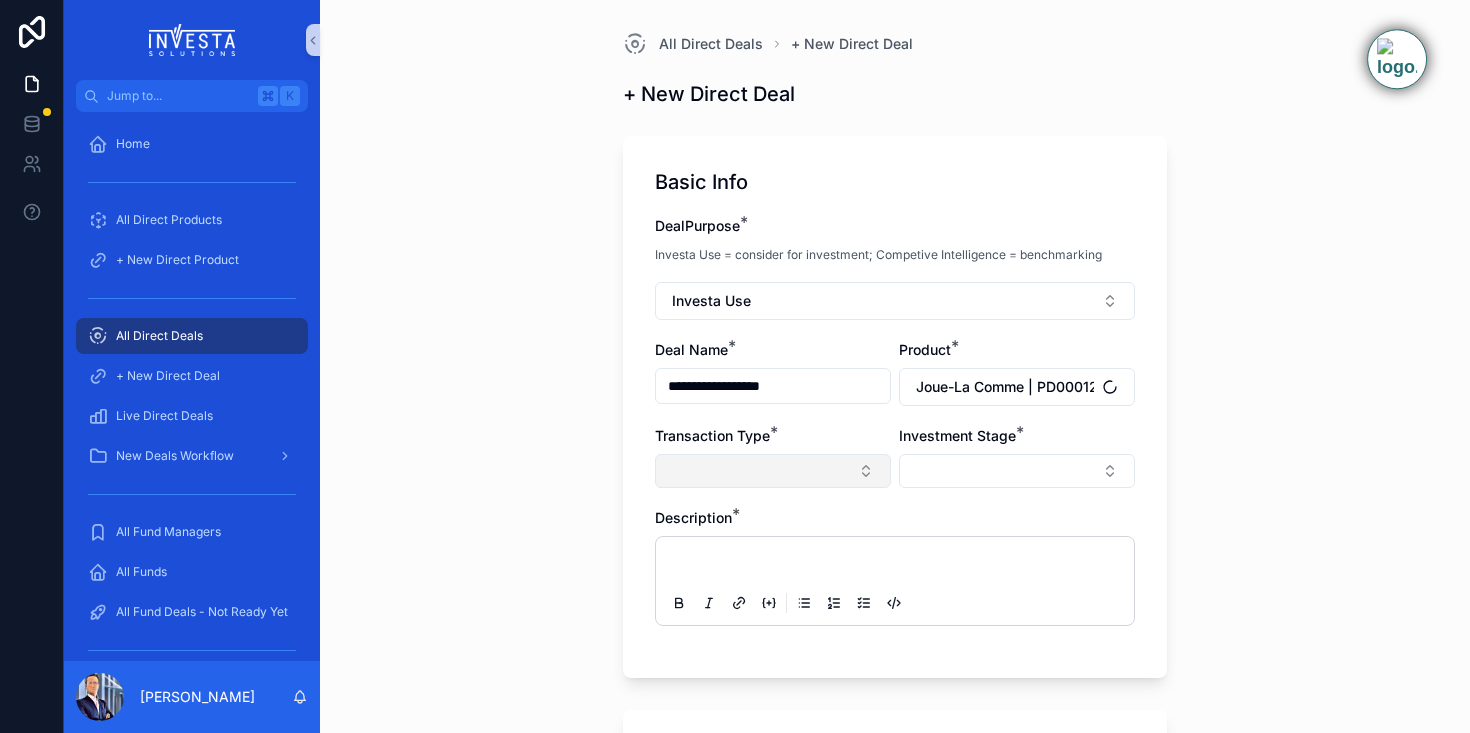 click at bounding box center (773, 471) 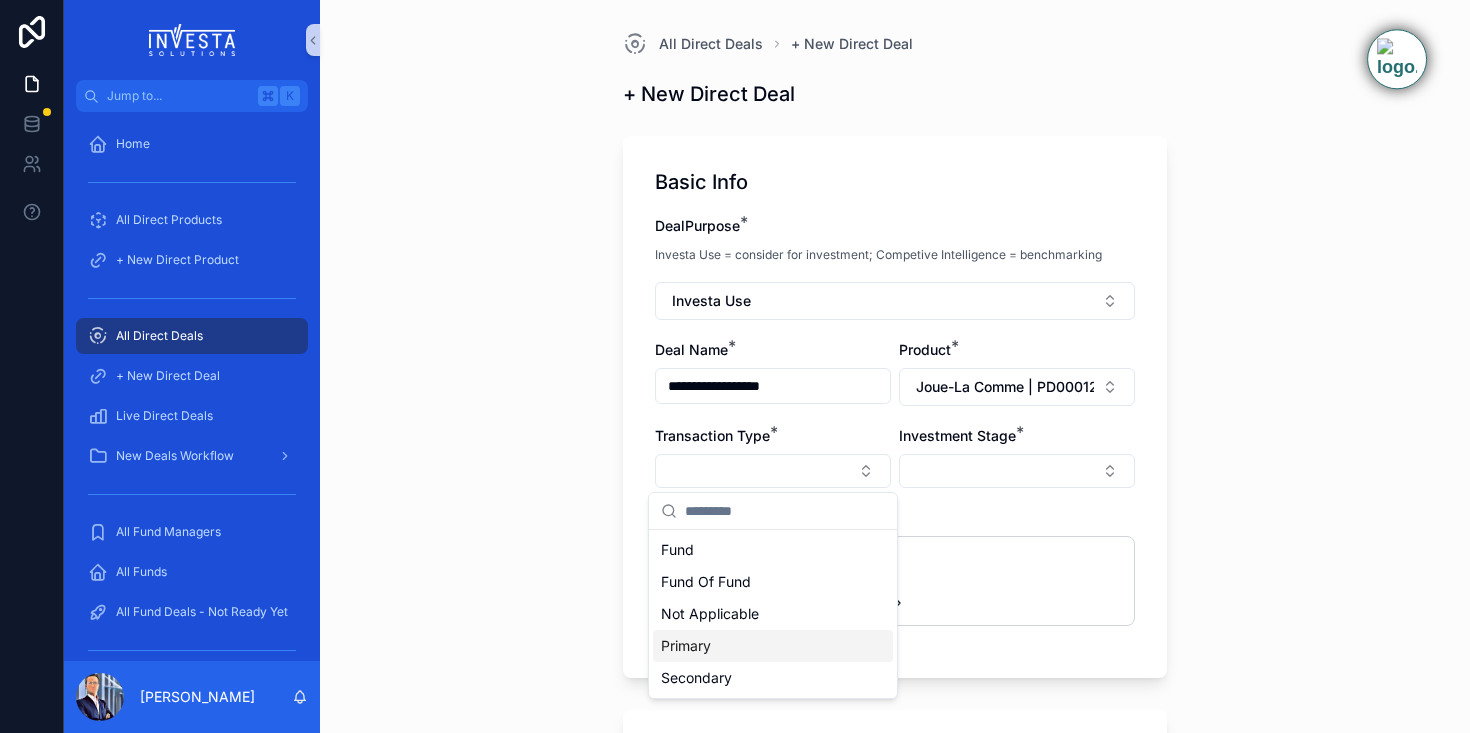 click on "Primary" at bounding box center (773, 646) 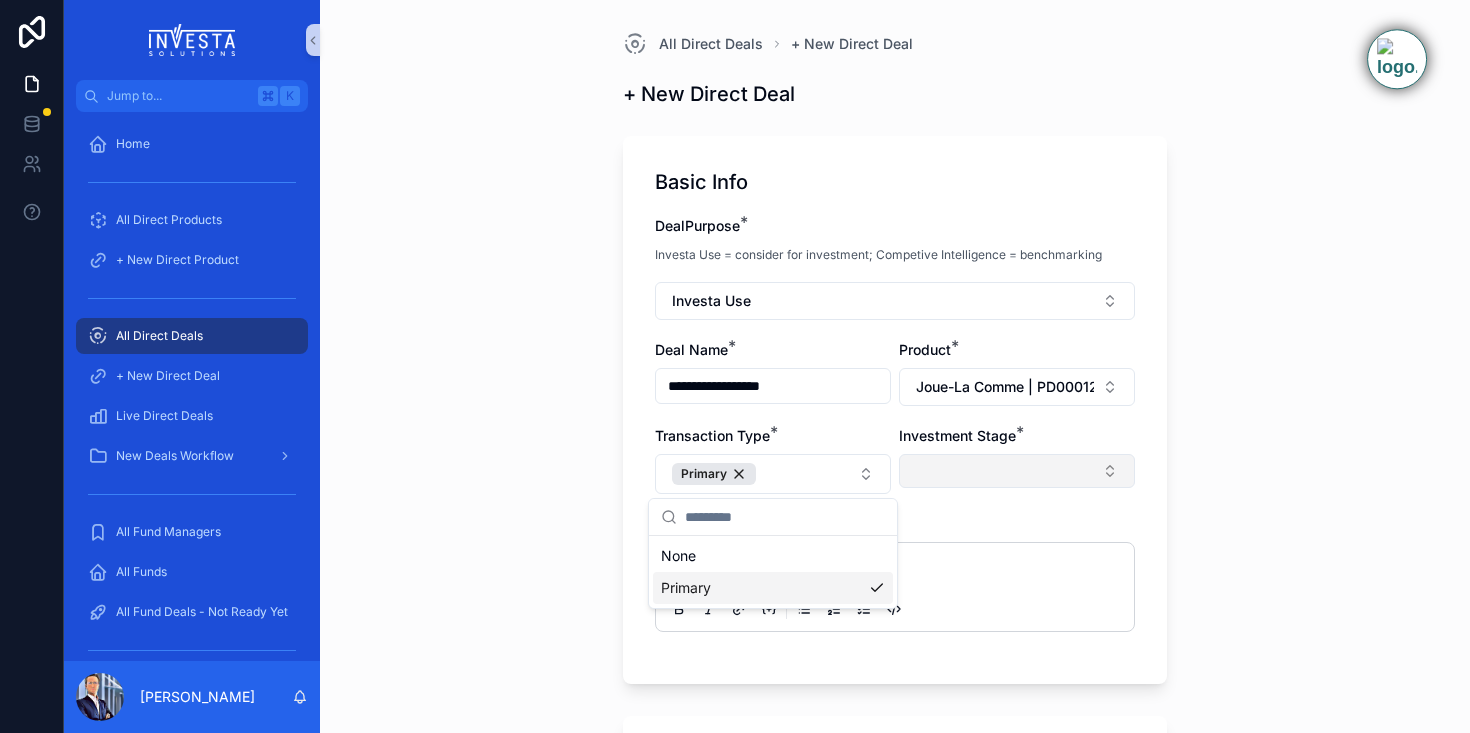 click at bounding box center [1017, 471] 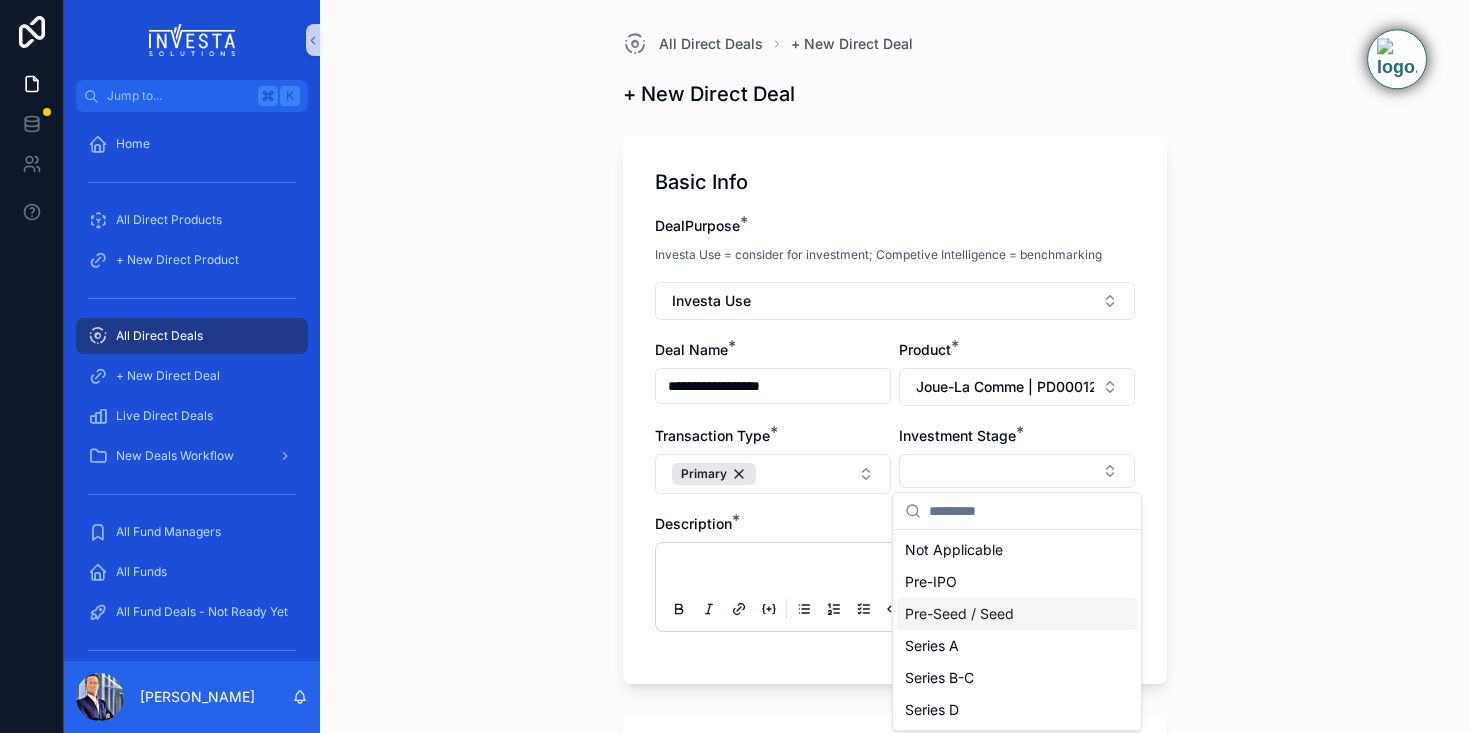 click on "Pre-Seed / Seed" at bounding box center (959, 614) 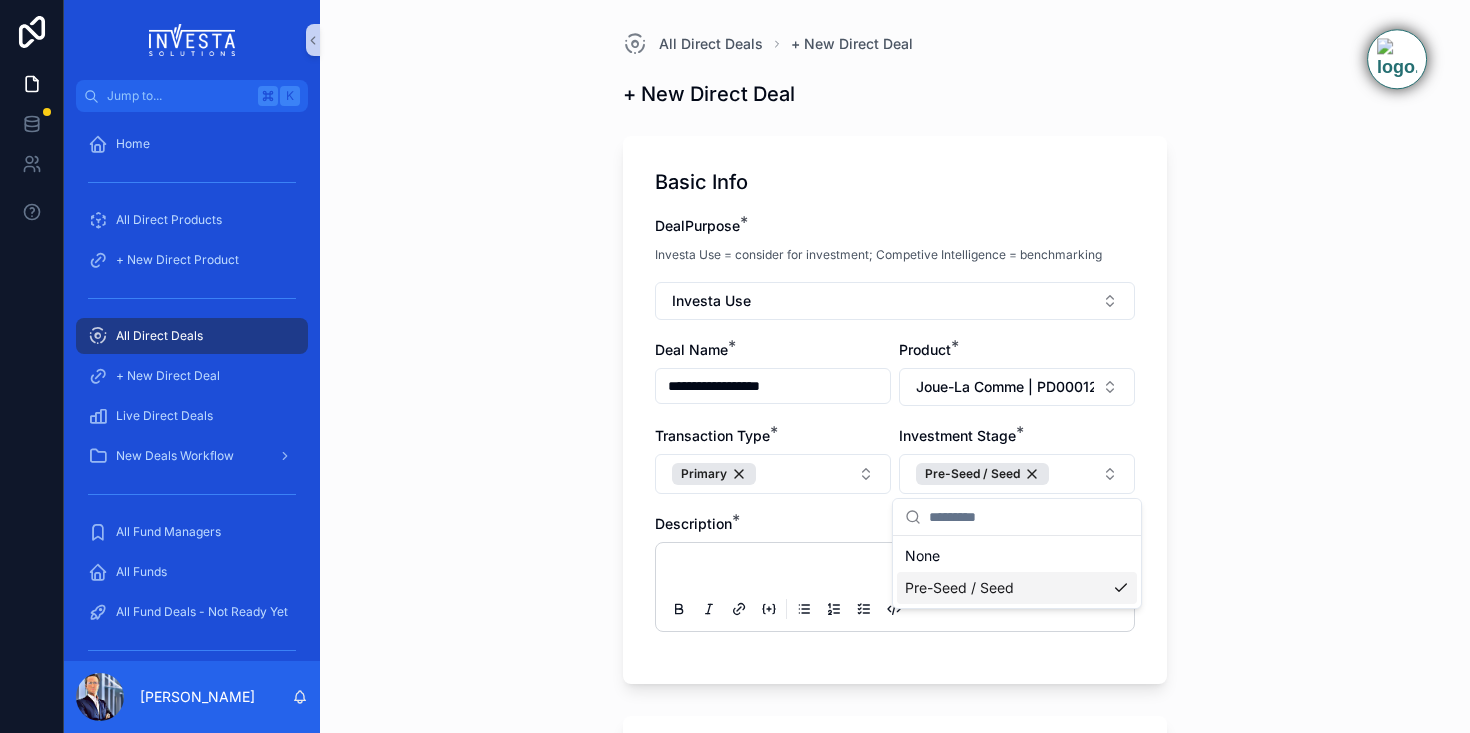 click at bounding box center [899, 571] 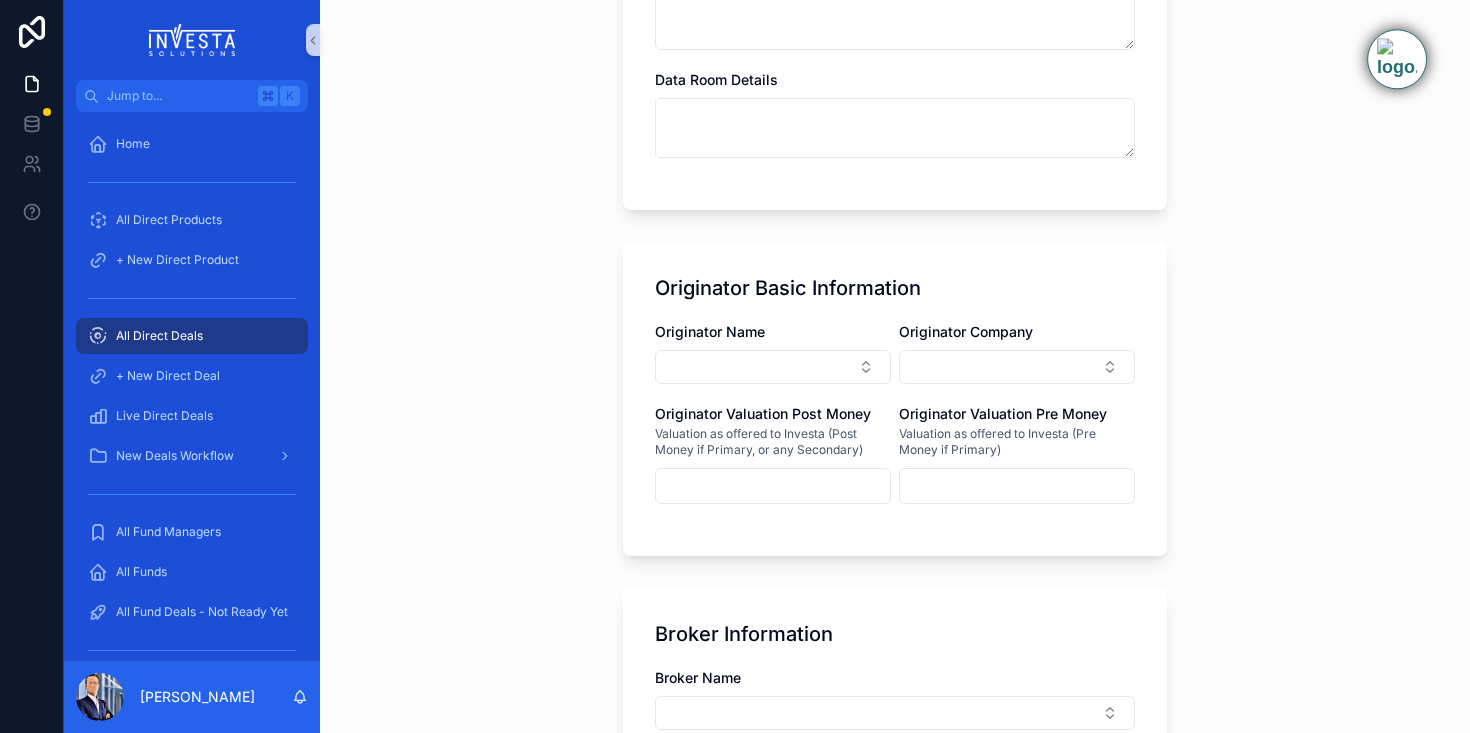 scroll, scrollTop: 1139, scrollLeft: 0, axis: vertical 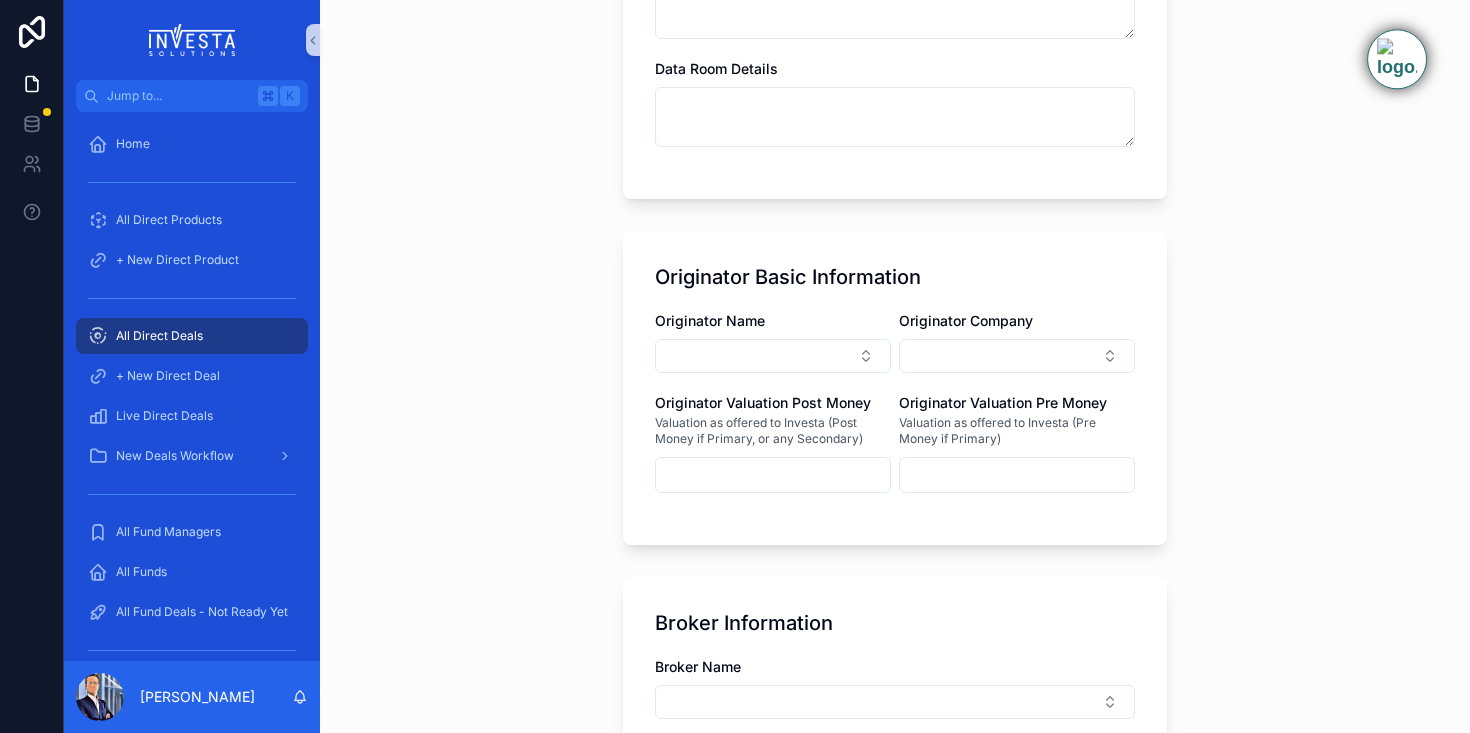click on "Originator Name Originator Company Originator Valuation Post Money Valuation as offered to Investa (Post Money if Primary, or any Secondary) Originator Valuation Pre Money  Valuation as offered to Investa (Pre Money if Primary)" at bounding box center (895, 412) 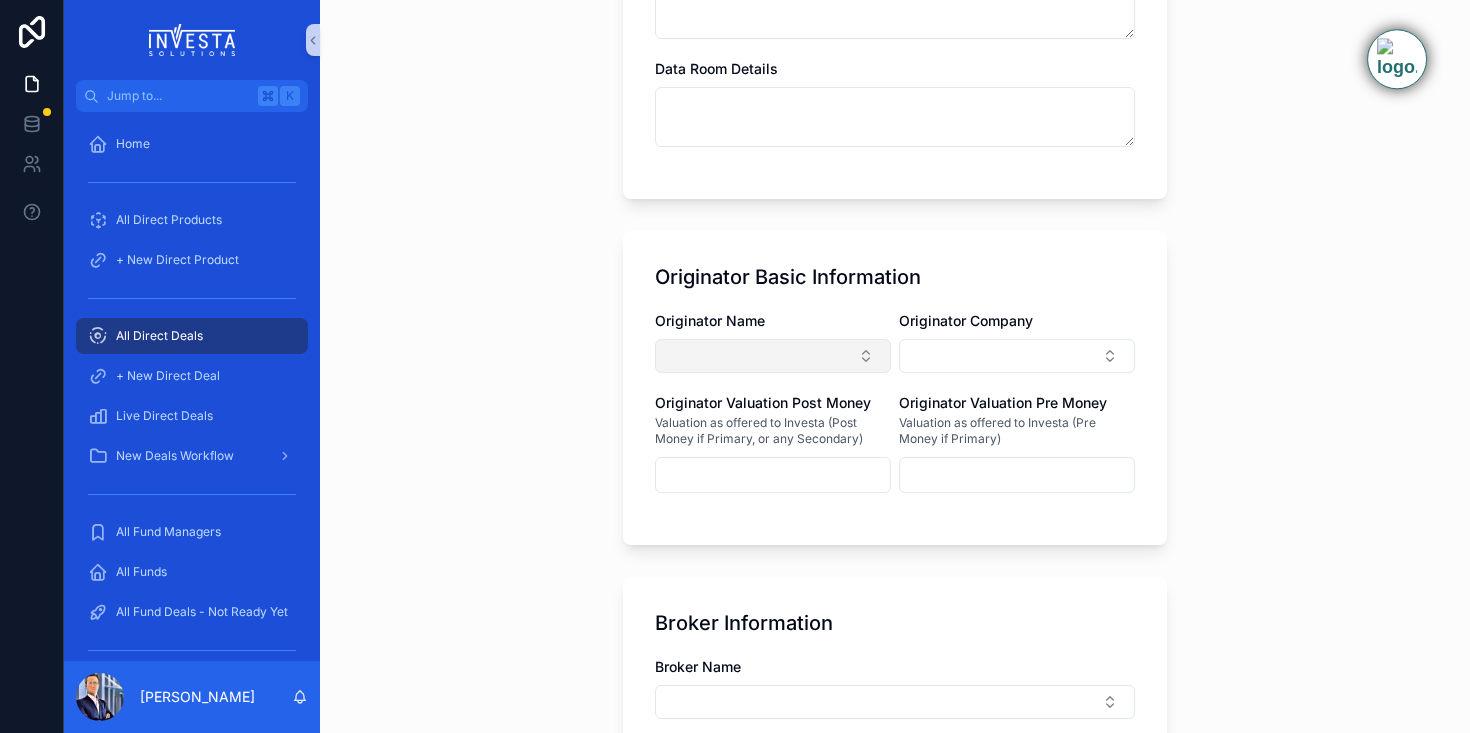 click at bounding box center [773, 356] 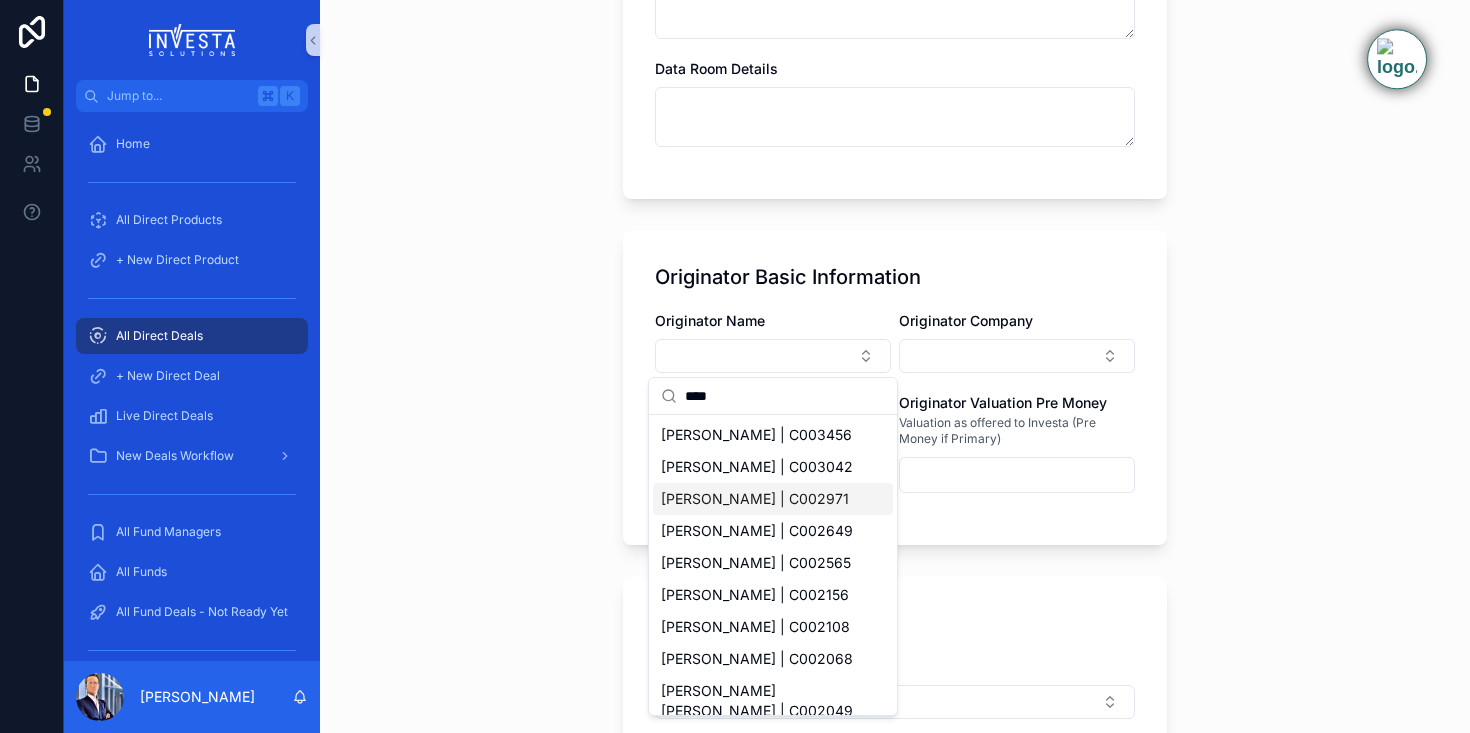 type on "****" 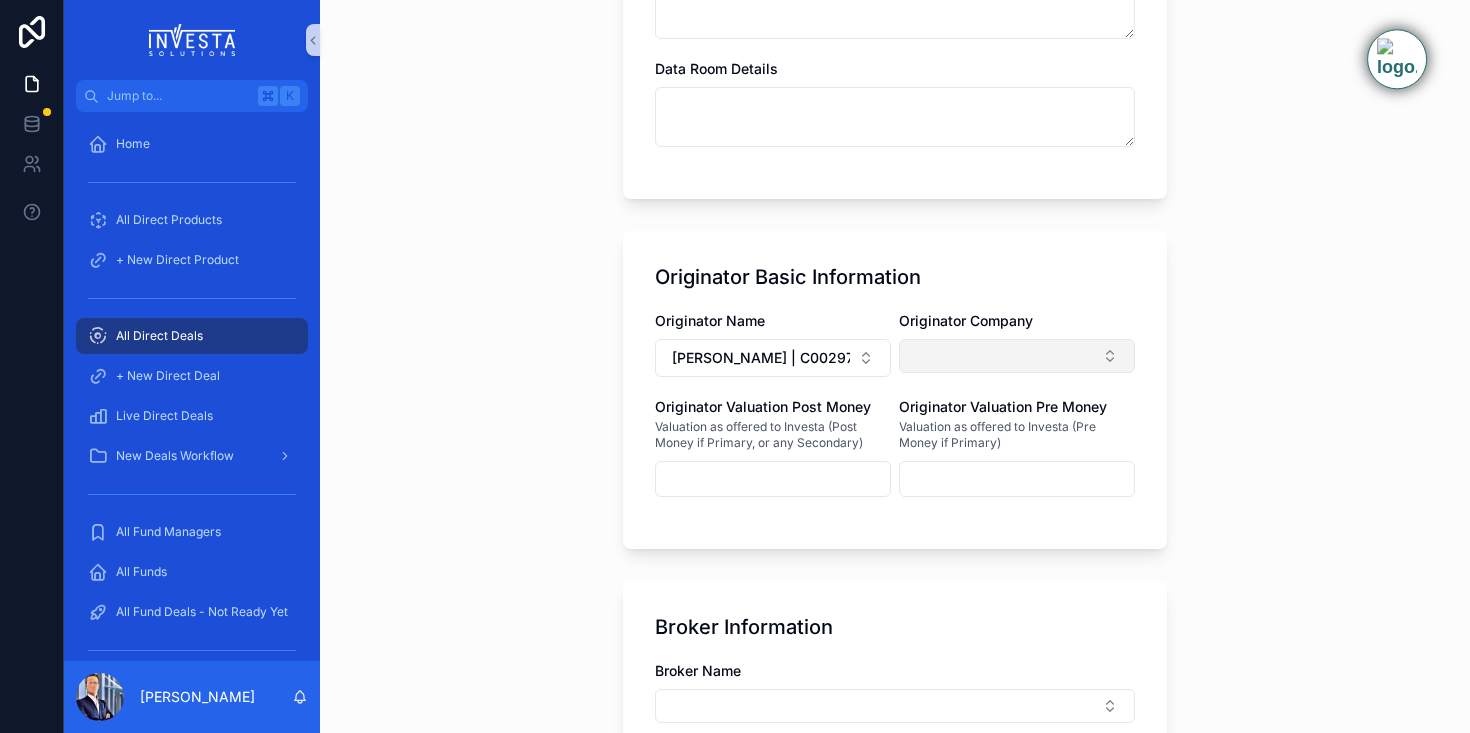 click at bounding box center [1017, 356] 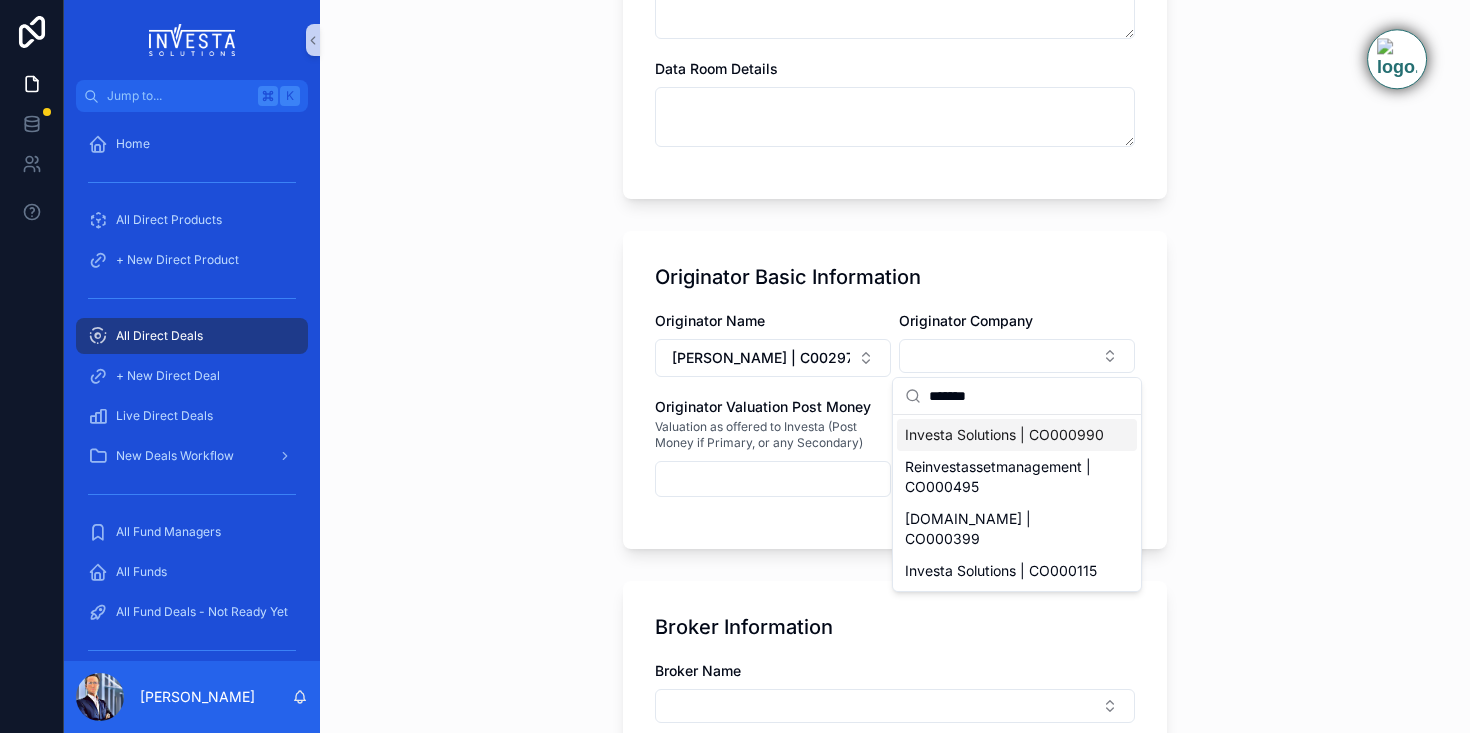 type on "*******" 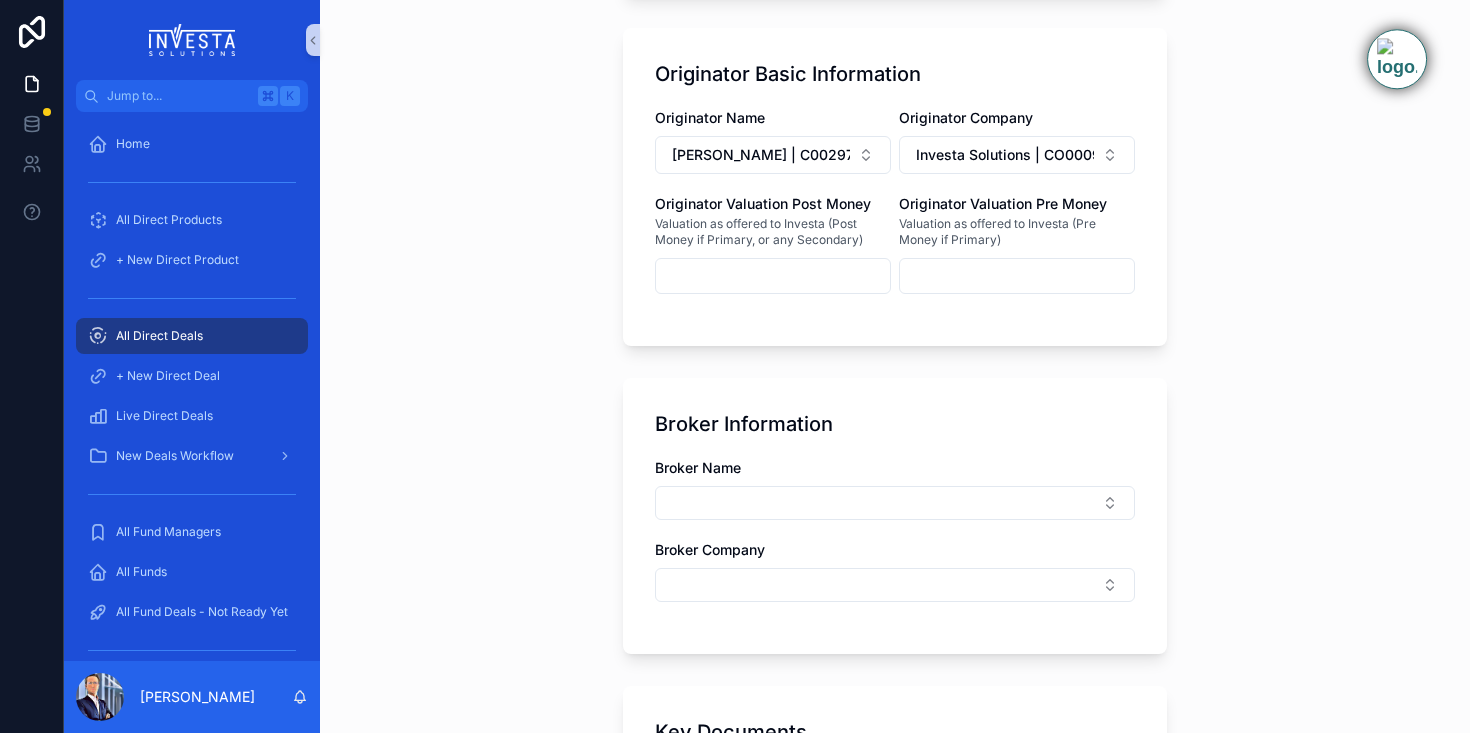 scroll, scrollTop: 1348, scrollLeft: 0, axis: vertical 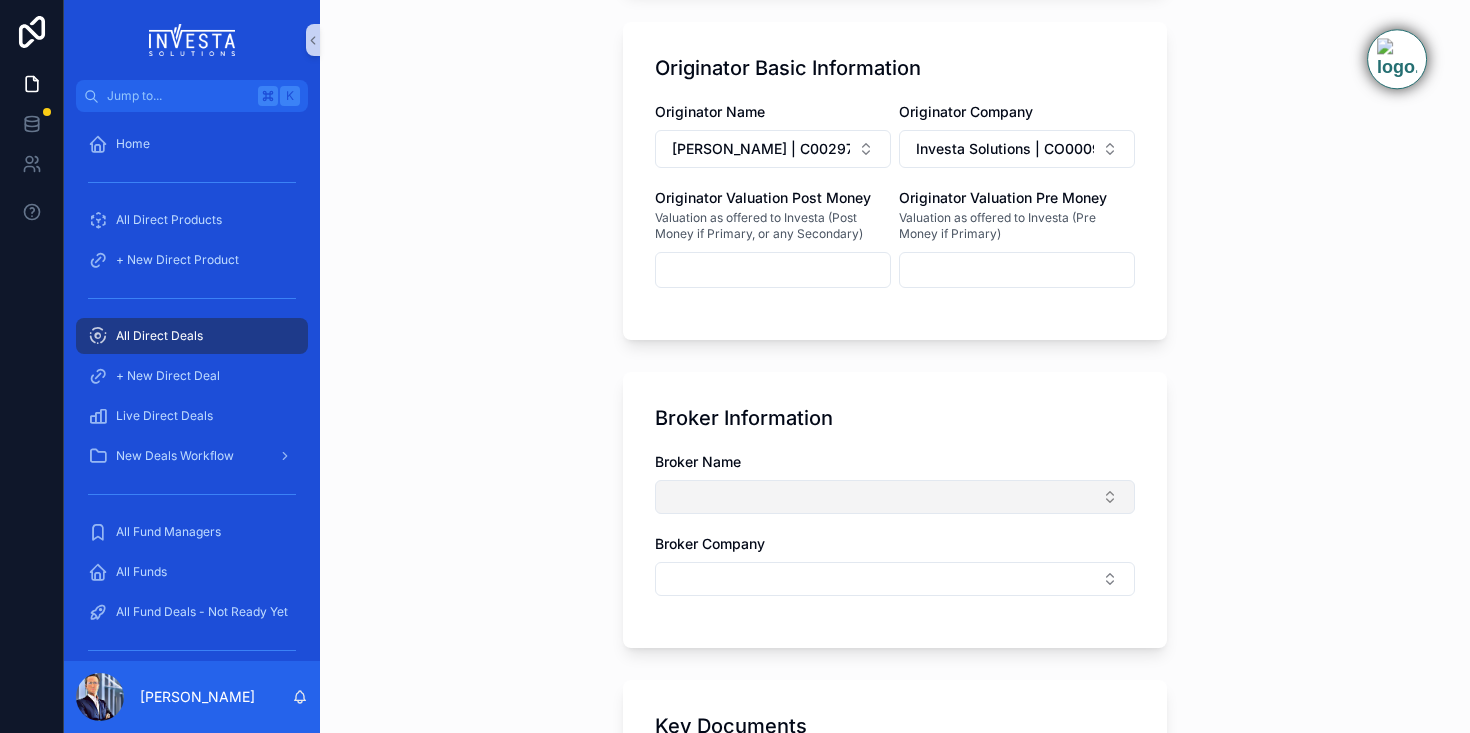 click at bounding box center (895, 497) 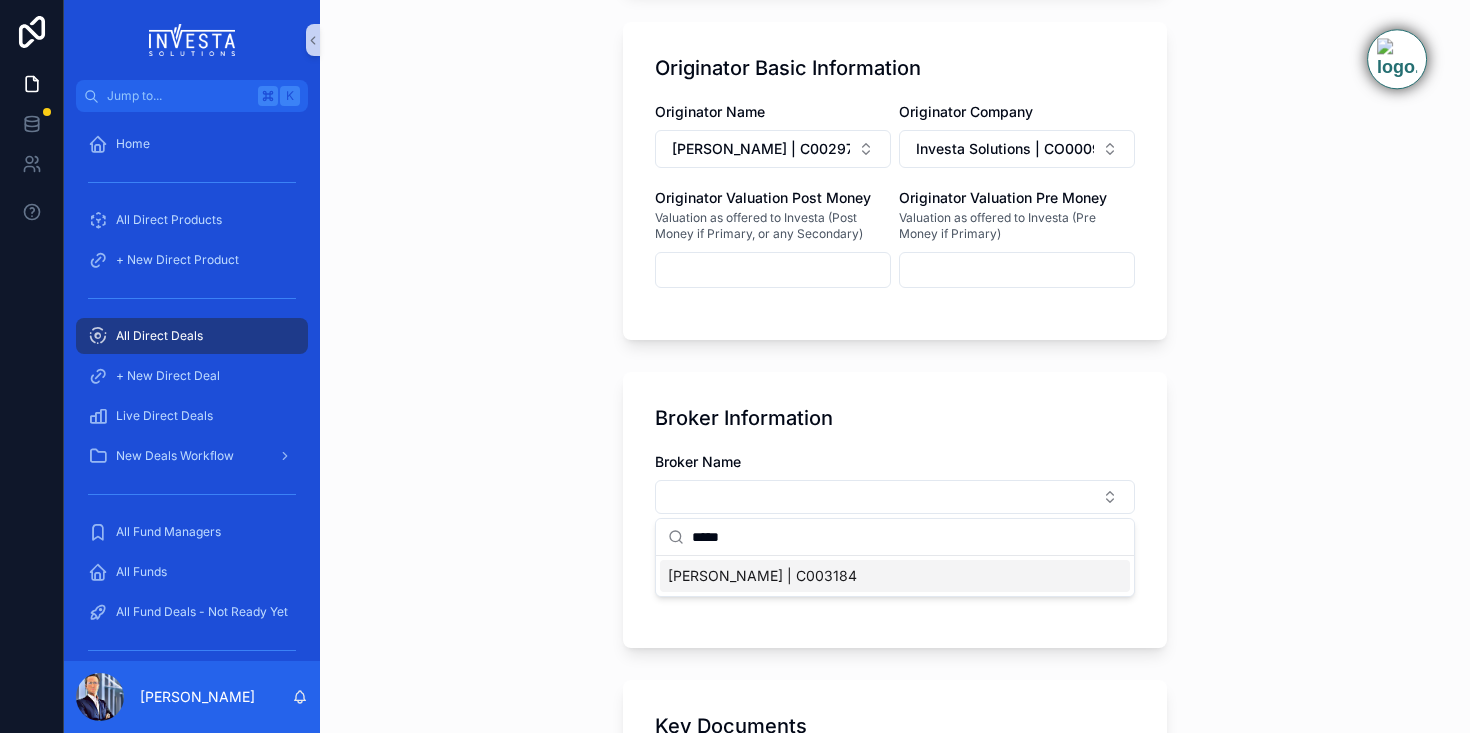type on "*****" 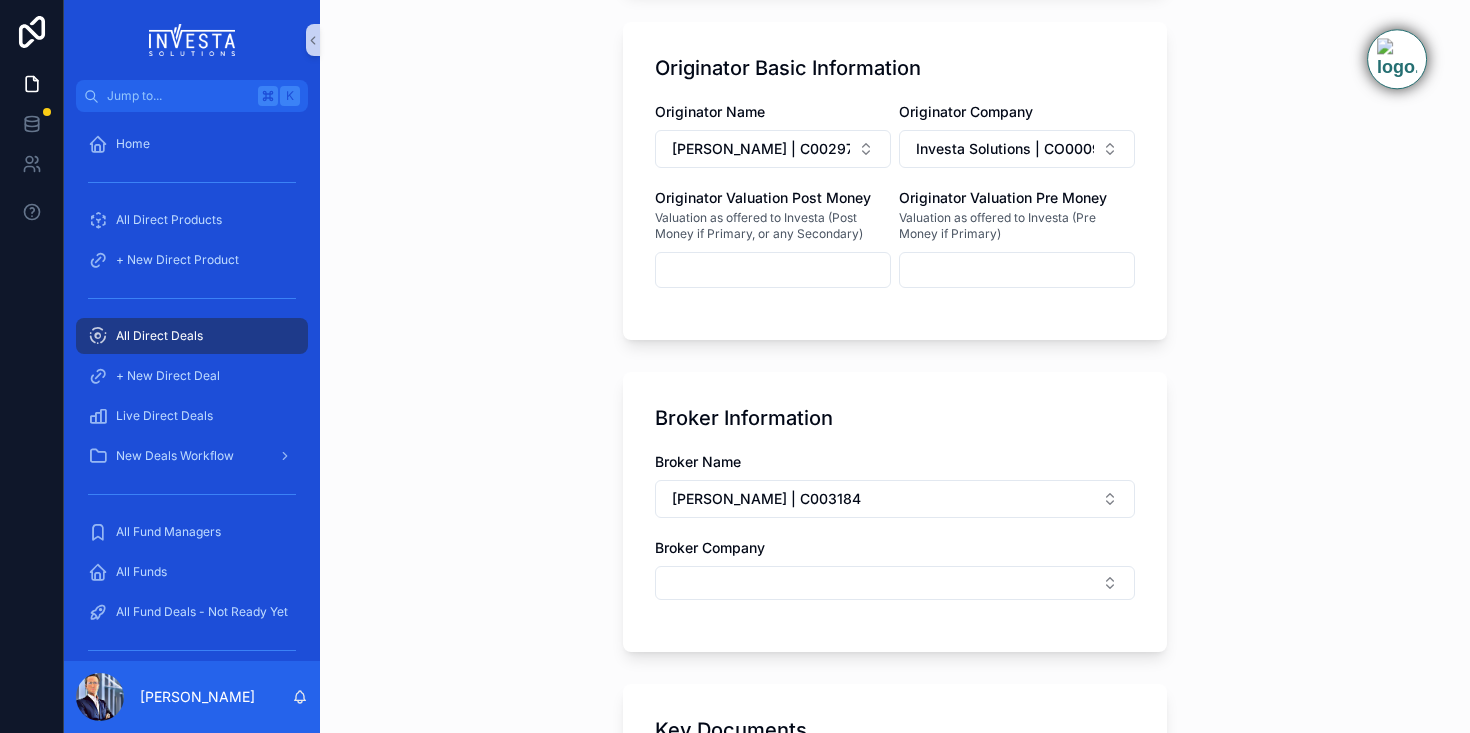 click on "Broker Name [PERSON_NAME] | C003184 Broker Company" at bounding box center [895, 536] 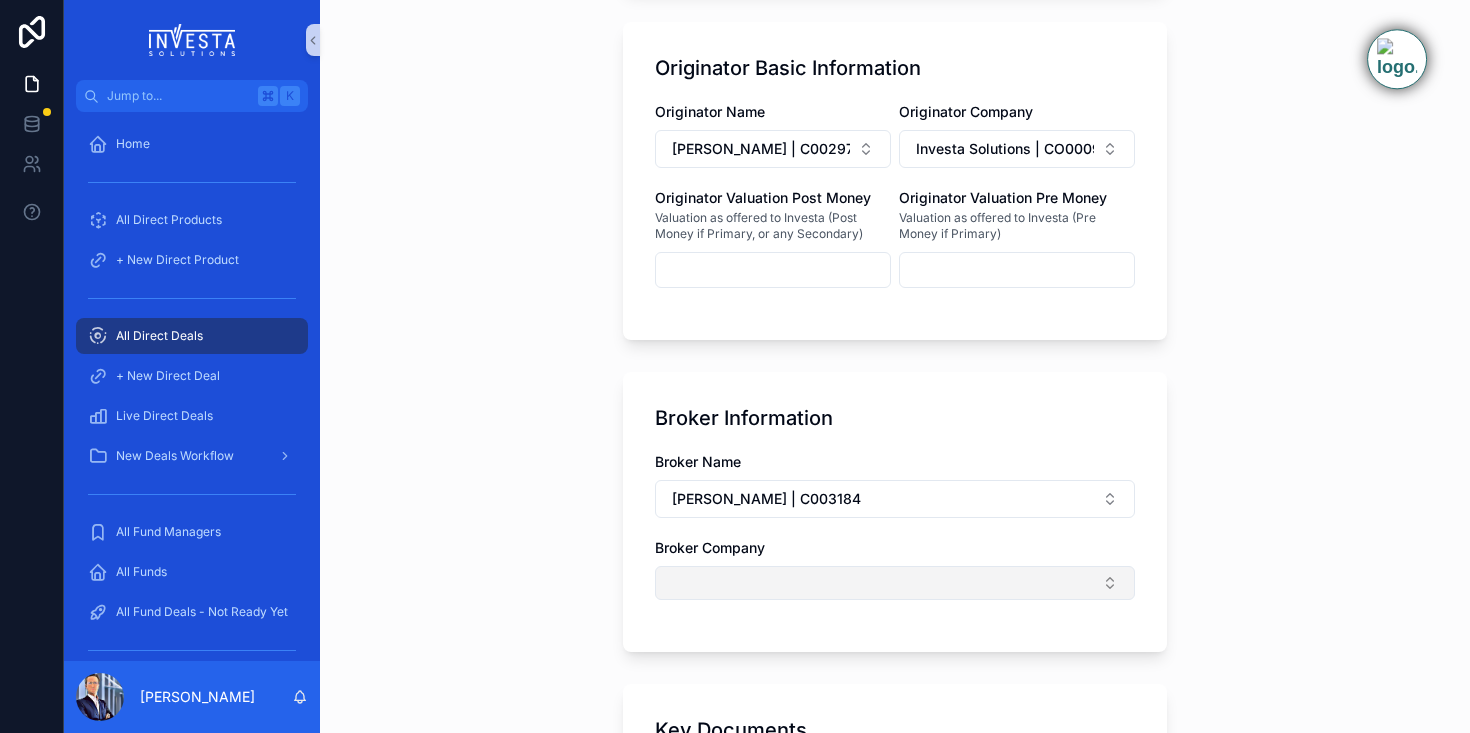 click at bounding box center (895, 583) 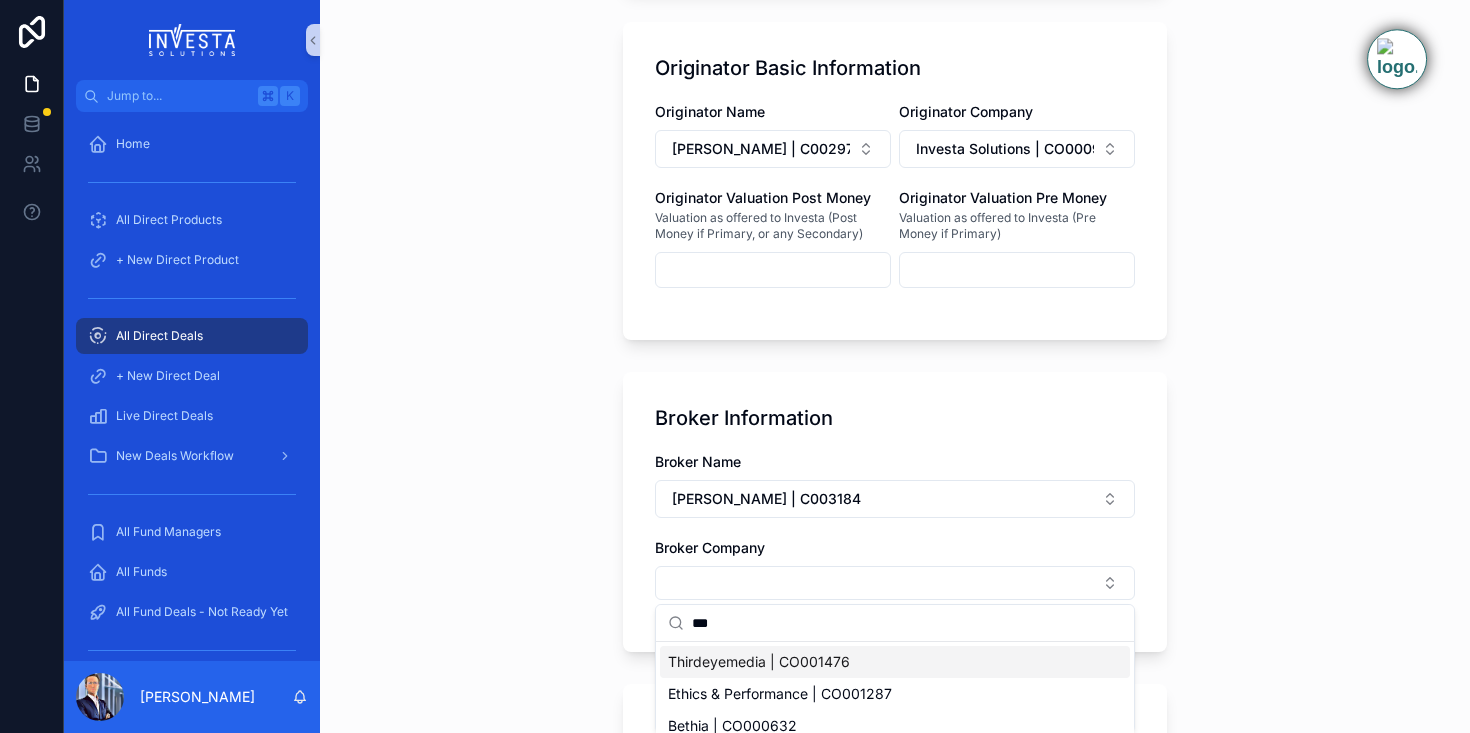 type on "***" 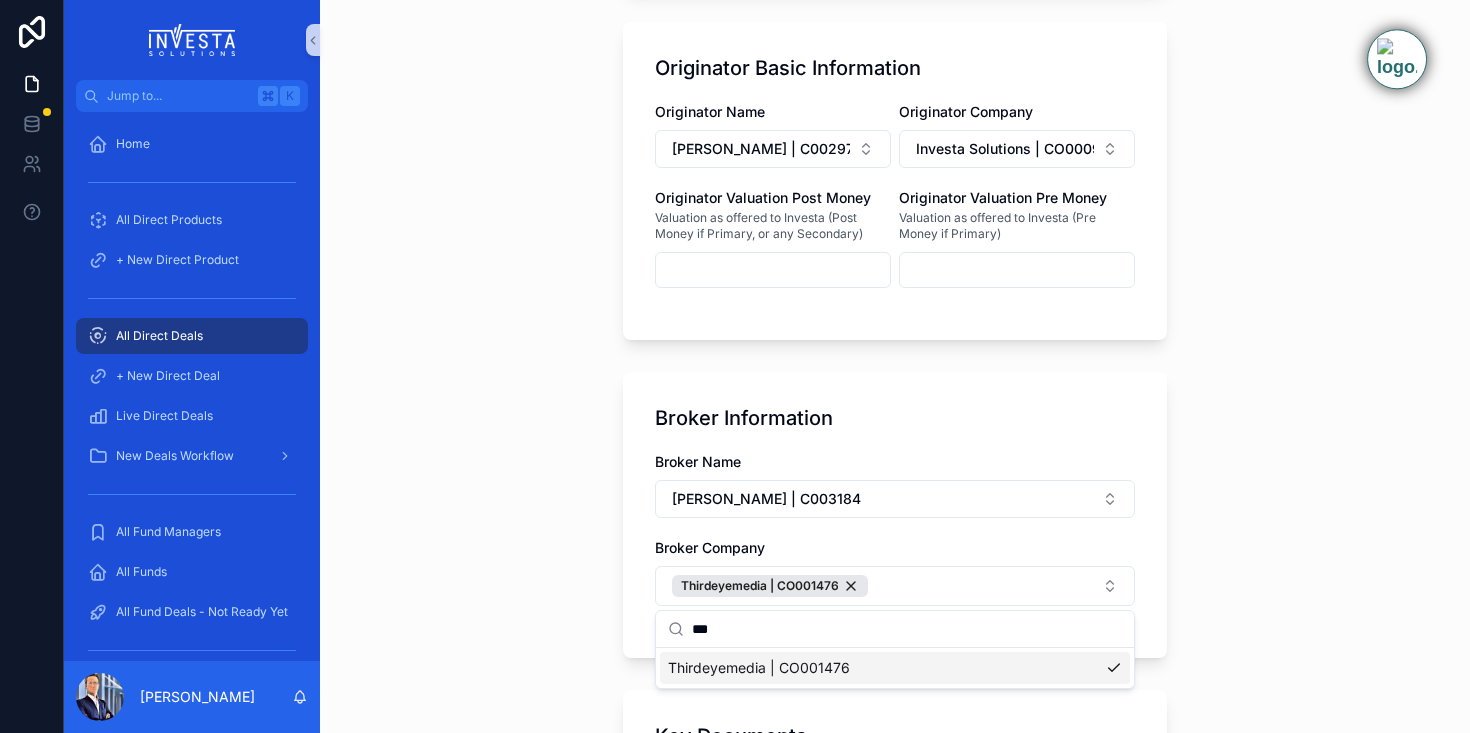 click on "**********" at bounding box center [895, 366] 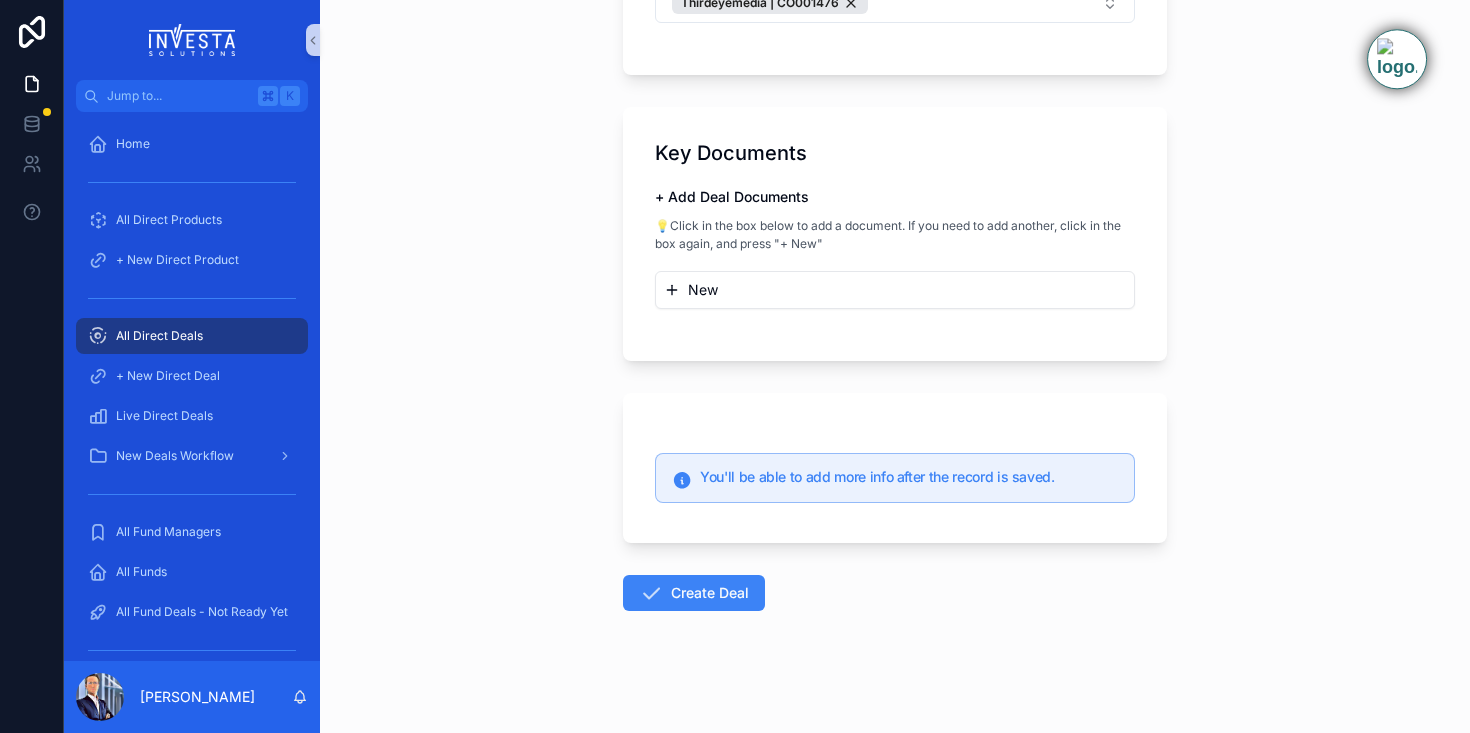 scroll, scrollTop: 1937, scrollLeft: 0, axis: vertical 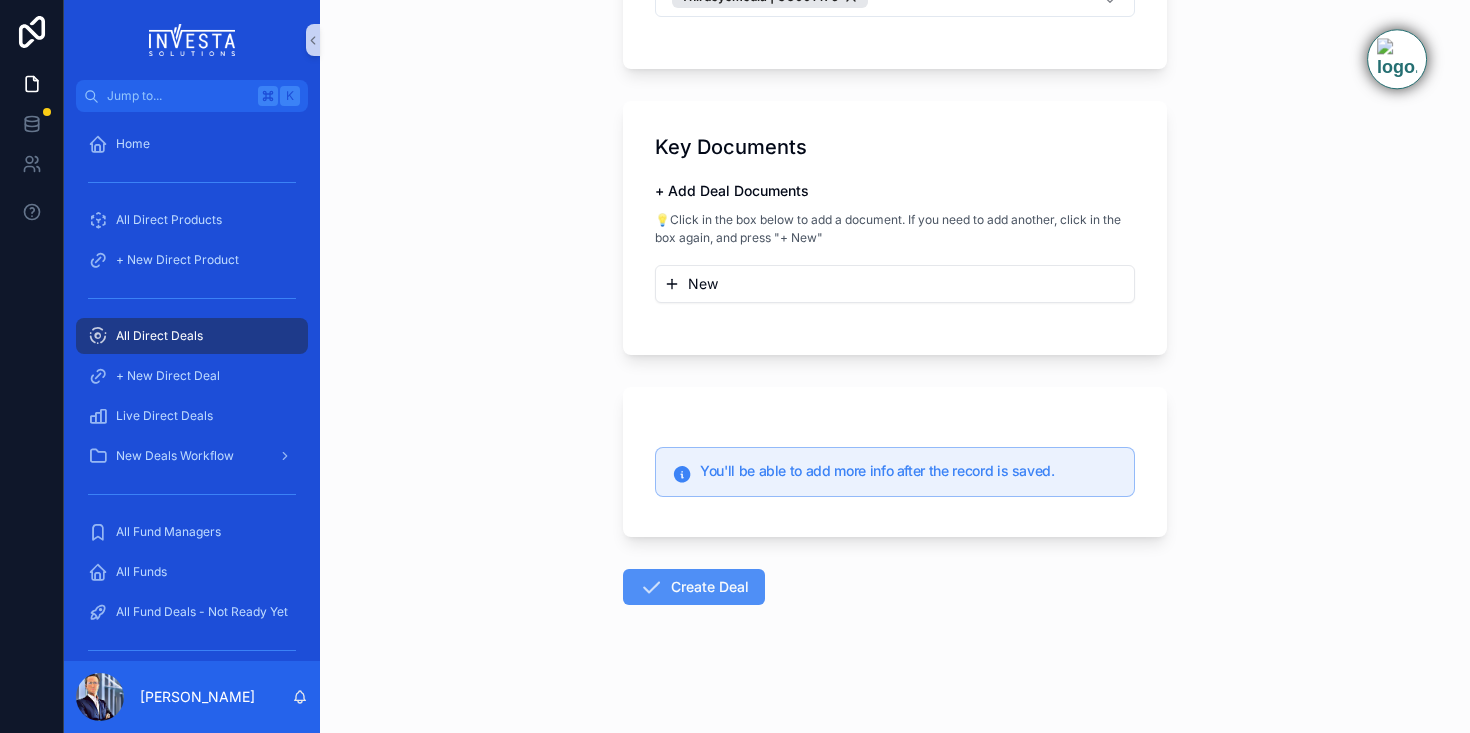 click on "Create Deal" at bounding box center (694, 587) 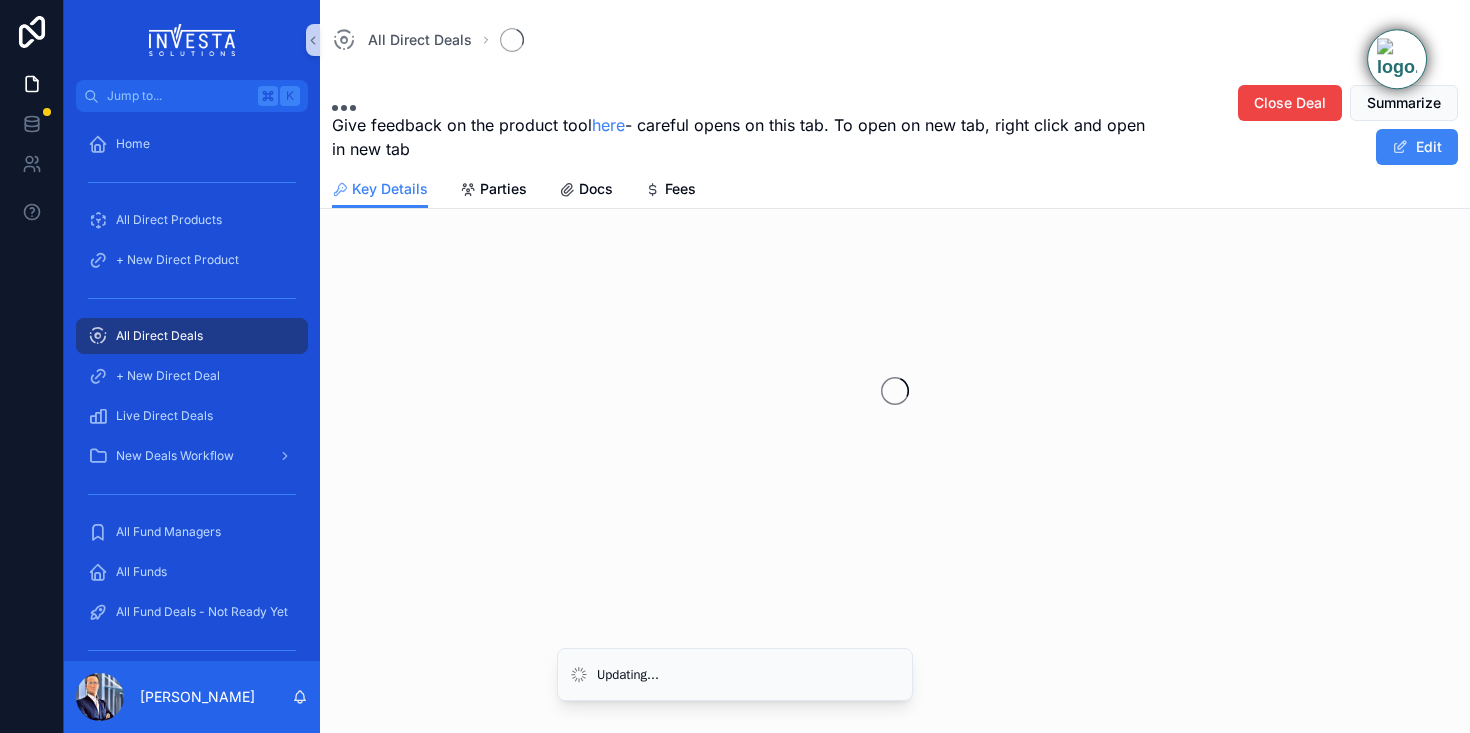 scroll, scrollTop: 0, scrollLeft: 0, axis: both 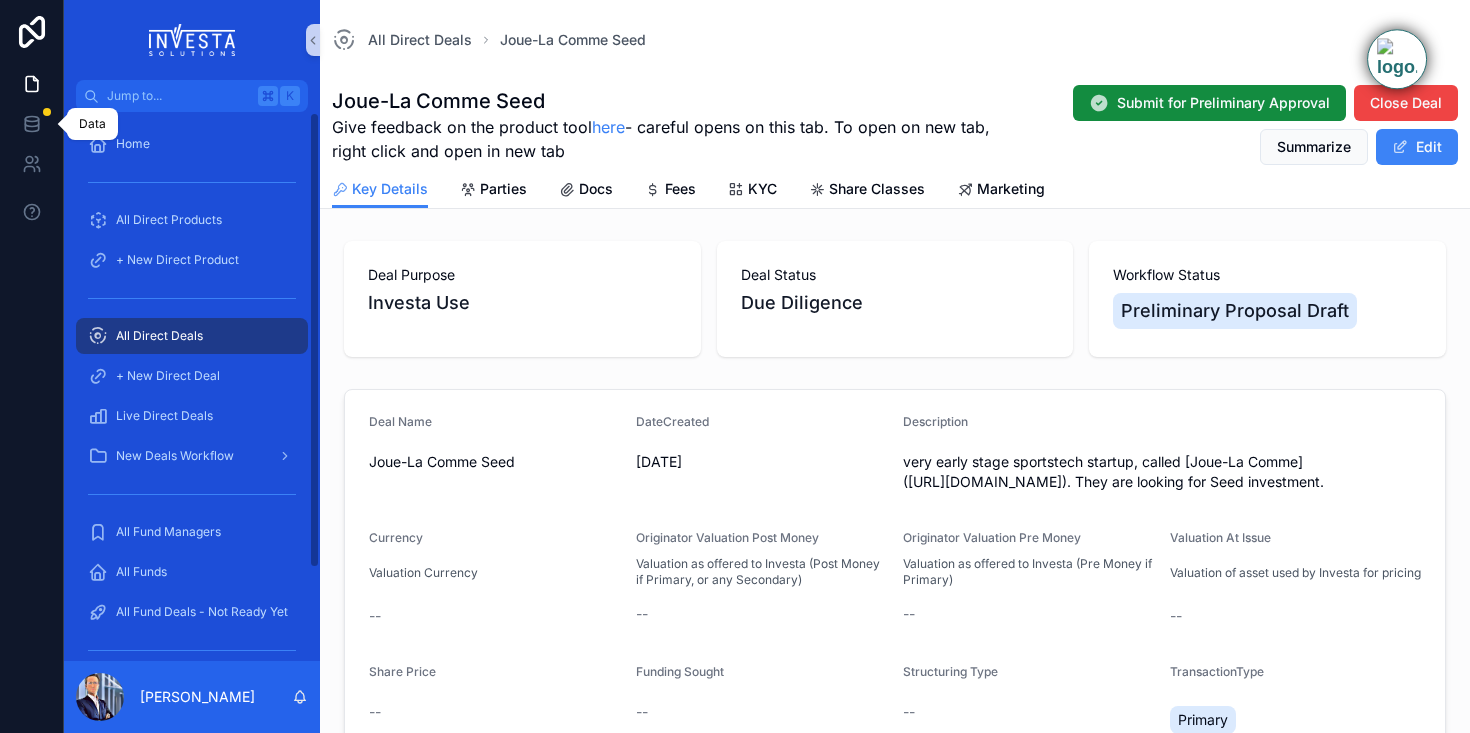 click on "Data" at bounding box center (92, 124) 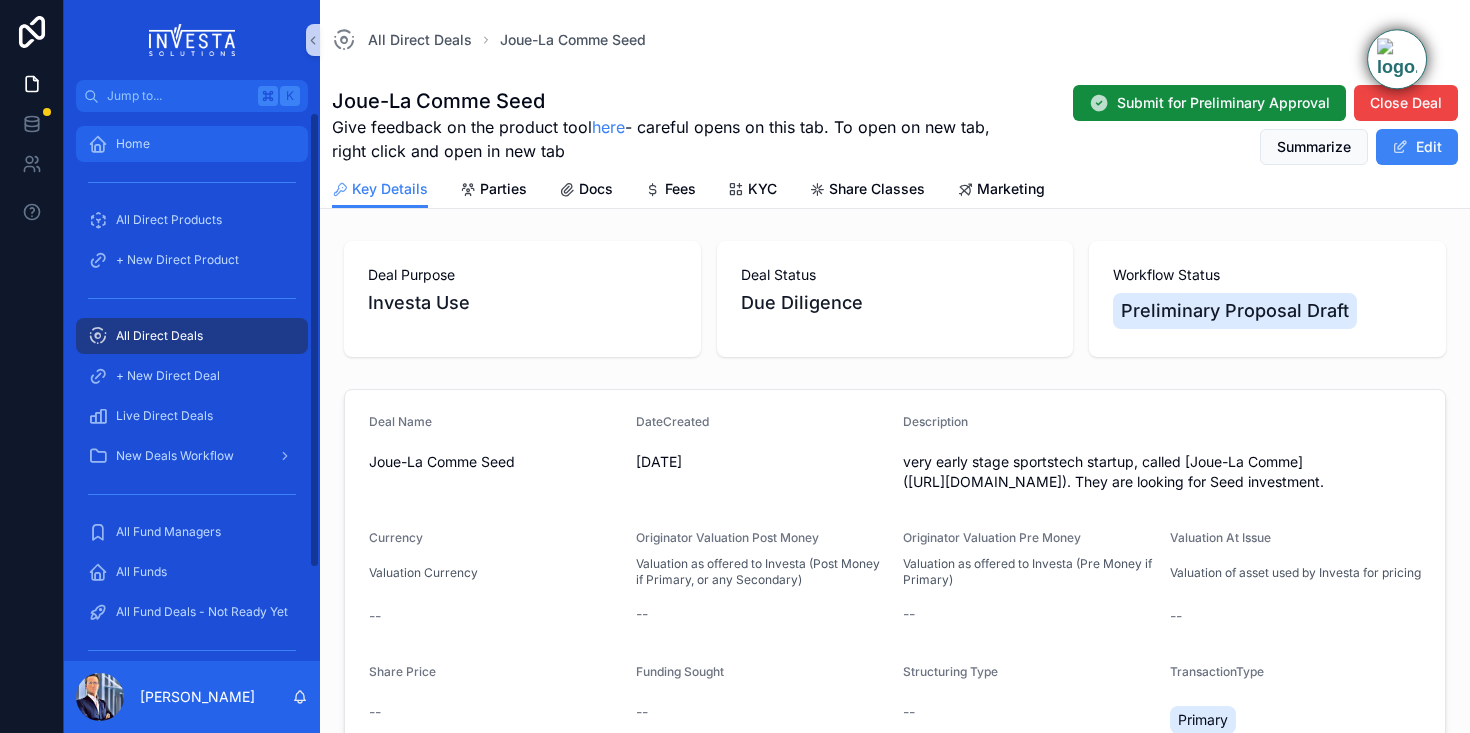 click on "Home" at bounding box center (133, 144) 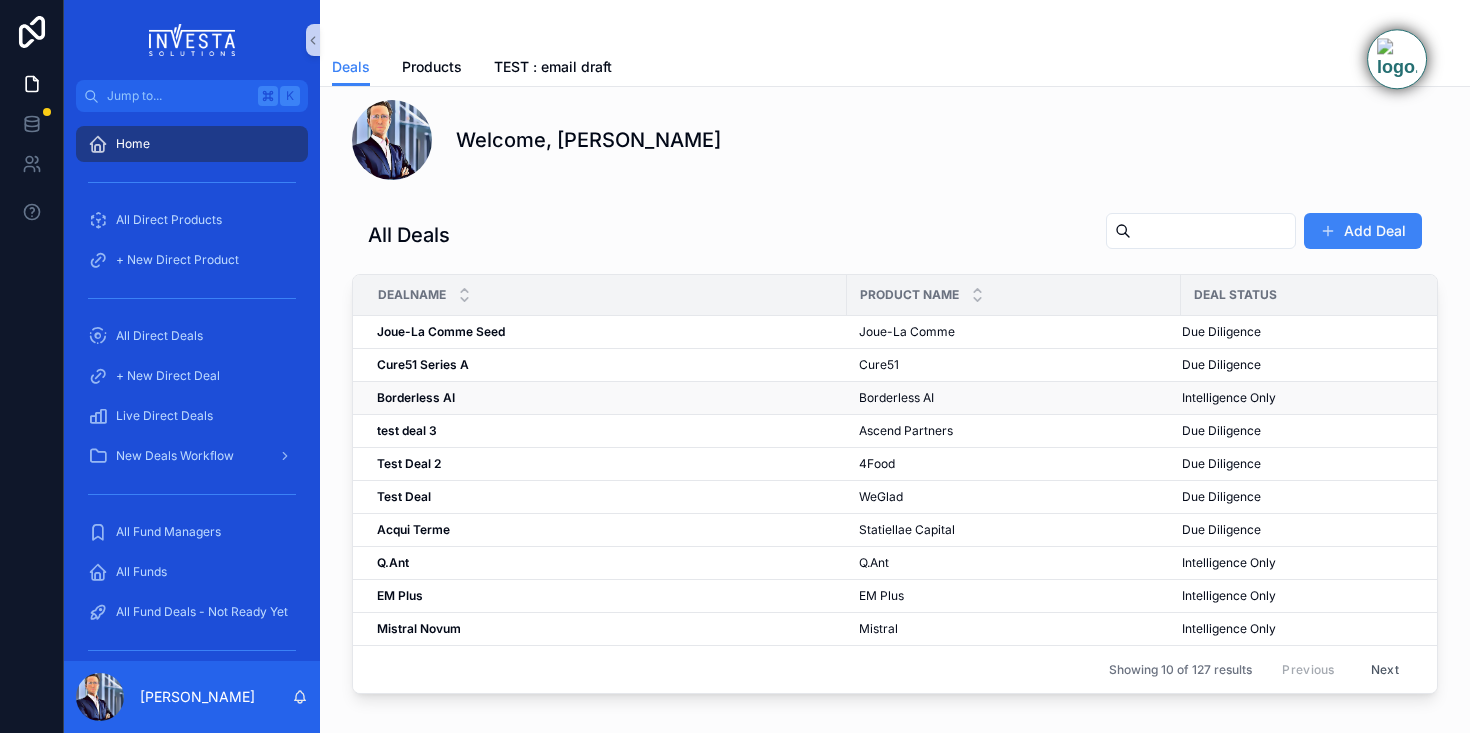 scroll, scrollTop: 0, scrollLeft: 0, axis: both 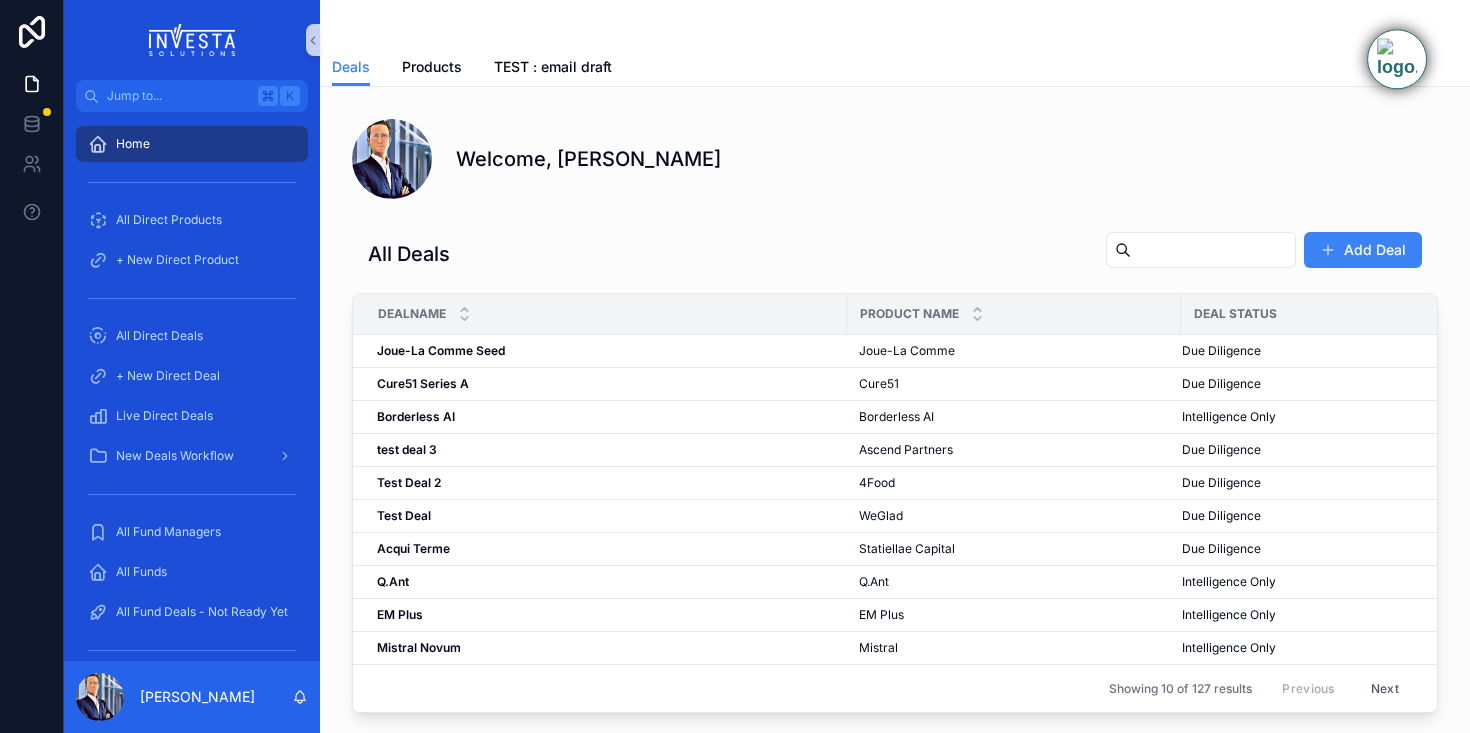 click on "Welcome, [PERSON_NAME] All Deals Add Deal DealName Product Name Deal Status Joue-La Comme Seed Joue-La Comme Seed Joue-La Comme Joue-La Comme Due Diligence Cure51 Series A Cure51 Series A Cure51 Cure51 Due Diligence Borderless AI Borderless AI Borderless AI  Borderless AI  Intelligence Only test deal 3 test deal 3  Ascend Partners  Ascend Partners Due Diligence Test Deal 2 Test Deal 2 4Food 4Food Due Diligence Test Deal Test Deal WeGlad WeGlad Due Diligence Acqui Terme [GEOGRAPHIC_DATA] [GEOGRAPHIC_DATA] Capital Statiellae Capital Due Diligence Q.Ant Q.Ant Q.Ant Q.Ant Intelligence Only EM Plus EM Plus EM Plus EM Plus Intelligence Only Mistral Novum Mistral Novum Mistral Mistral Intelligence Only Showing 10 of 127 results Previous Next" at bounding box center (895, 488) 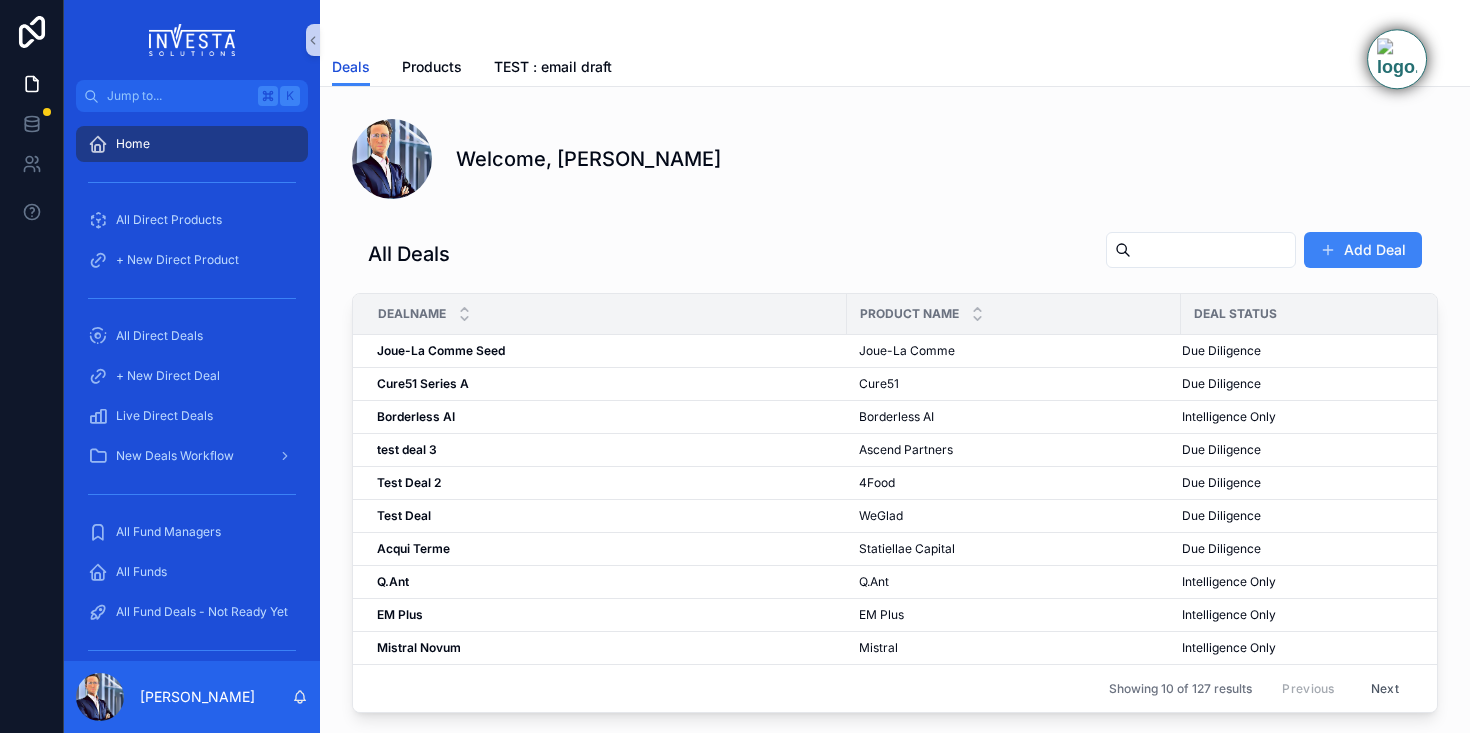 click on "Deals" at bounding box center (351, 67) 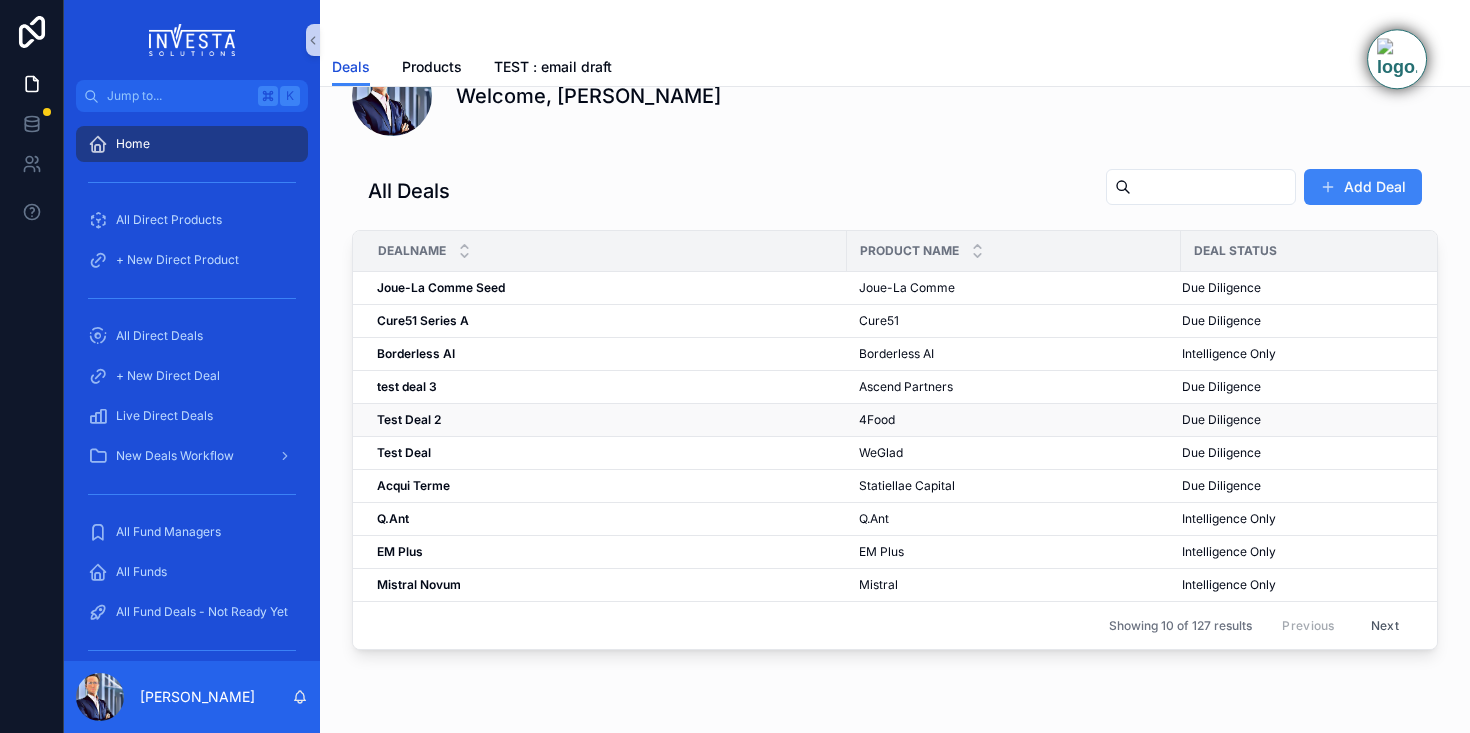 scroll, scrollTop: 0, scrollLeft: 0, axis: both 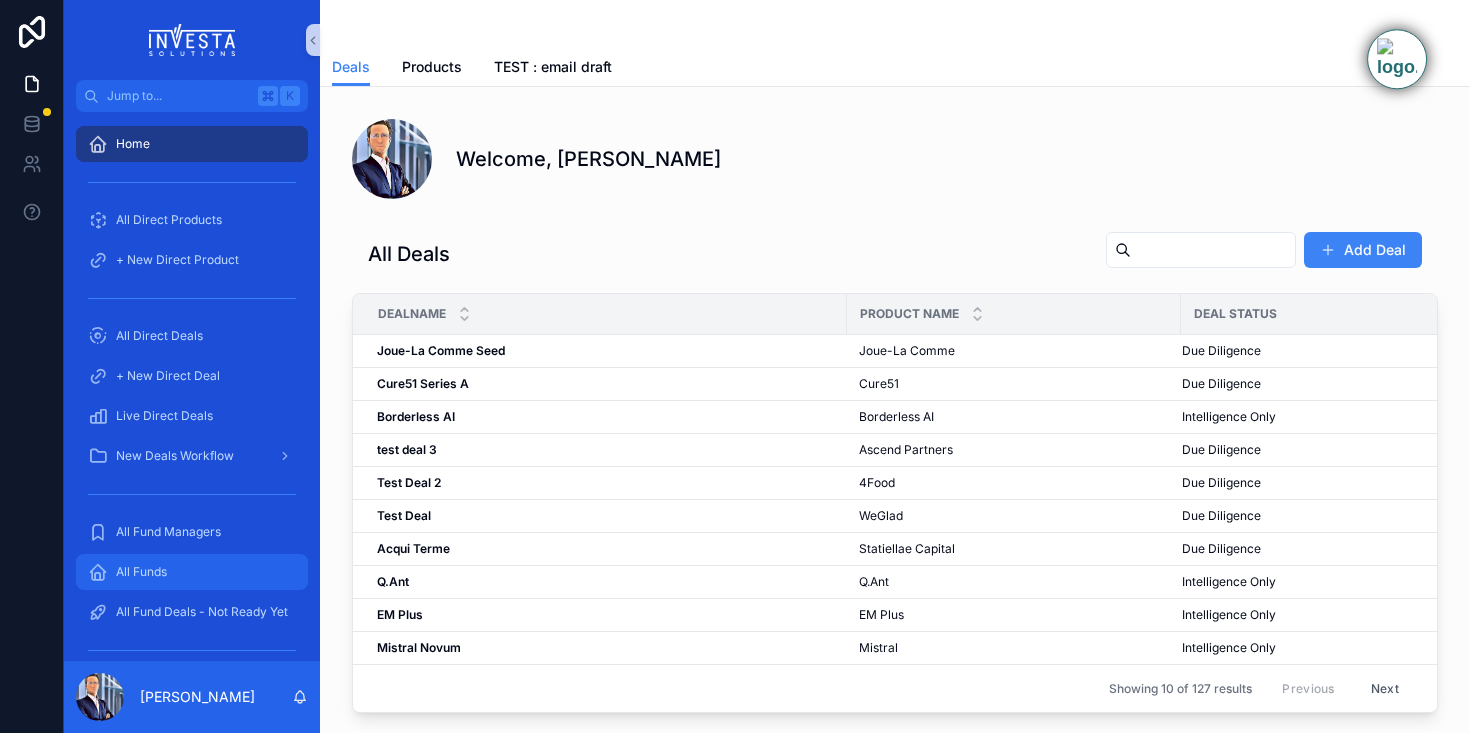 click on "All Funds" at bounding box center [192, 572] 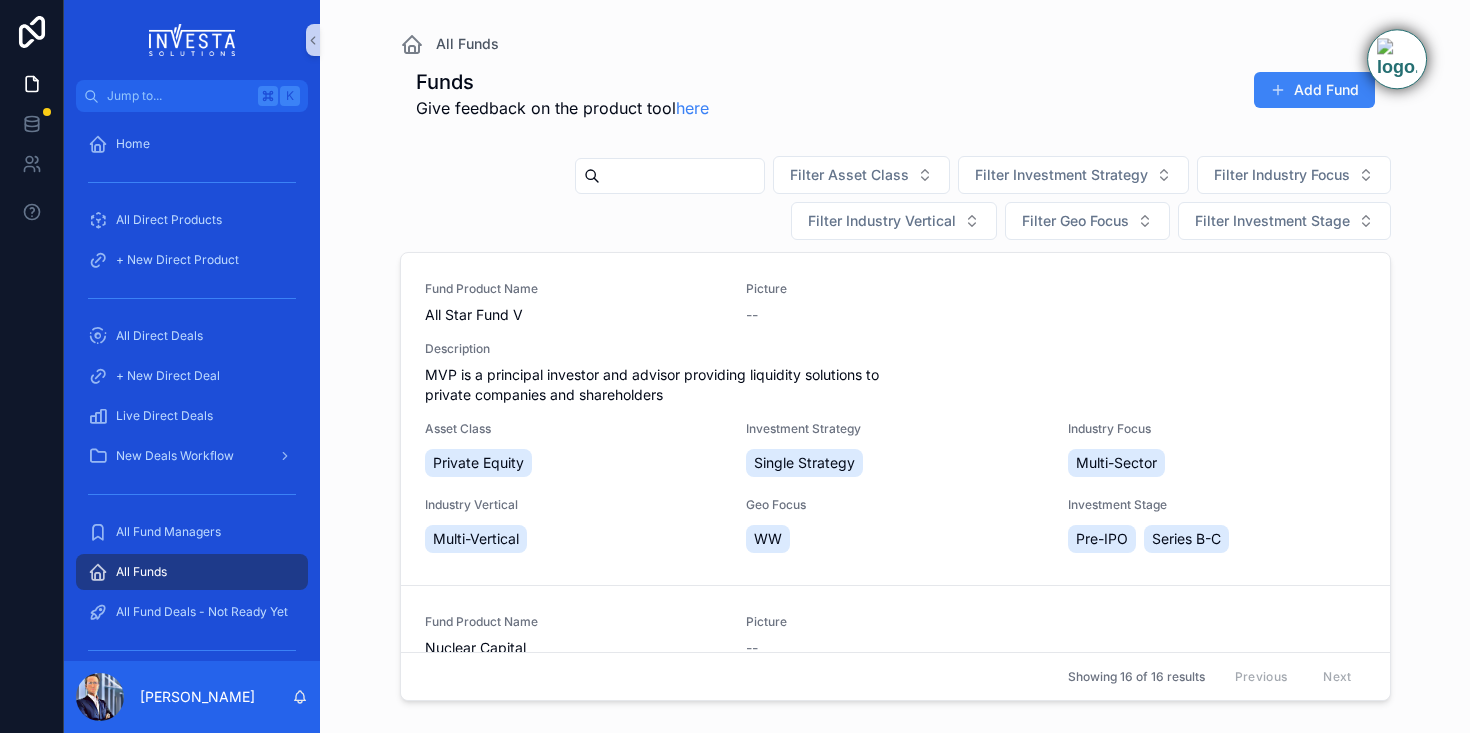 click on "All Funds Funds Give feedback on the product tool   here Add Fund Filter Asset Class Filter Investment Strategy Filter Industry Focus Filter Industry Vertical Filter Geo Focus Filter Investment Stage Fund Product Name All Star Fund V Picture -- Description MVP is a principal investor and advisor providing liquidity solutions to
private companies and shareholders Asset Class Private Equity Investment Strategy Single Strategy Industry Focus Multi-Sector Industry Vertical Multi-Vertical Geo Focus WW Investment Stage Pre-IPO Series B-C Fund Product Name Nuclear Capital Picture -- Description New PE fund raising GBP 150m by year-end with hard cap at GBP 500m. UK-base and -centric. Outgrowth of Lloyds syndicate that has insured nuclear risk for the last 30 years, so a good technical team + CIO is PE veteran Asset Class Private Equity Investment Strategy Single Strategy Industry Focus Energy Industry Vertical Advanced Manufacturing Infrastructure CleanTech Manufacturing Climate Tech Industrials Geo Focus EU Picture" at bounding box center (895, 354) 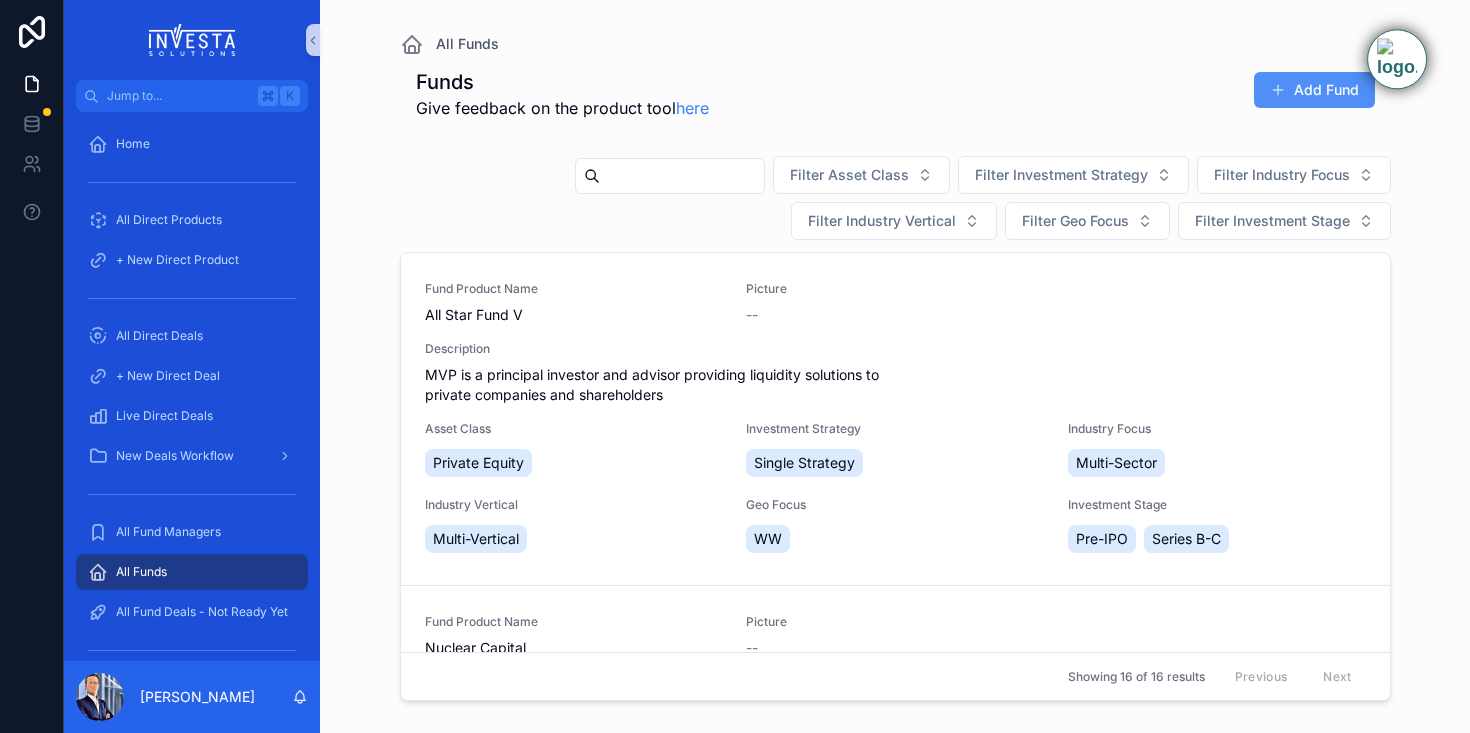 click on "Add Fund" at bounding box center (1314, 90) 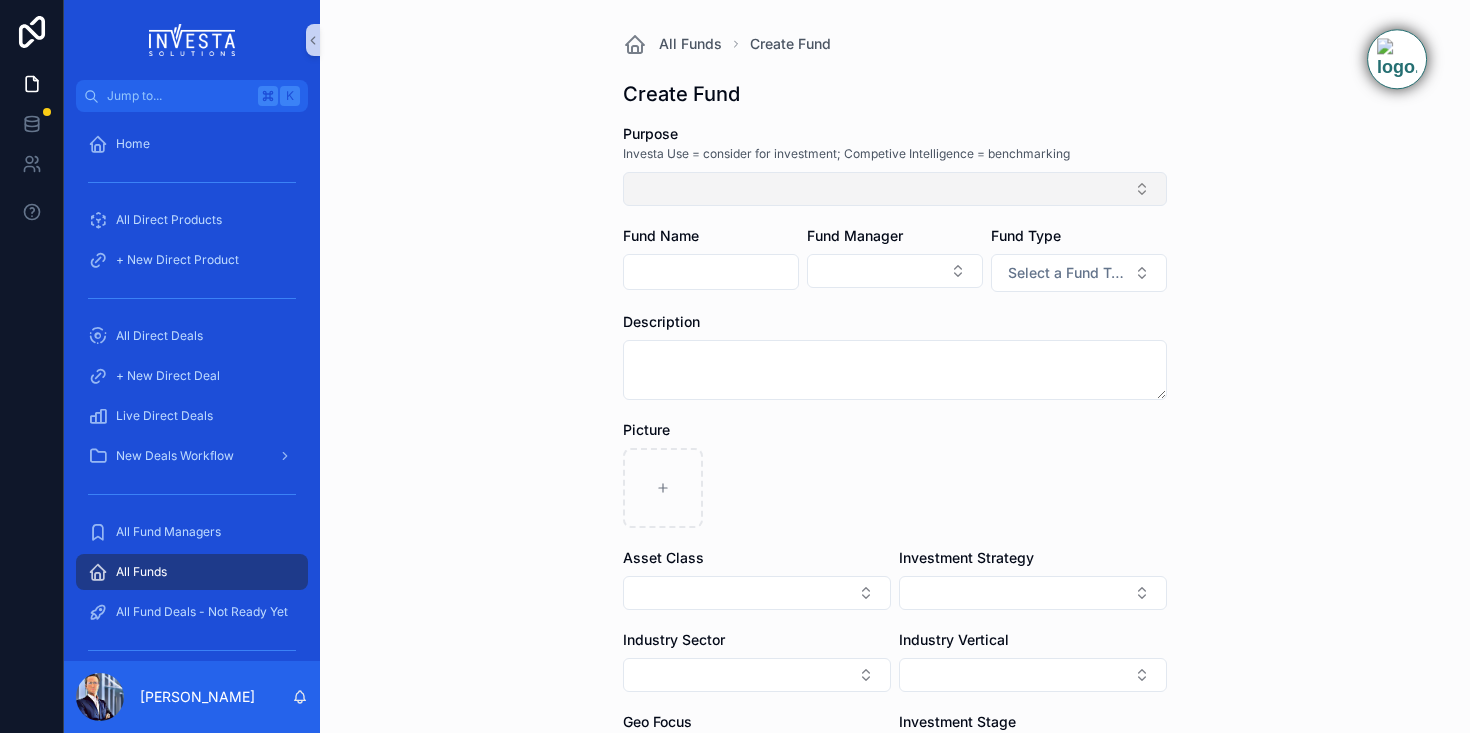 click at bounding box center [895, 189] 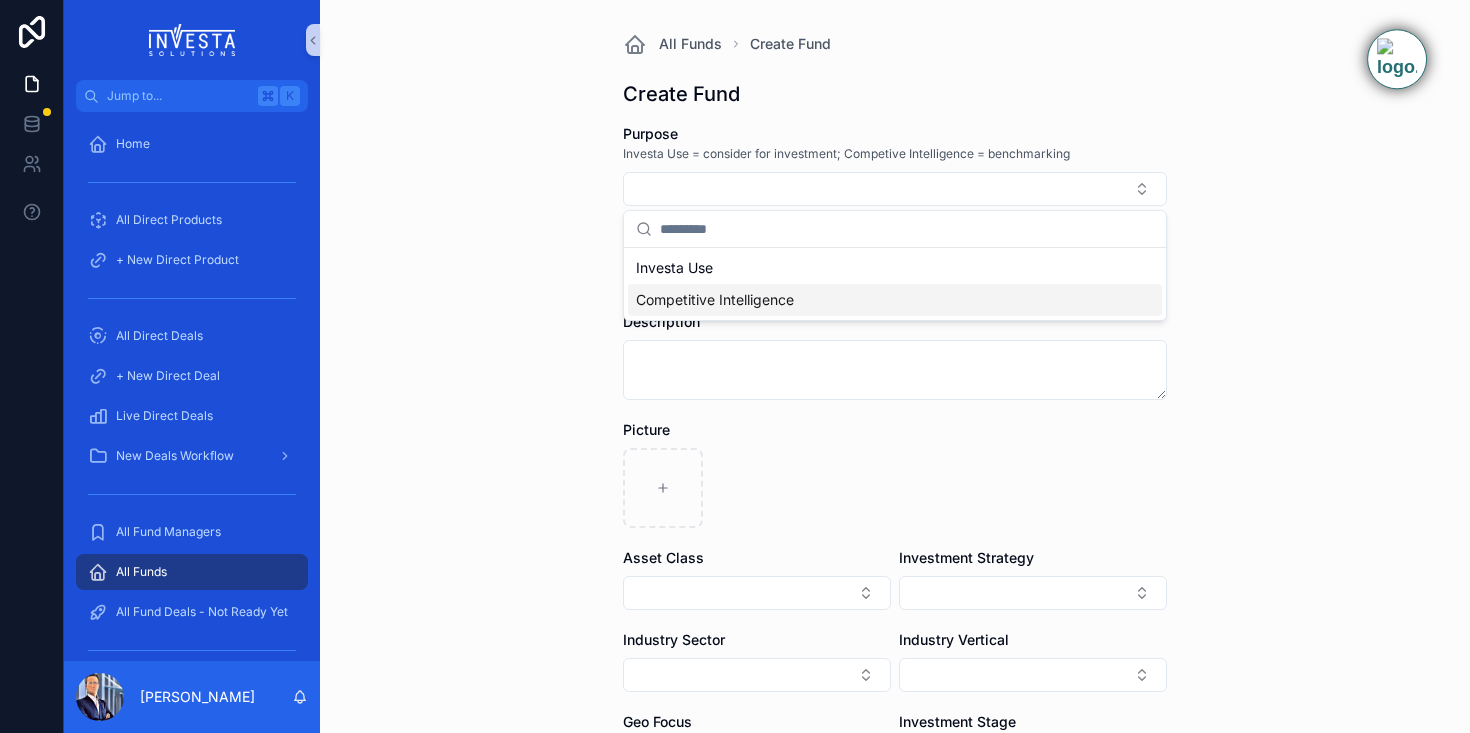 click on "Competitive Intelligence" at bounding box center (715, 300) 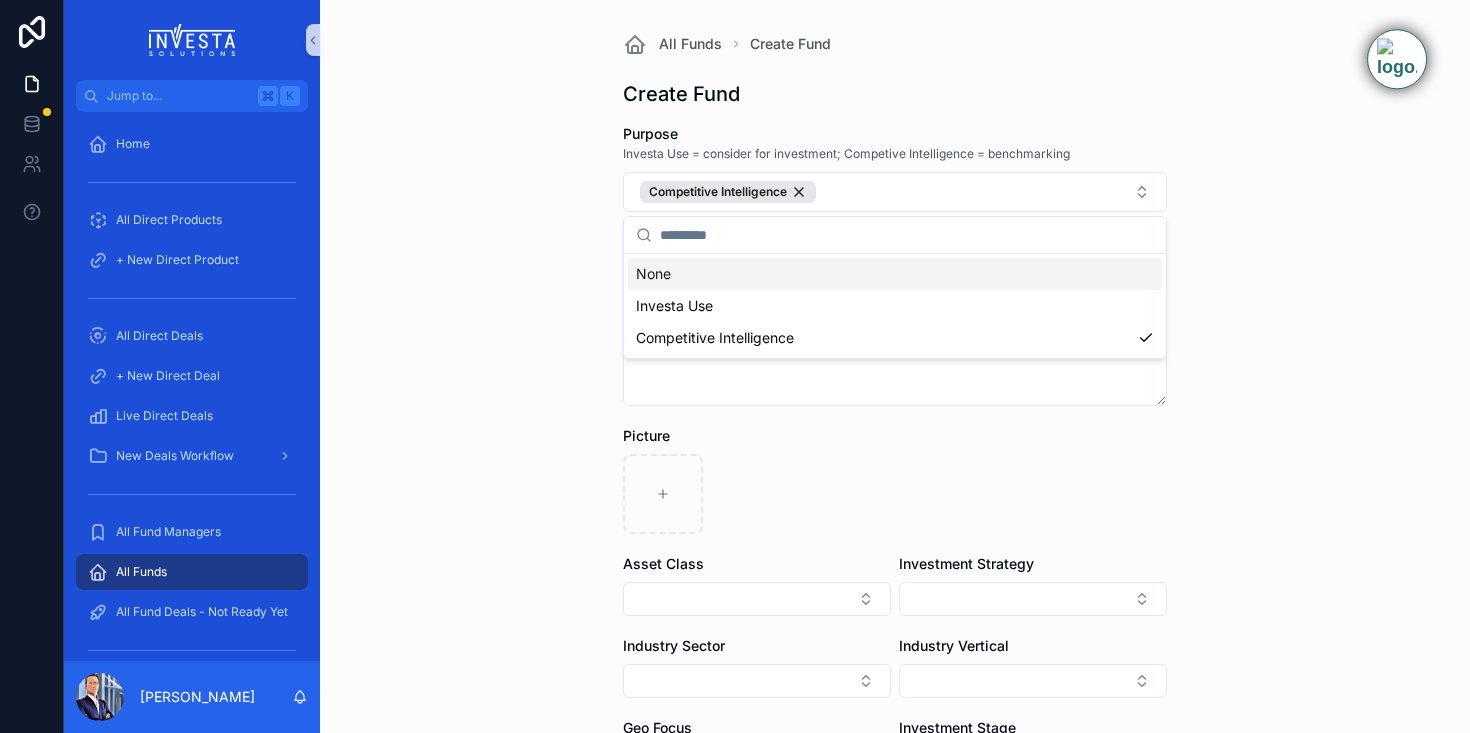 click on "All Funds Create Fund Create Fund Purpose Investa Use = consider for investment; Competive Intelligence = benchmarking Competitive Intelligence Fund Name Fund Manager Fund Type Select a Fund Type Description Picture Asset Class Investment Strategy Industry Sector Industry Vertical Geo Focus Investment Stage Save" at bounding box center [895, 366] 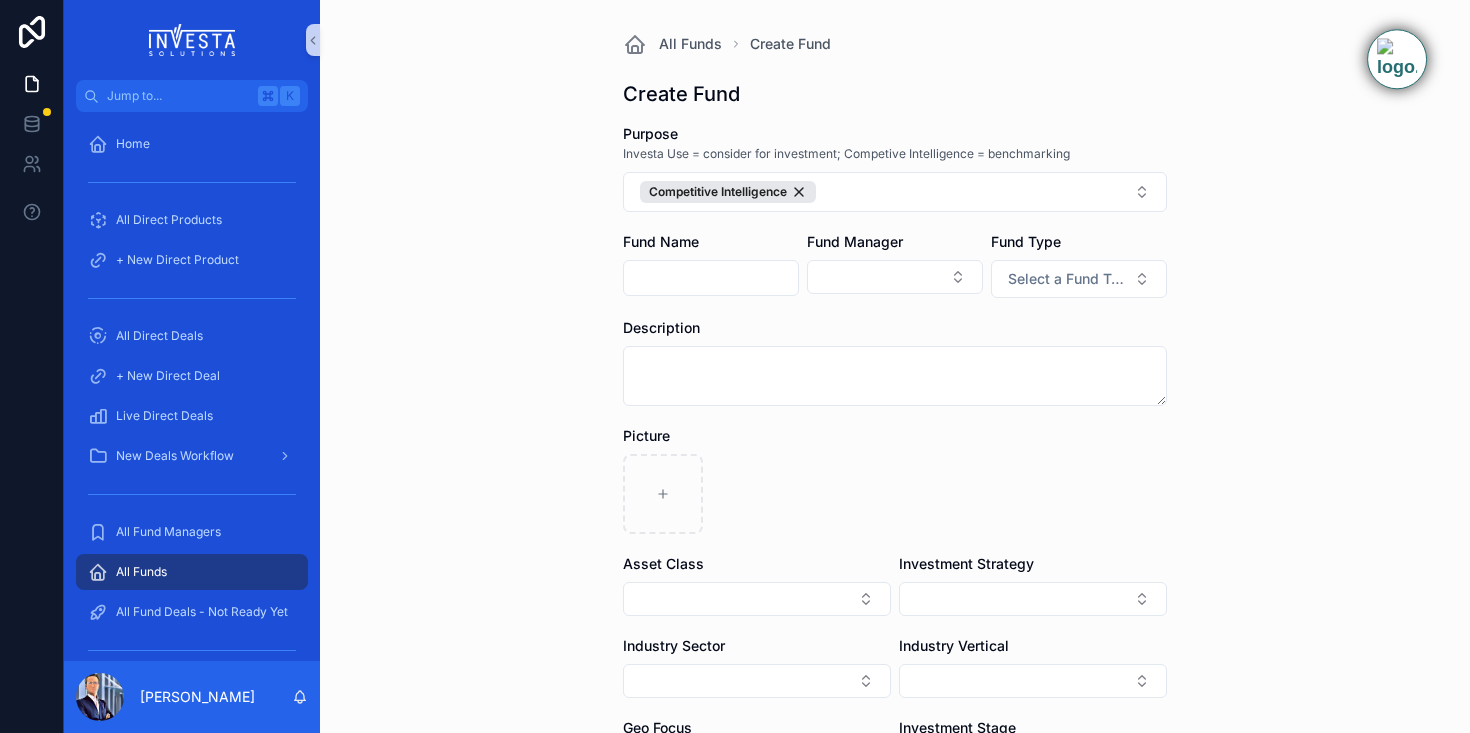 click at bounding box center (711, 278) 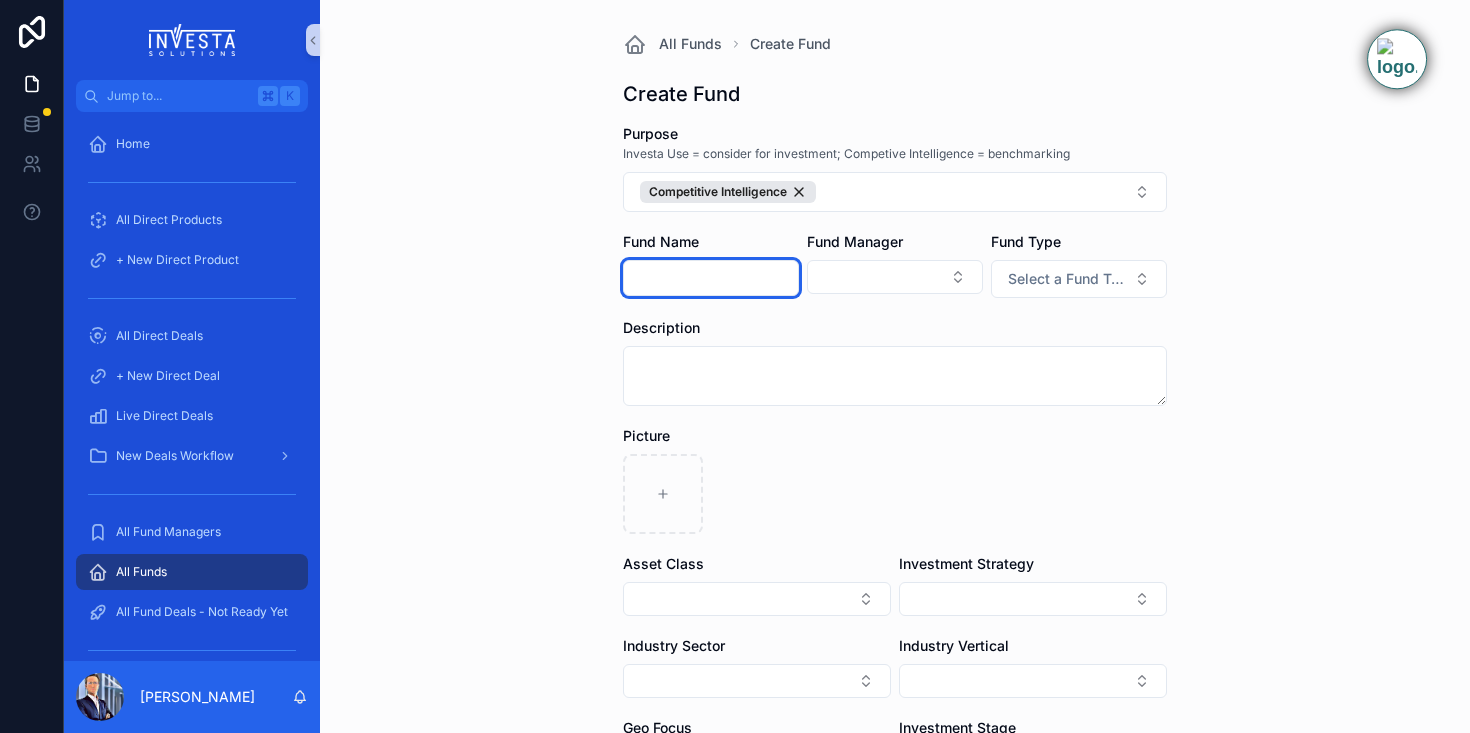 click at bounding box center [711, 278] 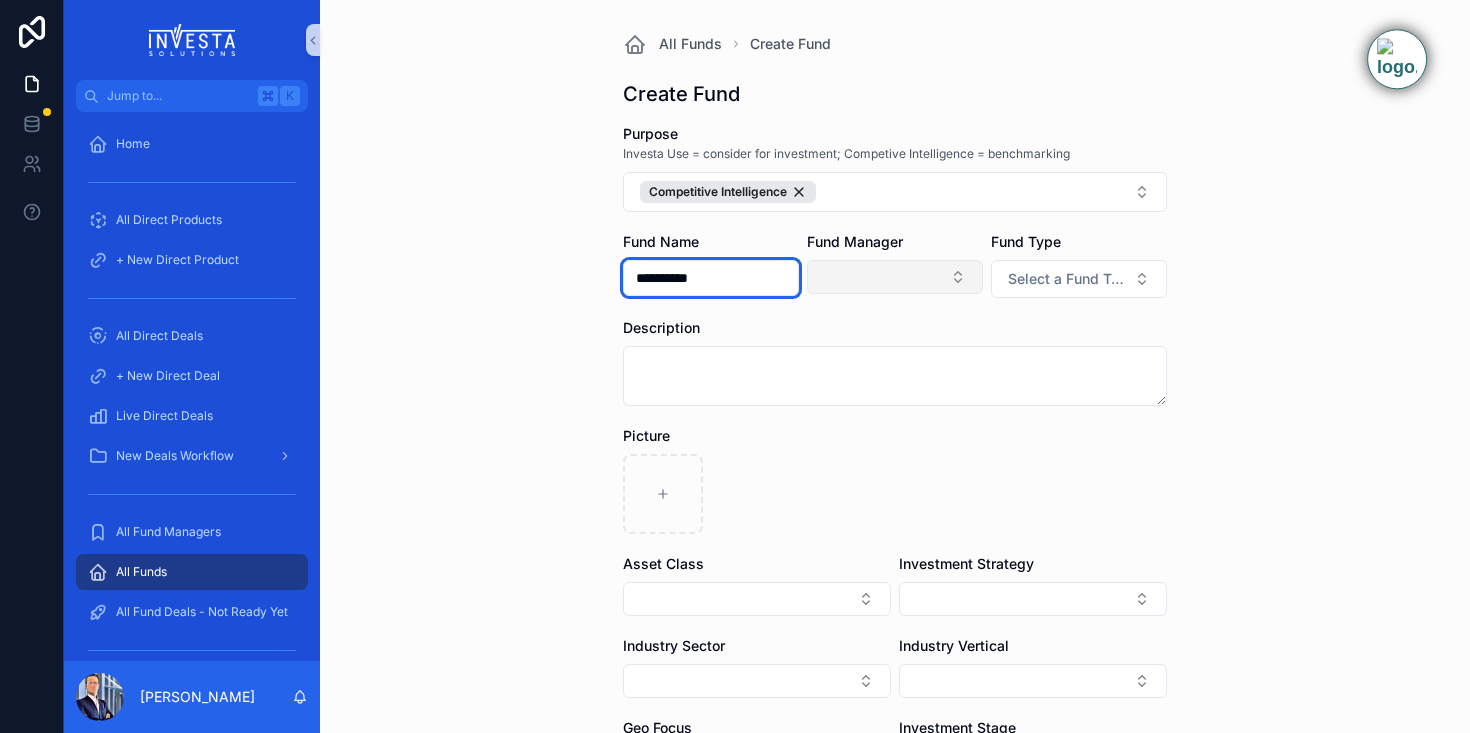 type on "**********" 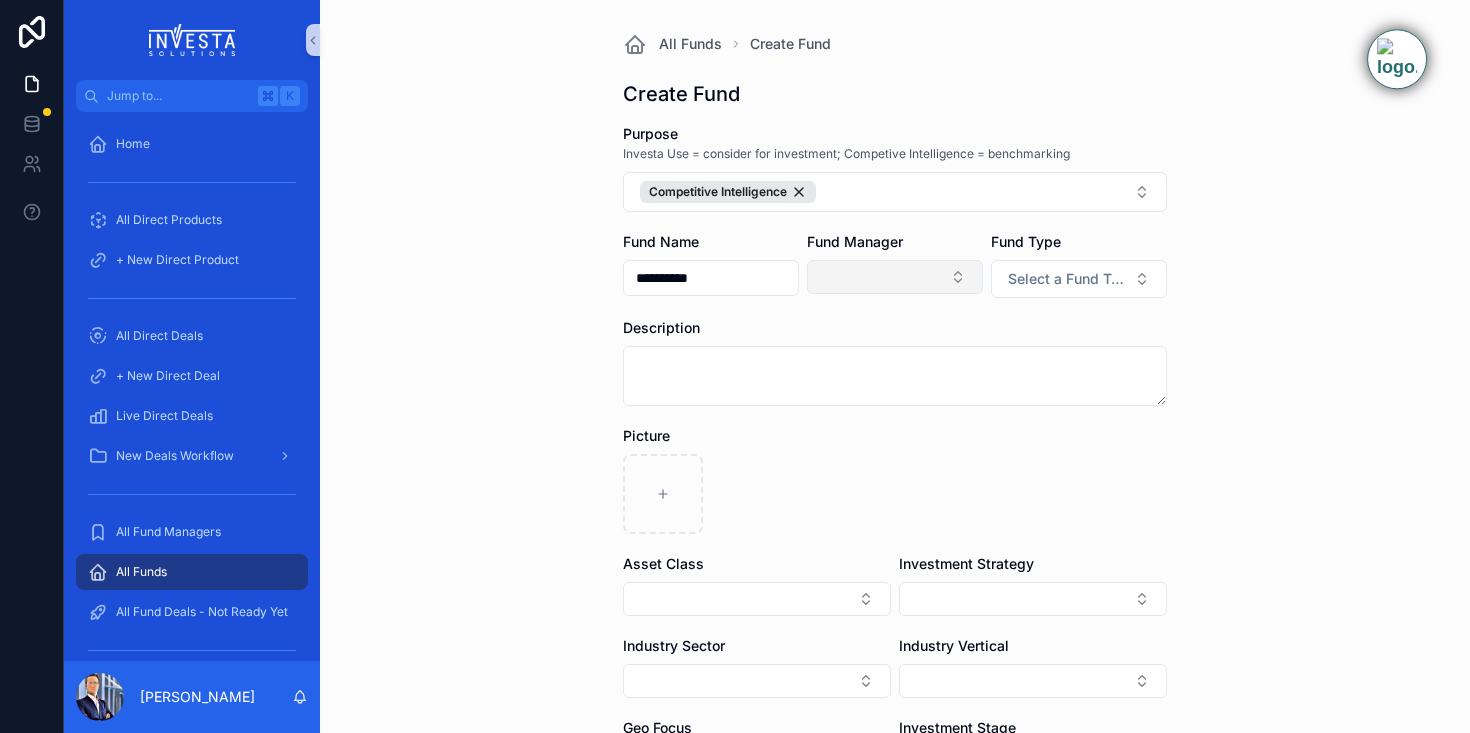 click at bounding box center [895, 277] 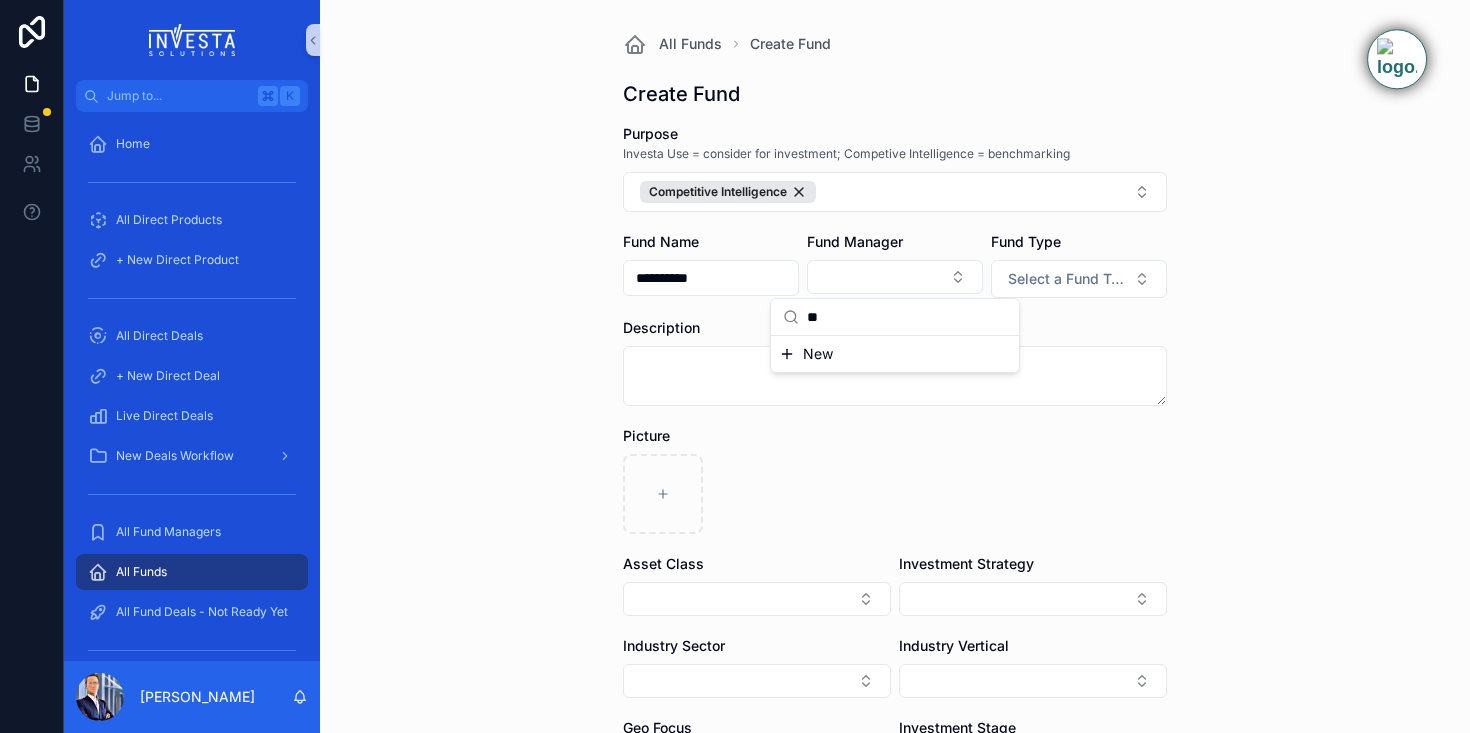 type on "*" 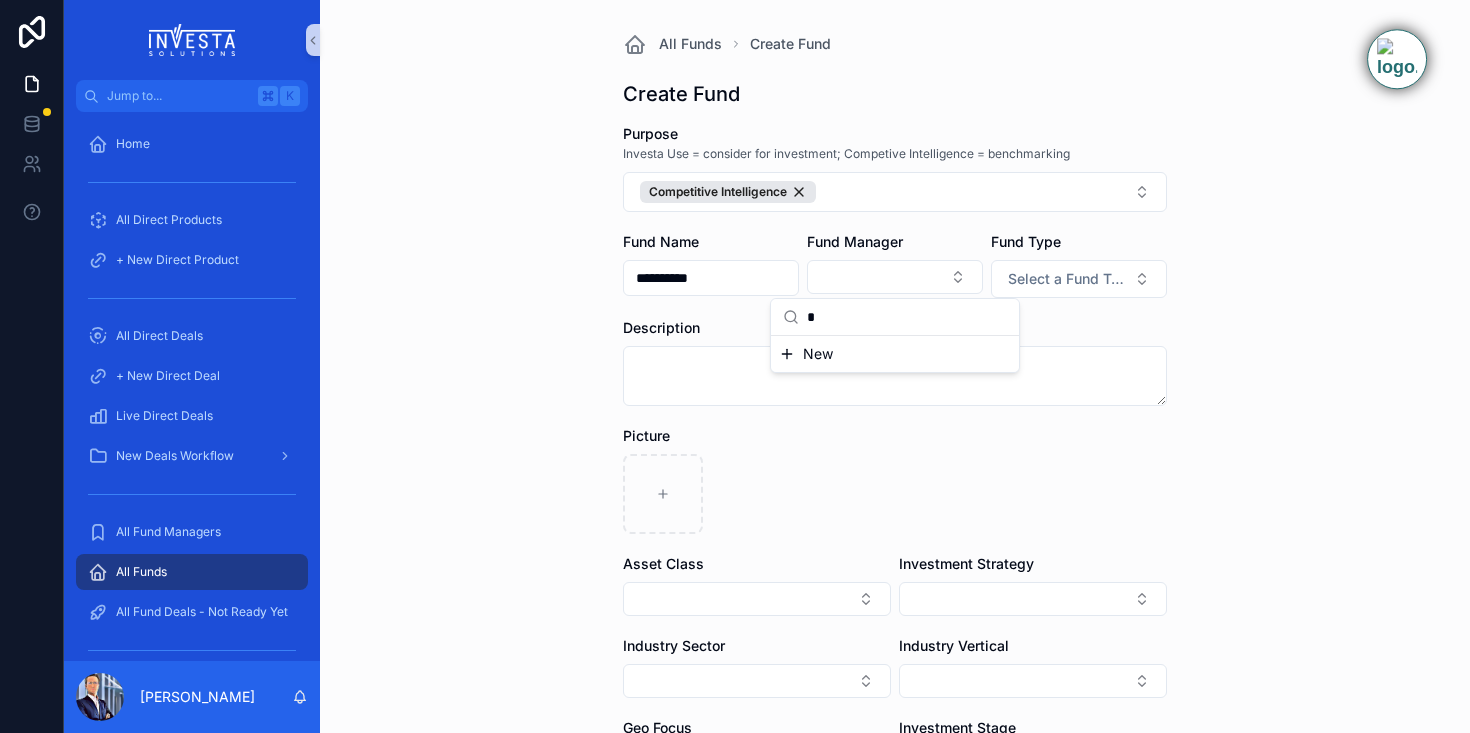 type 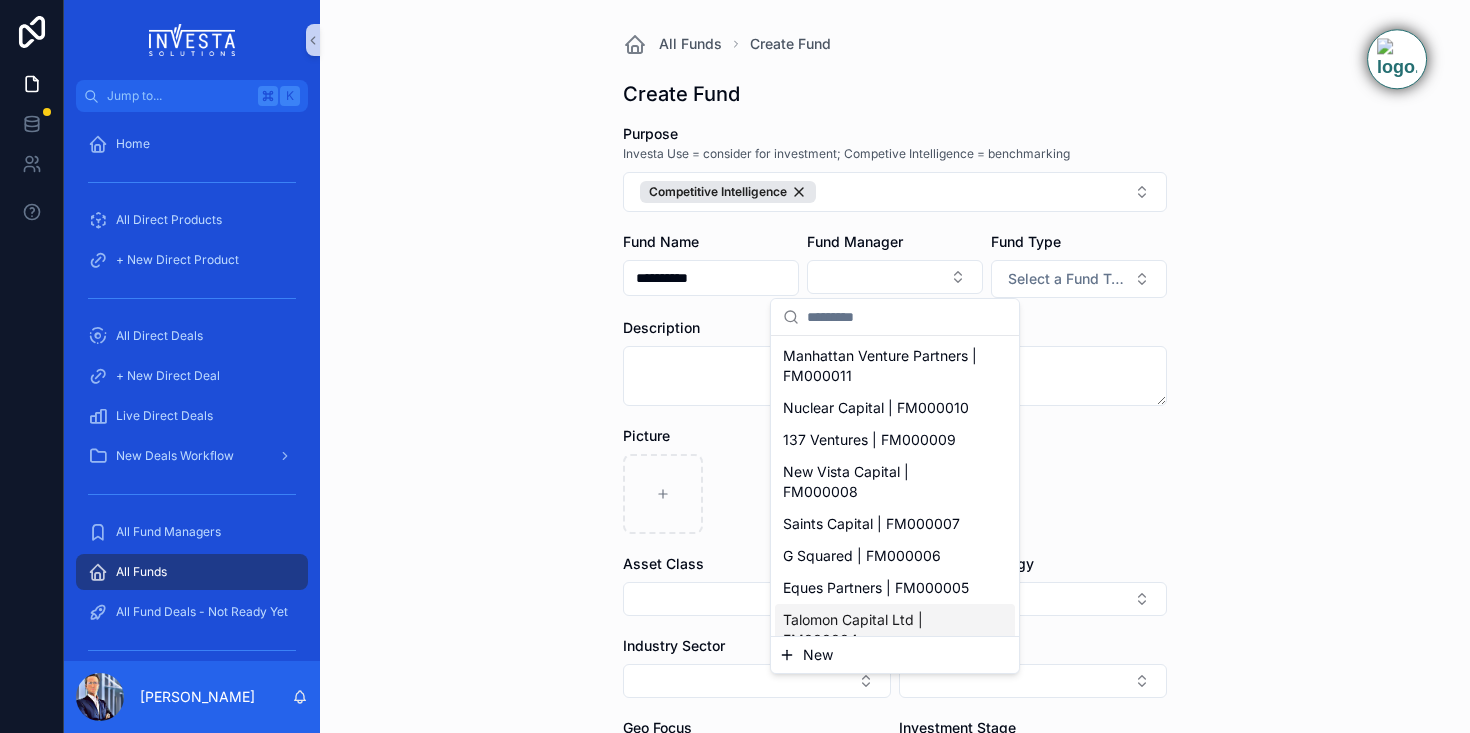 click on "New" at bounding box center [818, 655] 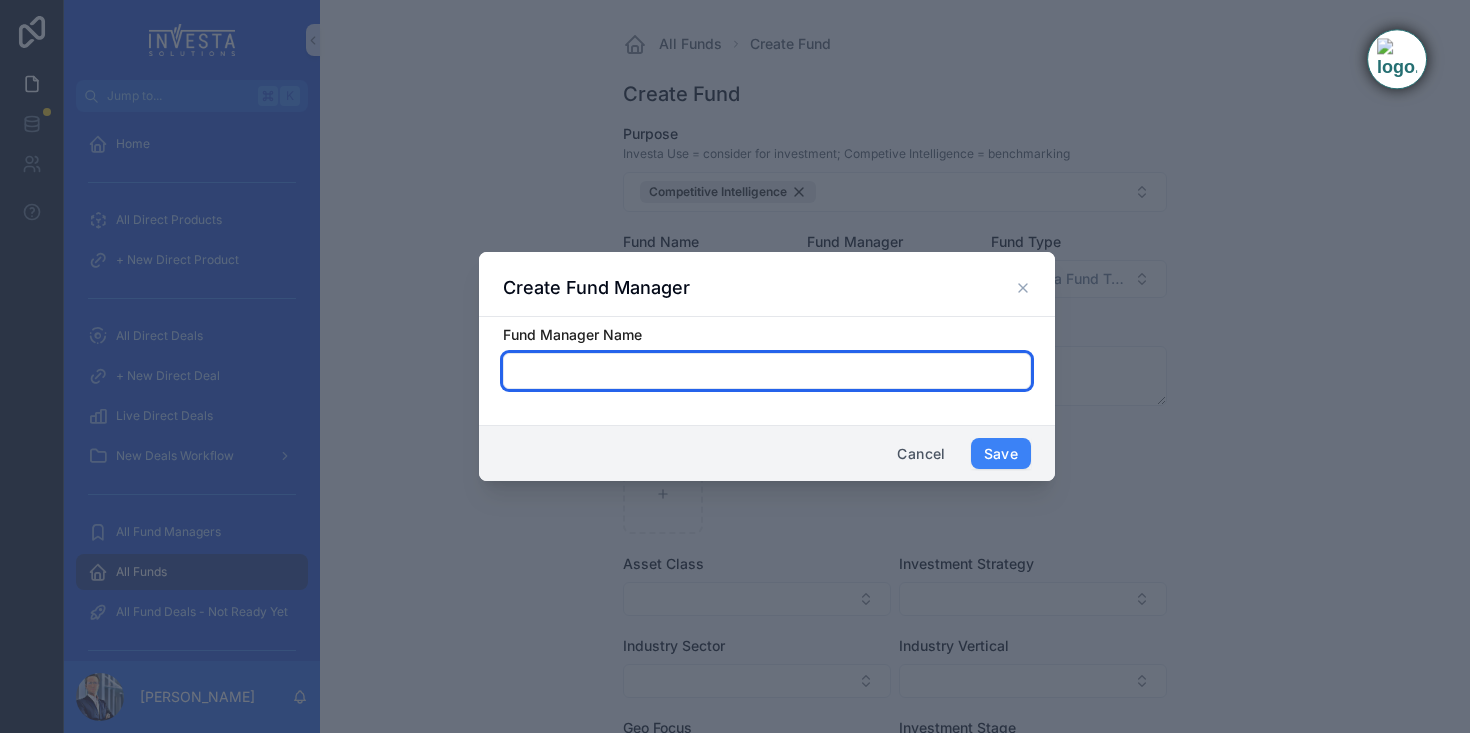 click at bounding box center [767, 371] 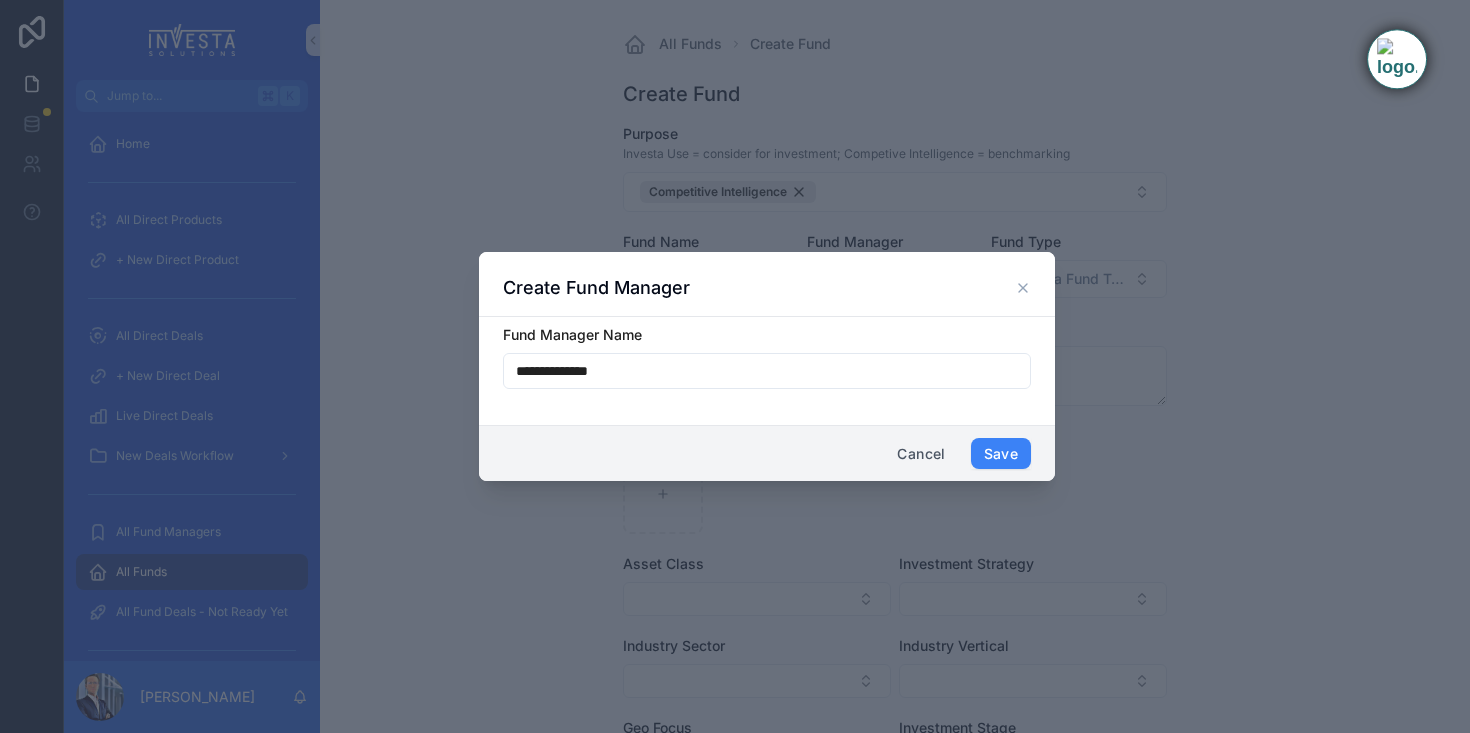 click on "**********" at bounding box center [767, 367] 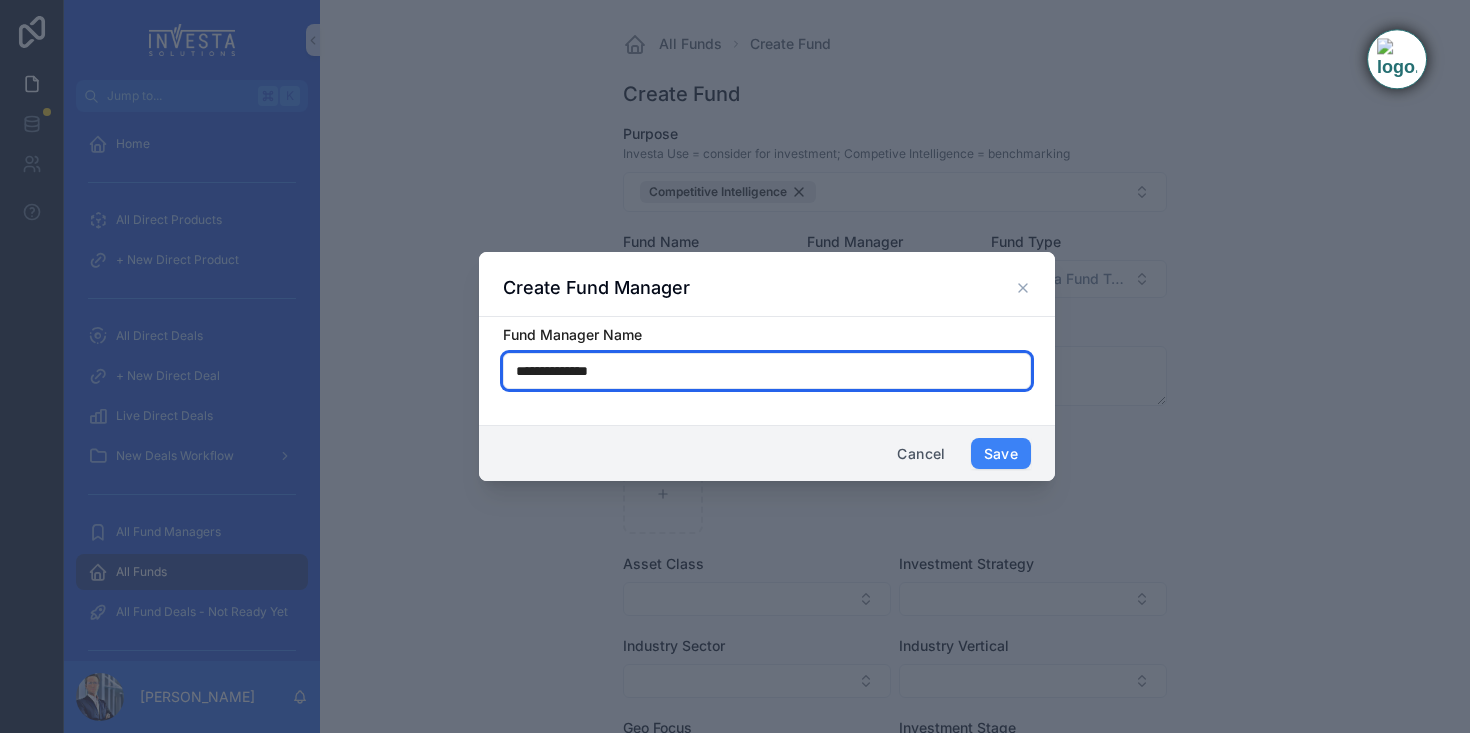 drag, startPoint x: 642, startPoint y: 375, endPoint x: 388, endPoint y: 363, distance: 254.28331 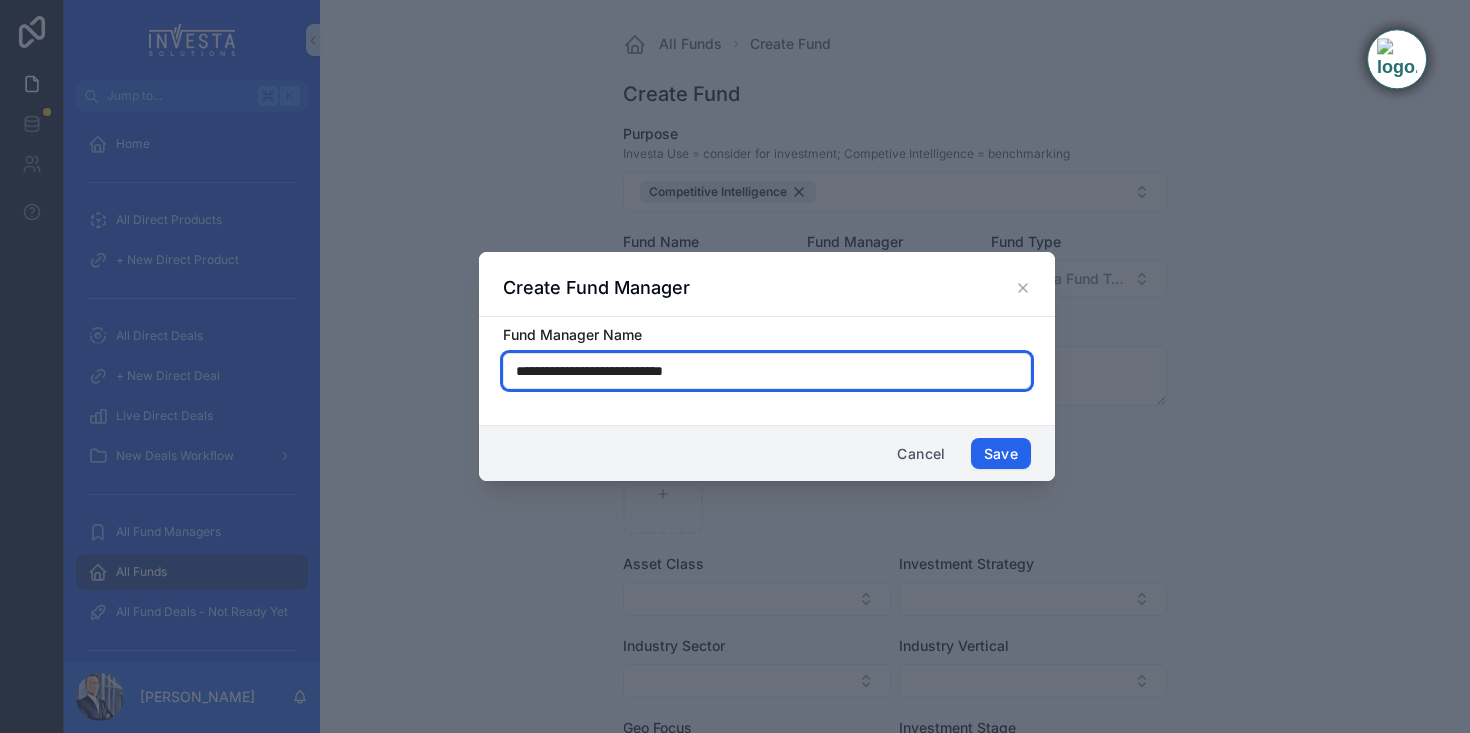 type on "**********" 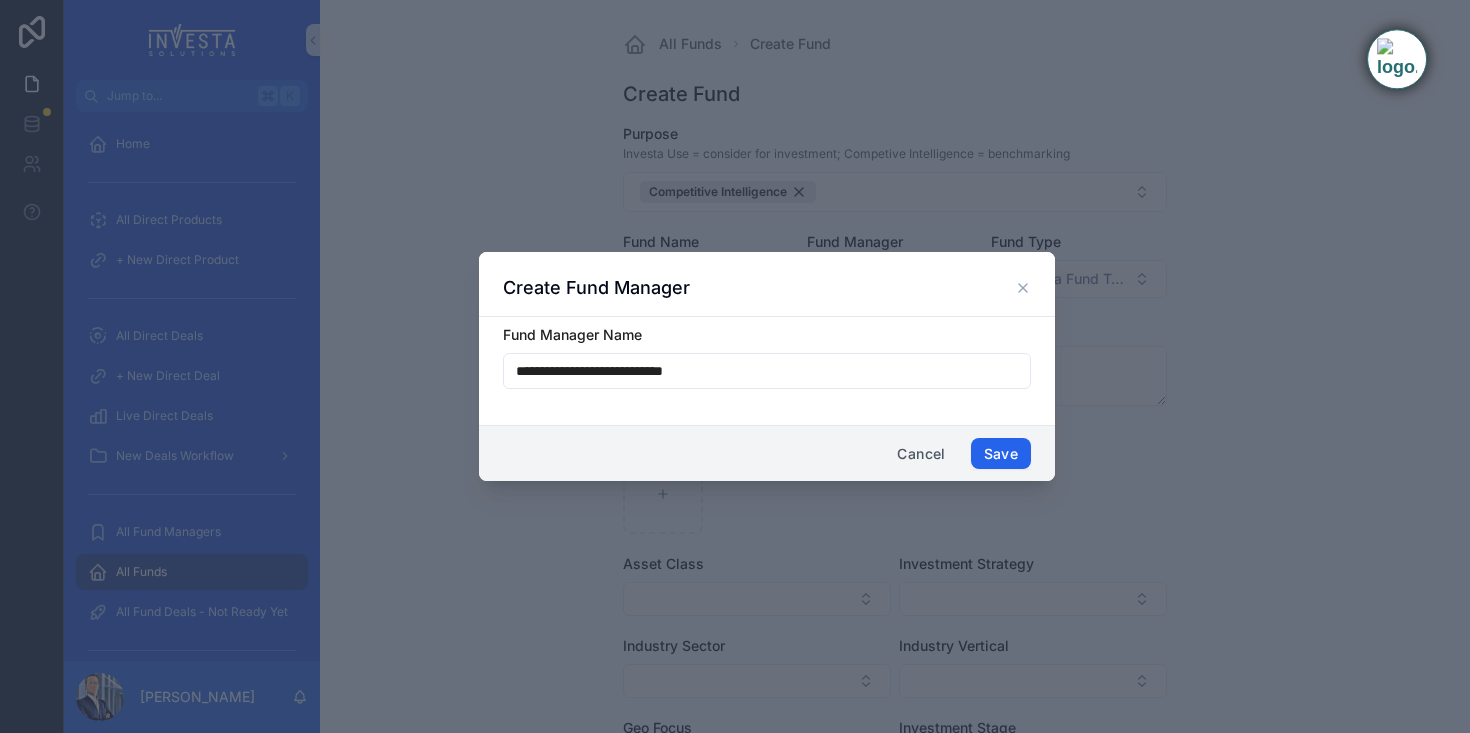 click on "Save" at bounding box center (1001, 454) 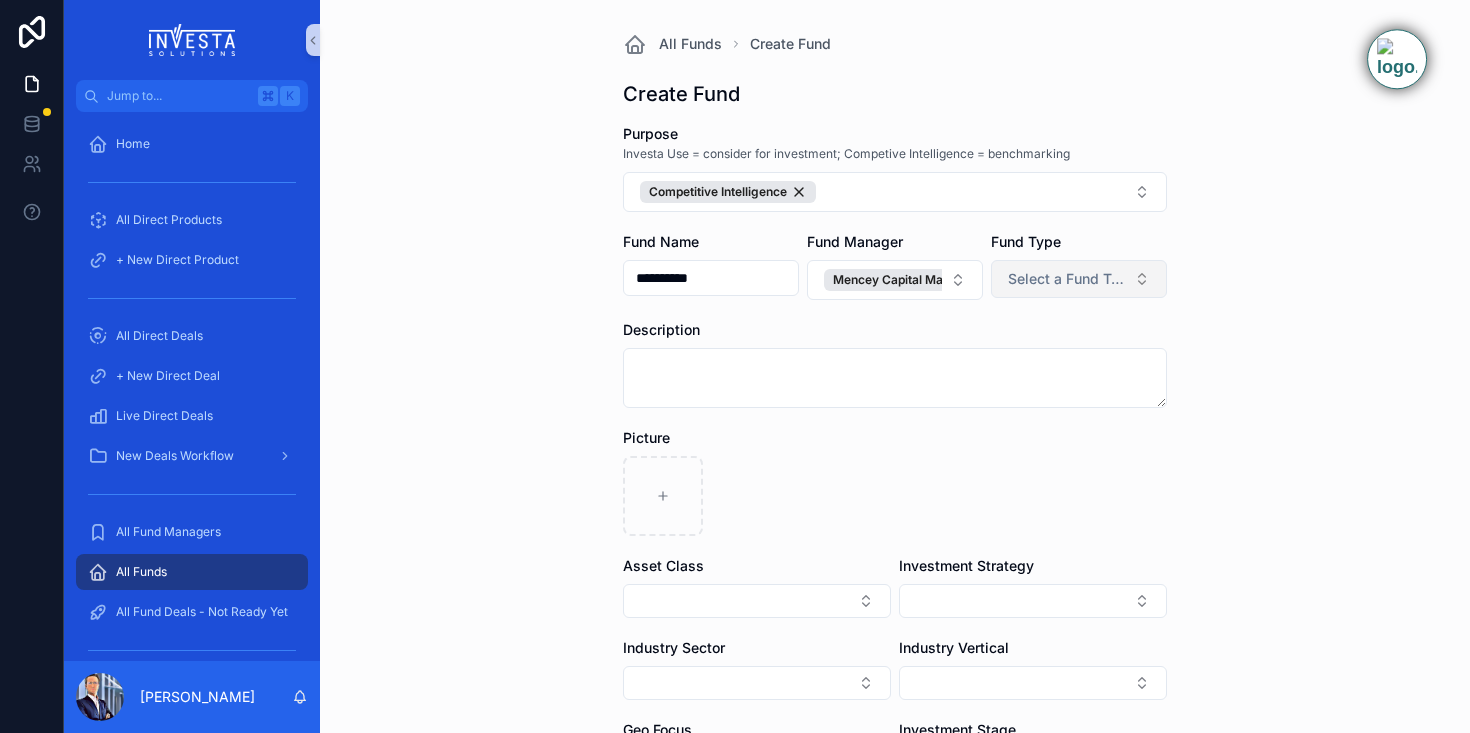 click on "Select a Fund Type" at bounding box center [1067, 279] 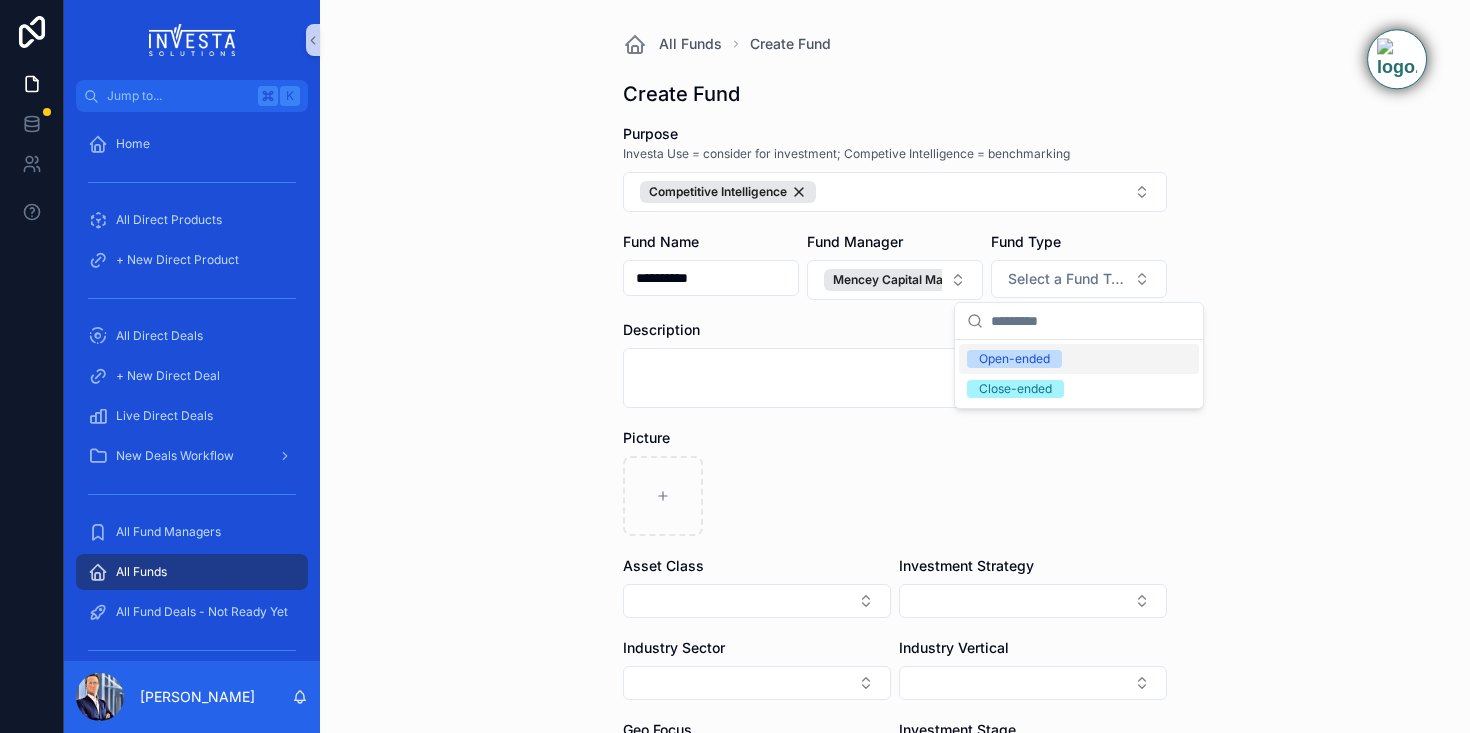 click on "Open-ended" at bounding box center (1014, 359) 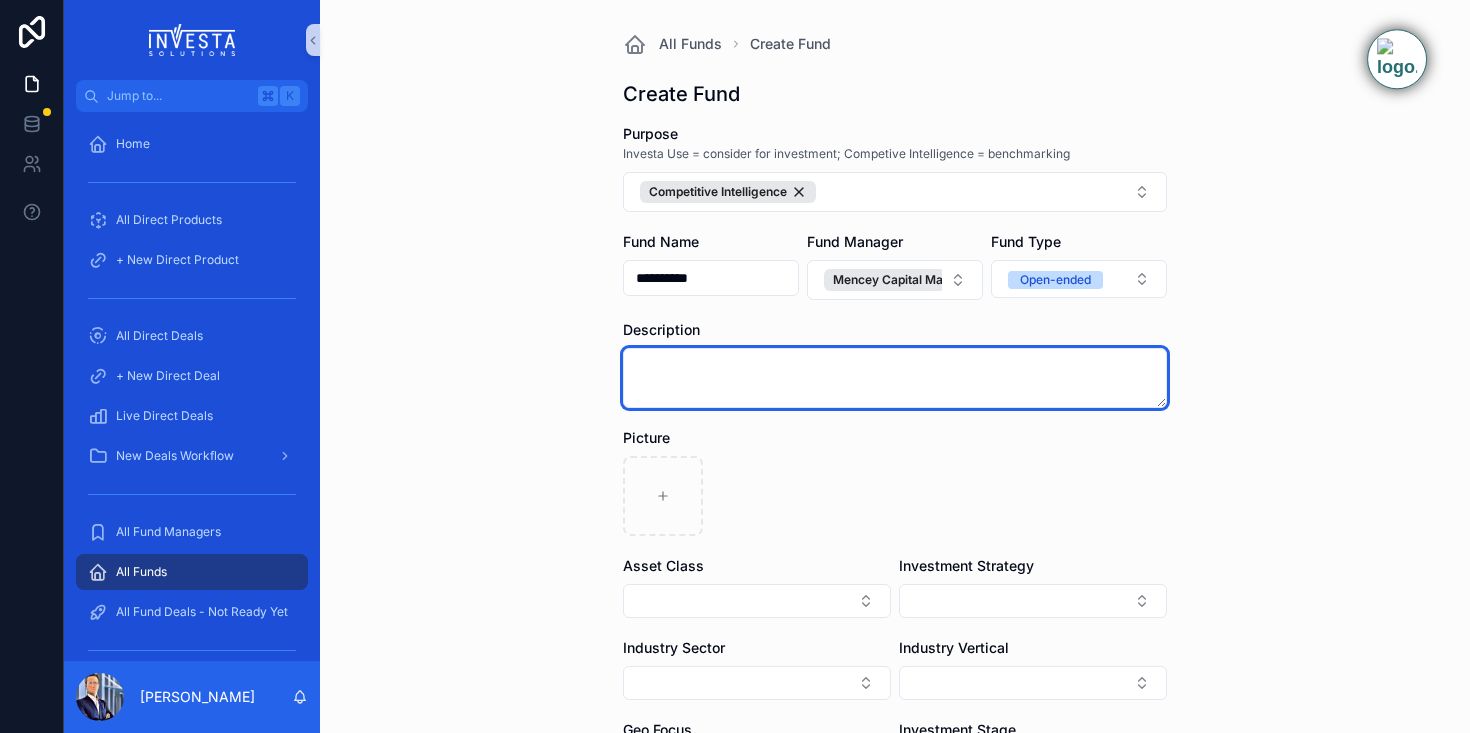 click at bounding box center (895, 378) 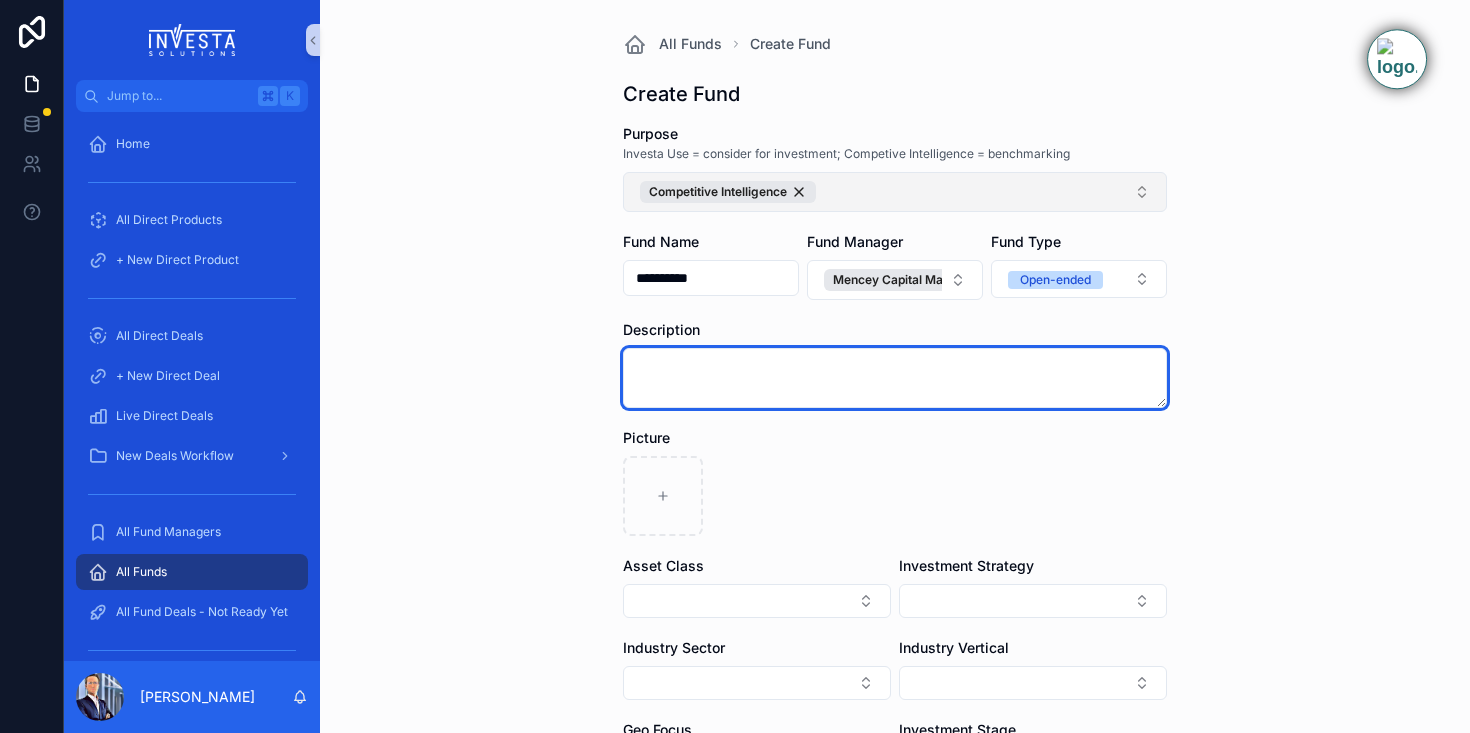 paste on "**********" 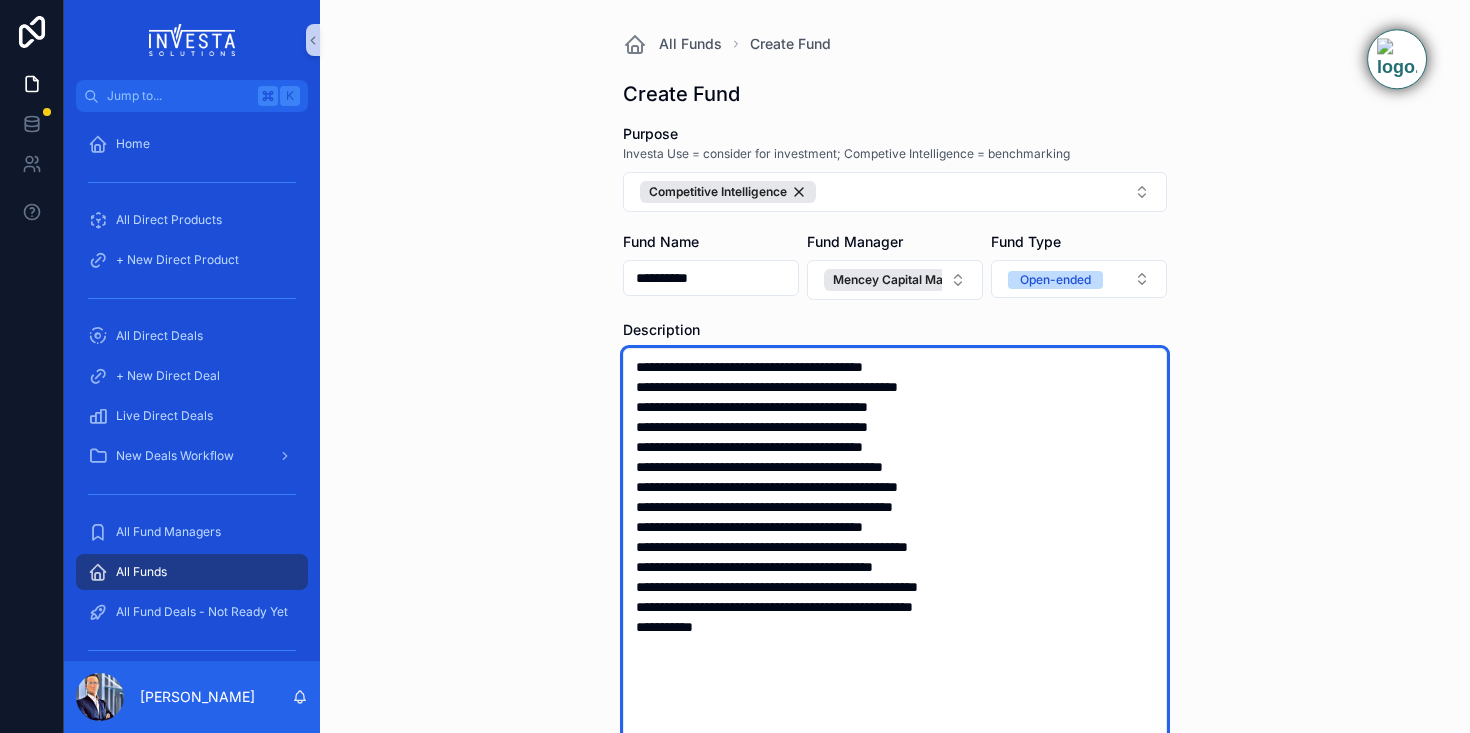 type on "**********" 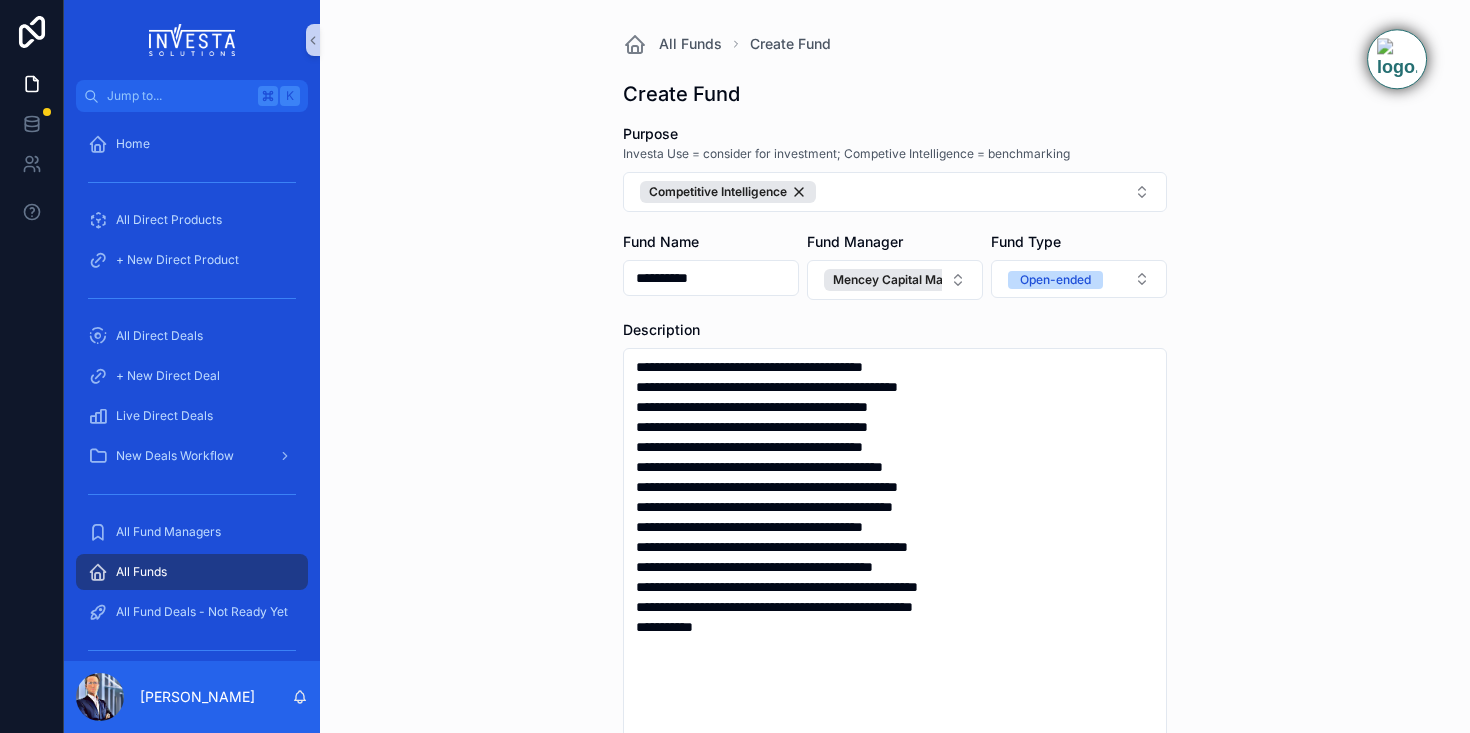 click on "**********" at bounding box center (895, 366) 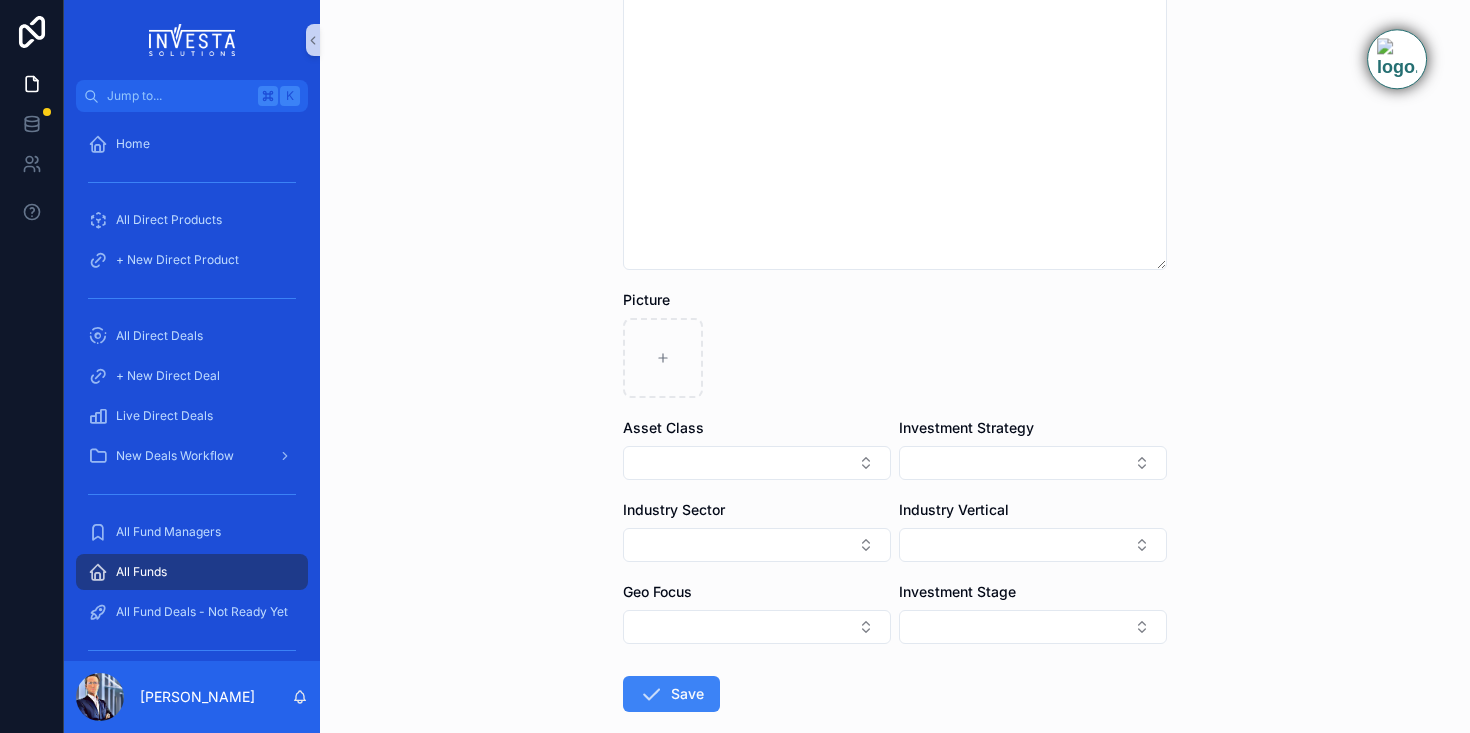 scroll, scrollTop: 803, scrollLeft: 0, axis: vertical 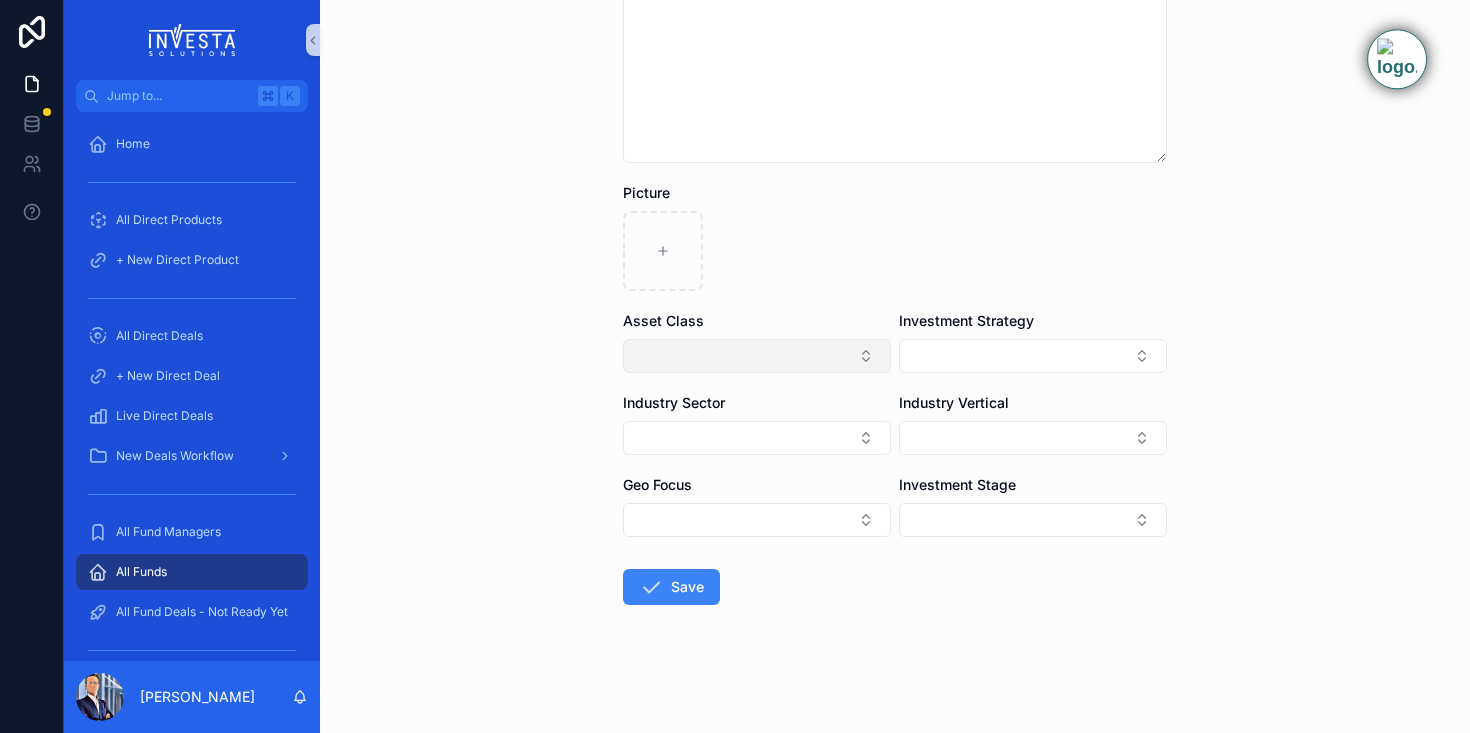 click at bounding box center [757, 356] 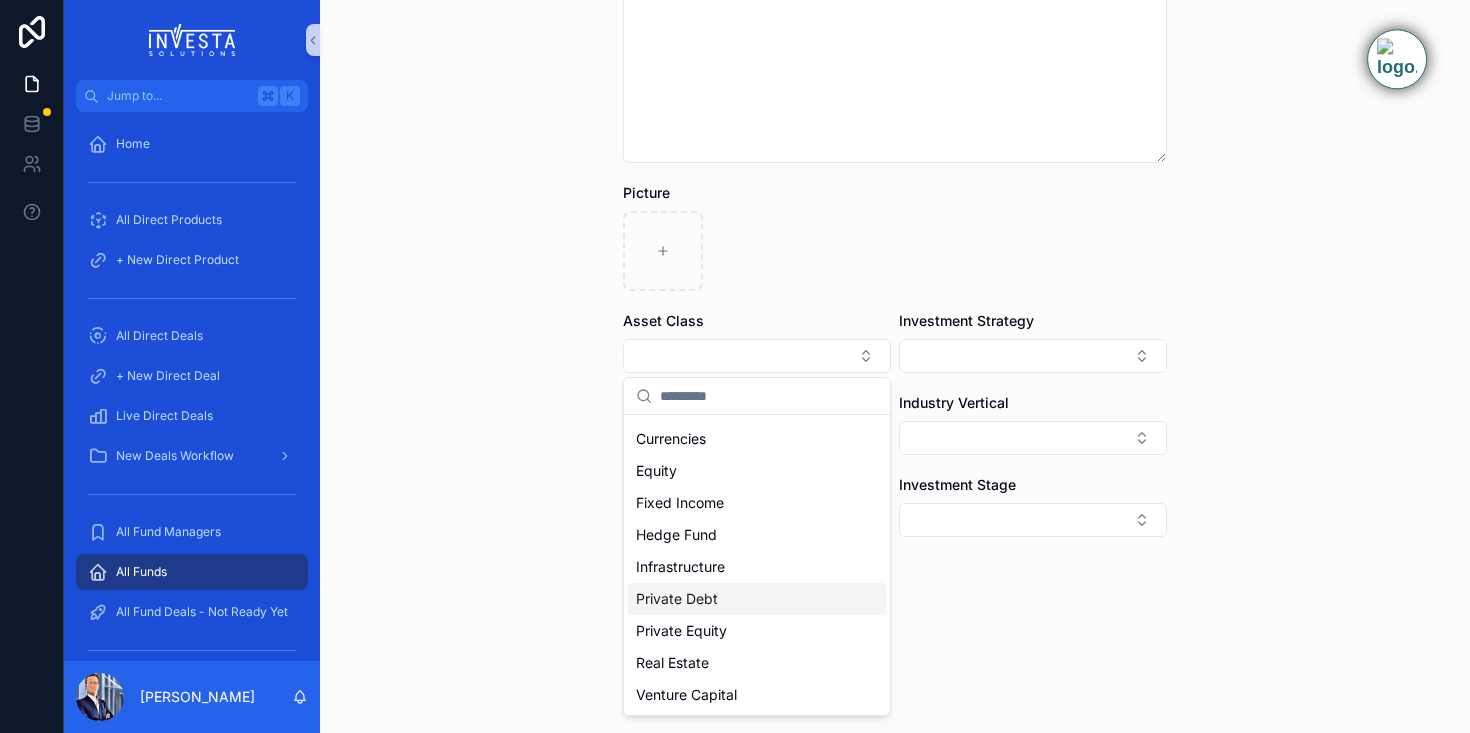 scroll, scrollTop: 0, scrollLeft: 0, axis: both 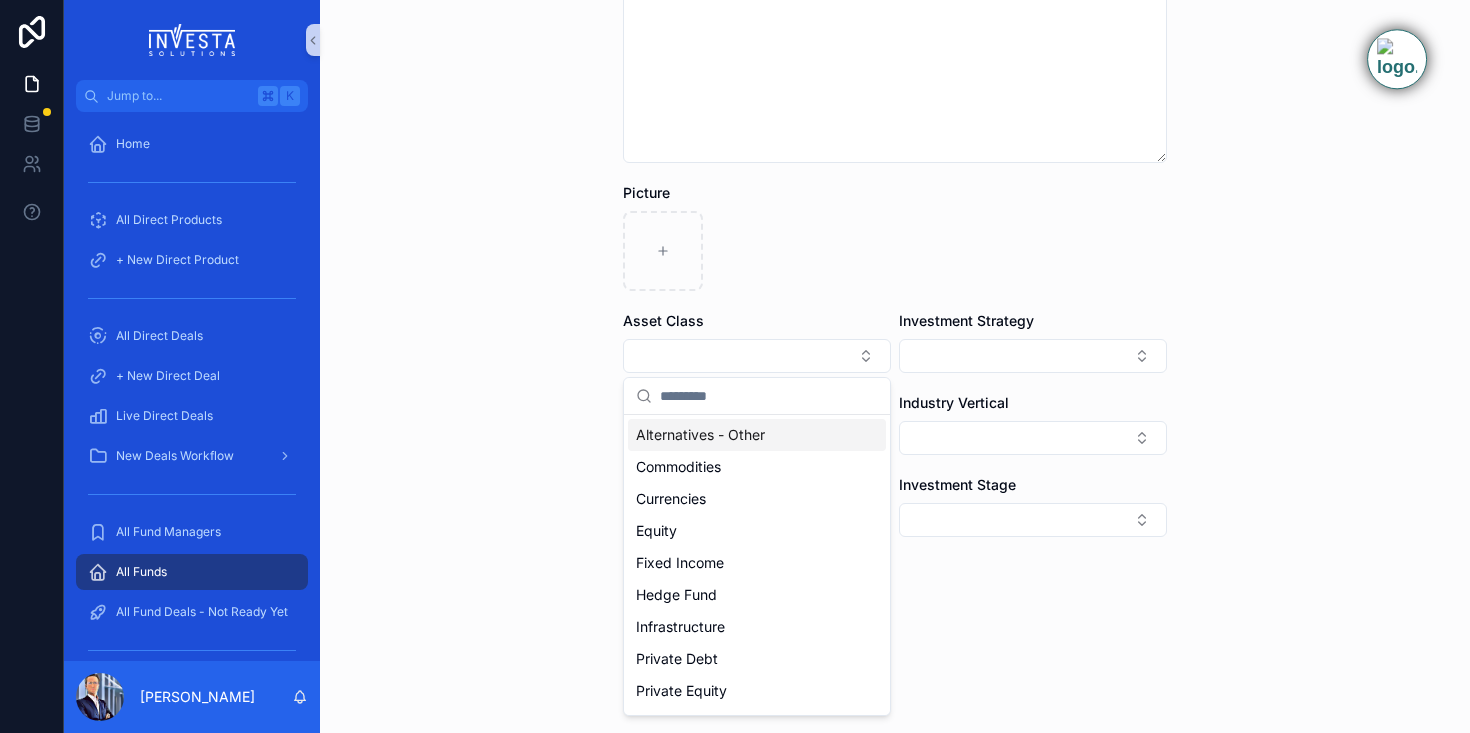 click on "Alternatives -
Other" at bounding box center [700, 435] 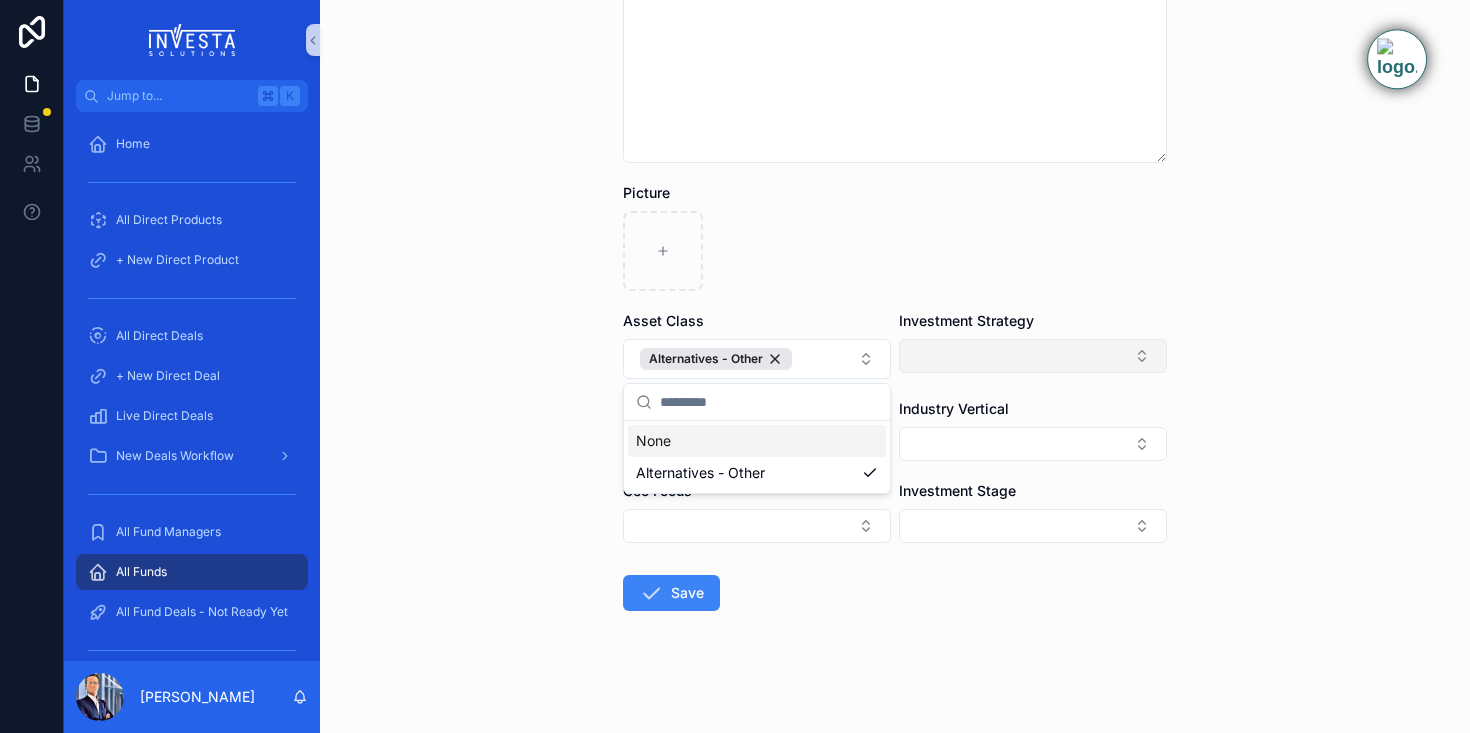 click at bounding box center (1033, 356) 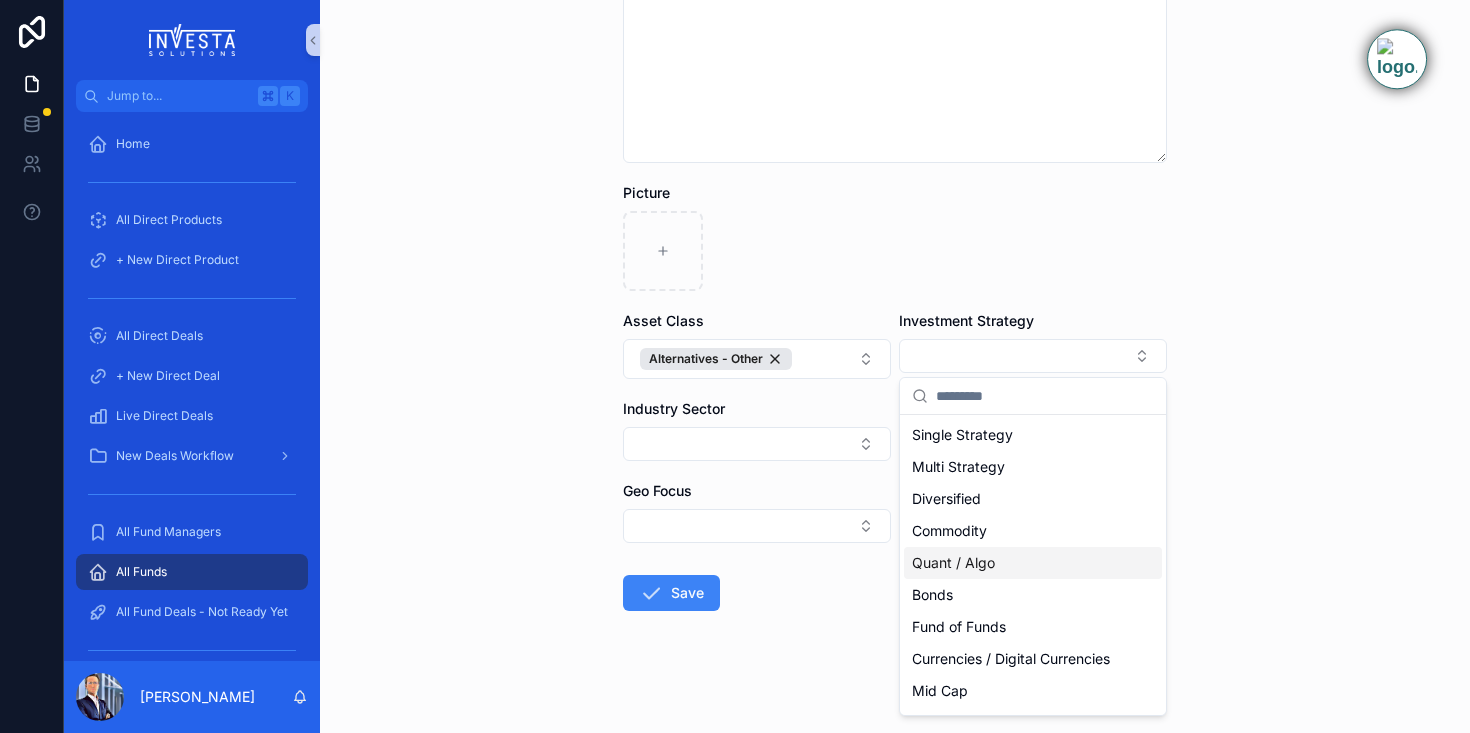 click on "Quant / Algo" at bounding box center [1033, 563] 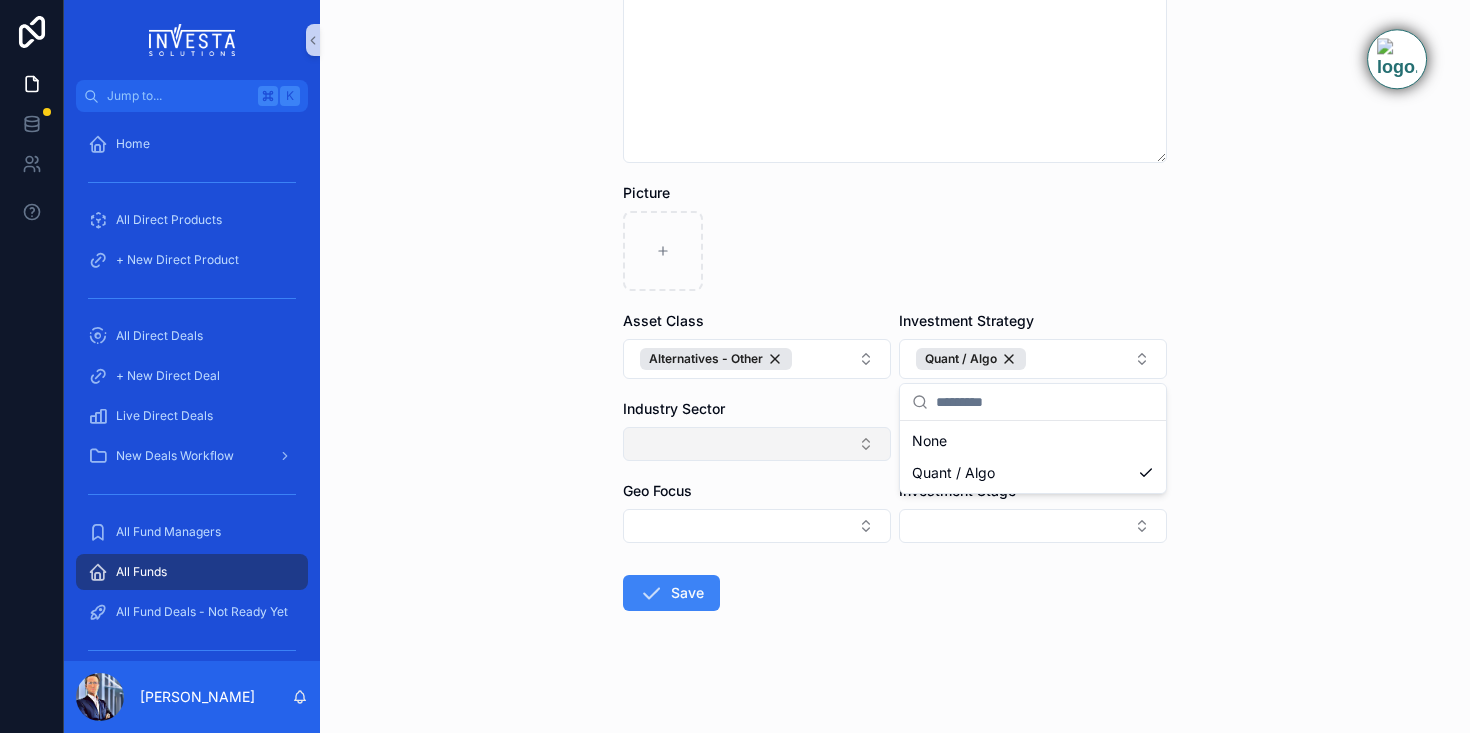 click at bounding box center [757, 444] 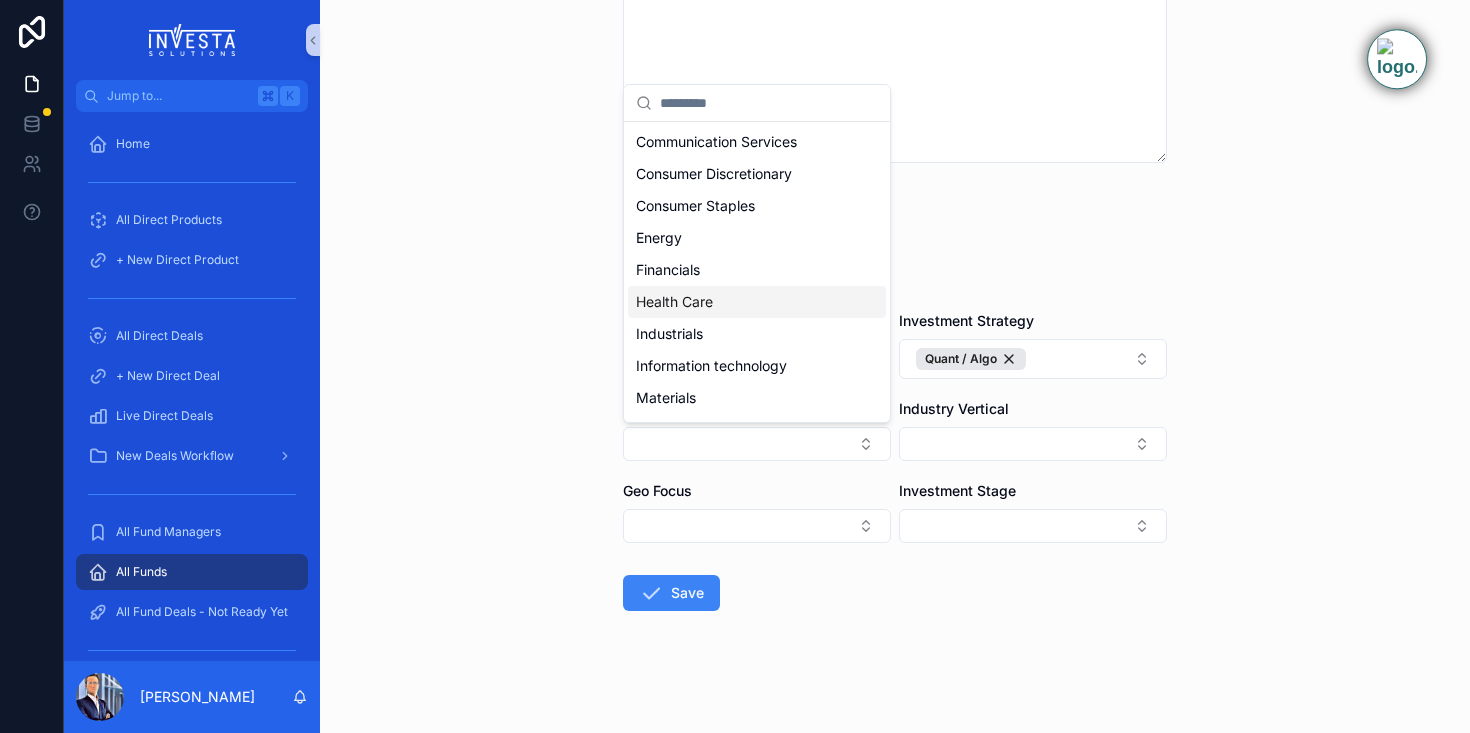 click on "**********" at bounding box center (895, 366) 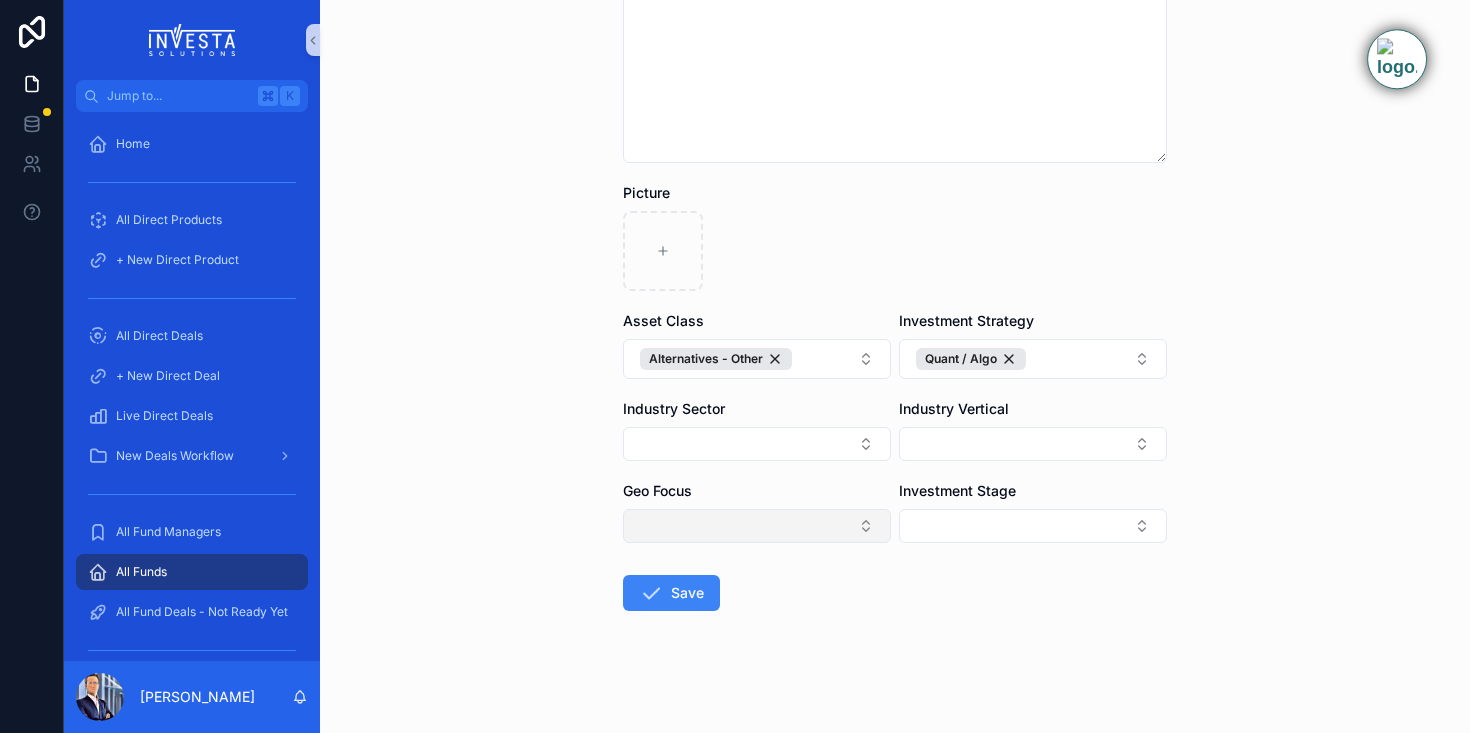 click at bounding box center [757, 526] 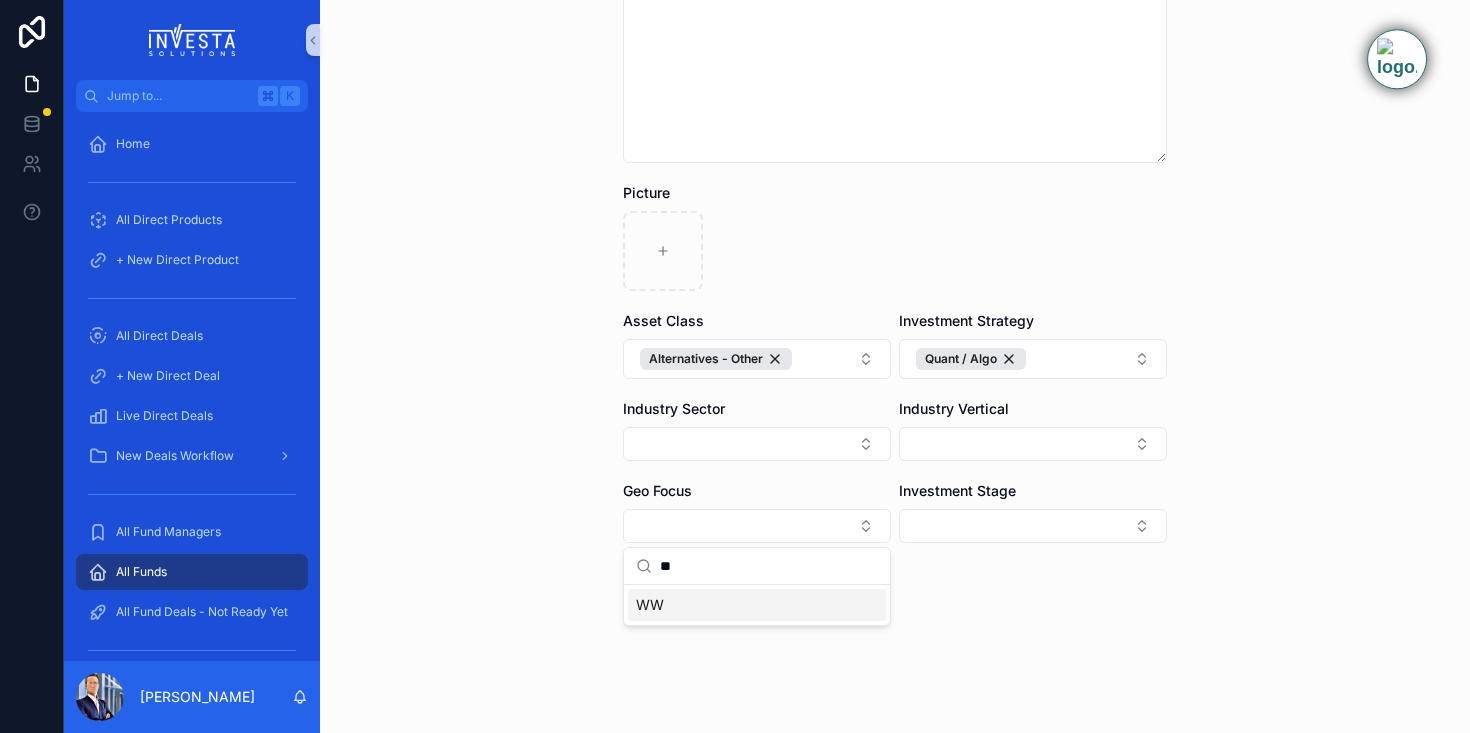 type on "**" 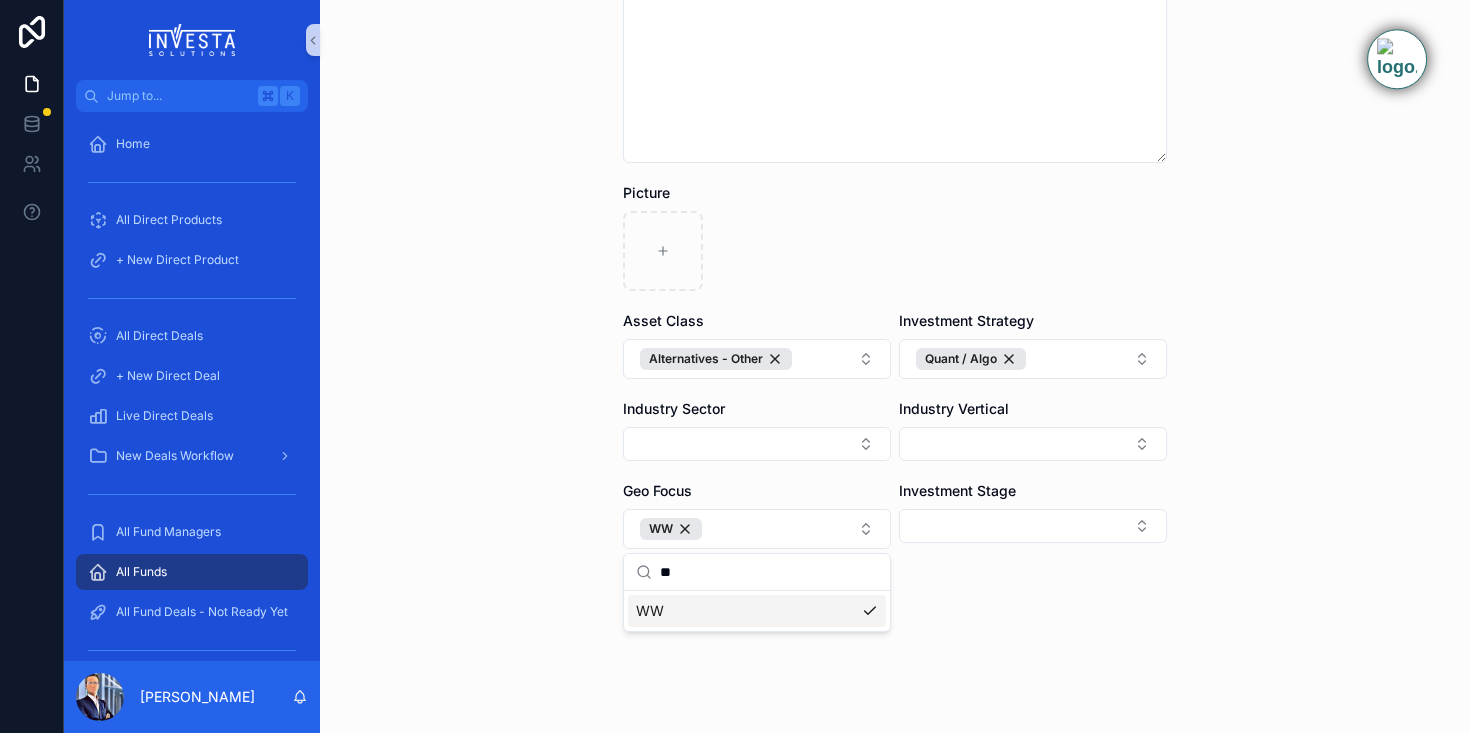 click on "Investment Stage" at bounding box center [1033, 491] 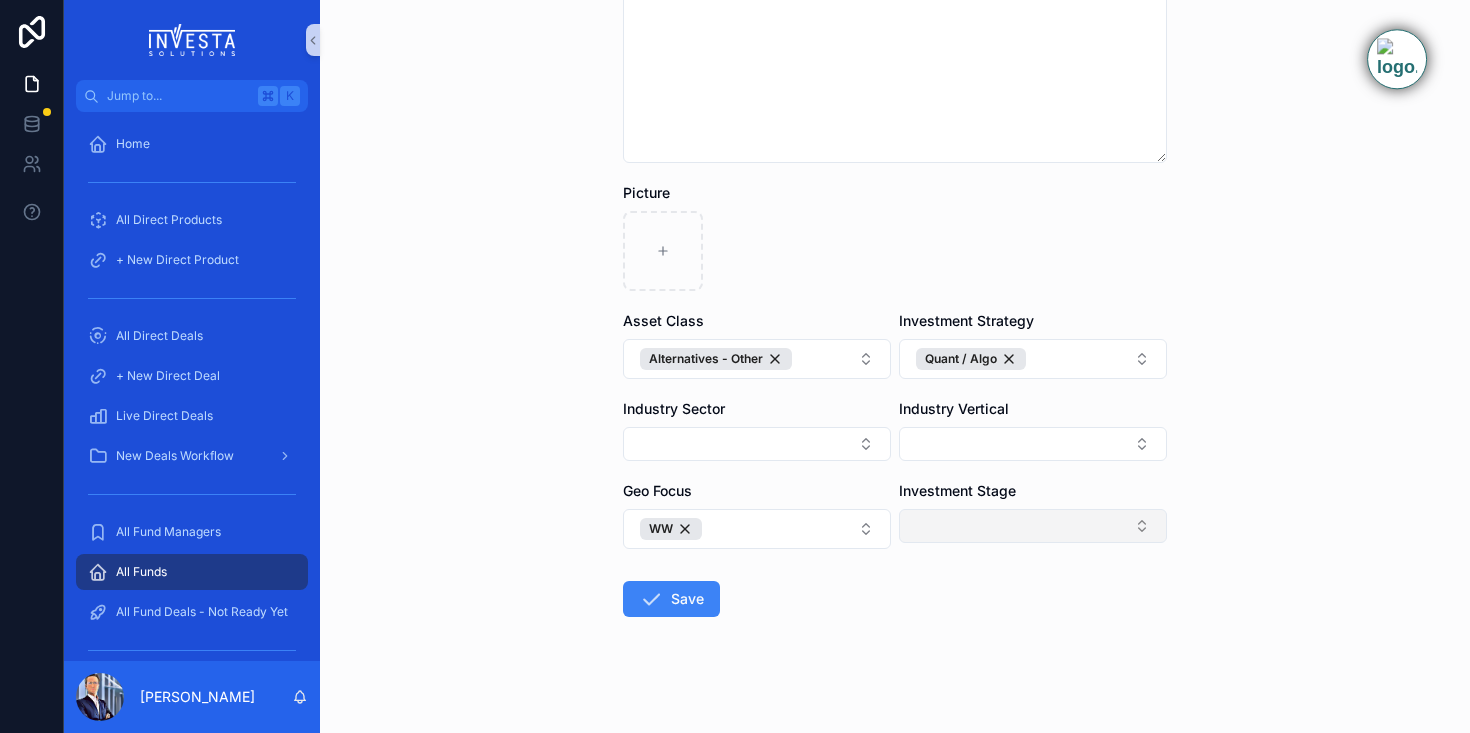 click at bounding box center (1033, 526) 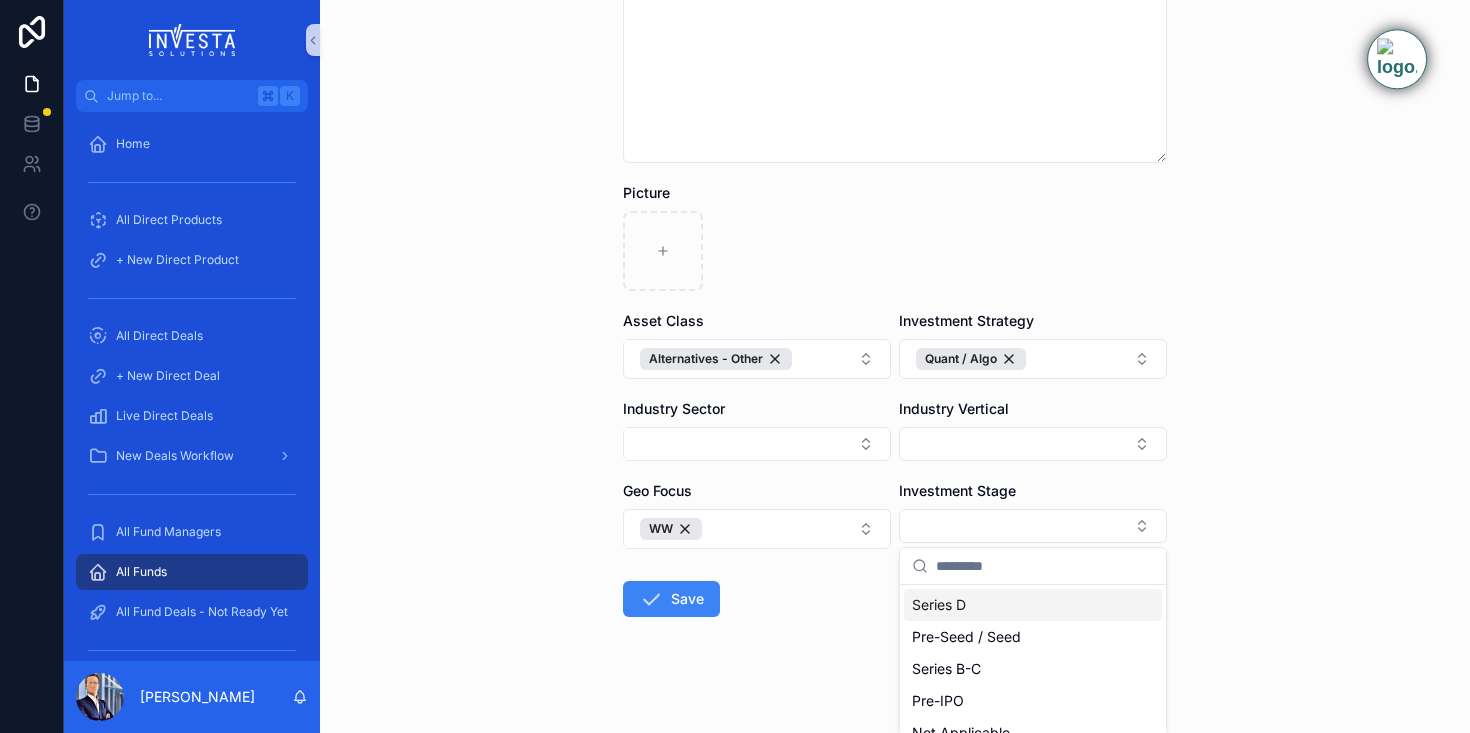 click on "**********" at bounding box center [895, 366] 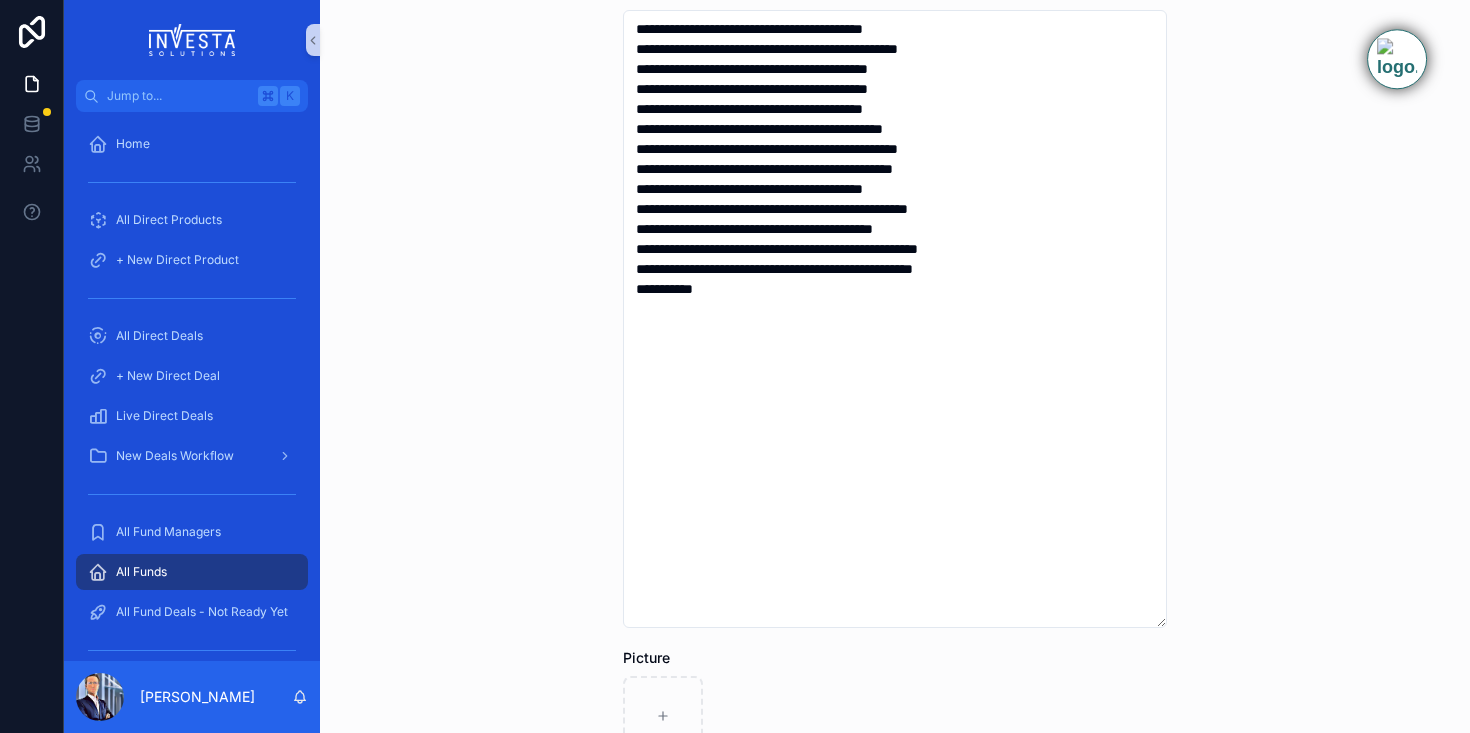 scroll, scrollTop: 815, scrollLeft: 0, axis: vertical 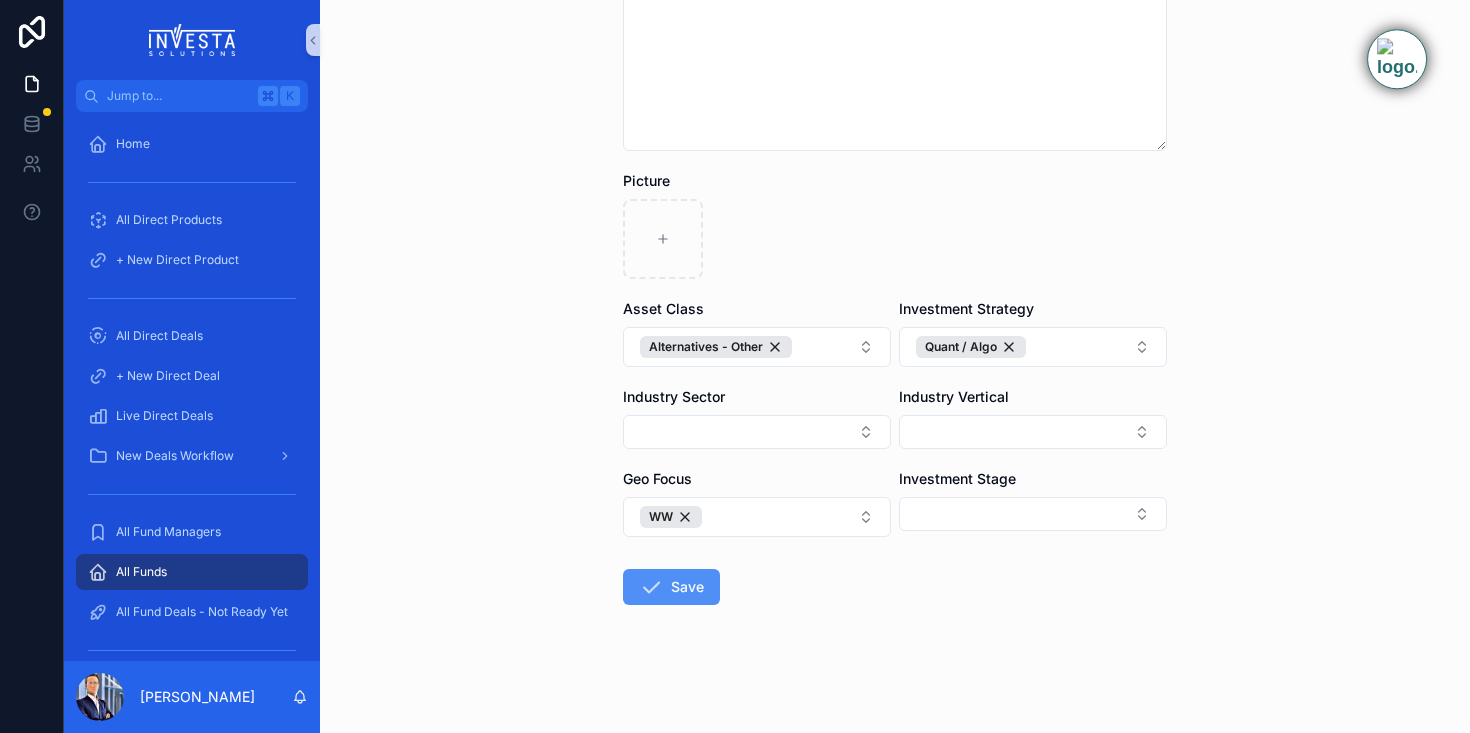 click on "Save" at bounding box center (671, 587) 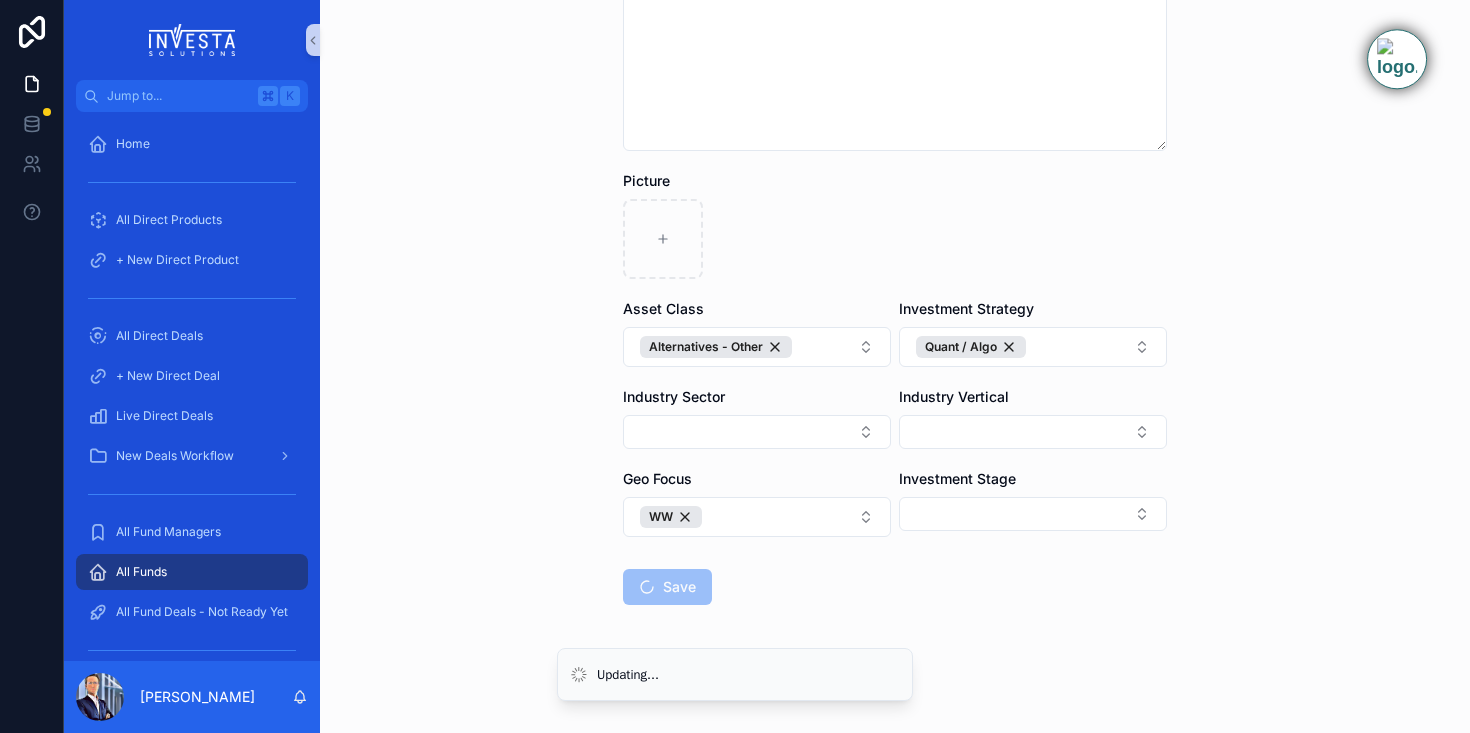scroll, scrollTop: 0, scrollLeft: 0, axis: both 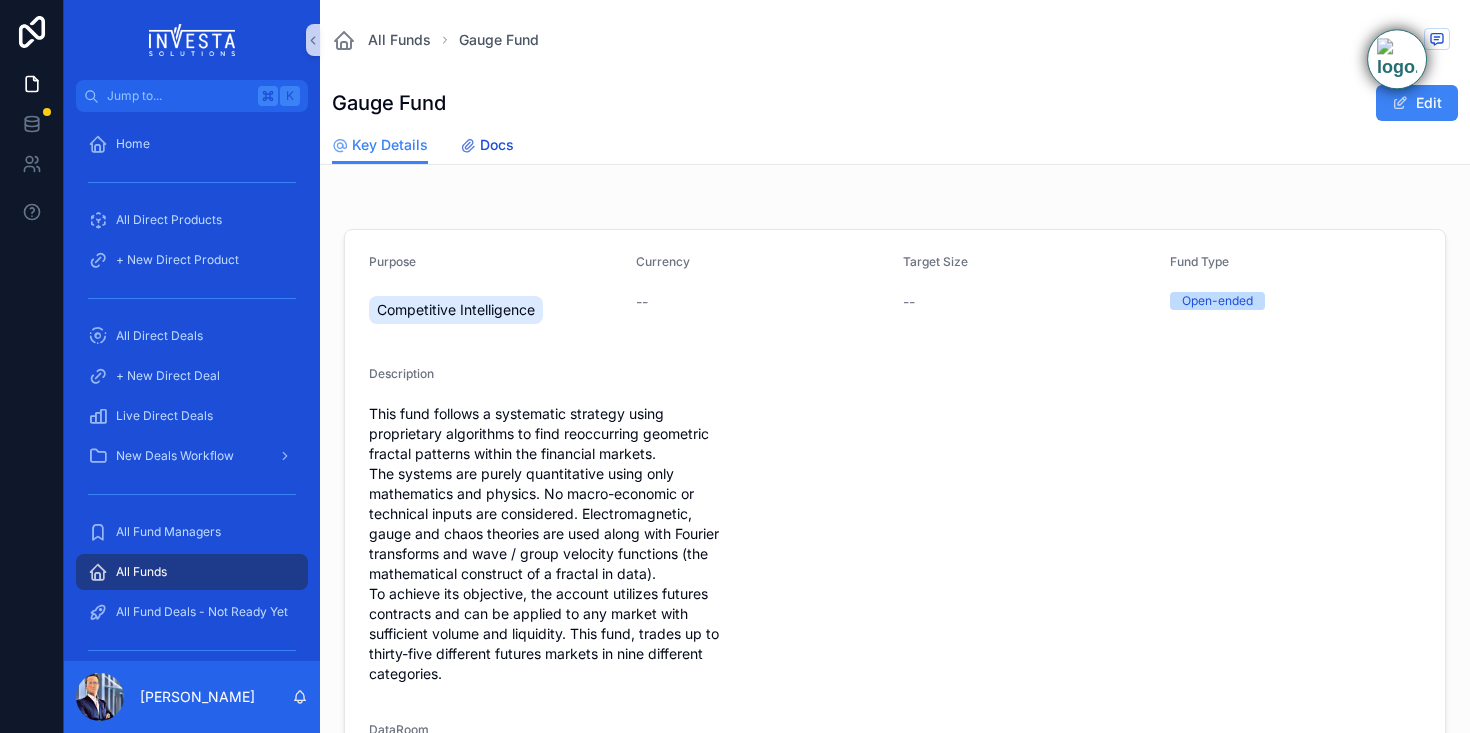 click on "Docs" at bounding box center [497, 145] 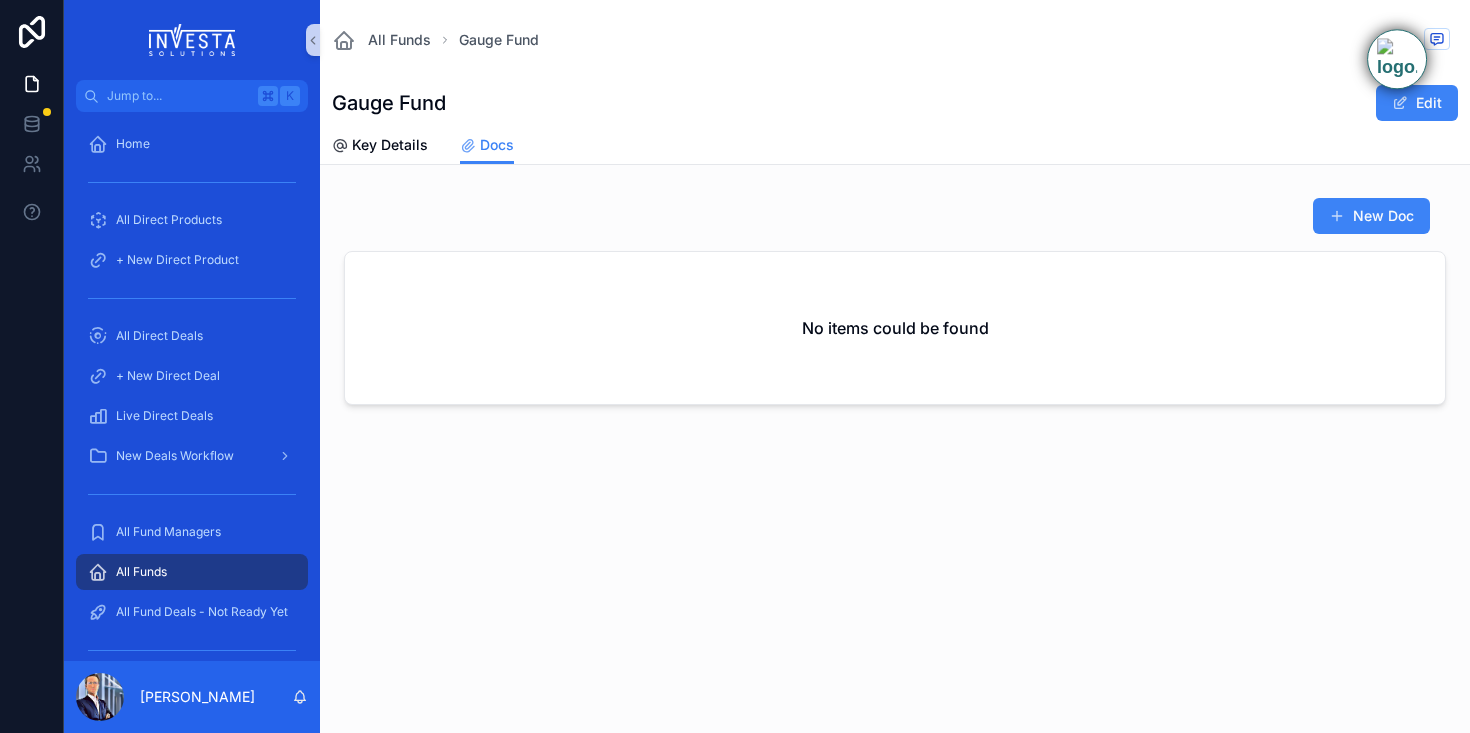 click on "New Doc" at bounding box center [895, 220] 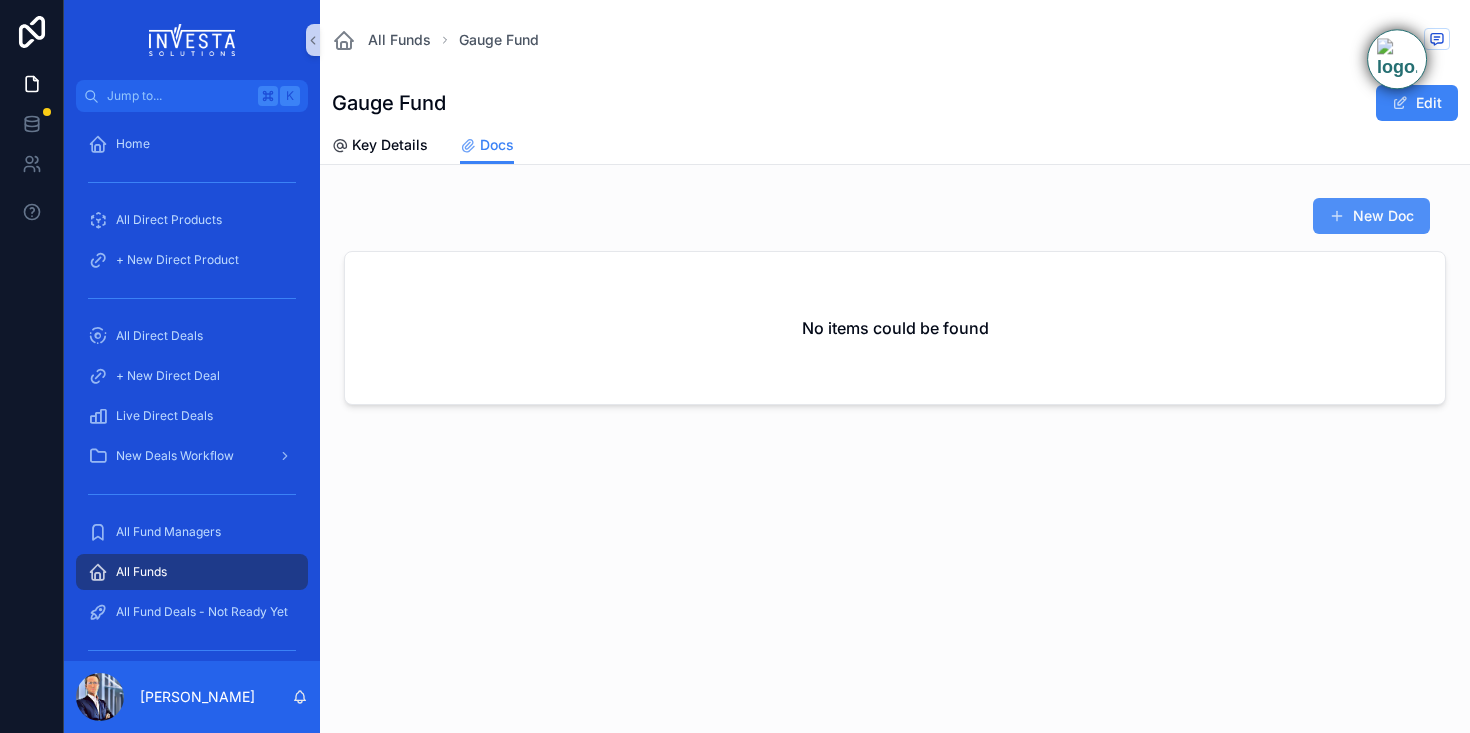 click on "New Doc" at bounding box center [1371, 216] 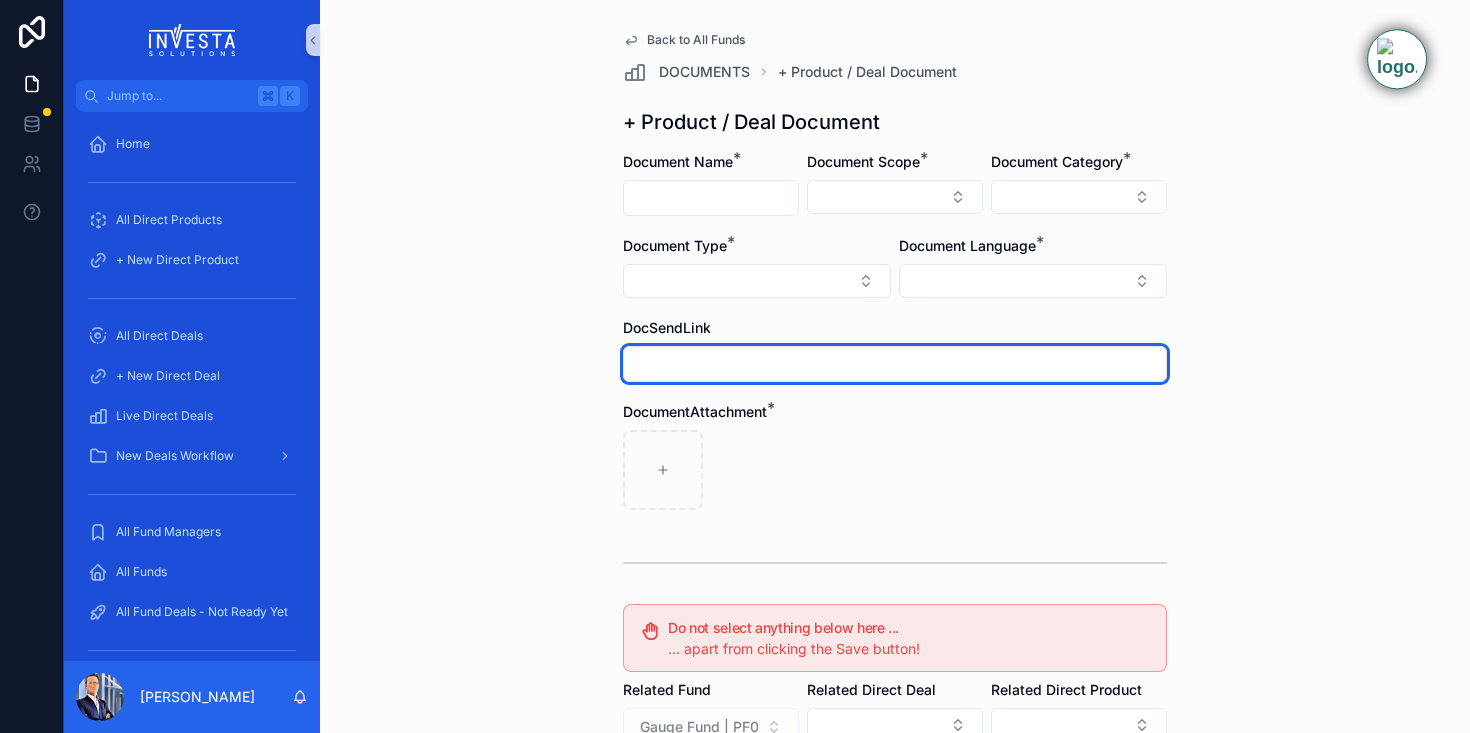 click at bounding box center [895, 364] 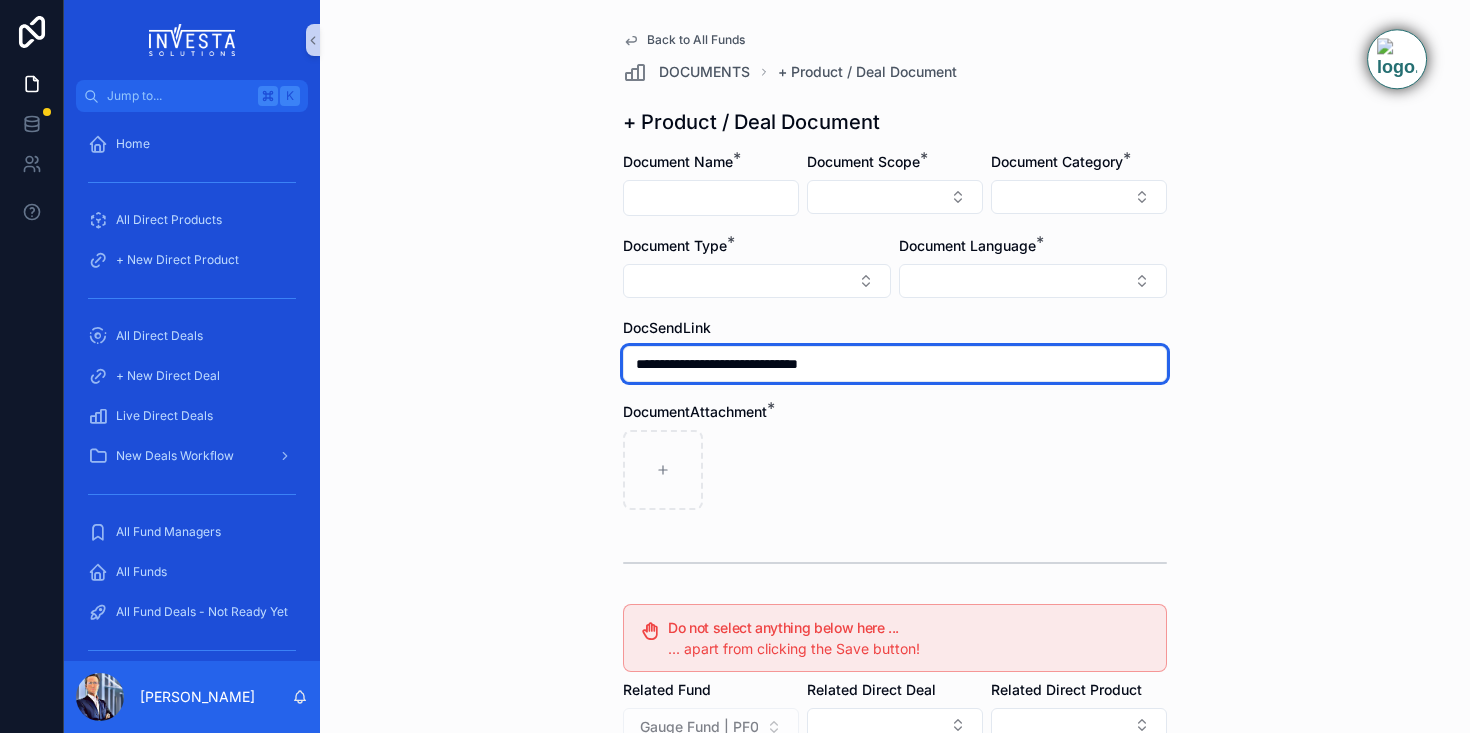 type on "**********" 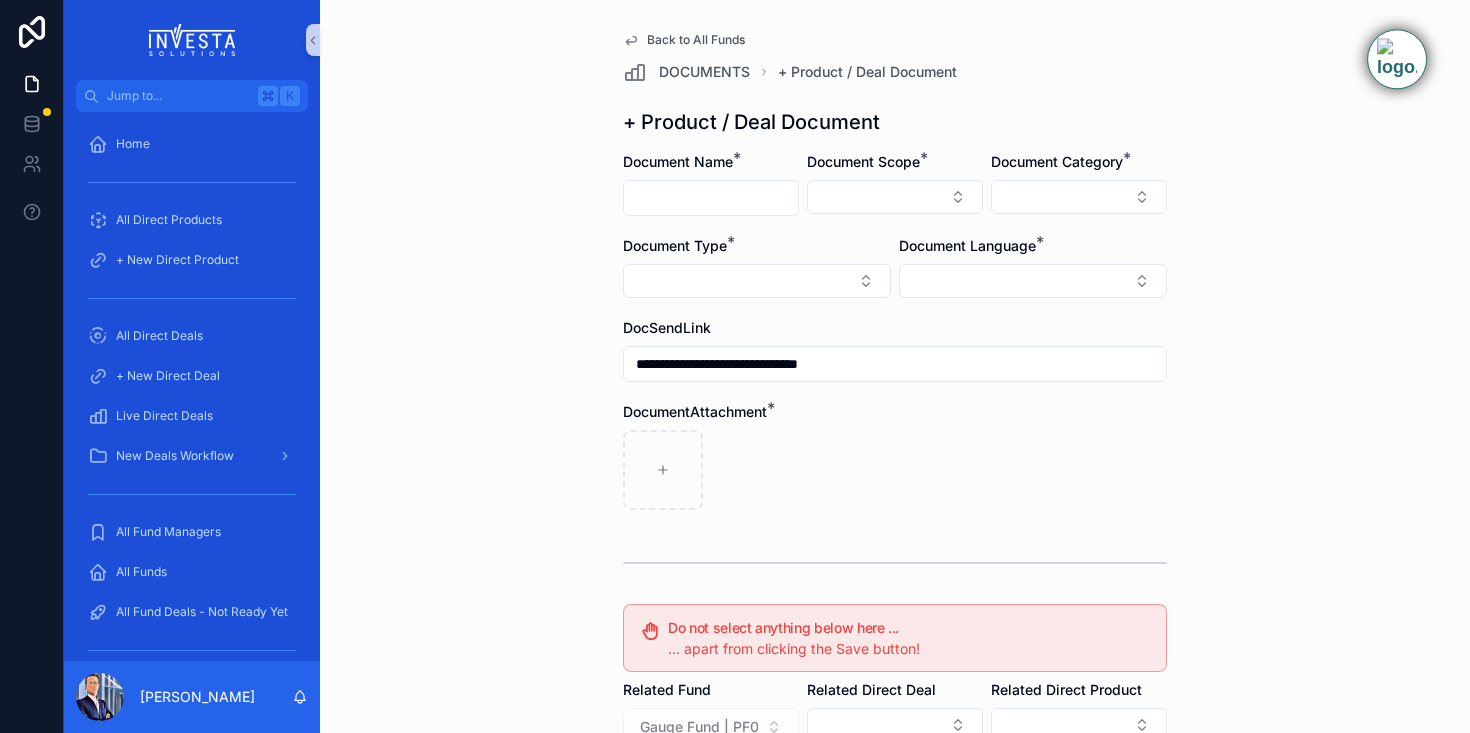 click on "**********" at bounding box center (895, 366) 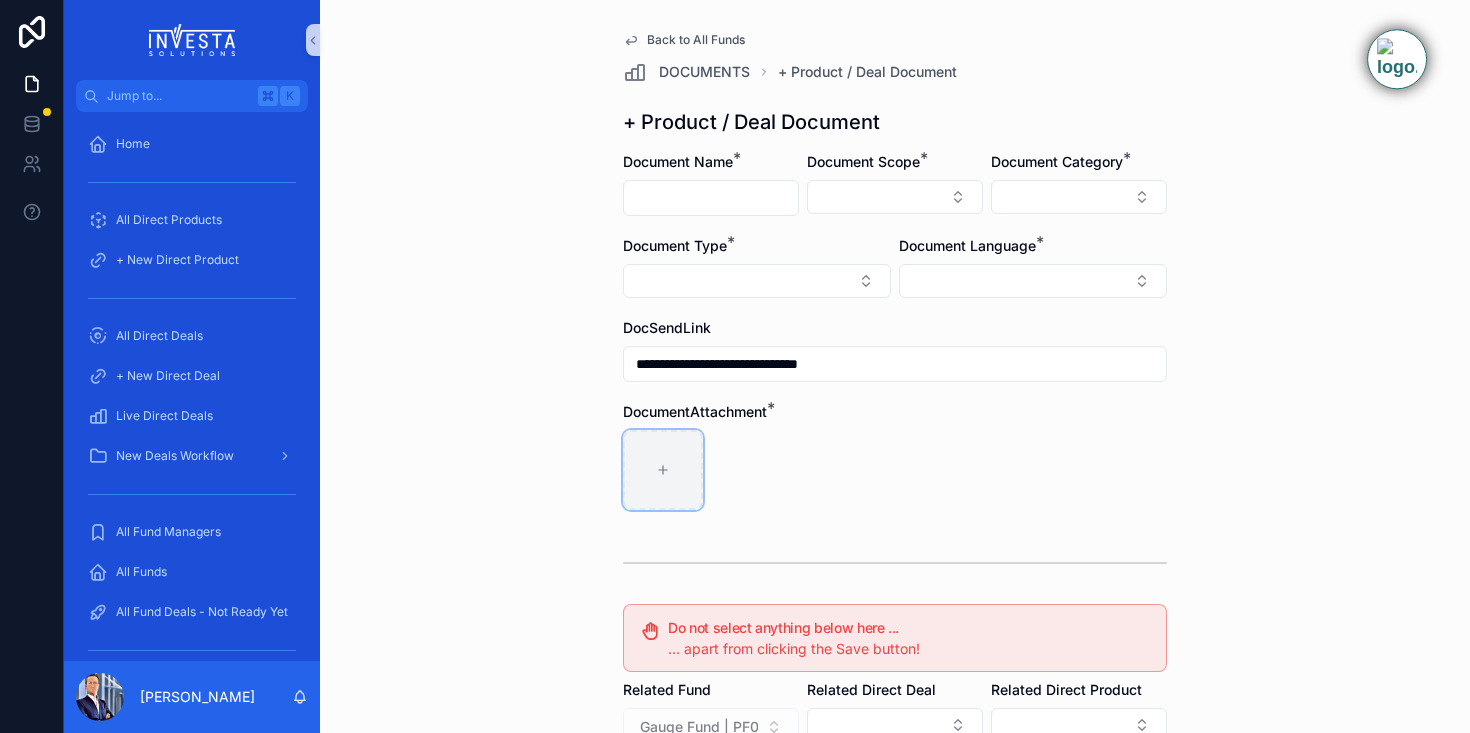 click at bounding box center (663, 470) 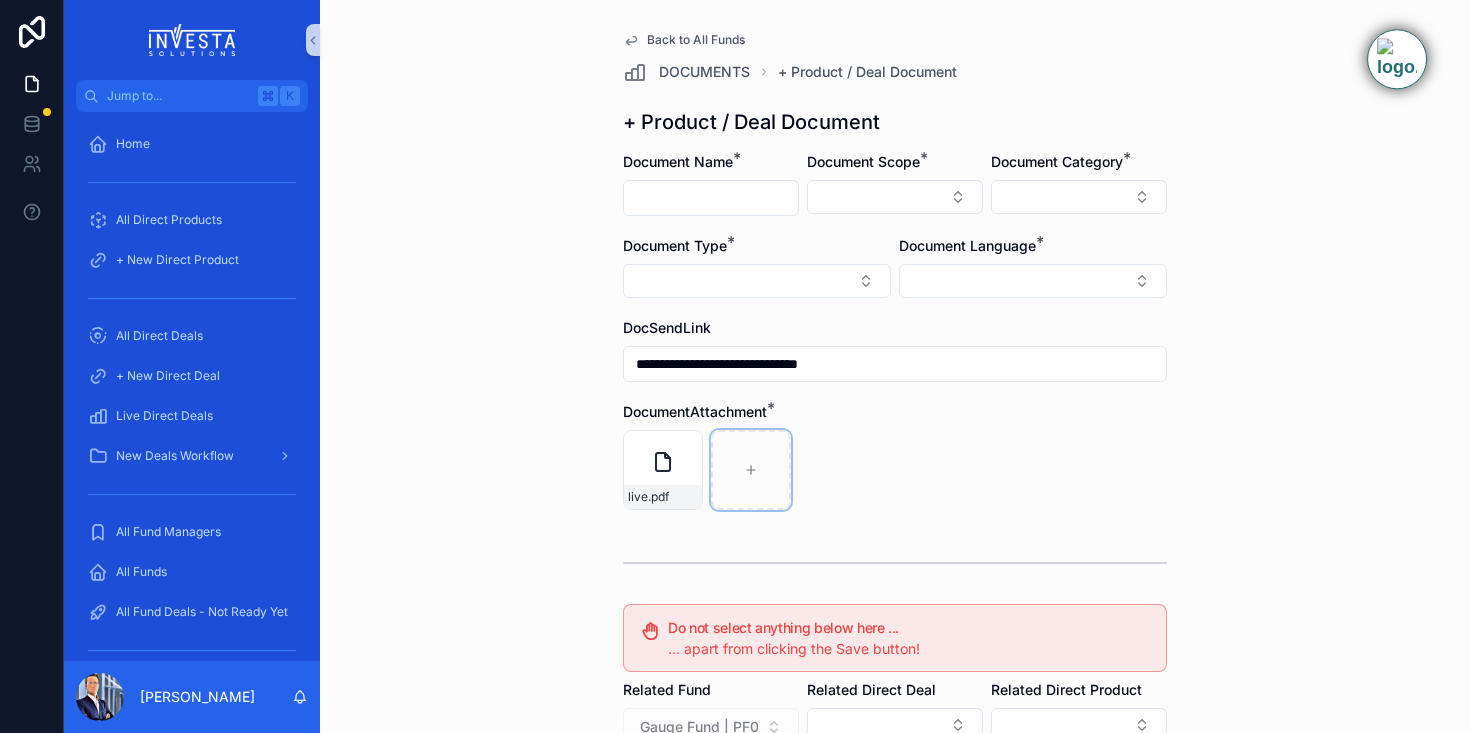 scroll, scrollTop: 46, scrollLeft: 0, axis: vertical 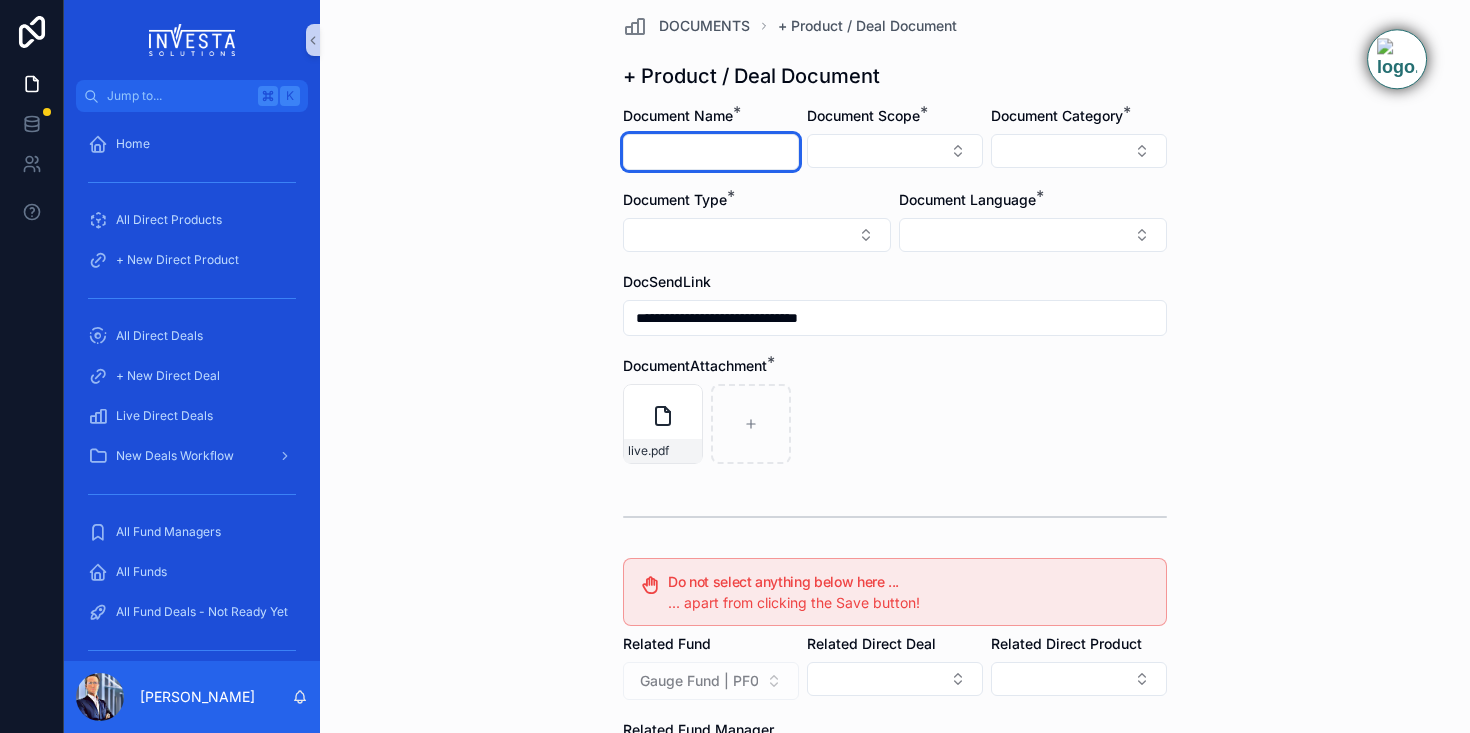 click at bounding box center (711, 152) 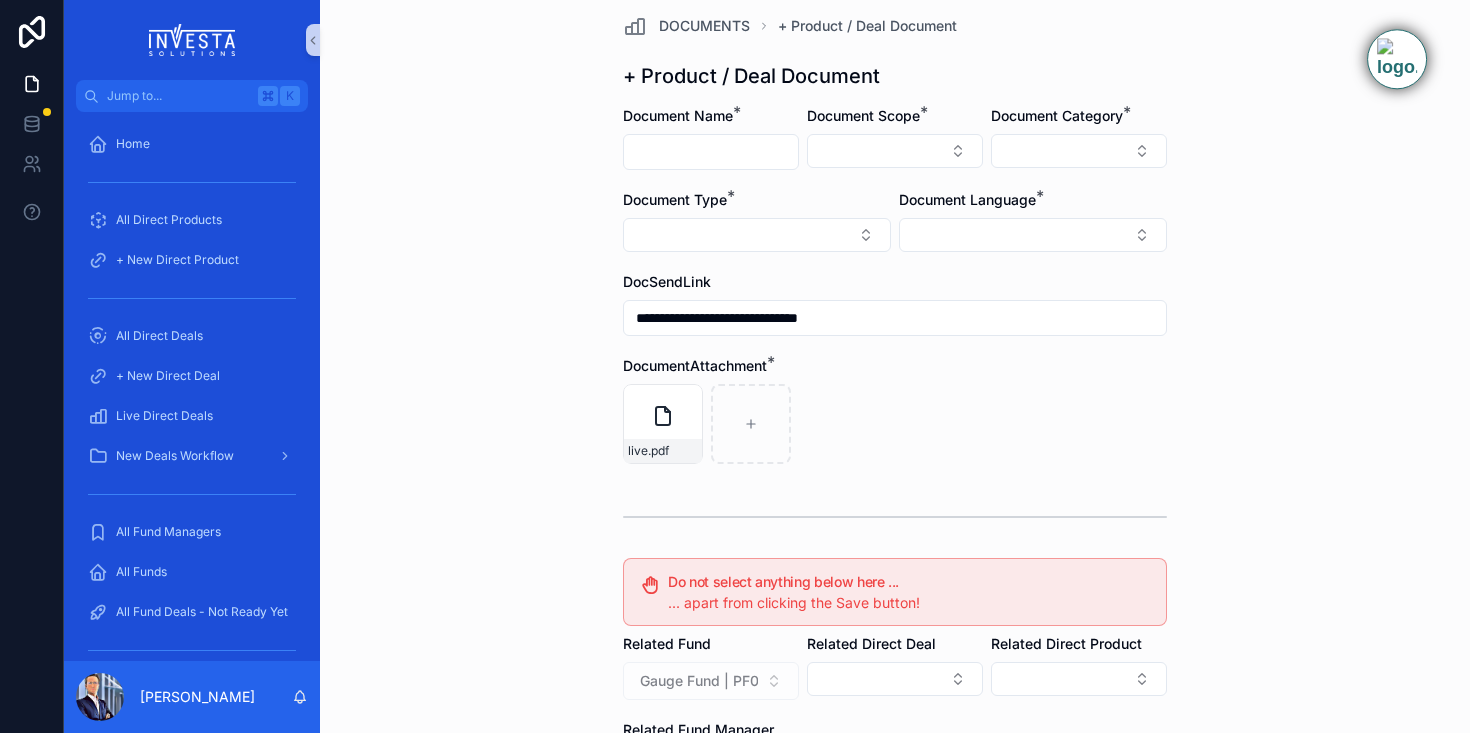 click on "**********" at bounding box center [895, 320] 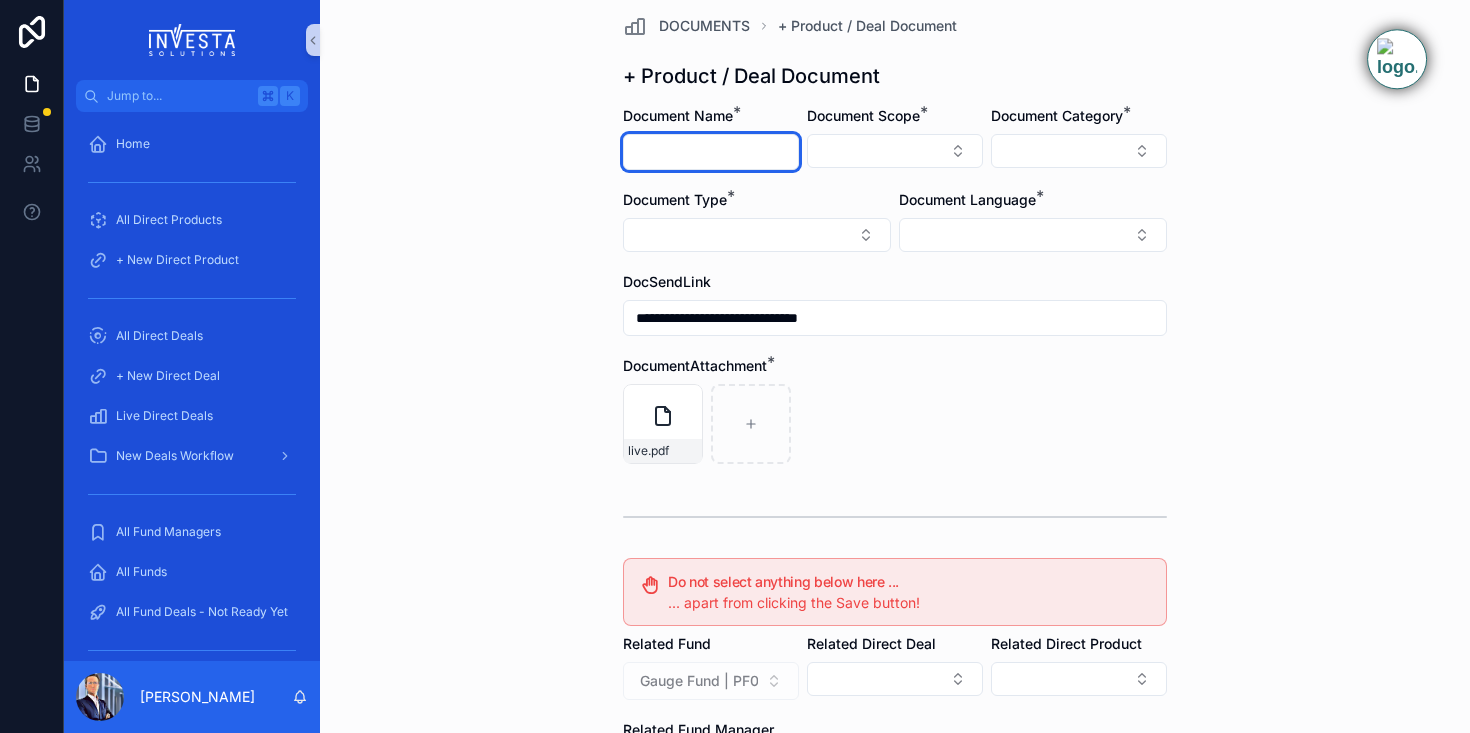 click at bounding box center (711, 152) 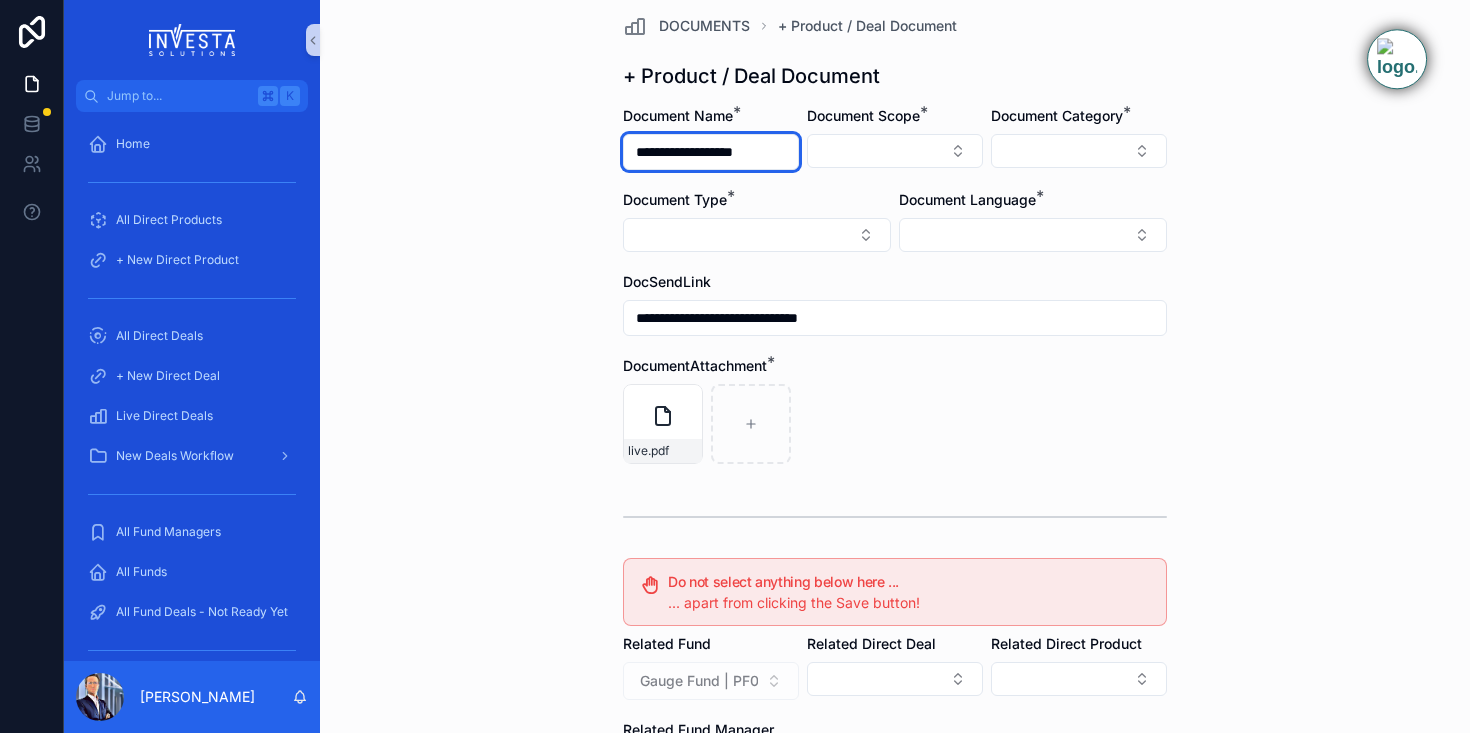 type on "**********" 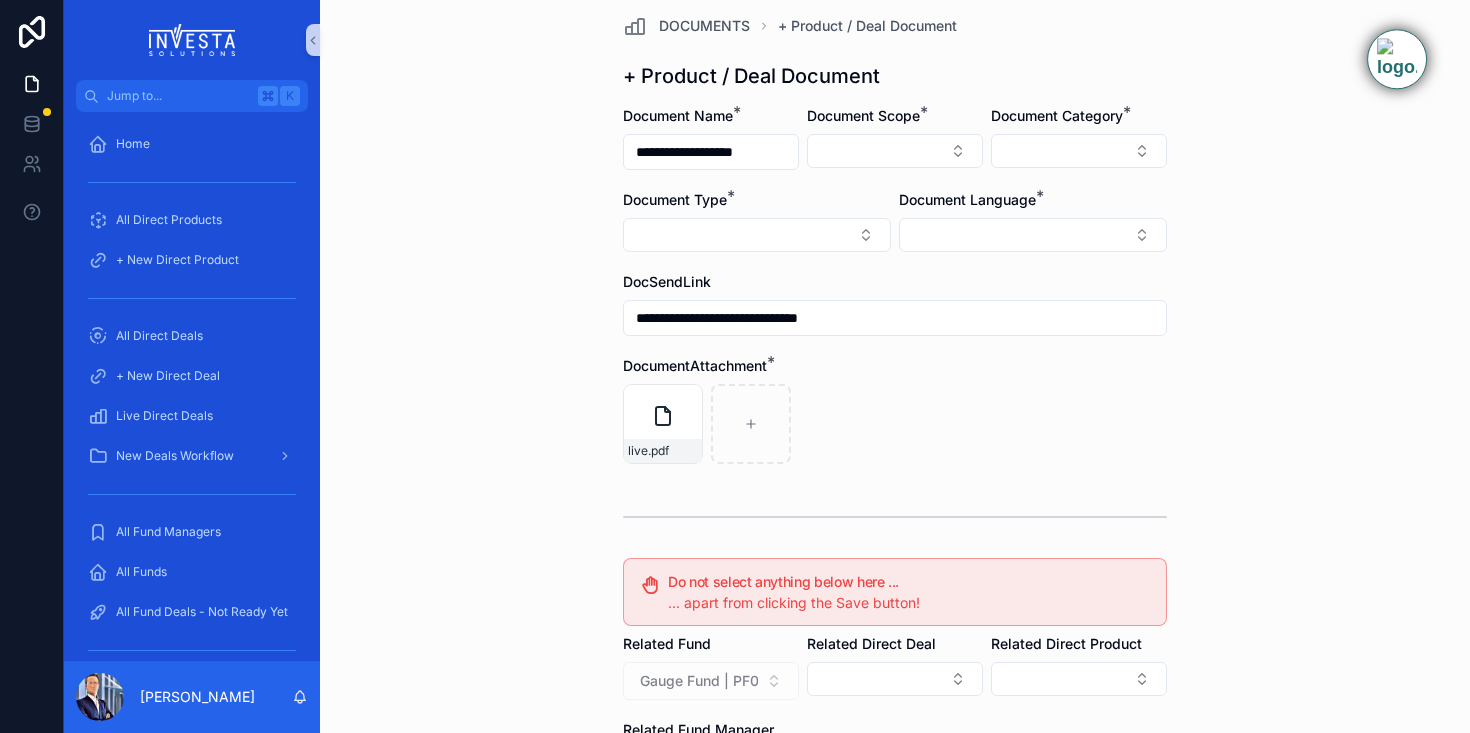 type 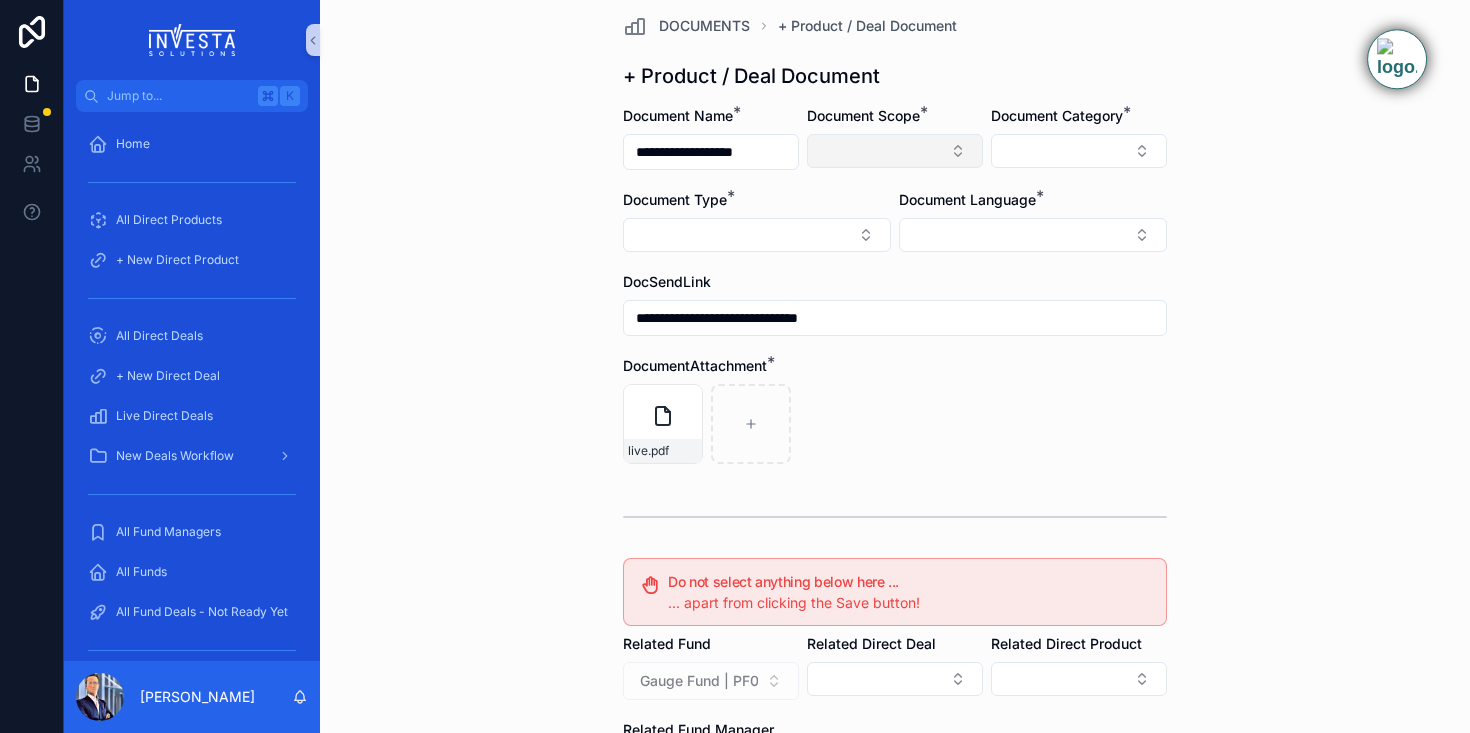 click at bounding box center [895, 151] 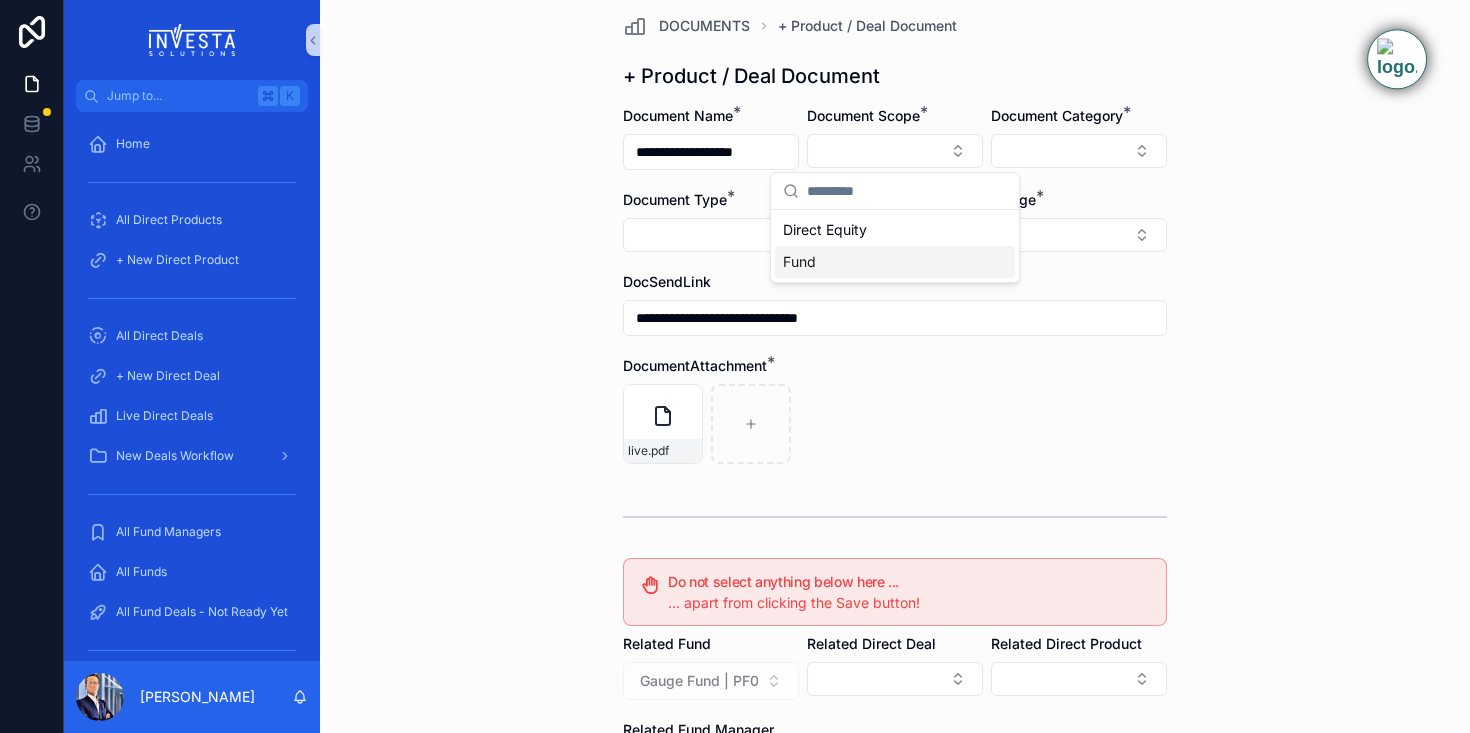 click on "Fund" at bounding box center (799, 262) 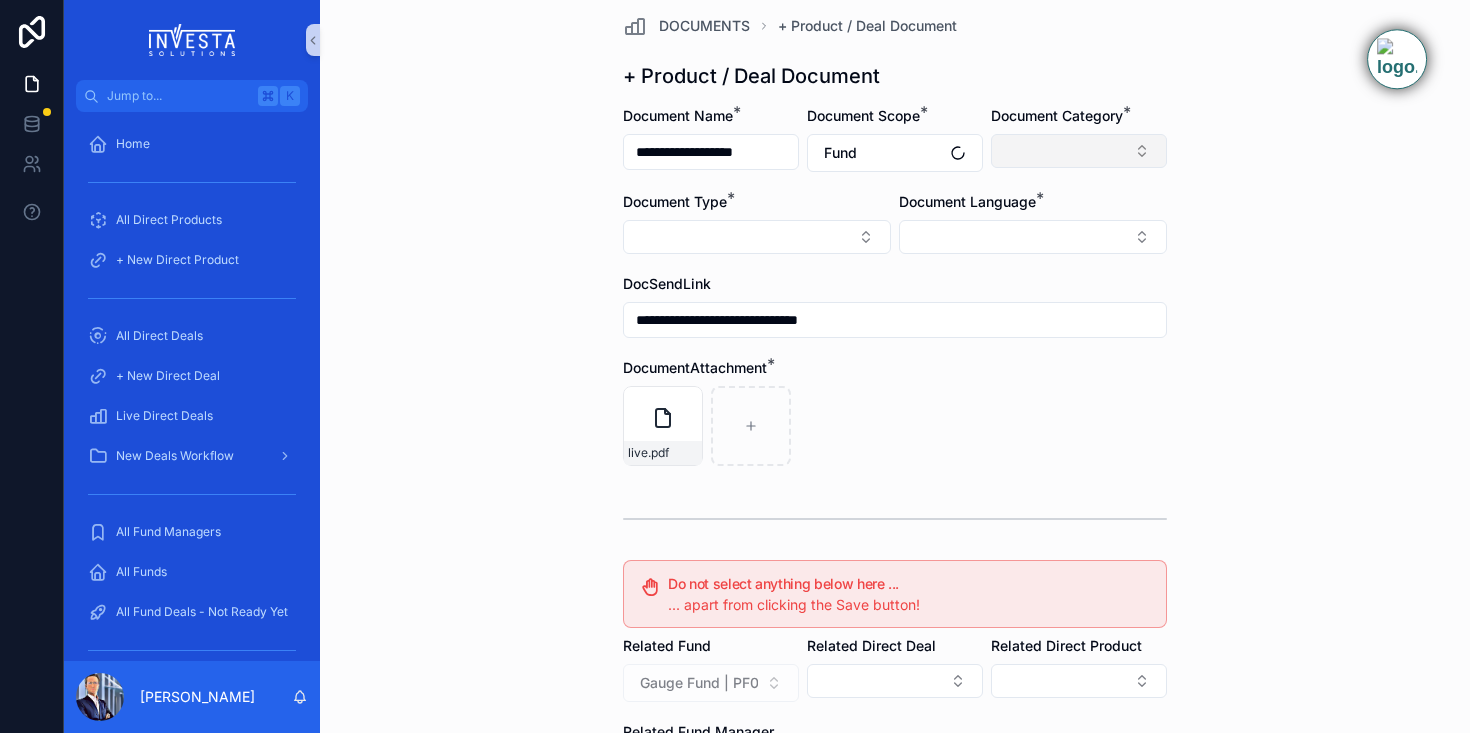 click at bounding box center (1079, 151) 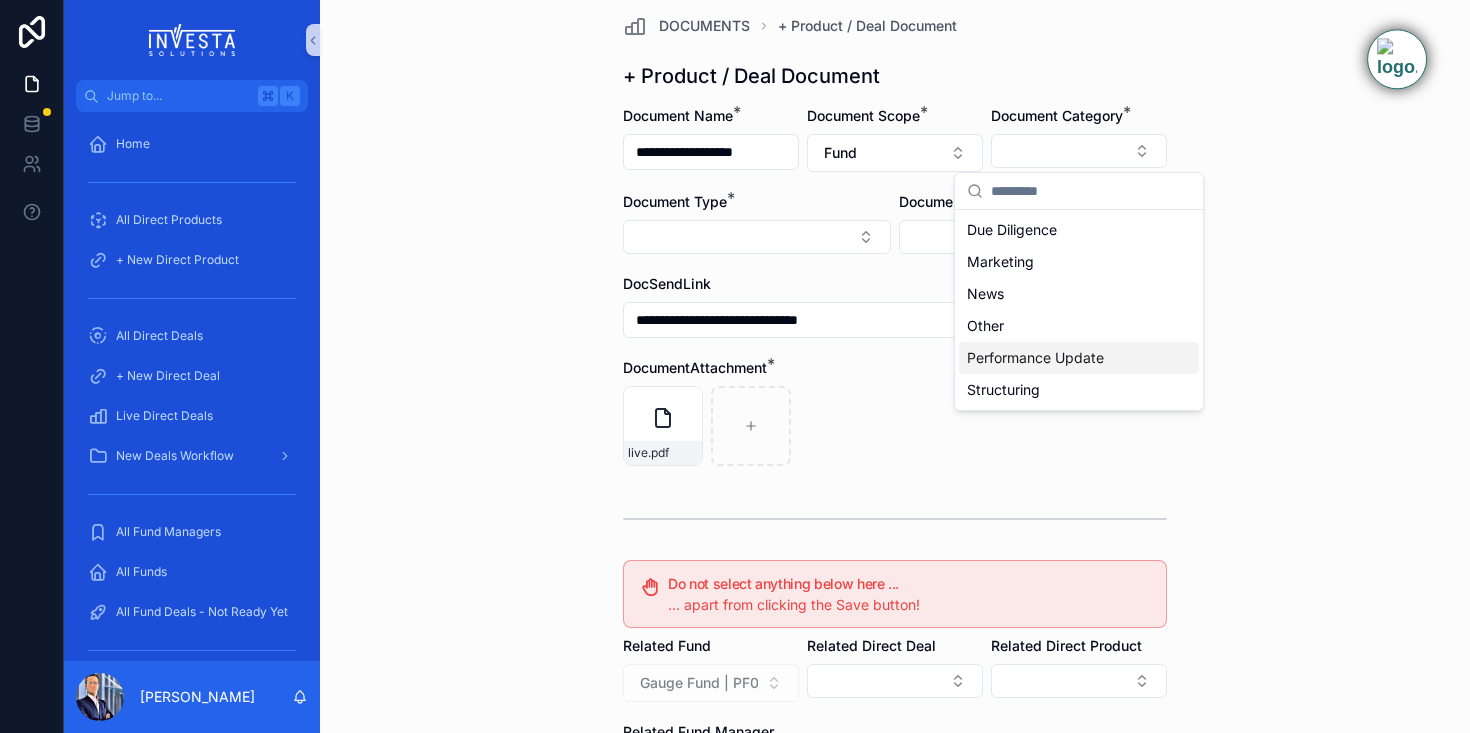 drag, startPoint x: 1045, startPoint y: 269, endPoint x: 1042, endPoint y: 357, distance: 88.051125 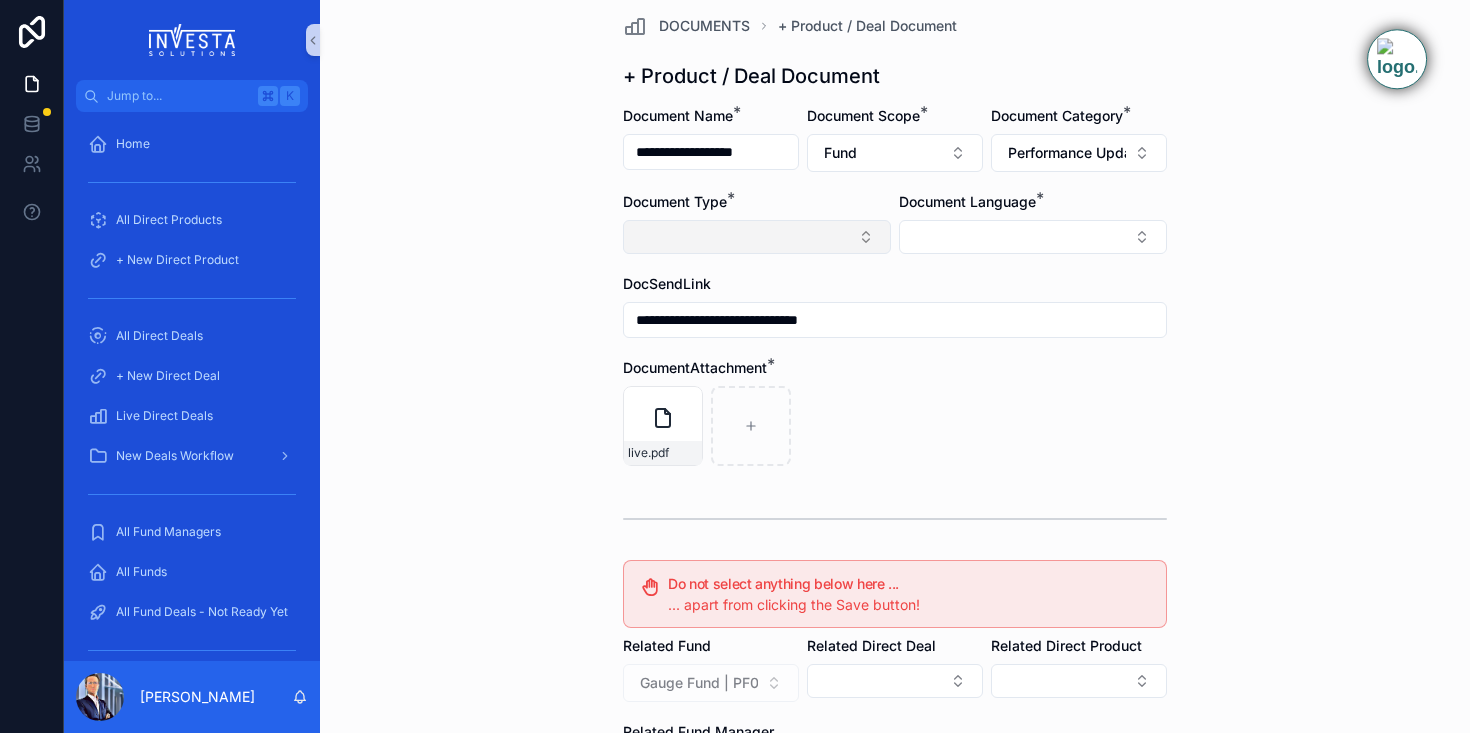 click at bounding box center [757, 237] 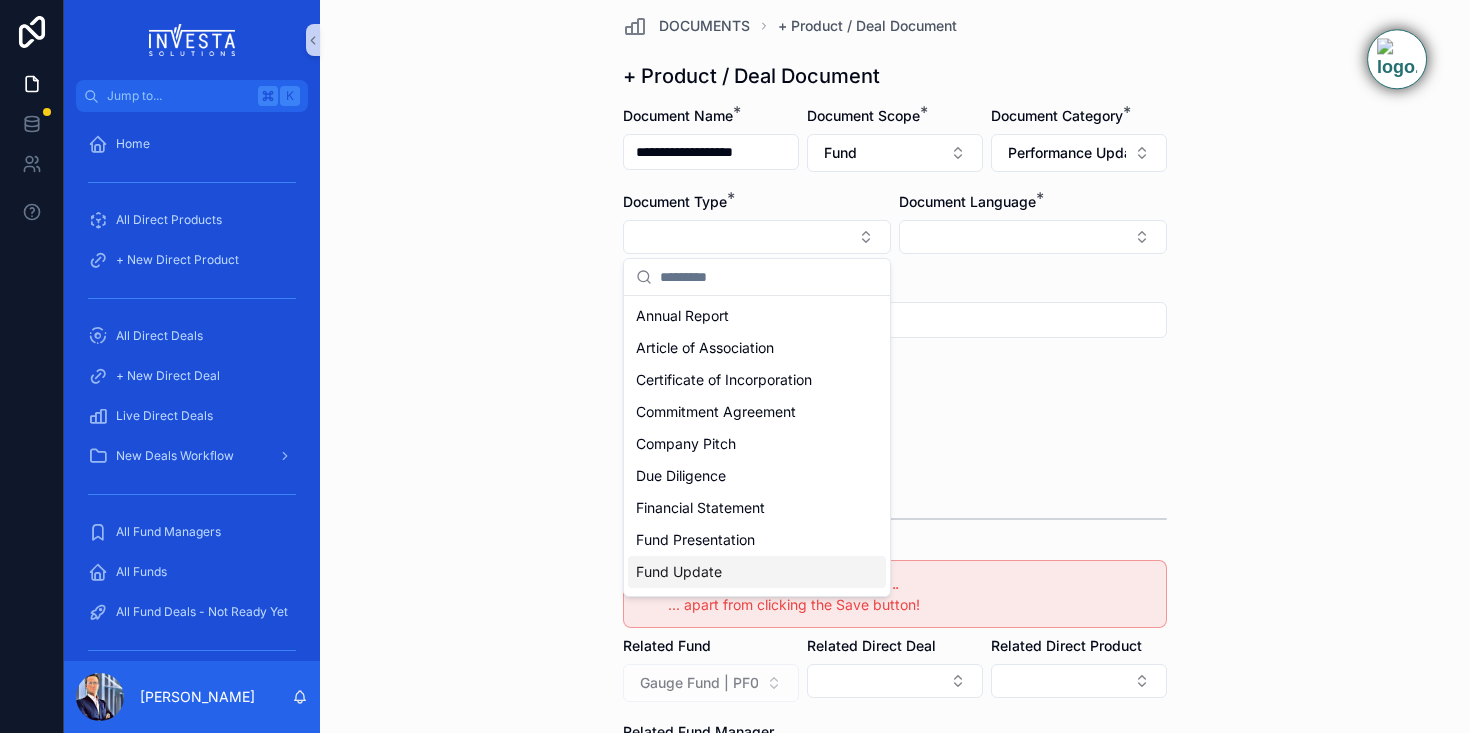 click on "Fund Update" at bounding box center [679, 572] 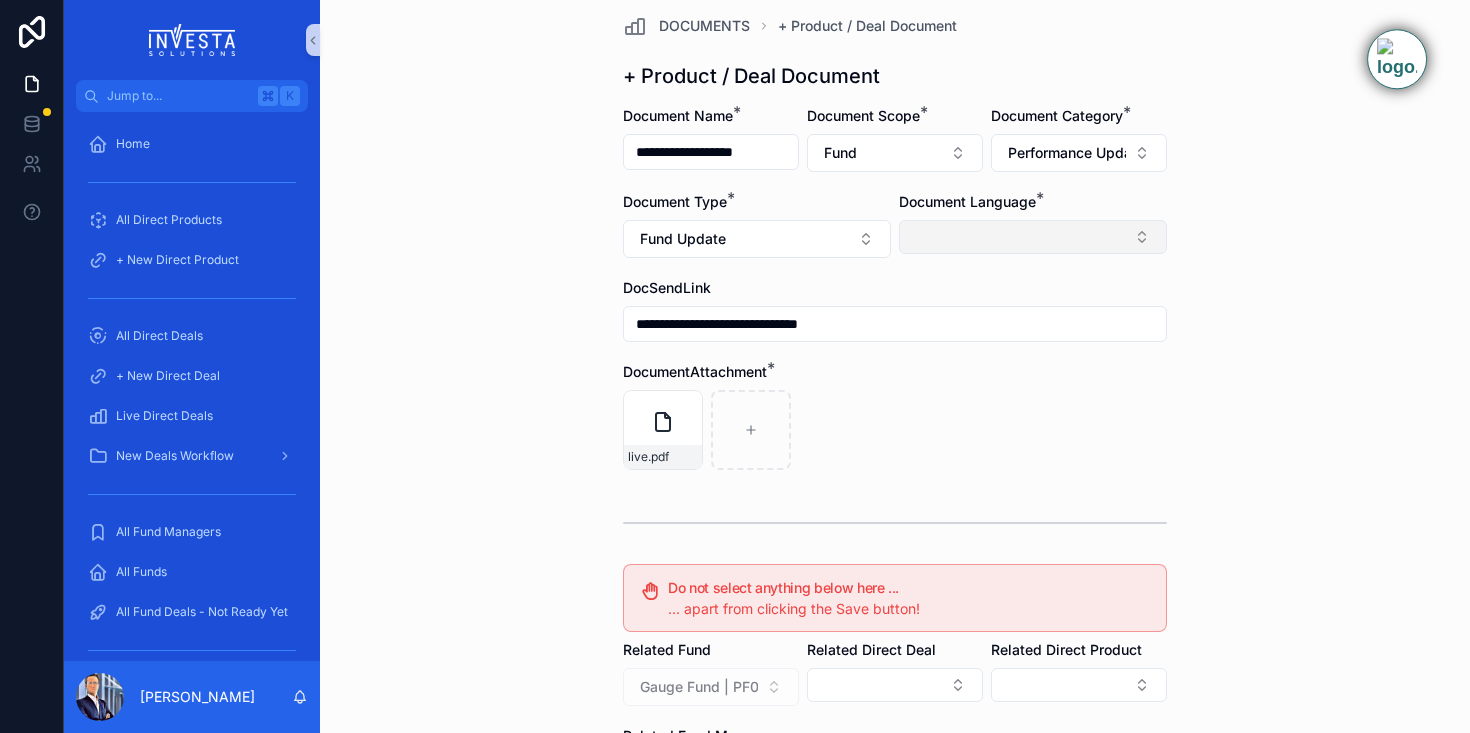 click at bounding box center [1033, 237] 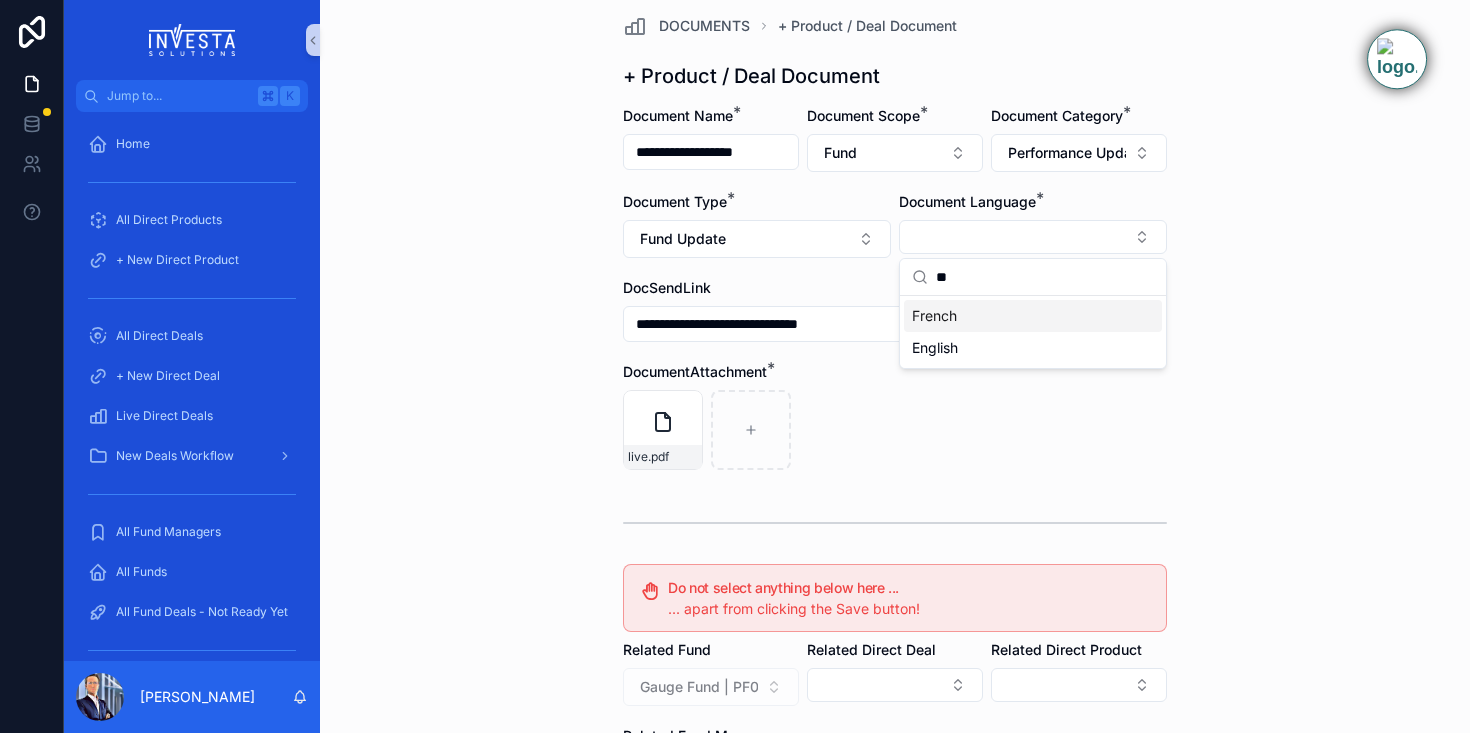 click on "French" at bounding box center (1033, 316) 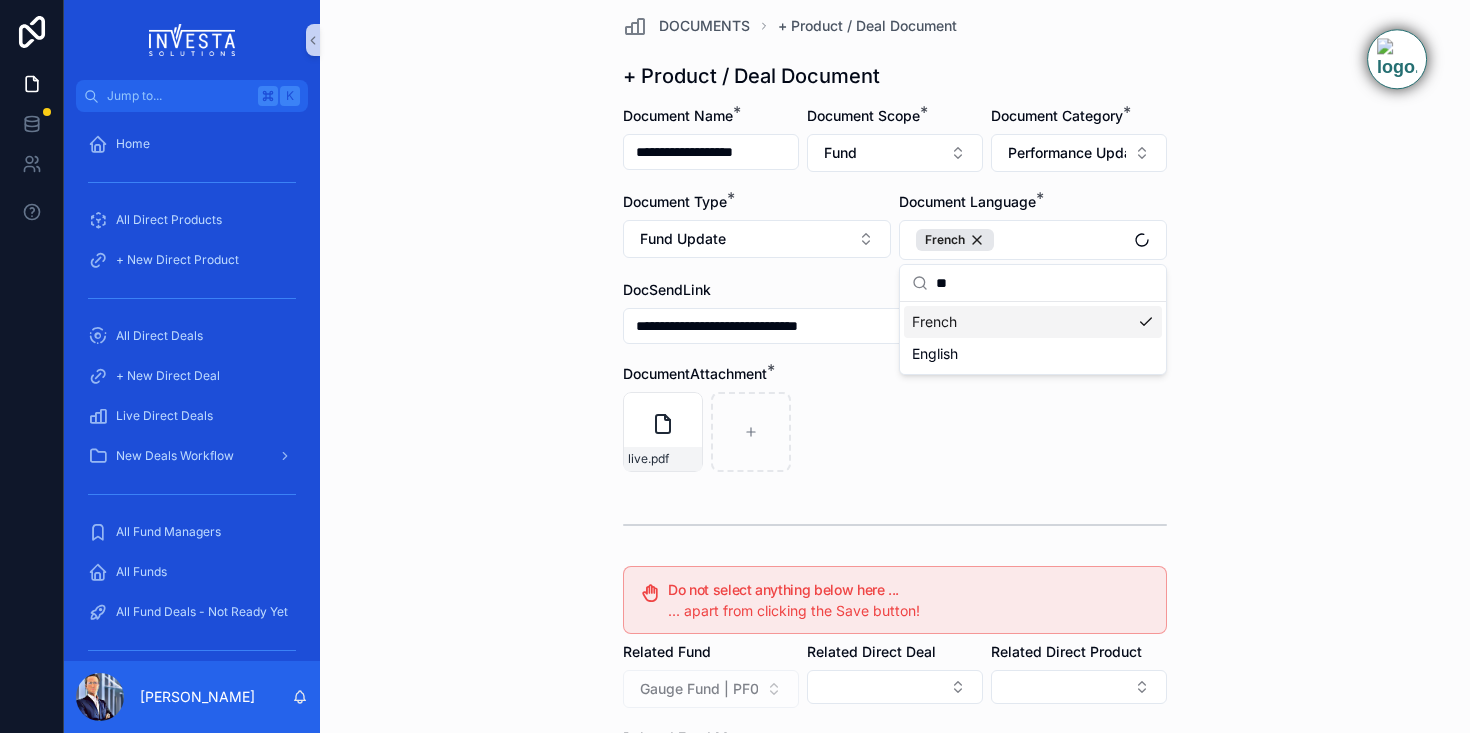 drag, startPoint x: 978, startPoint y: 327, endPoint x: 974, endPoint y: 343, distance: 16.492422 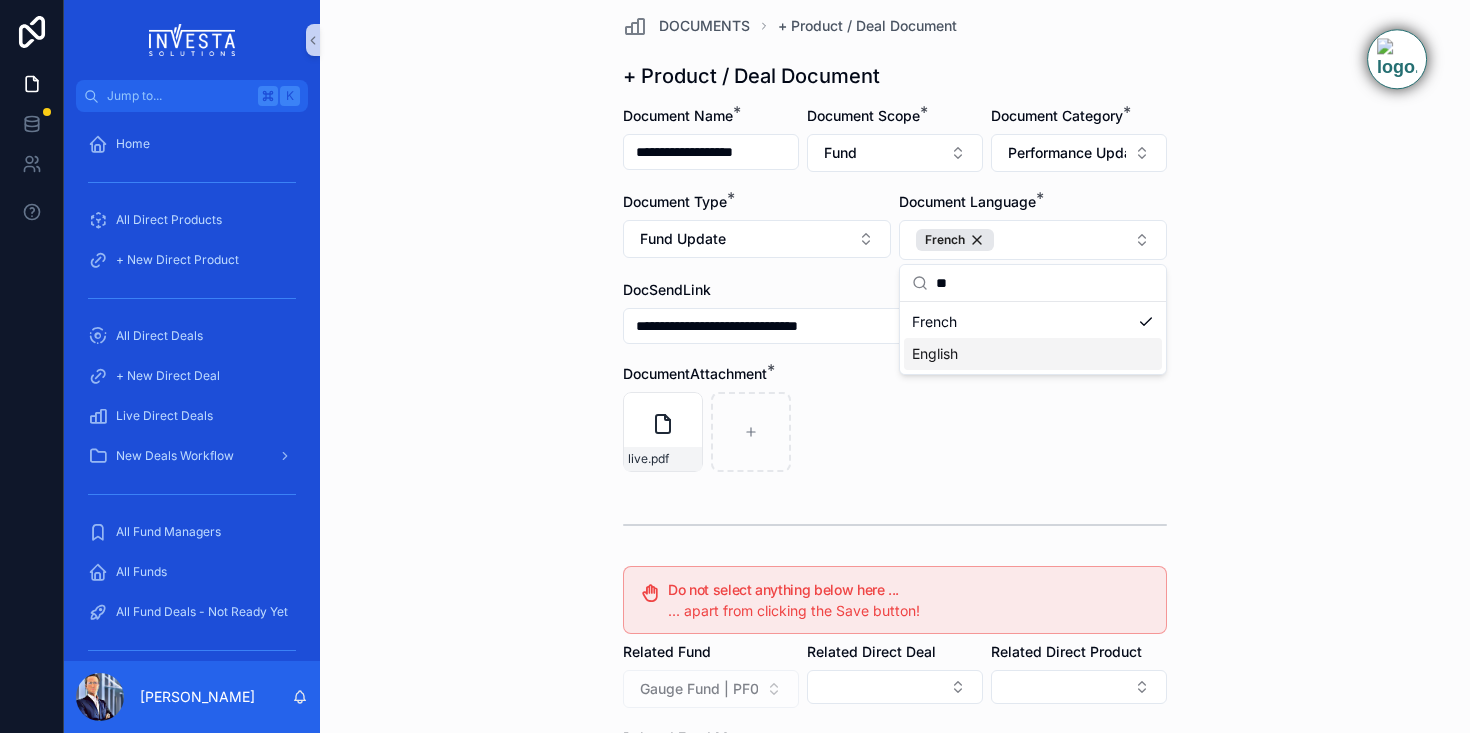 click on "English" at bounding box center (1033, 354) 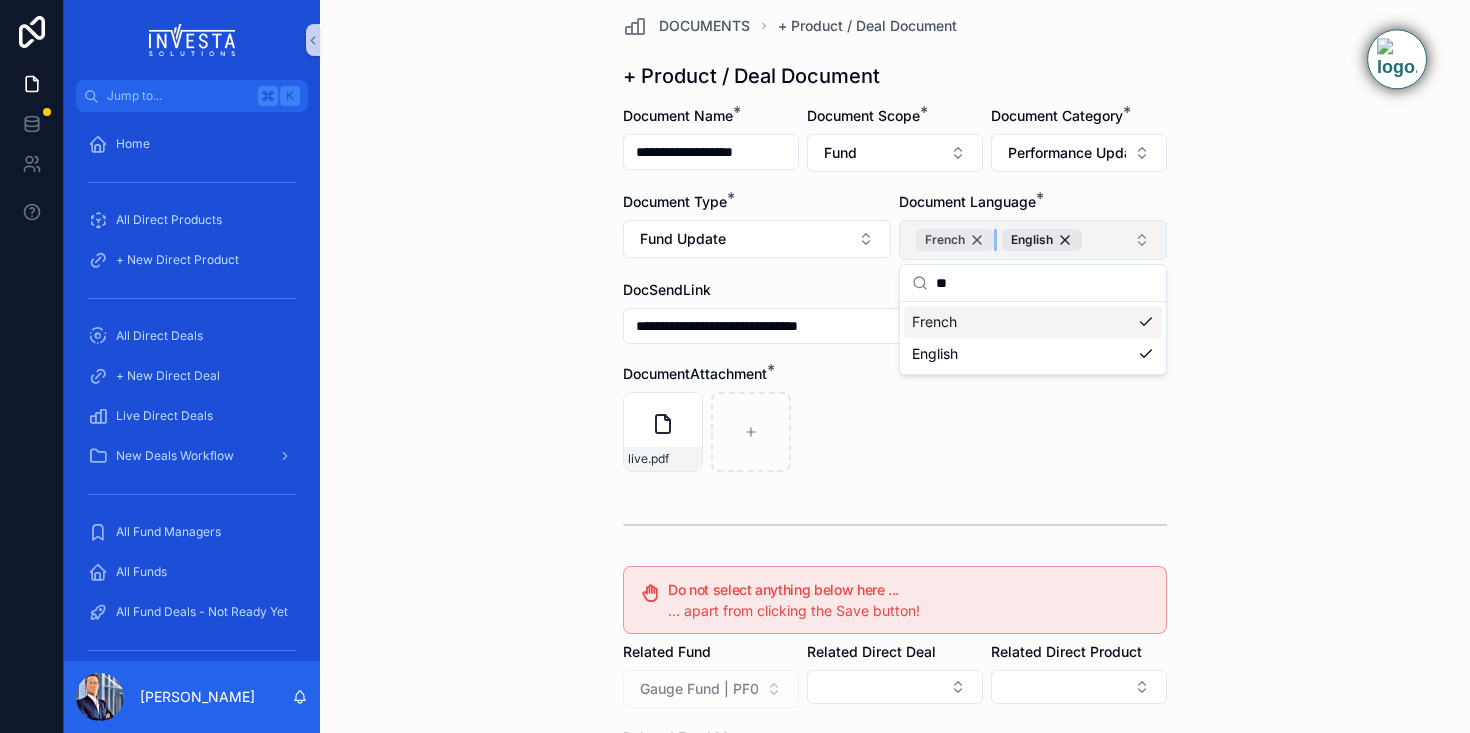 click on "French" at bounding box center (955, 240) 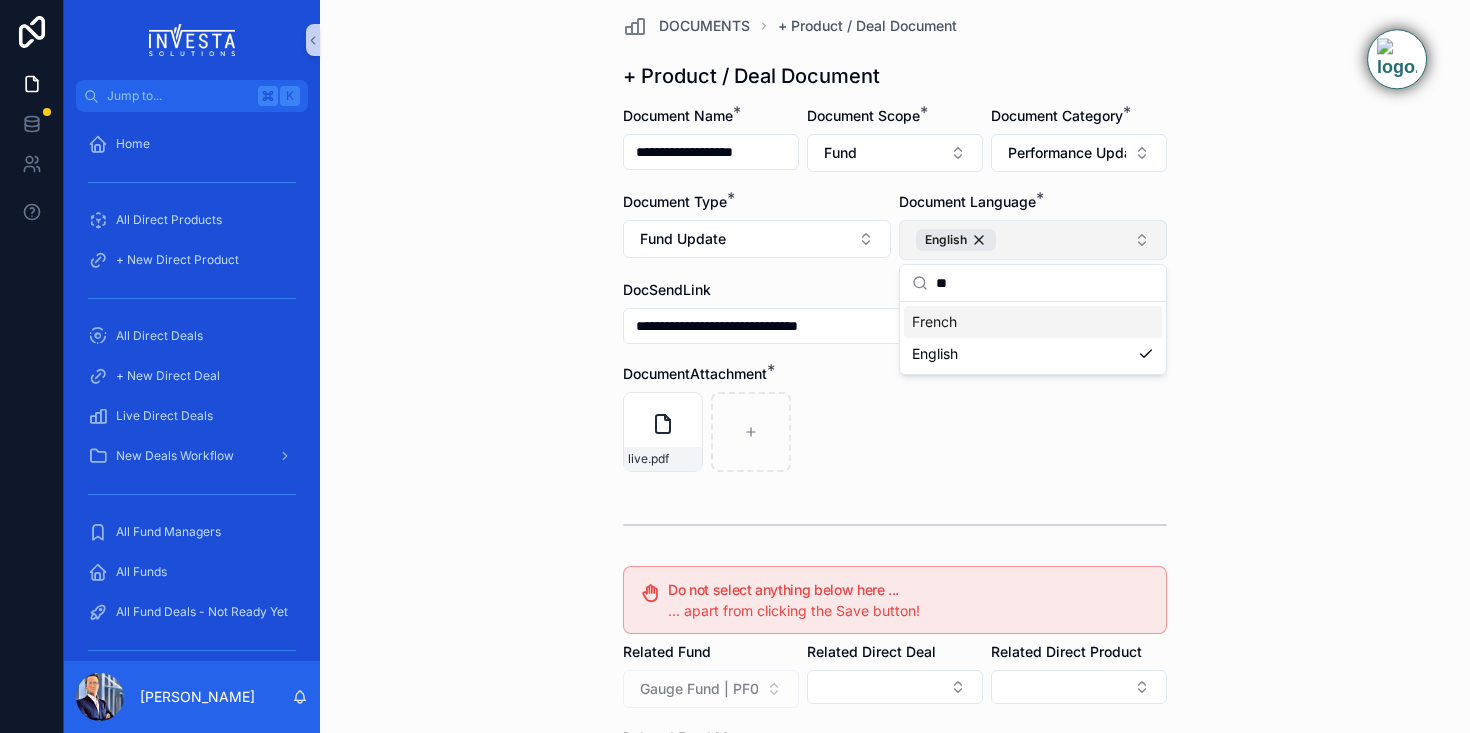 click on "**" at bounding box center (1045, 283) 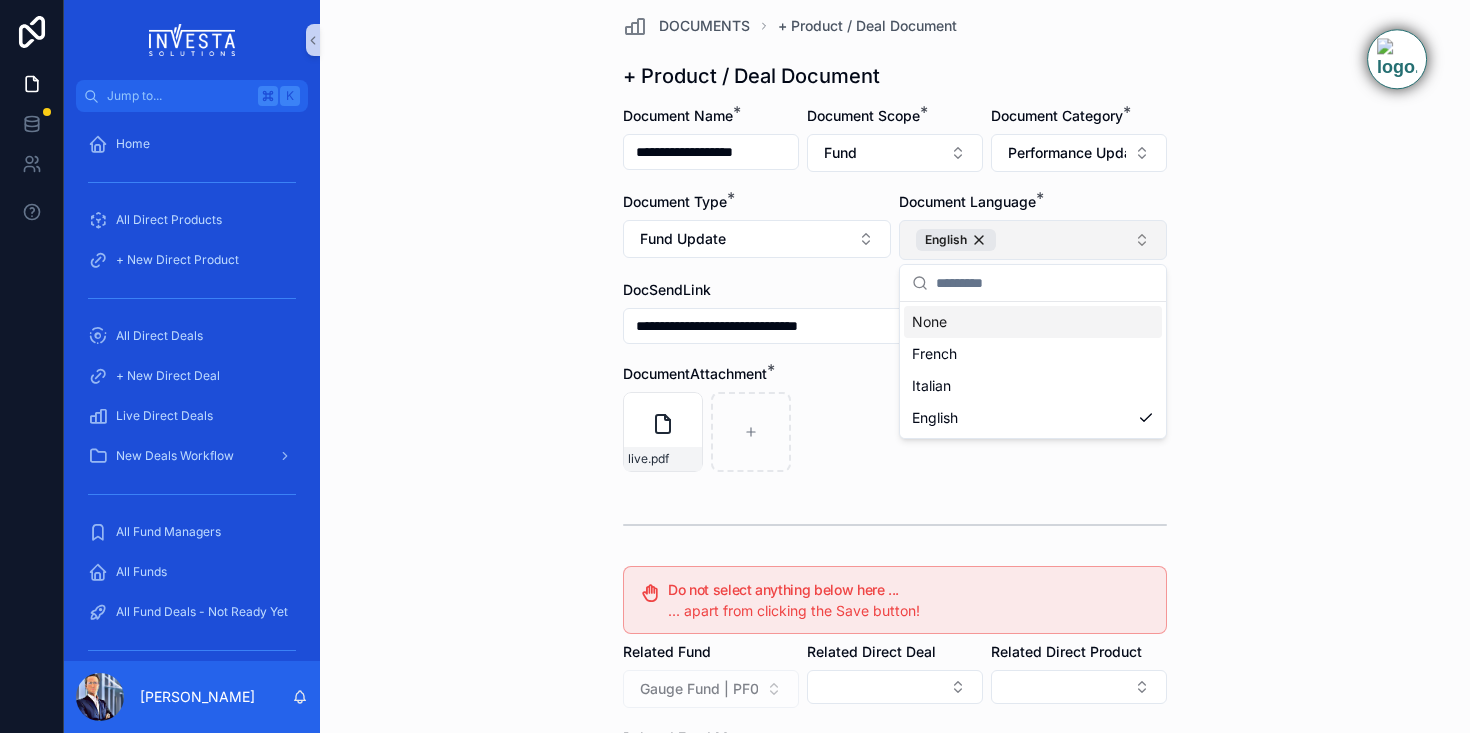 type 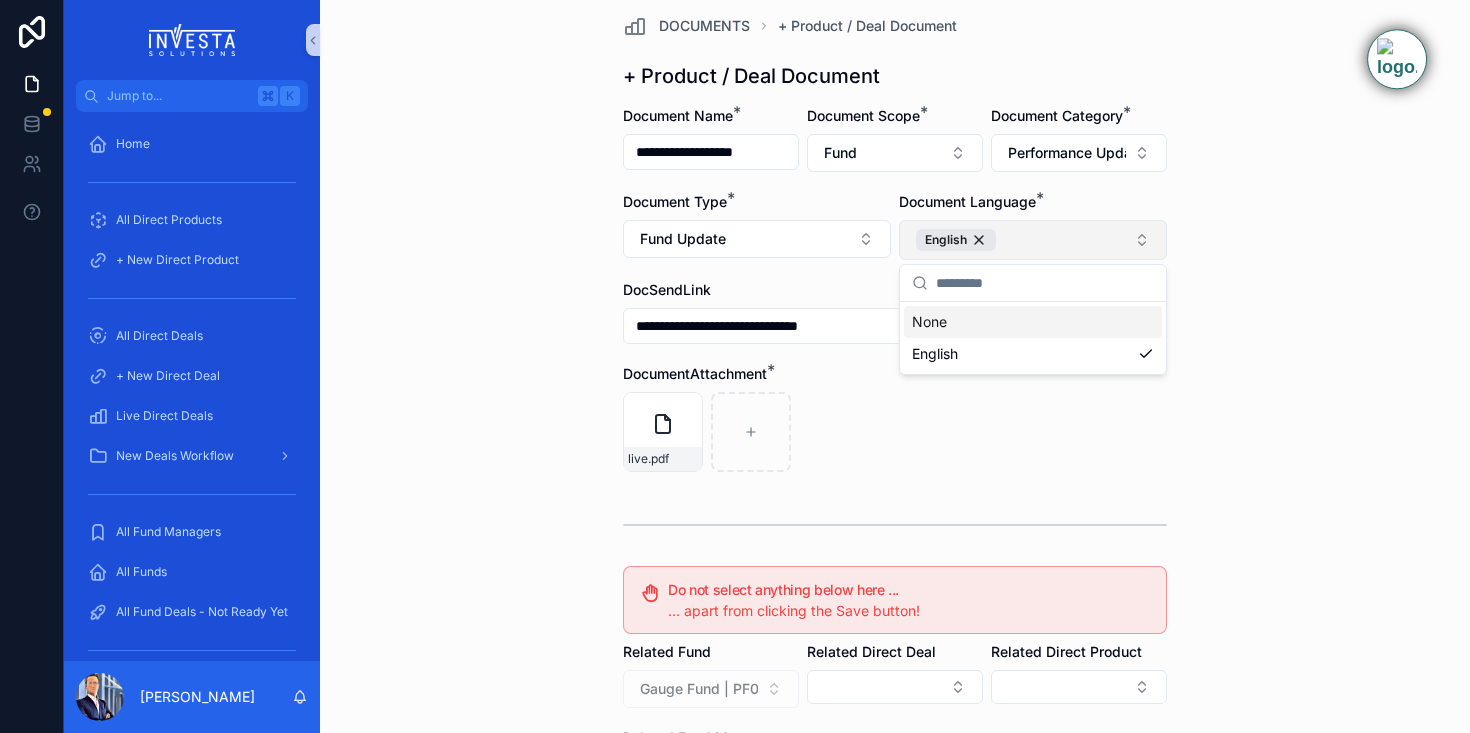 click on "**********" at bounding box center [895, 320] 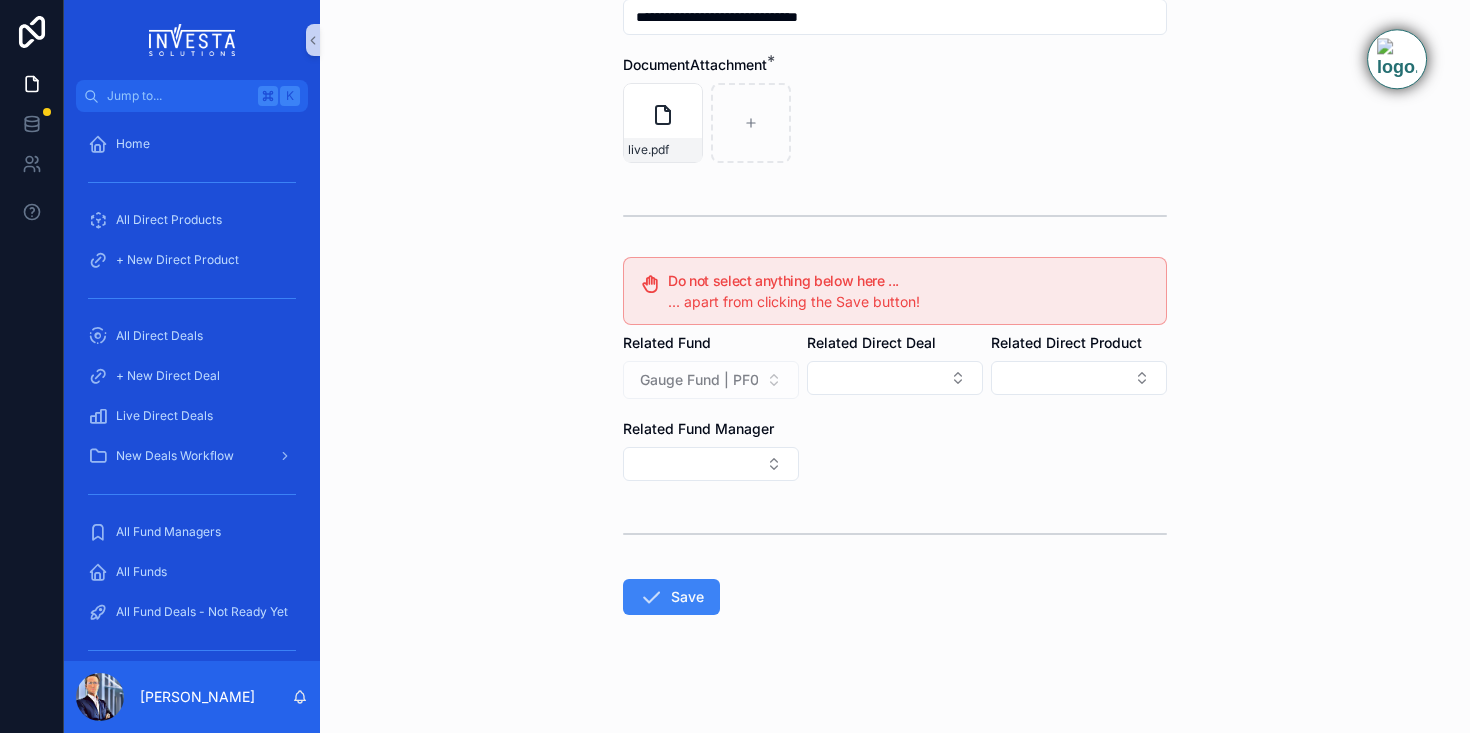scroll, scrollTop: 352, scrollLeft: 0, axis: vertical 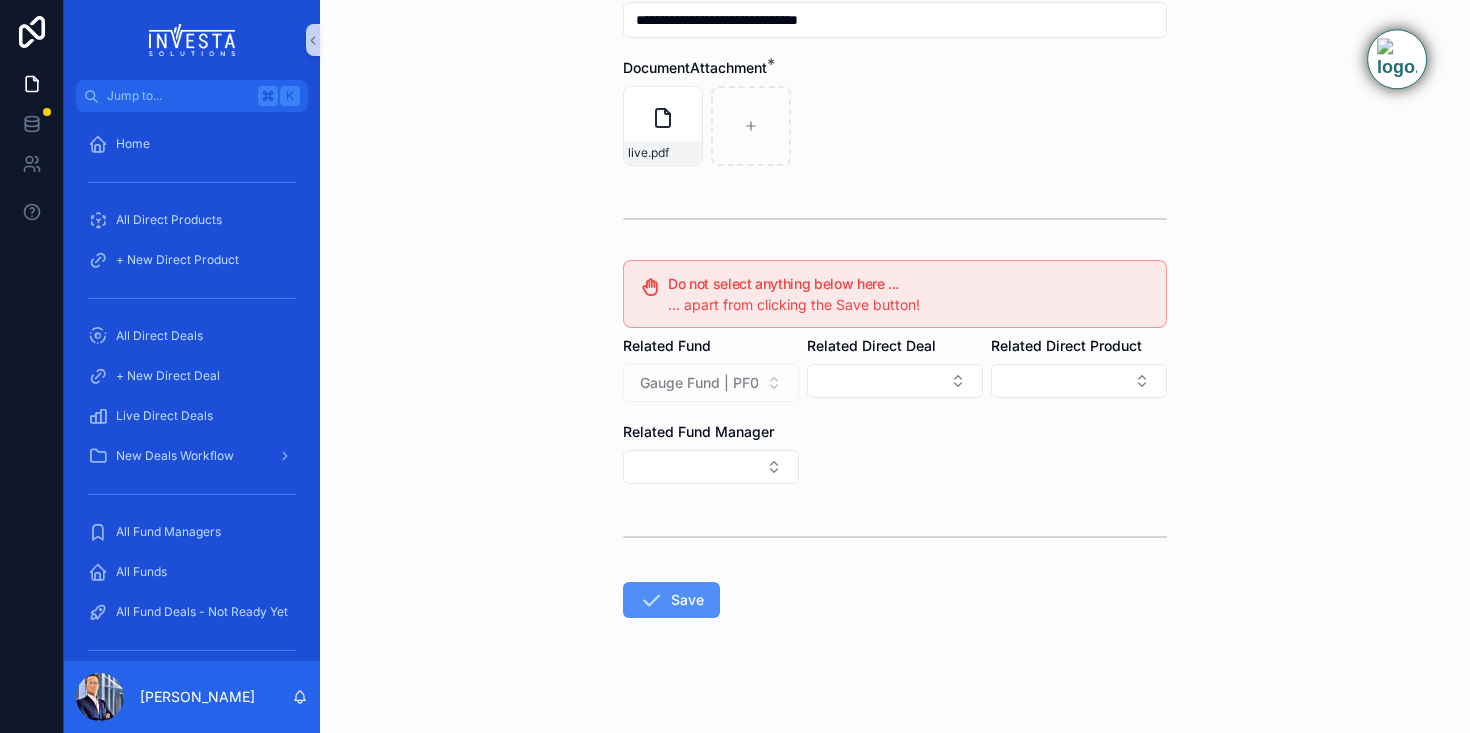 click at bounding box center [651, 600] 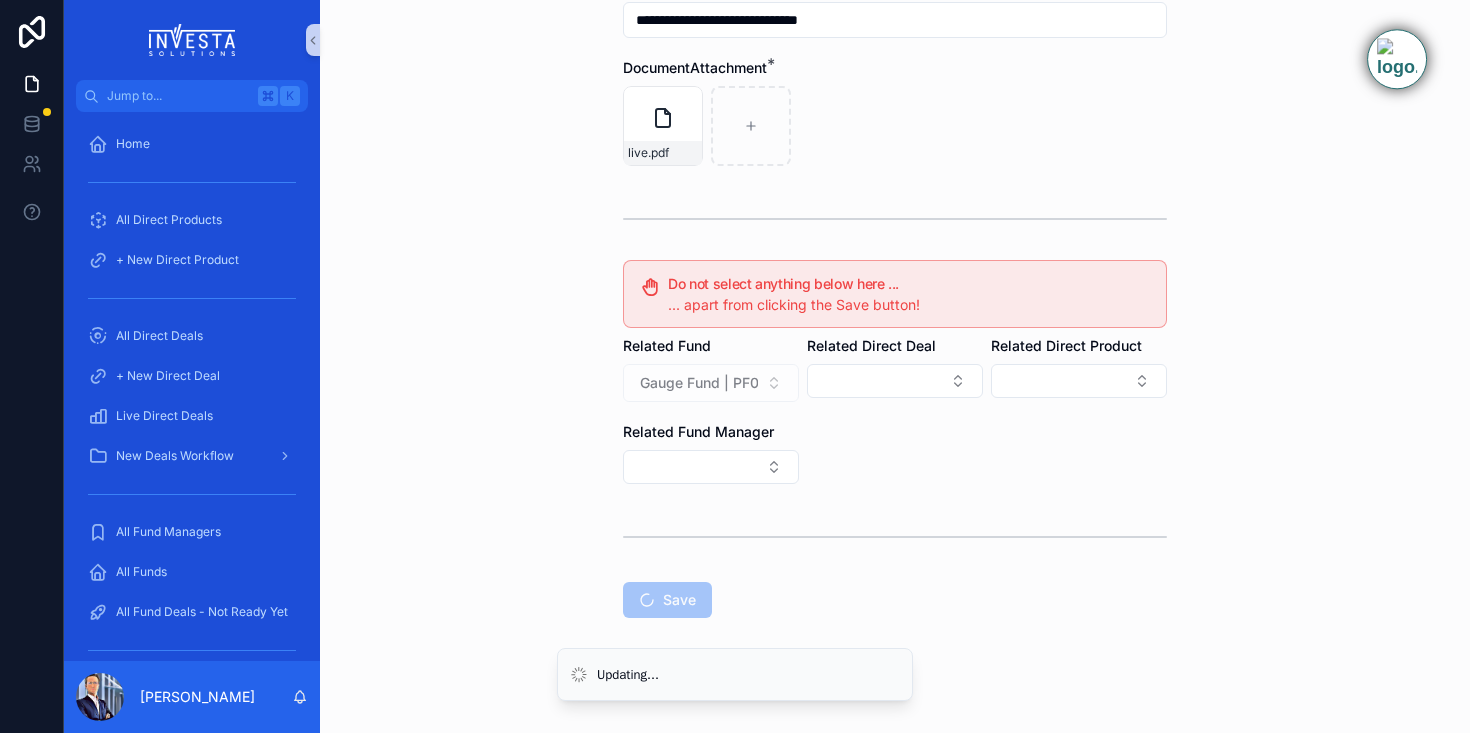 scroll, scrollTop: 0, scrollLeft: 0, axis: both 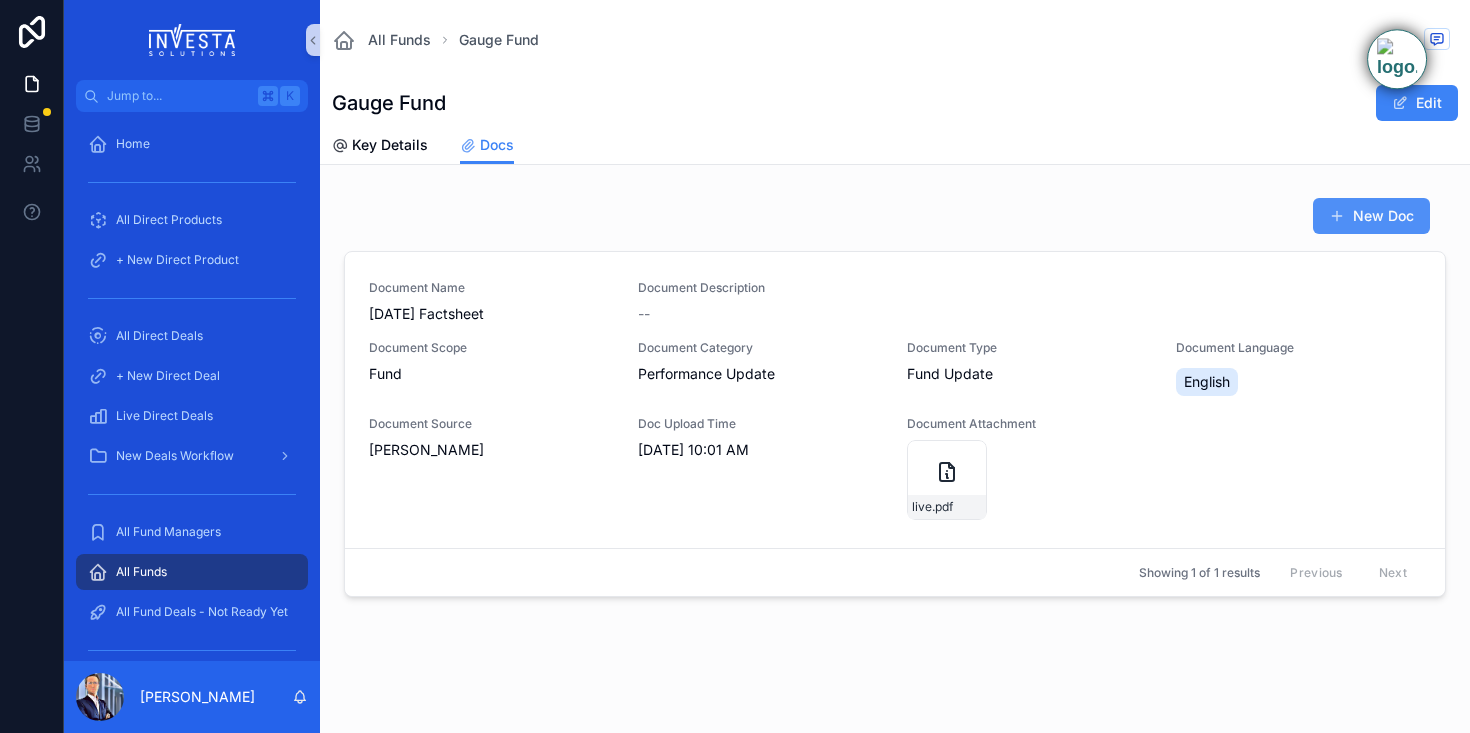 click on "New Doc" at bounding box center (1371, 216) 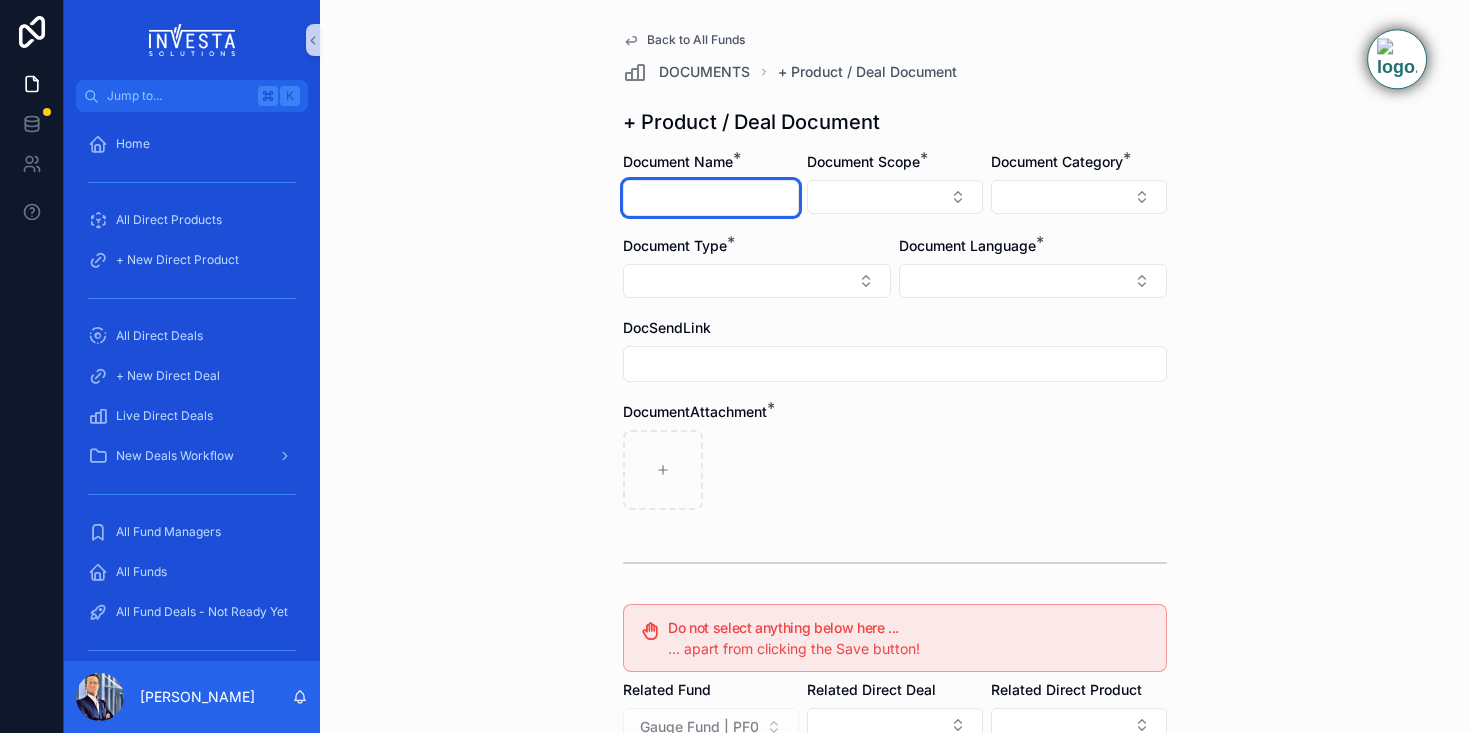click at bounding box center [711, 198] 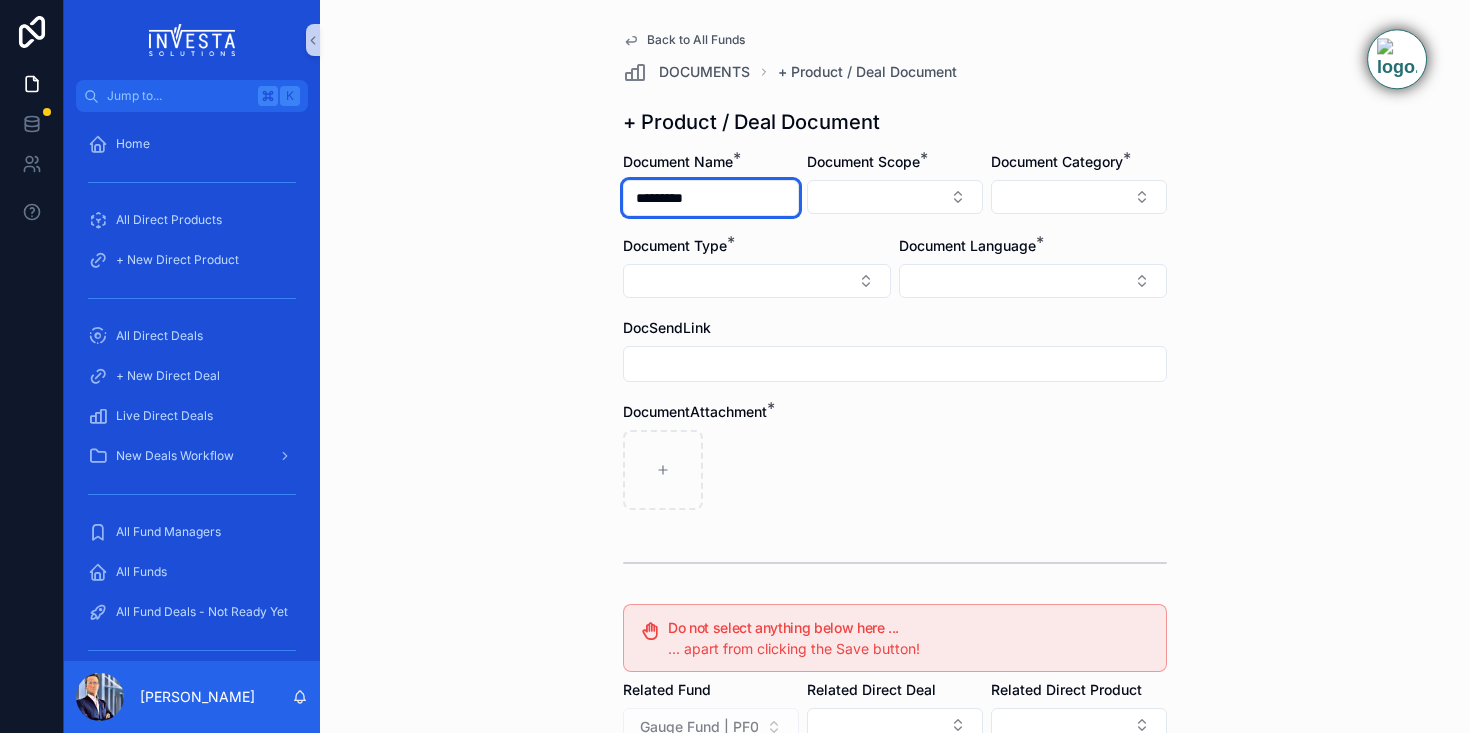 type on "*********" 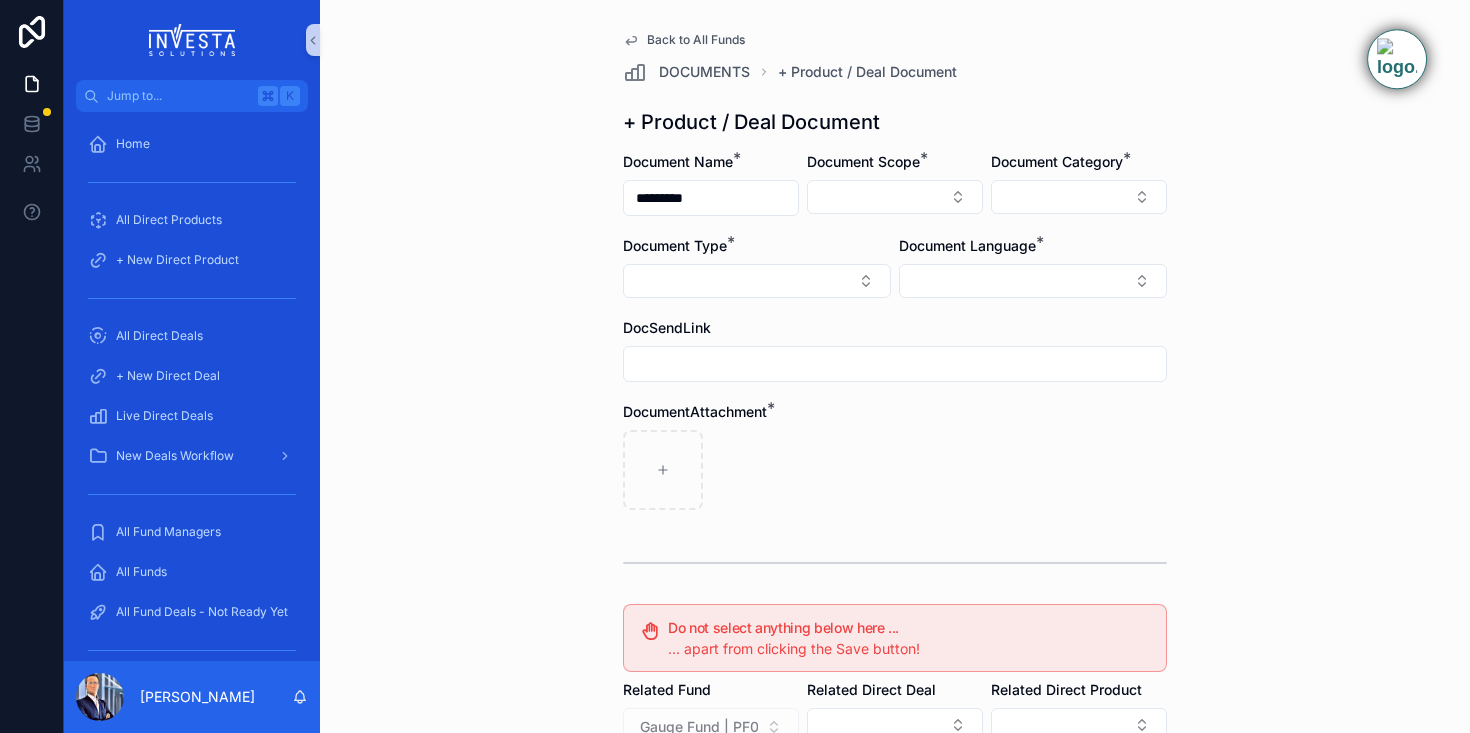 type 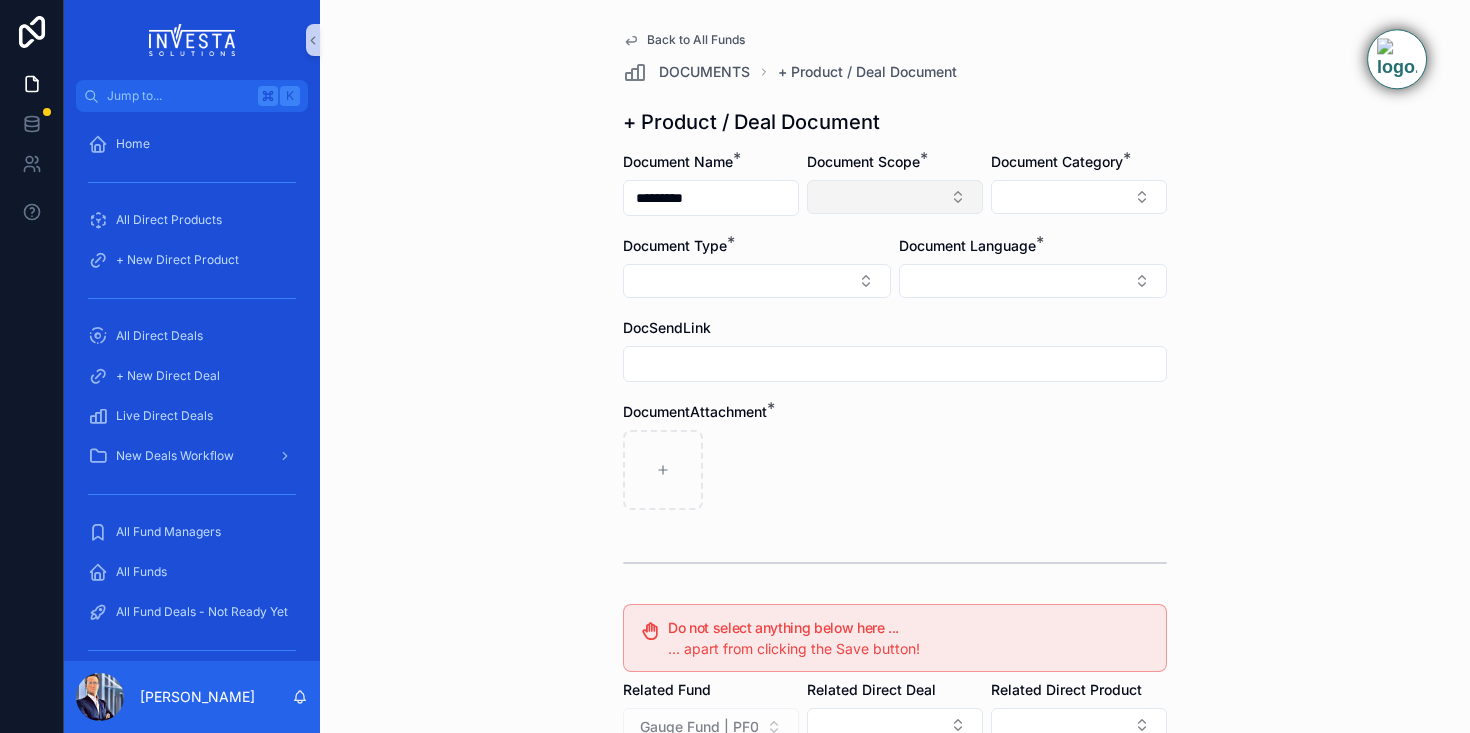 click at bounding box center (895, 197) 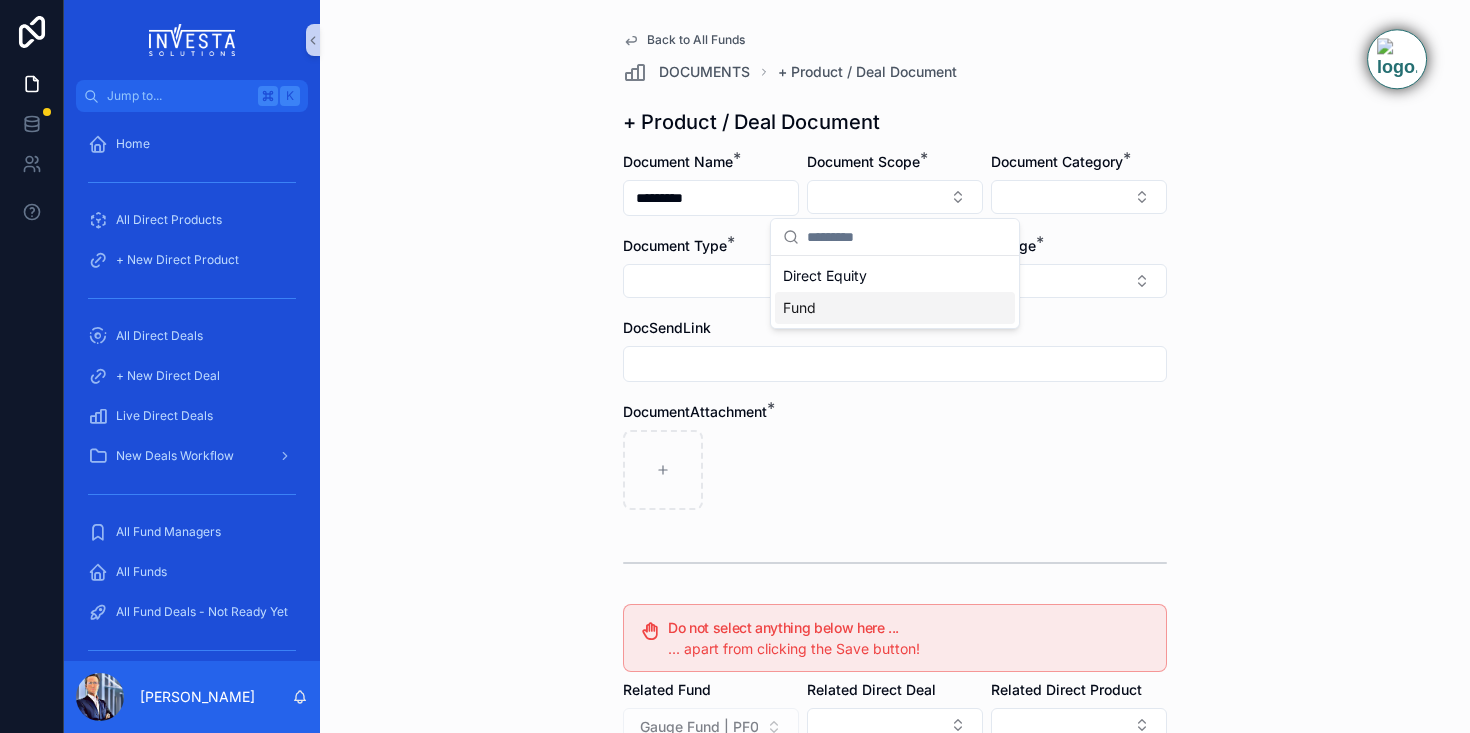 click on "Fund" at bounding box center [895, 308] 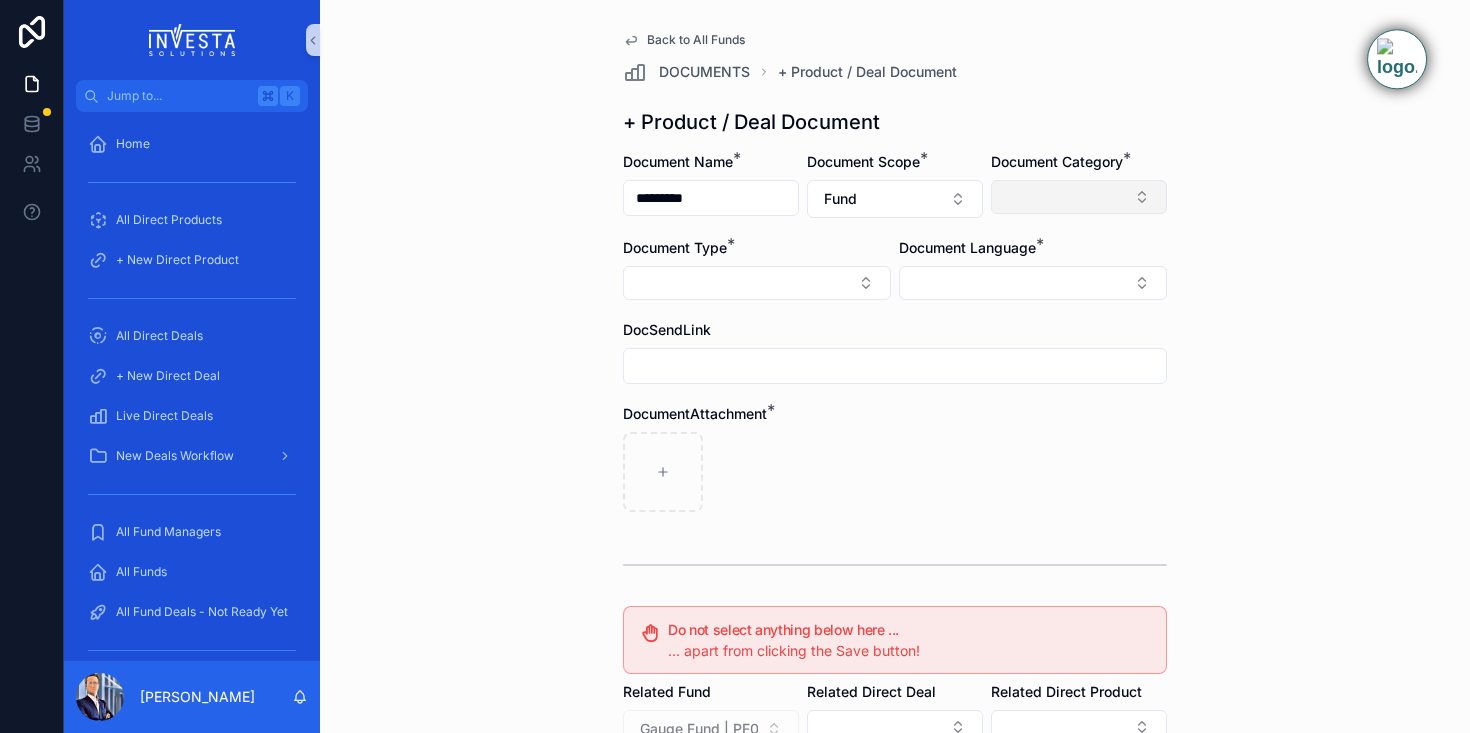 click at bounding box center (1079, 197) 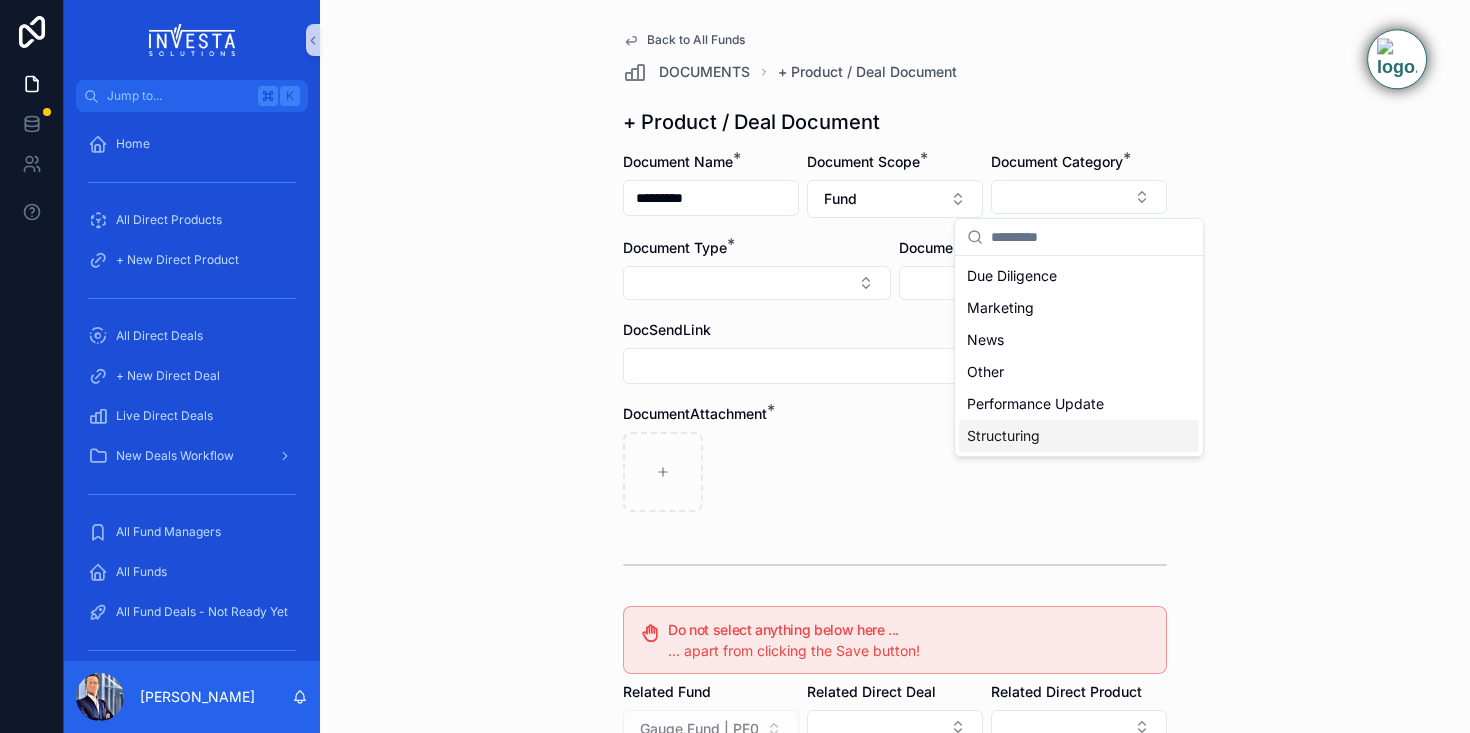 click on "Structuring" at bounding box center (1003, 436) 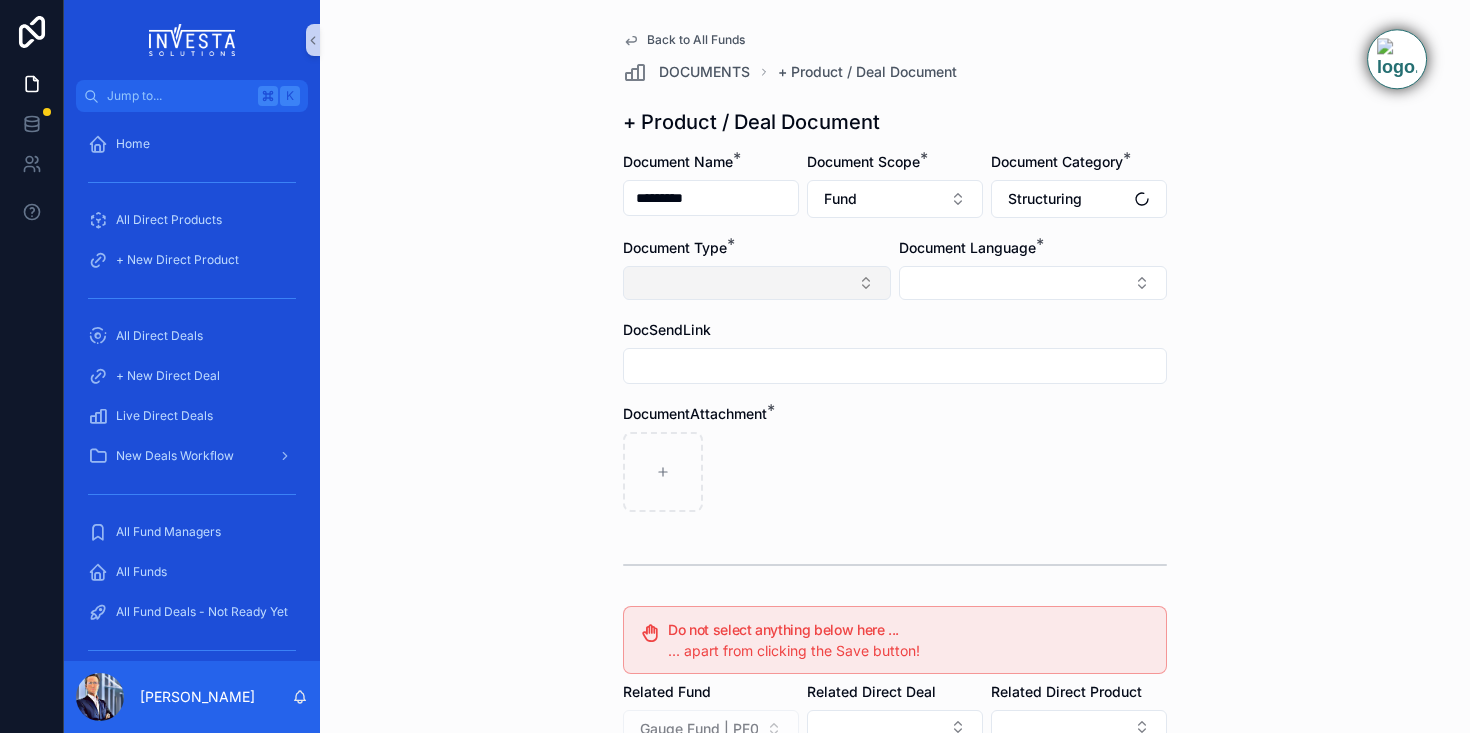 click at bounding box center (757, 283) 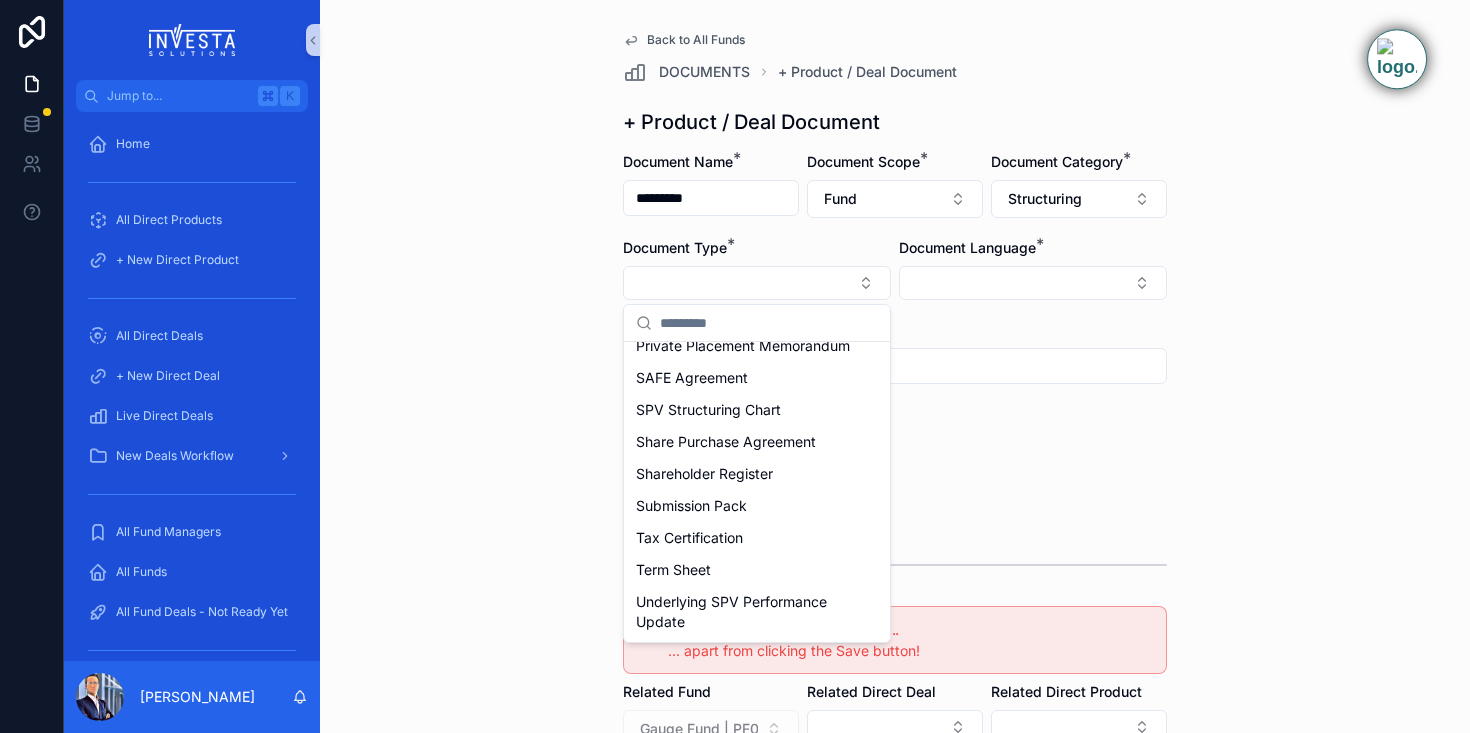 scroll, scrollTop: 687, scrollLeft: 0, axis: vertical 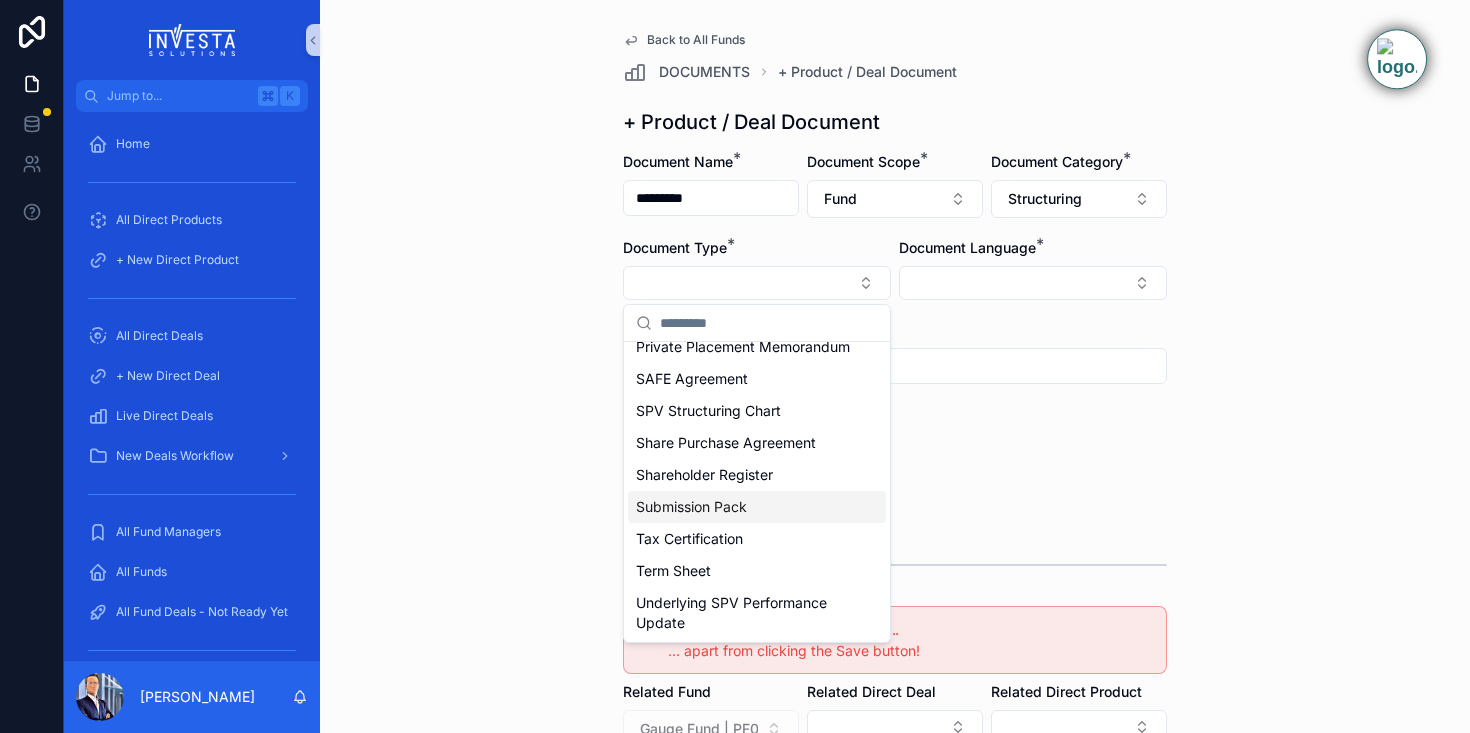 click on "Submission Pack" at bounding box center (691, 507) 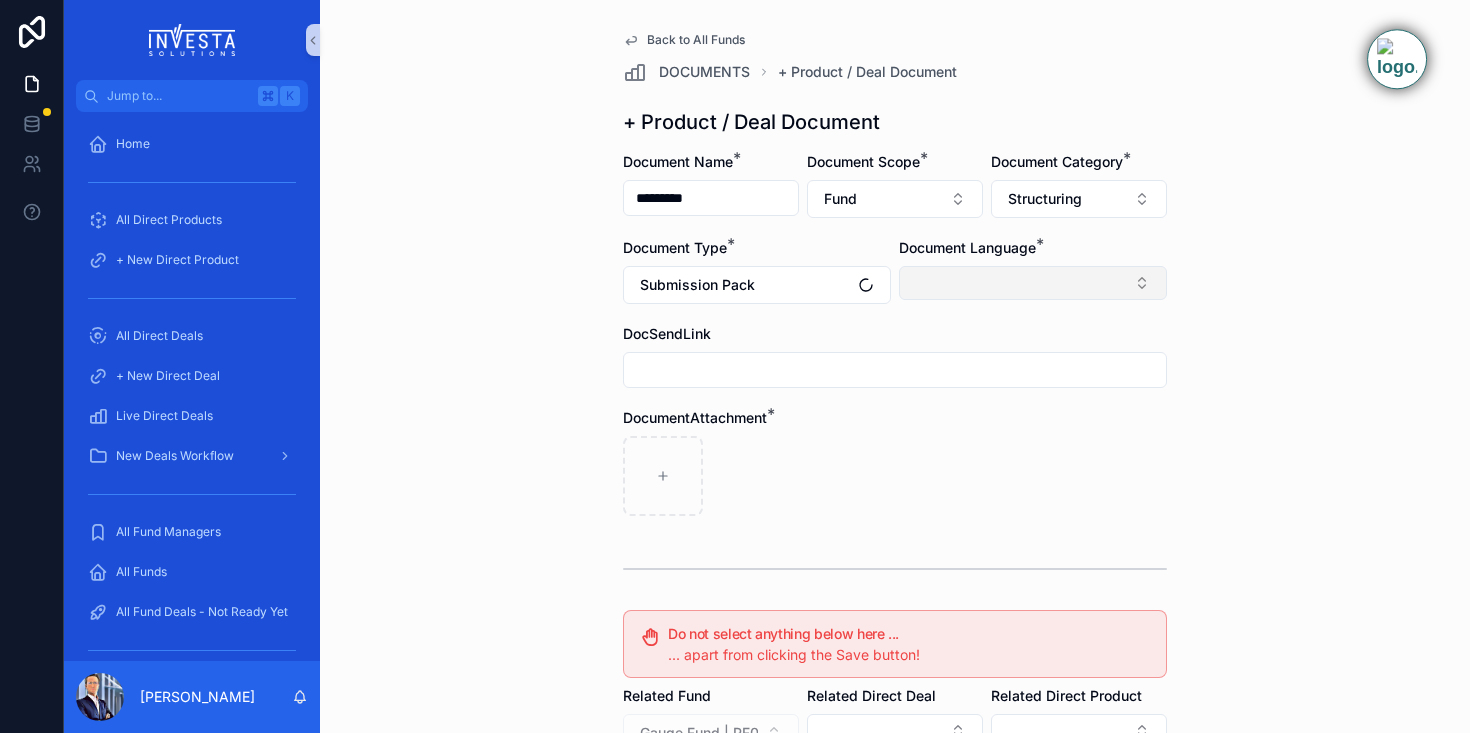 click at bounding box center [1033, 283] 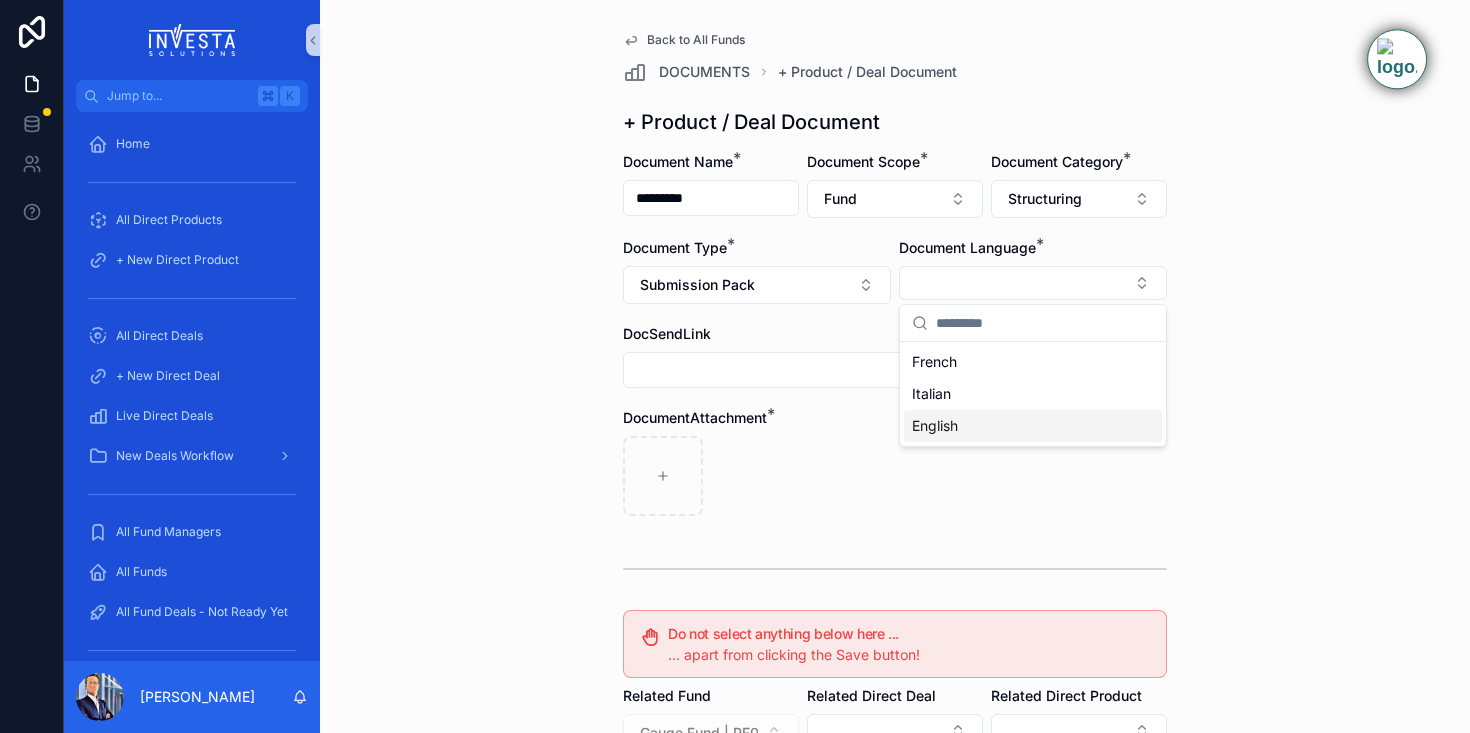 click on "French Italian English" at bounding box center (1033, 394) 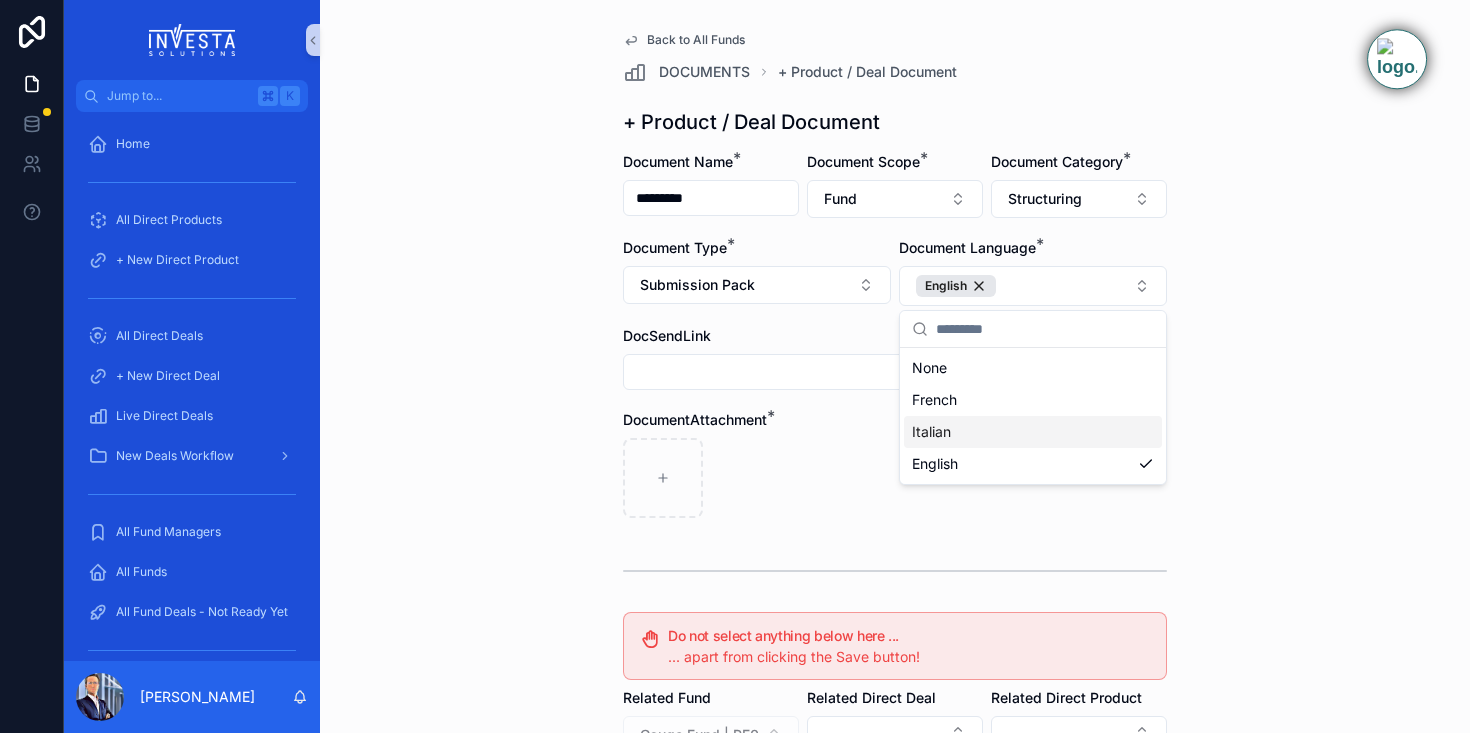click at bounding box center [895, 478] 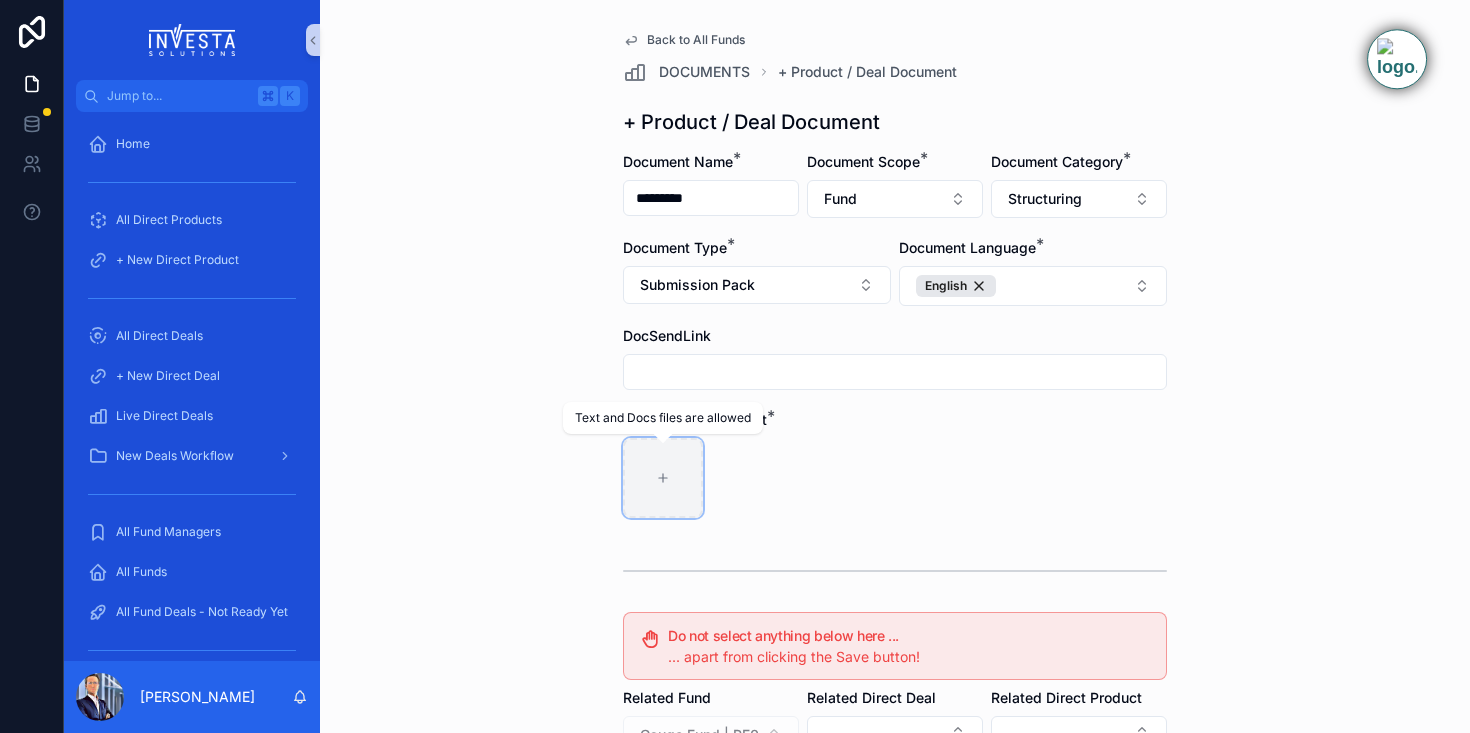 click at bounding box center [663, 478] 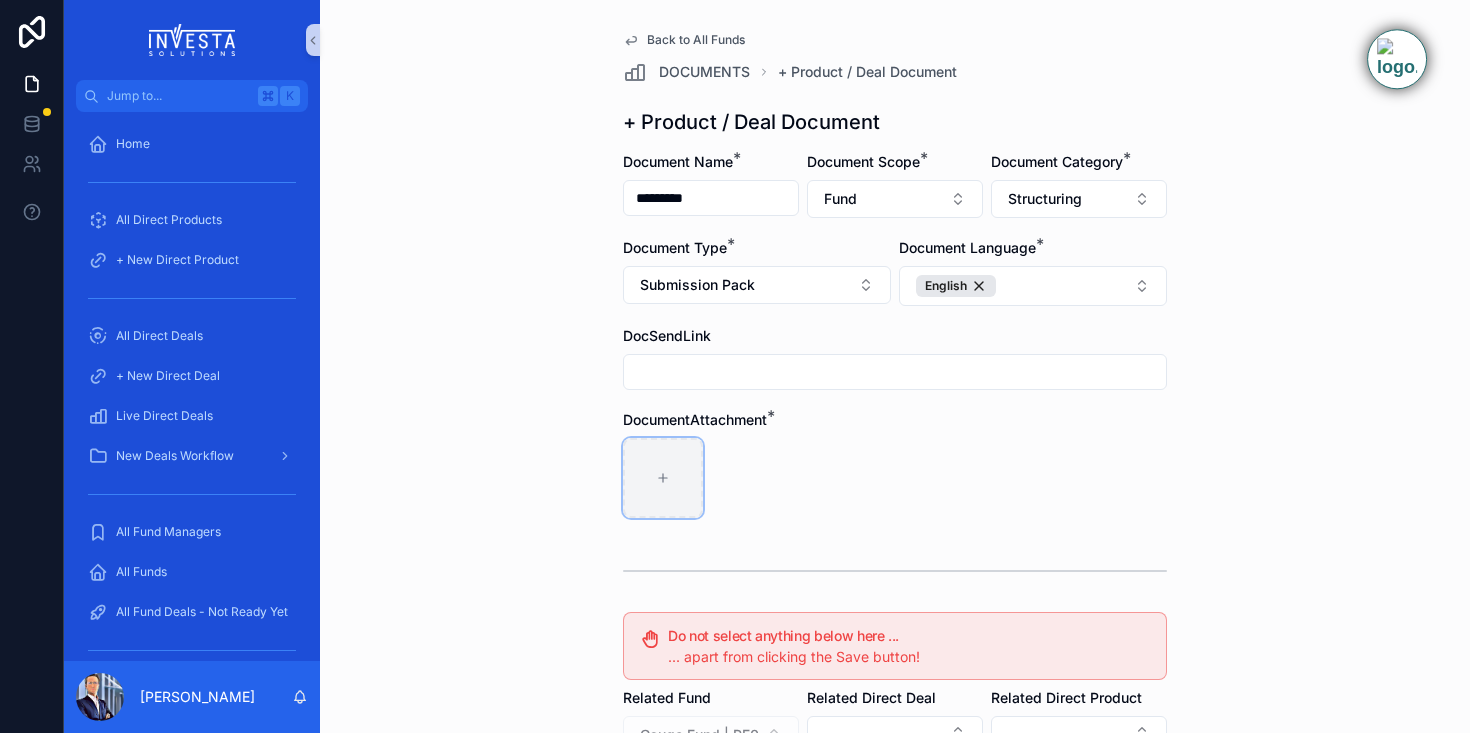 type on "**********" 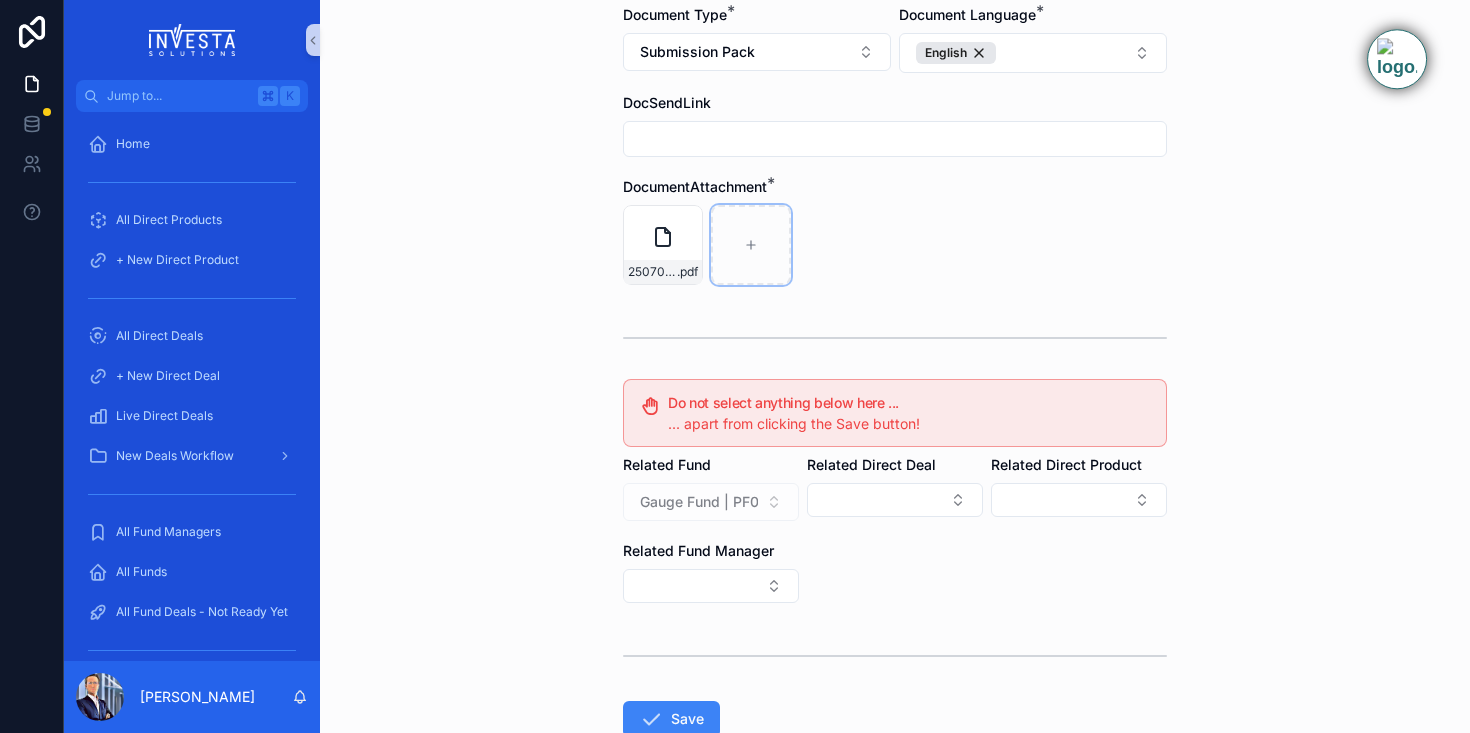 scroll, scrollTop: 240, scrollLeft: 0, axis: vertical 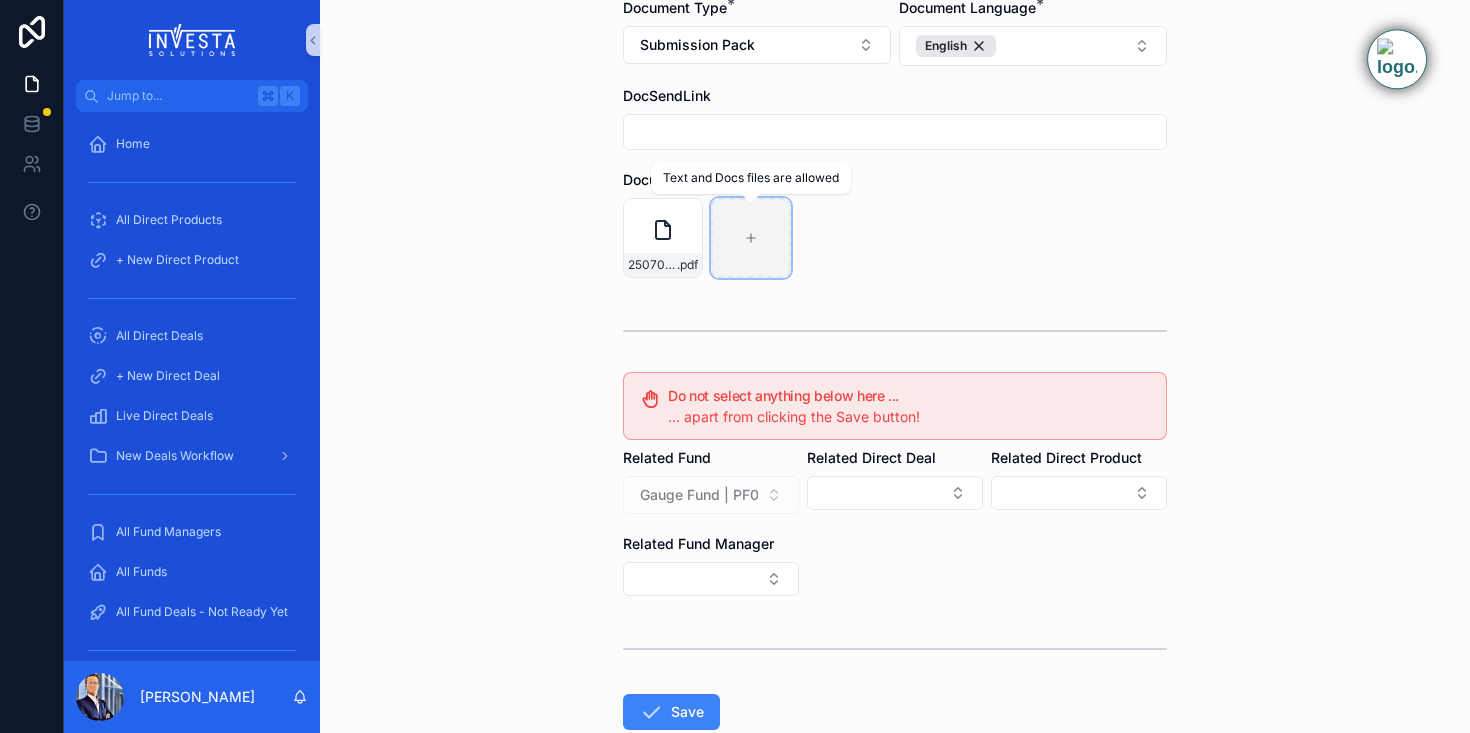 click at bounding box center [751, 238] 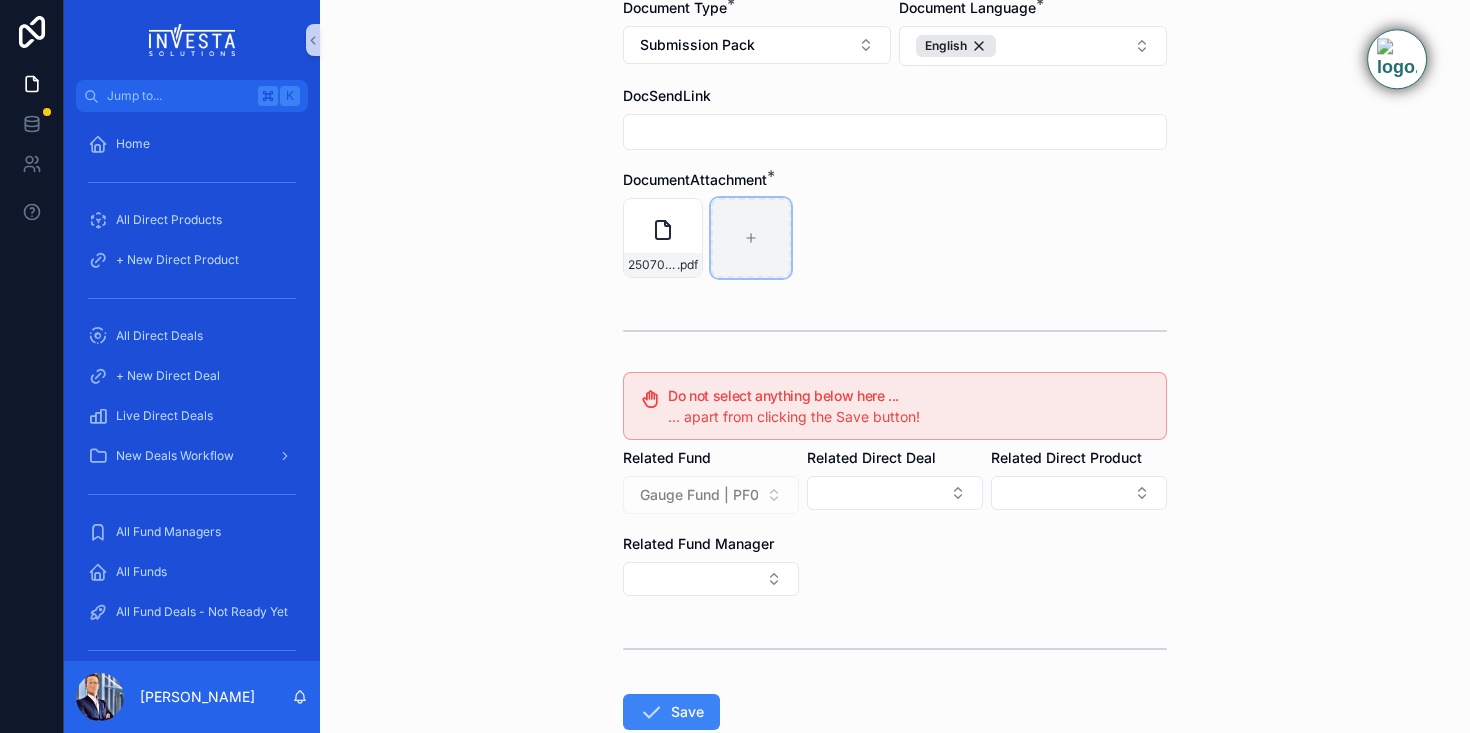 type on "**********" 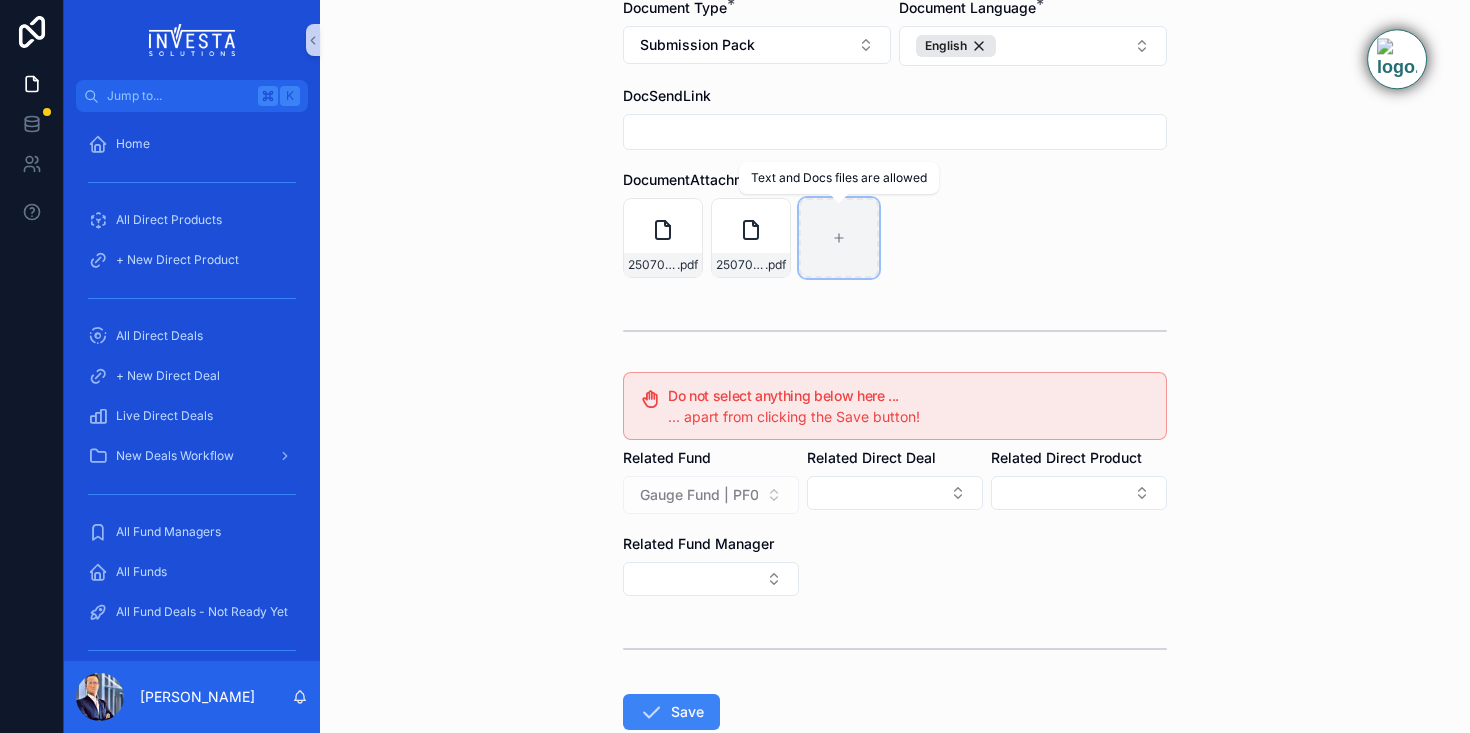 click at bounding box center (839, 238) 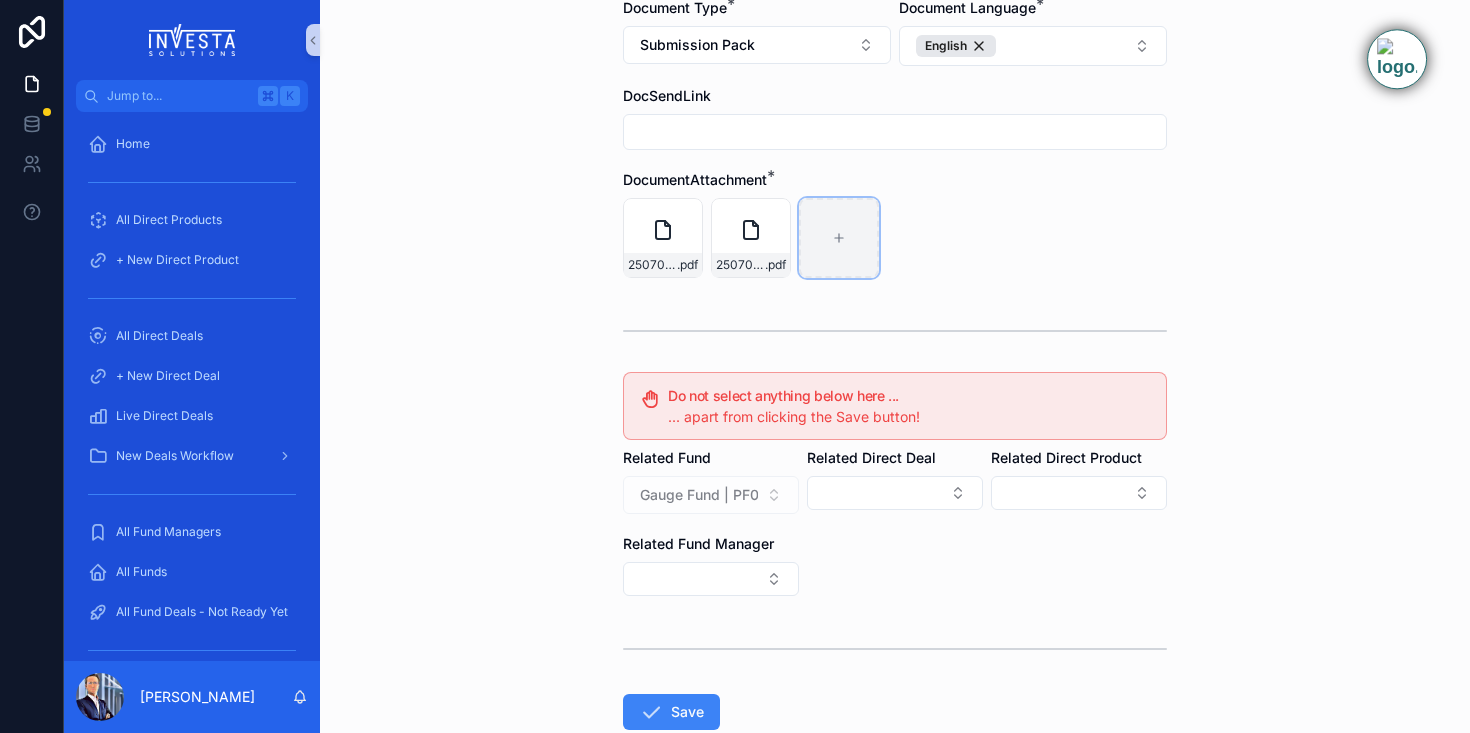 type on "**********" 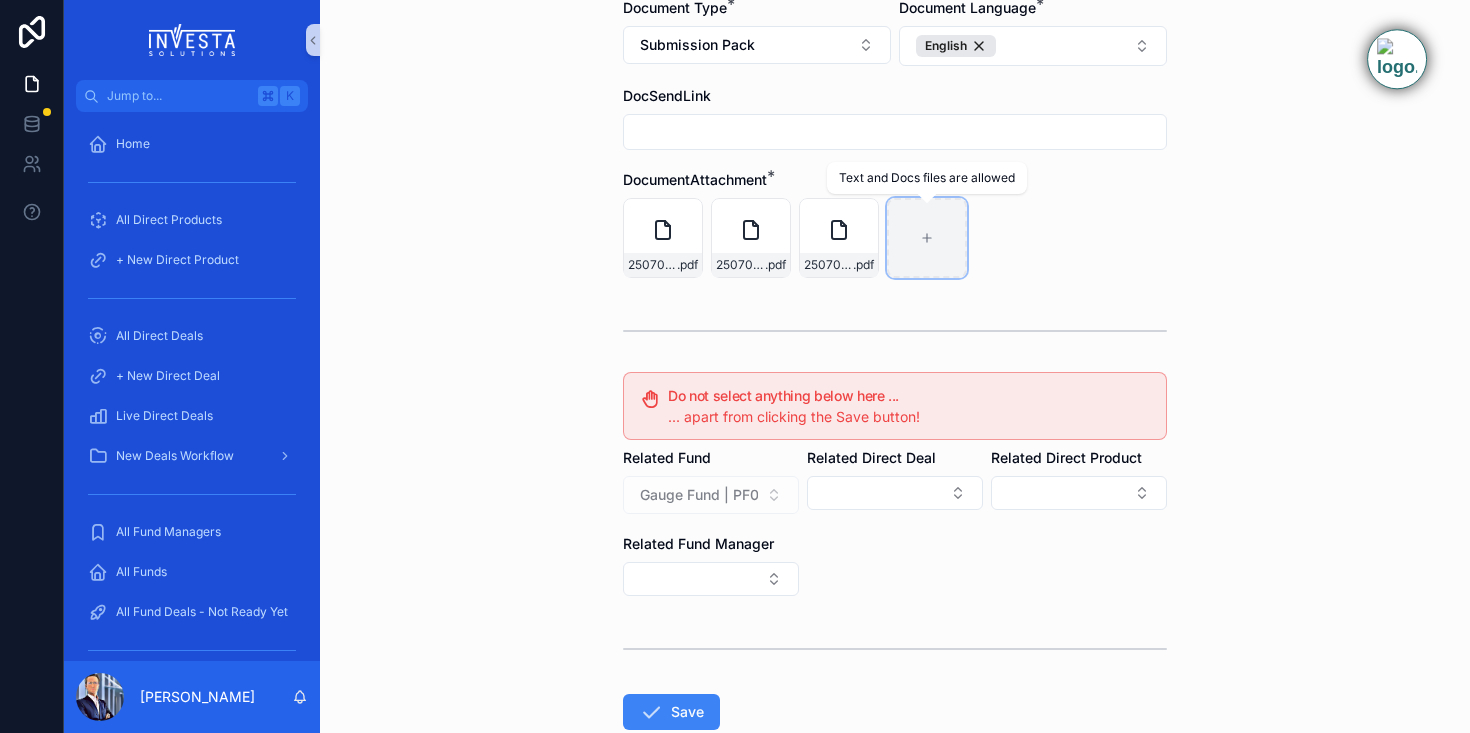 click 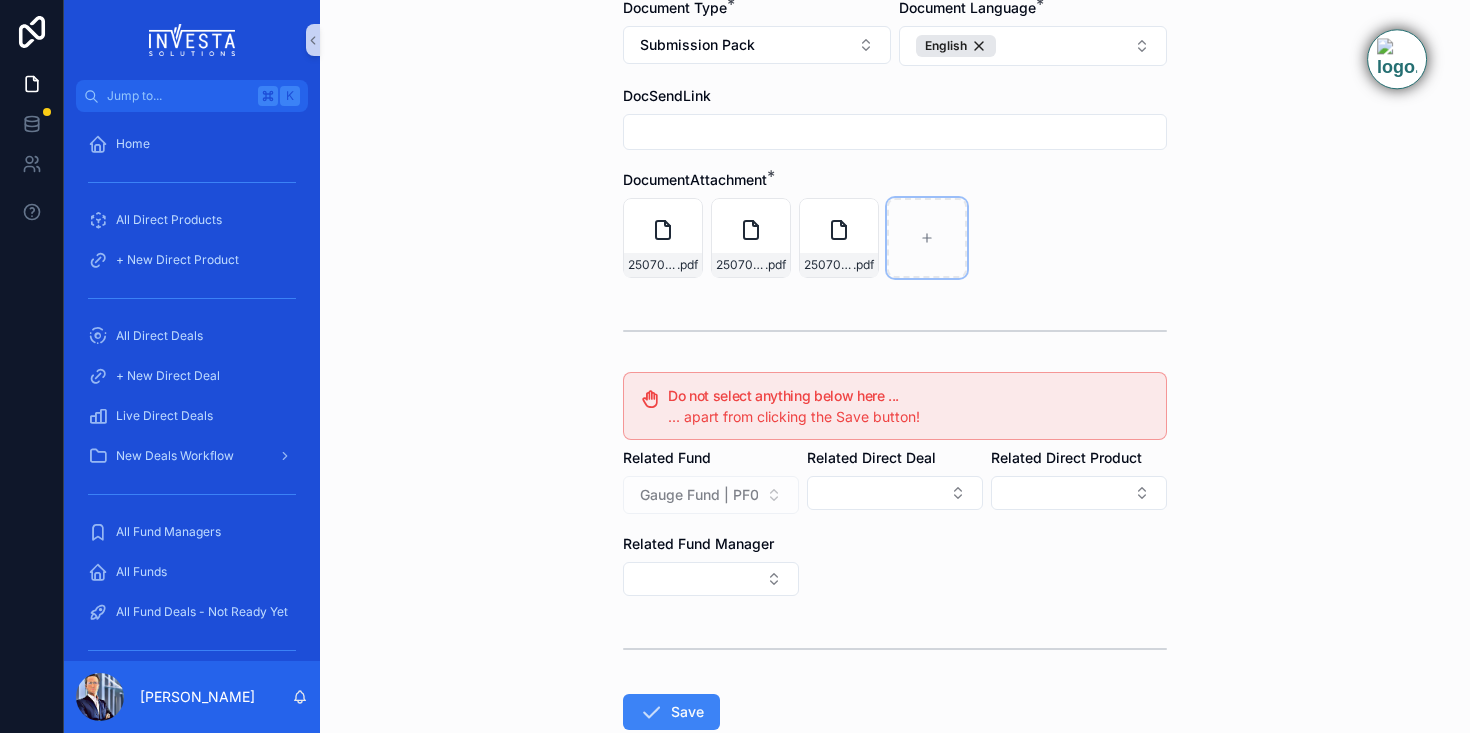 type on "**********" 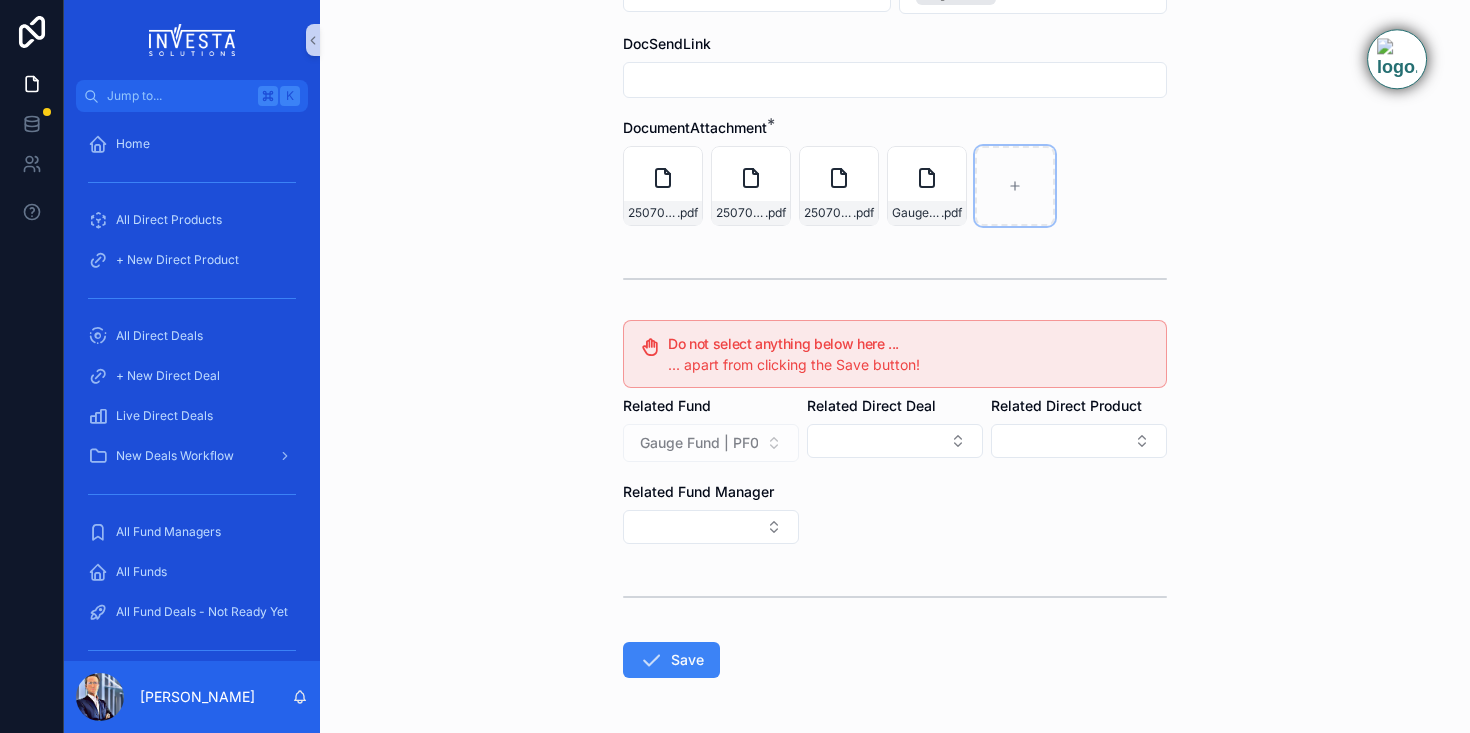 scroll, scrollTop: 365, scrollLeft: 0, axis: vertical 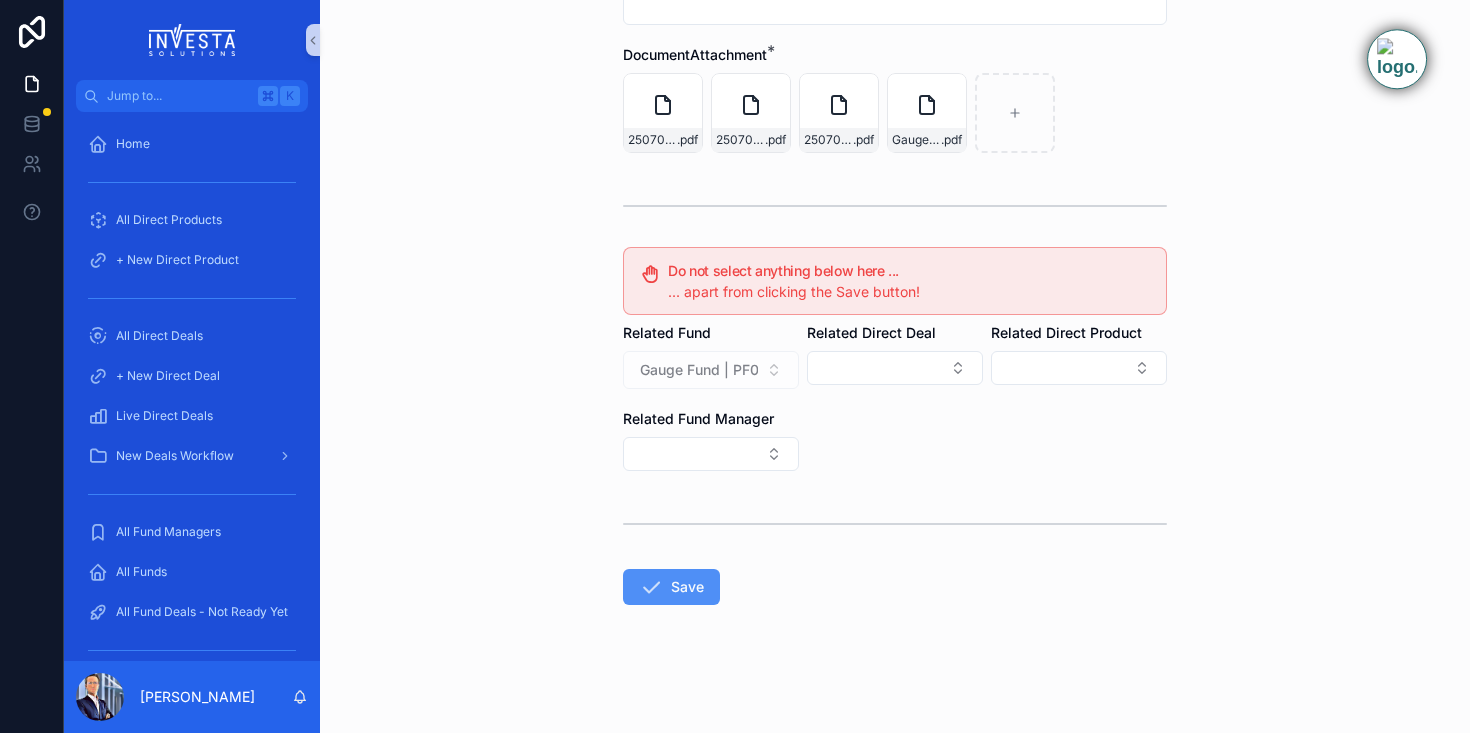 click on "Save" at bounding box center (671, 587) 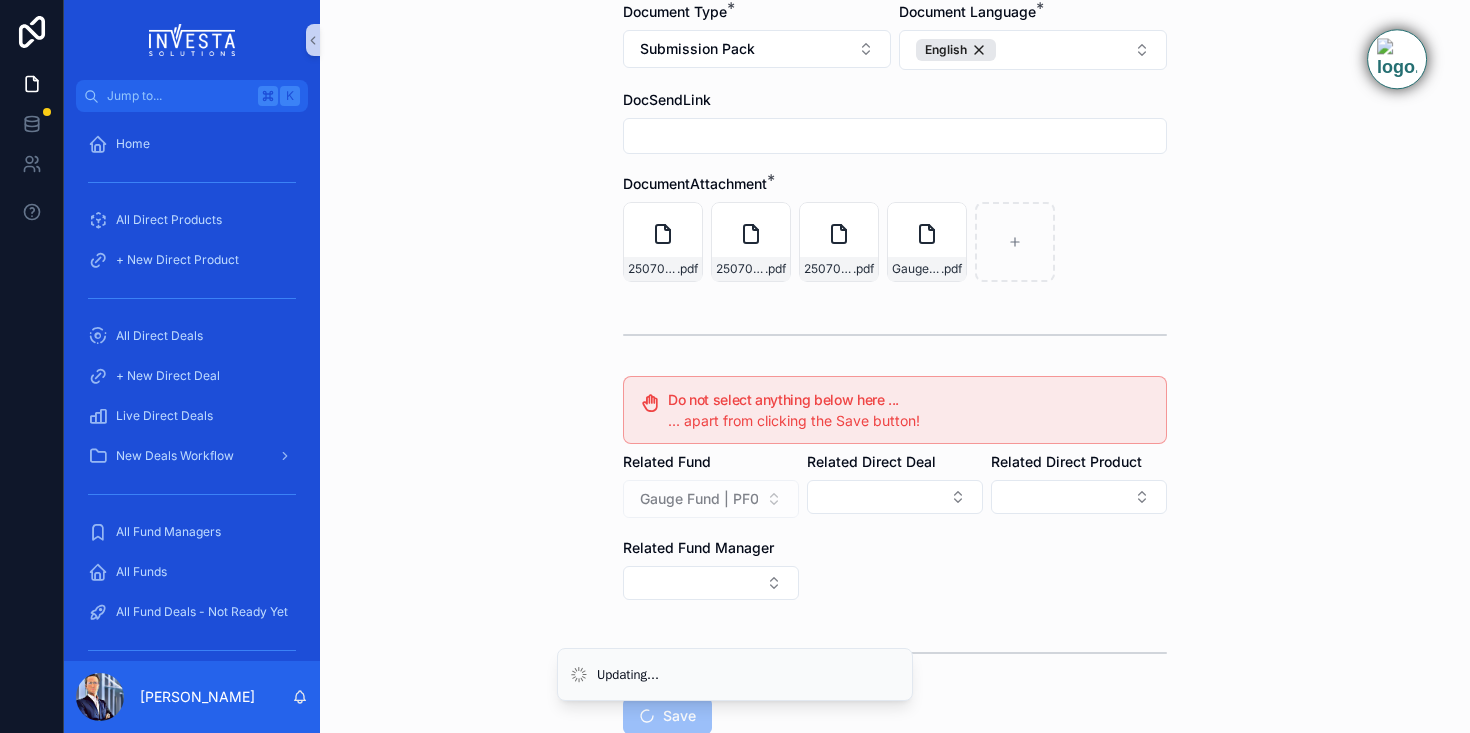 scroll, scrollTop: 0, scrollLeft: 0, axis: both 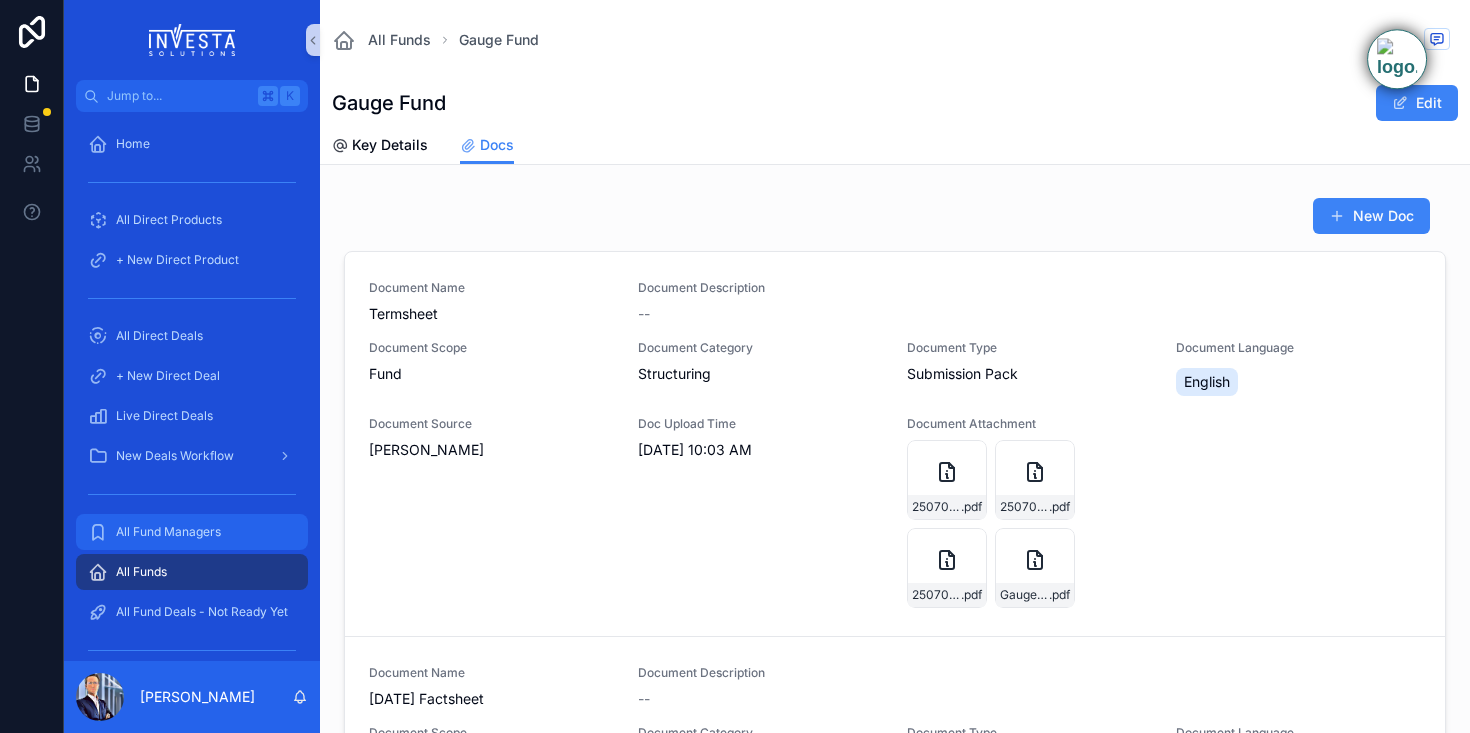 click on "All Fund Managers" at bounding box center [192, 532] 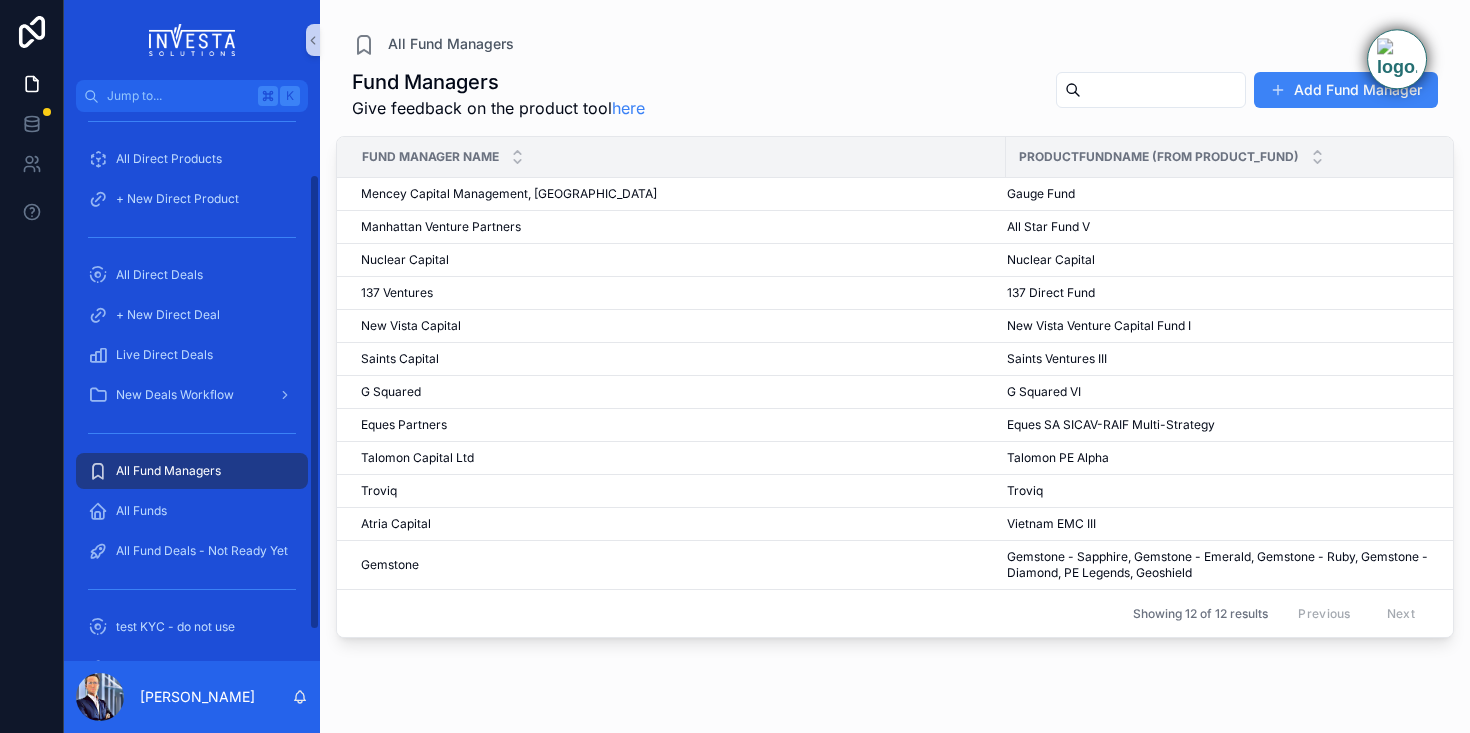 scroll, scrollTop: 111, scrollLeft: 0, axis: vertical 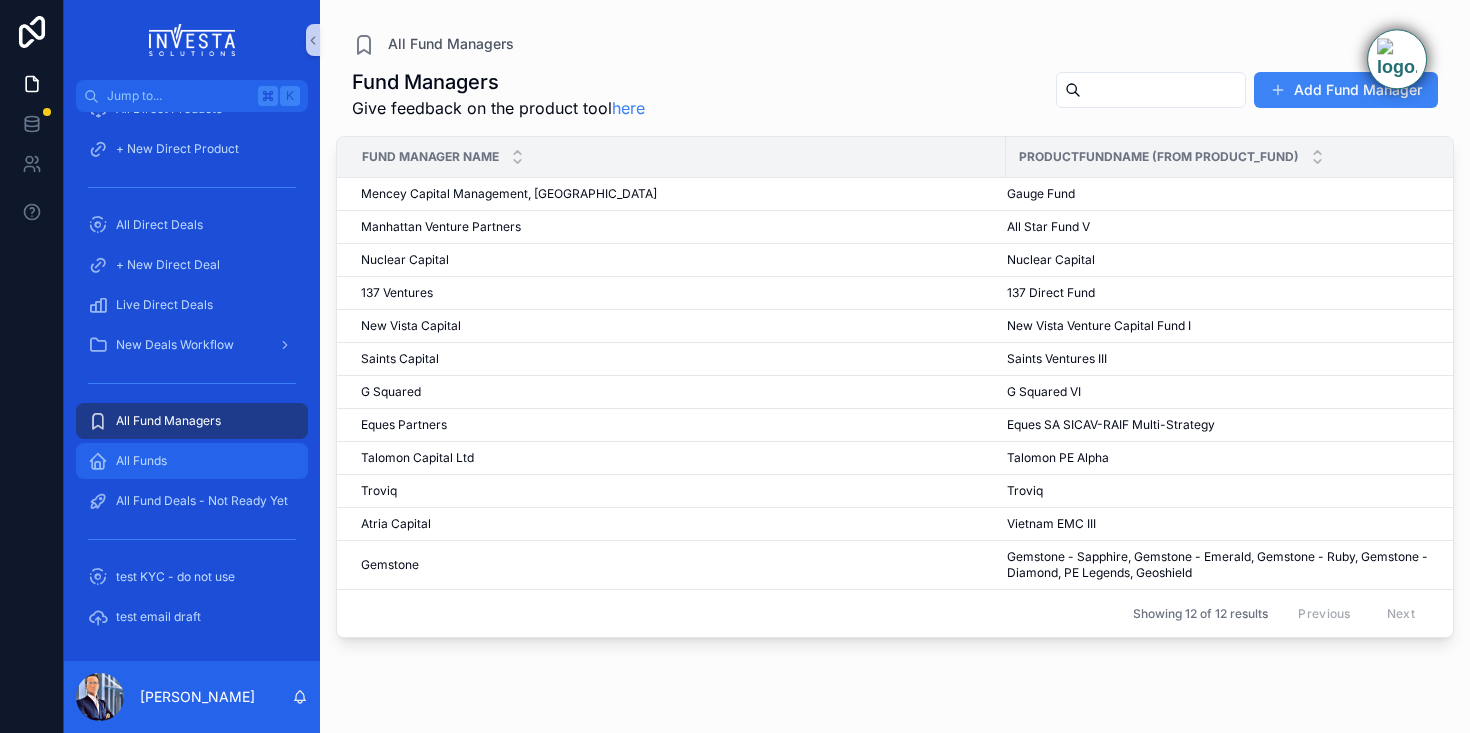 click on "All Funds" at bounding box center [141, 461] 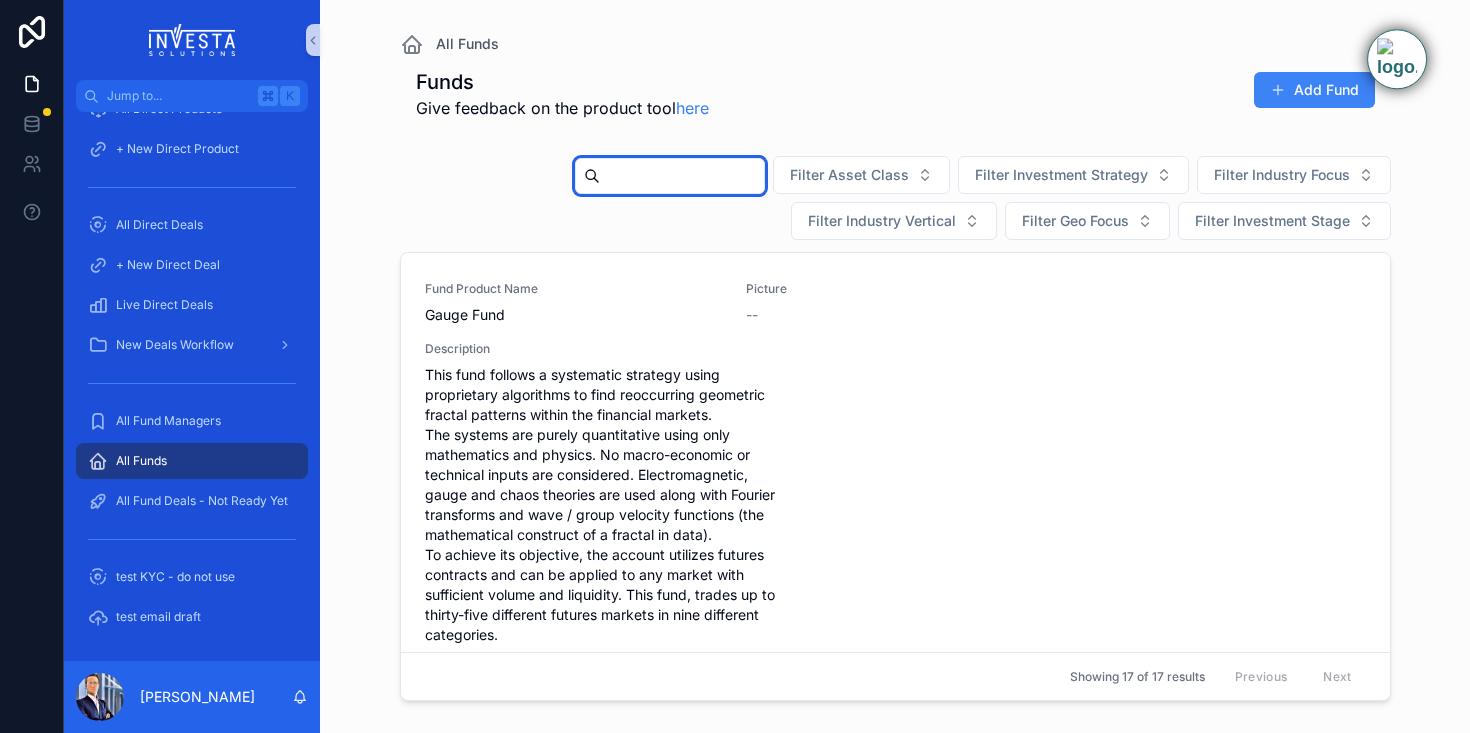 click at bounding box center [682, 176] 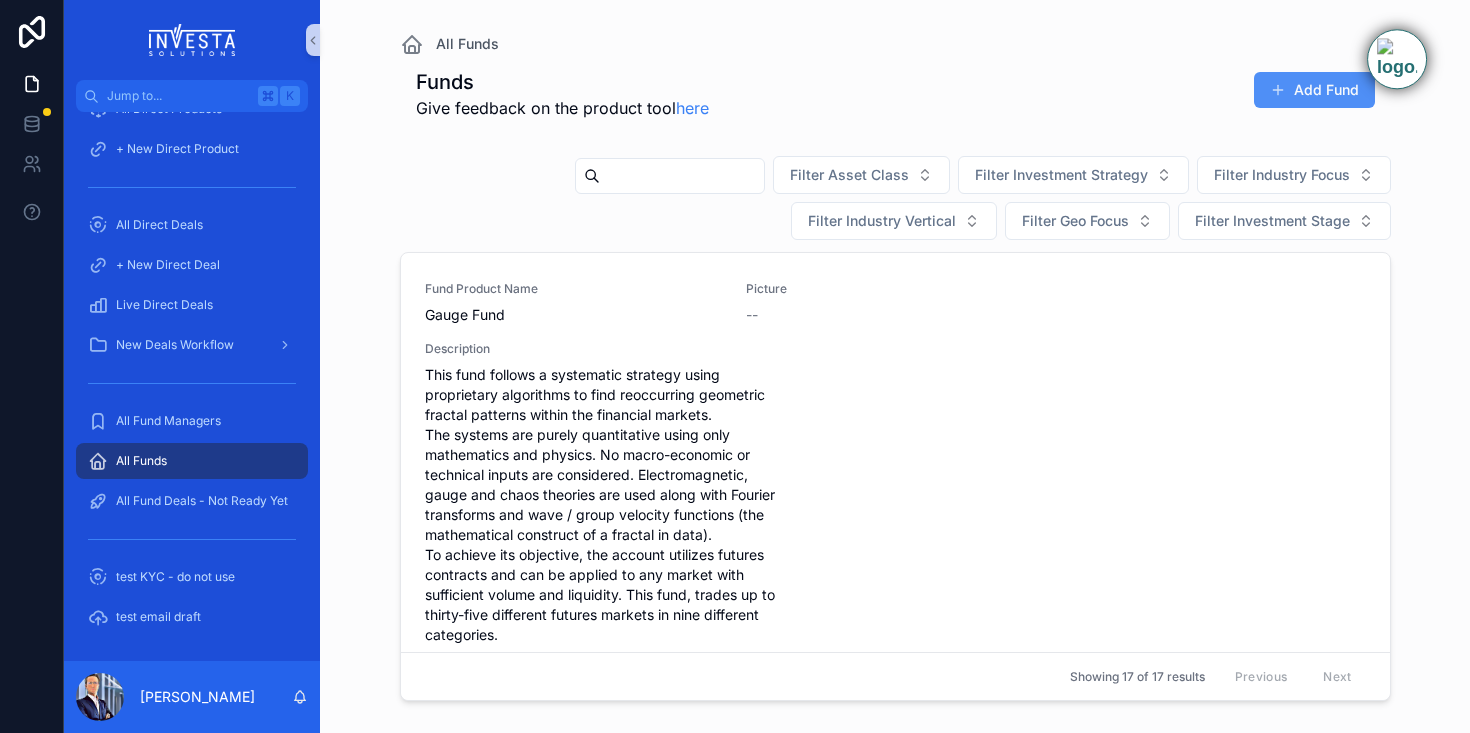click on "Add Fund" at bounding box center [1314, 90] 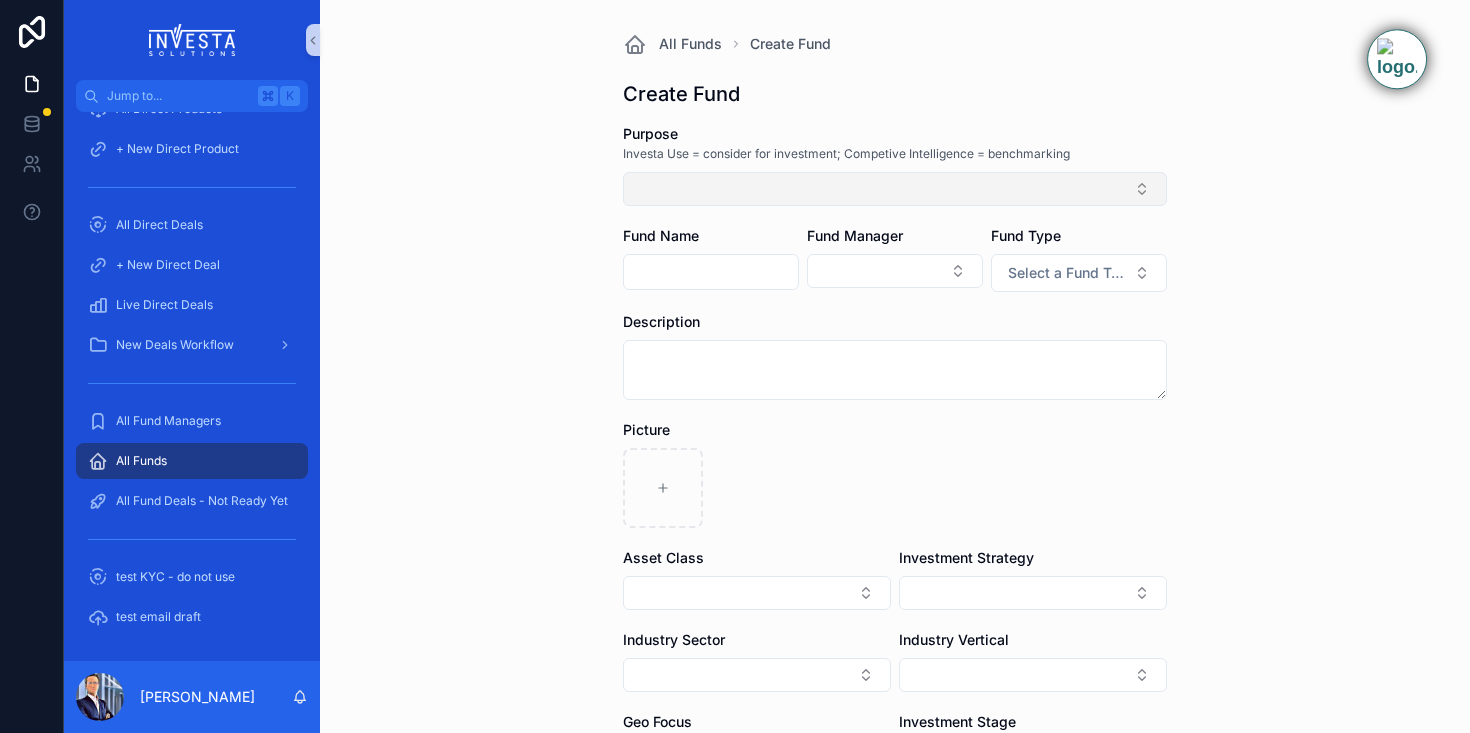 click at bounding box center (895, 189) 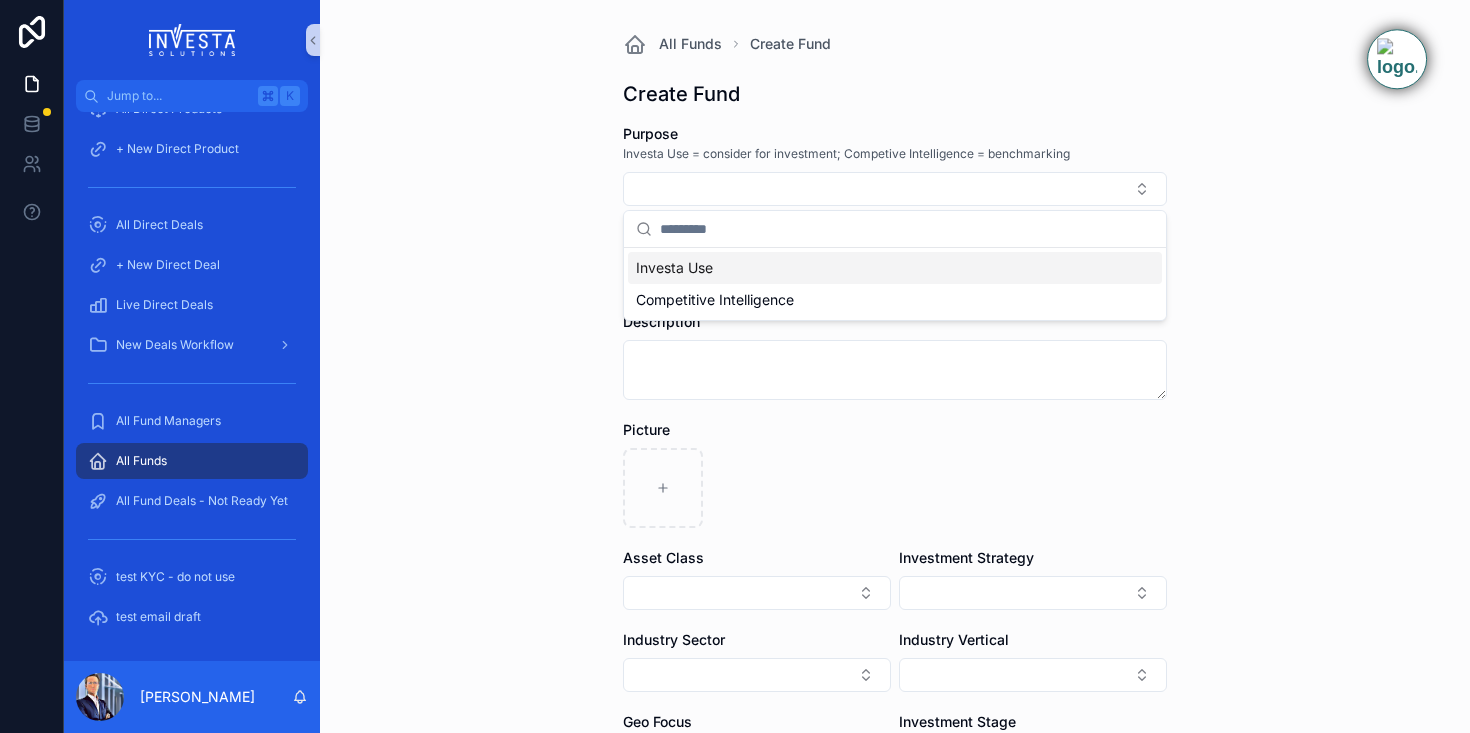 drag, startPoint x: 674, startPoint y: 290, endPoint x: 667, endPoint y: 273, distance: 18.384777 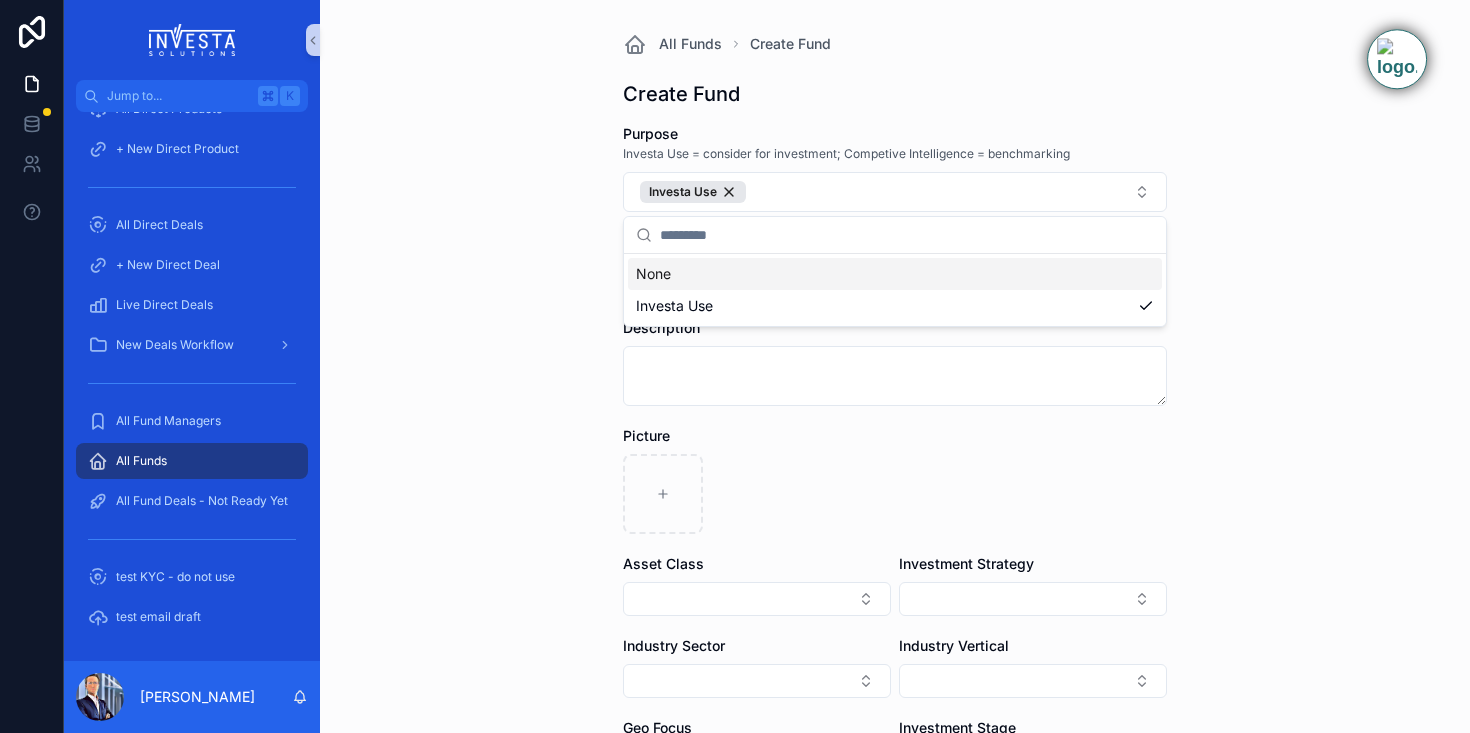 click on "All Funds Create Fund Create Fund Purpose Investa Use = consider for investment; Competive Intelligence = benchmarking Investa Use Fund Name Fund Manager Fund Type Select a Fund Type Description Picture Asset Class Investment Strategy Industry Sector Industry Vertical Geo Focus Investment Stage Save" at bounding box center (895, 366) 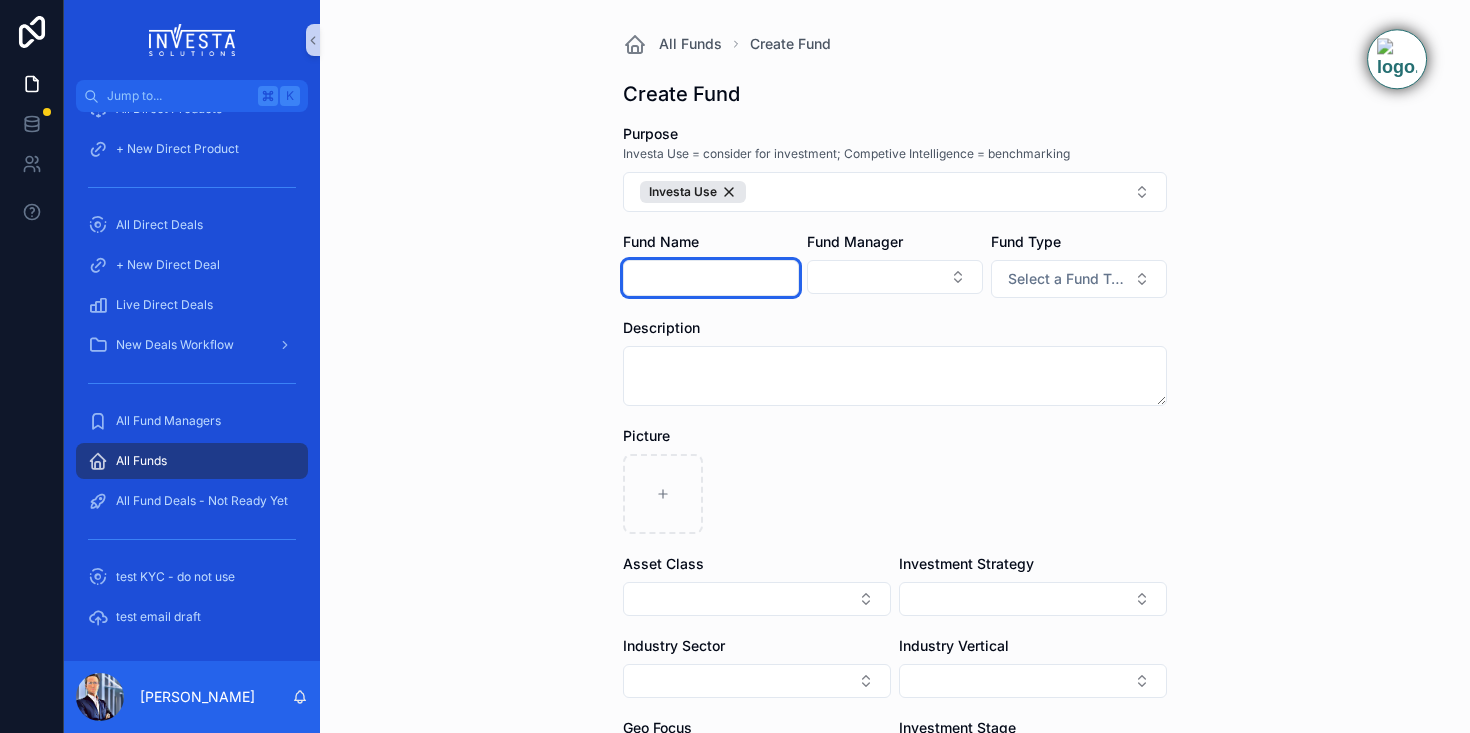 click at bounding box center [711, 278] 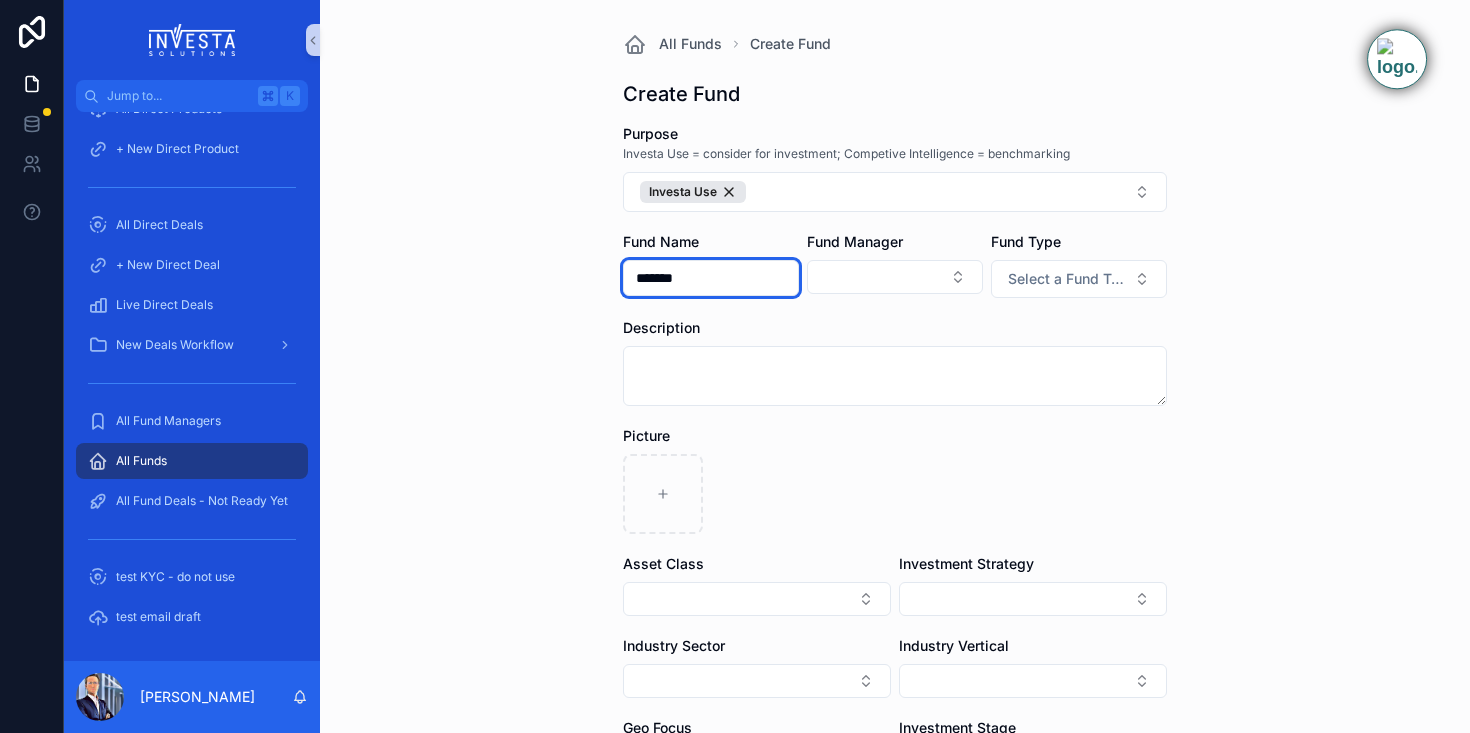 type on "*******" 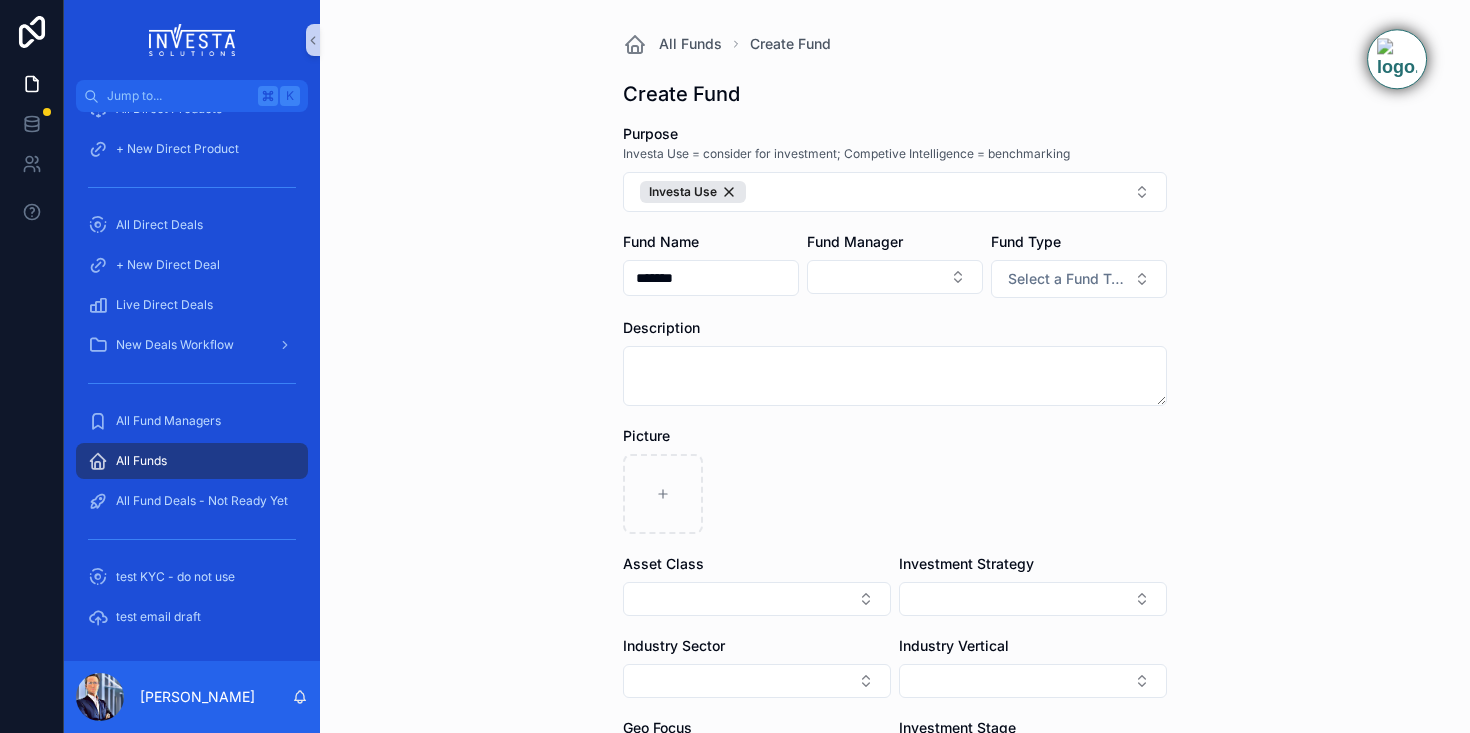 type 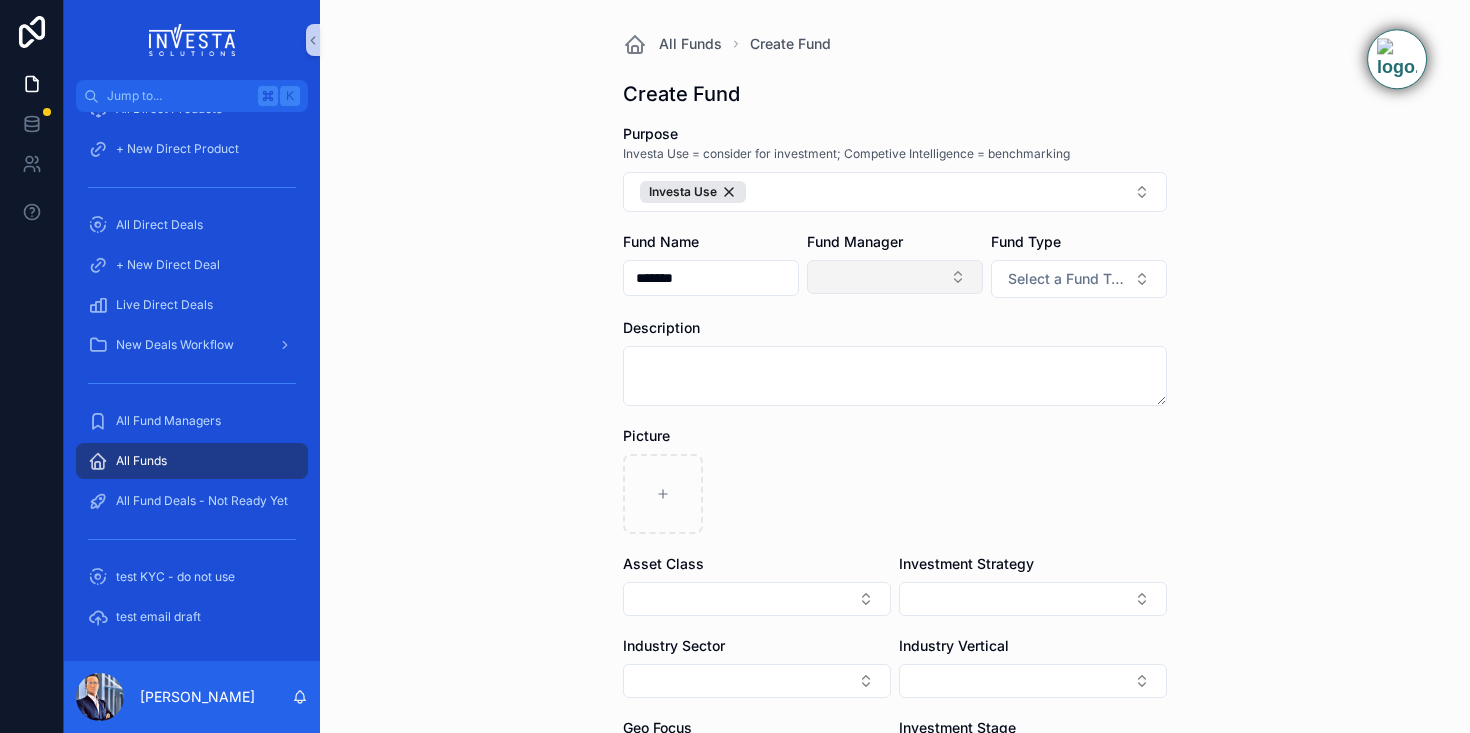 click at bounding box center [895, 277] 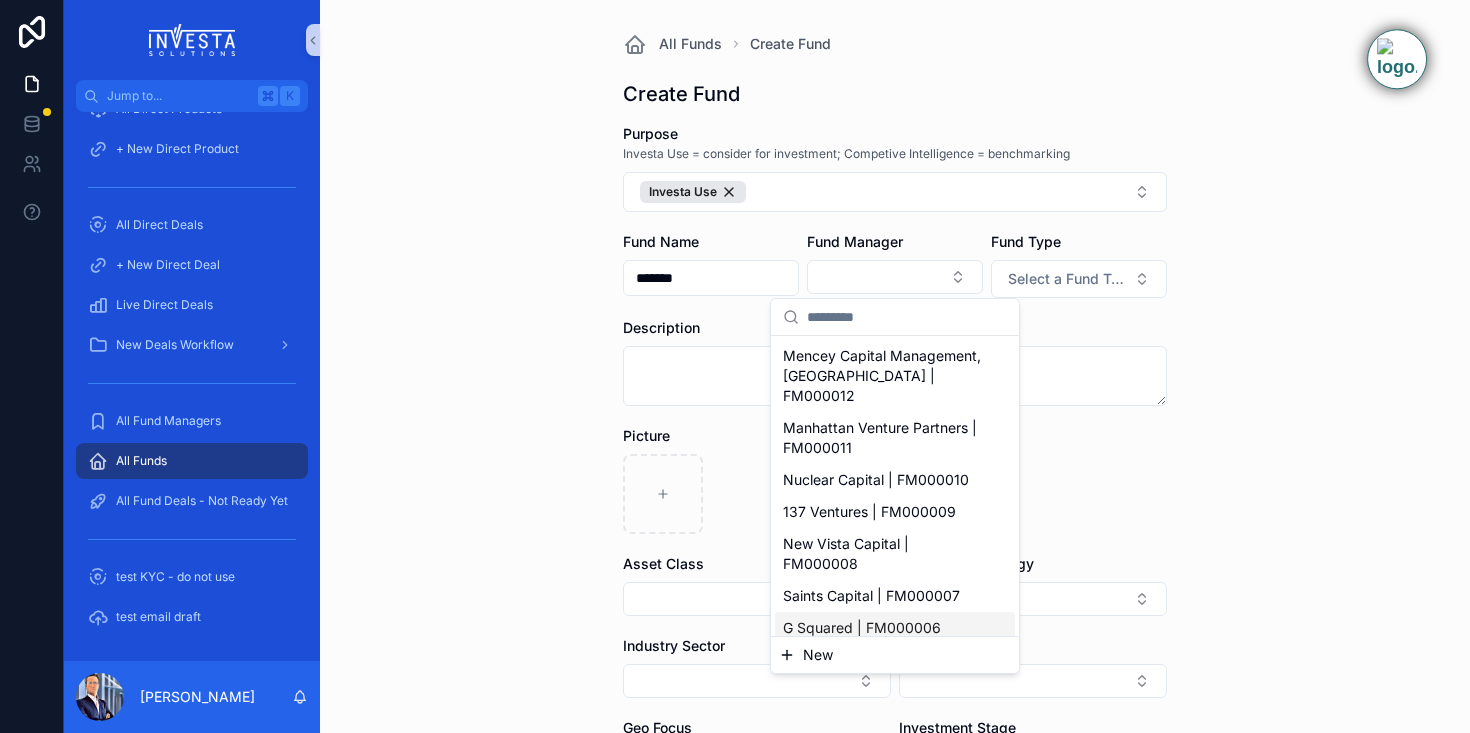 click on "New" at bounding box center [895, 655] 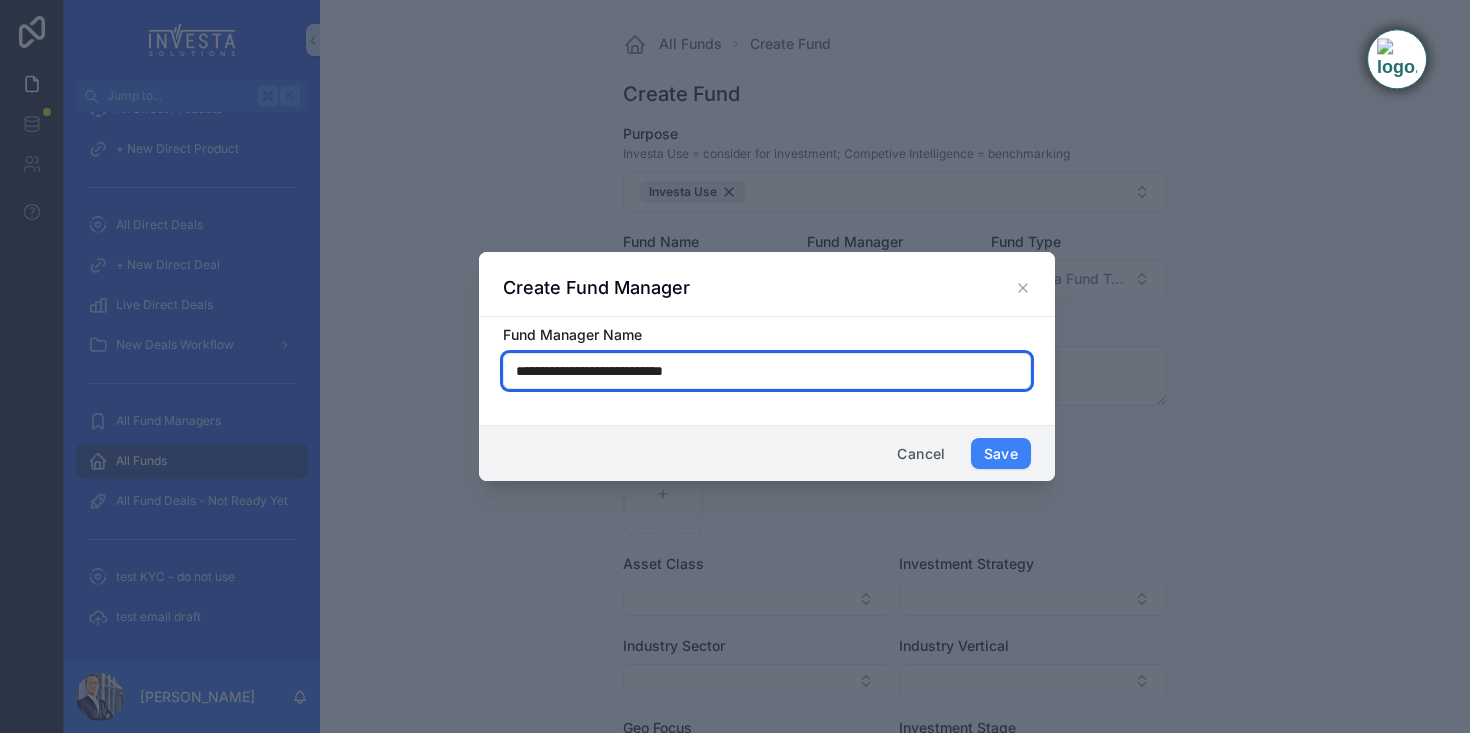 drag, startPoint x: 760, startPoint y: 380, endPoint x: 503, endPoint y: 385, distance: 257.04865 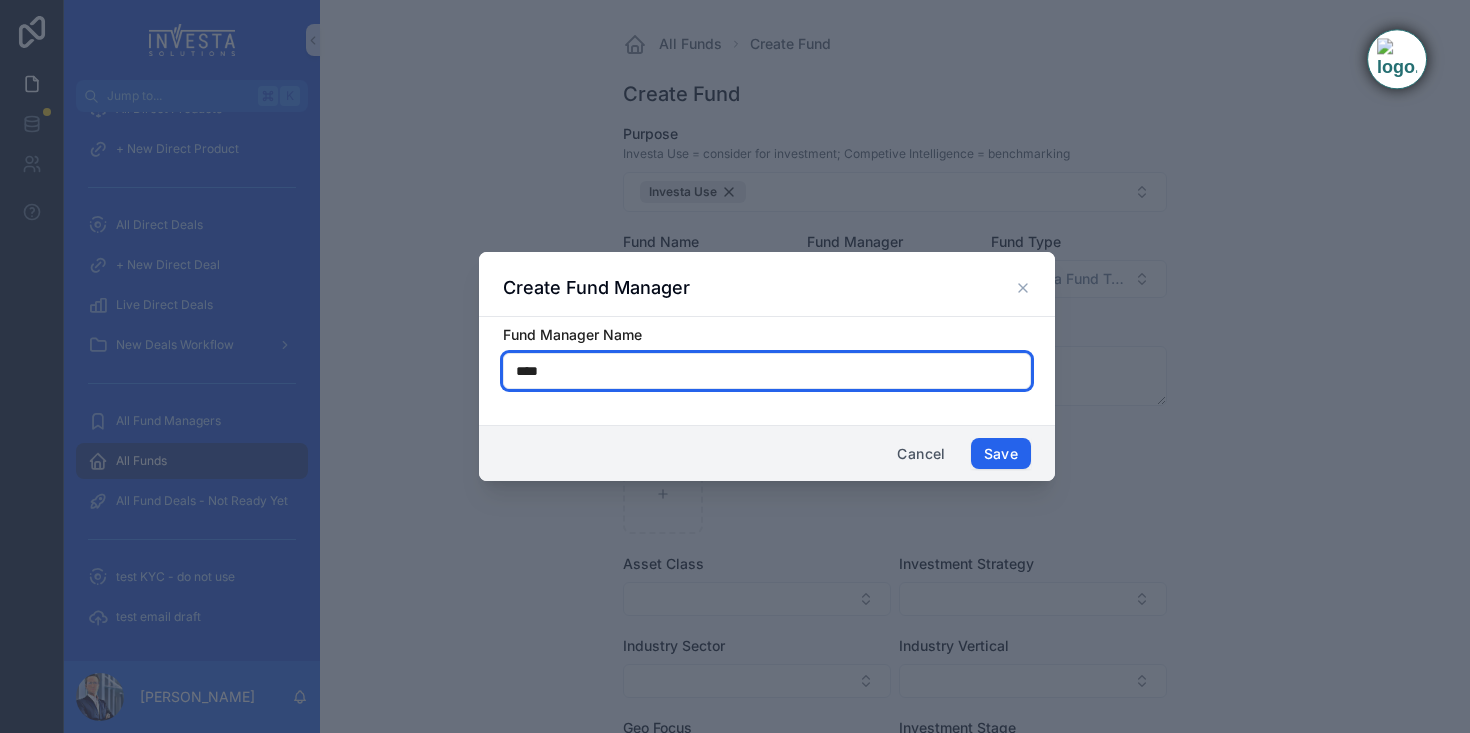 type on "****" 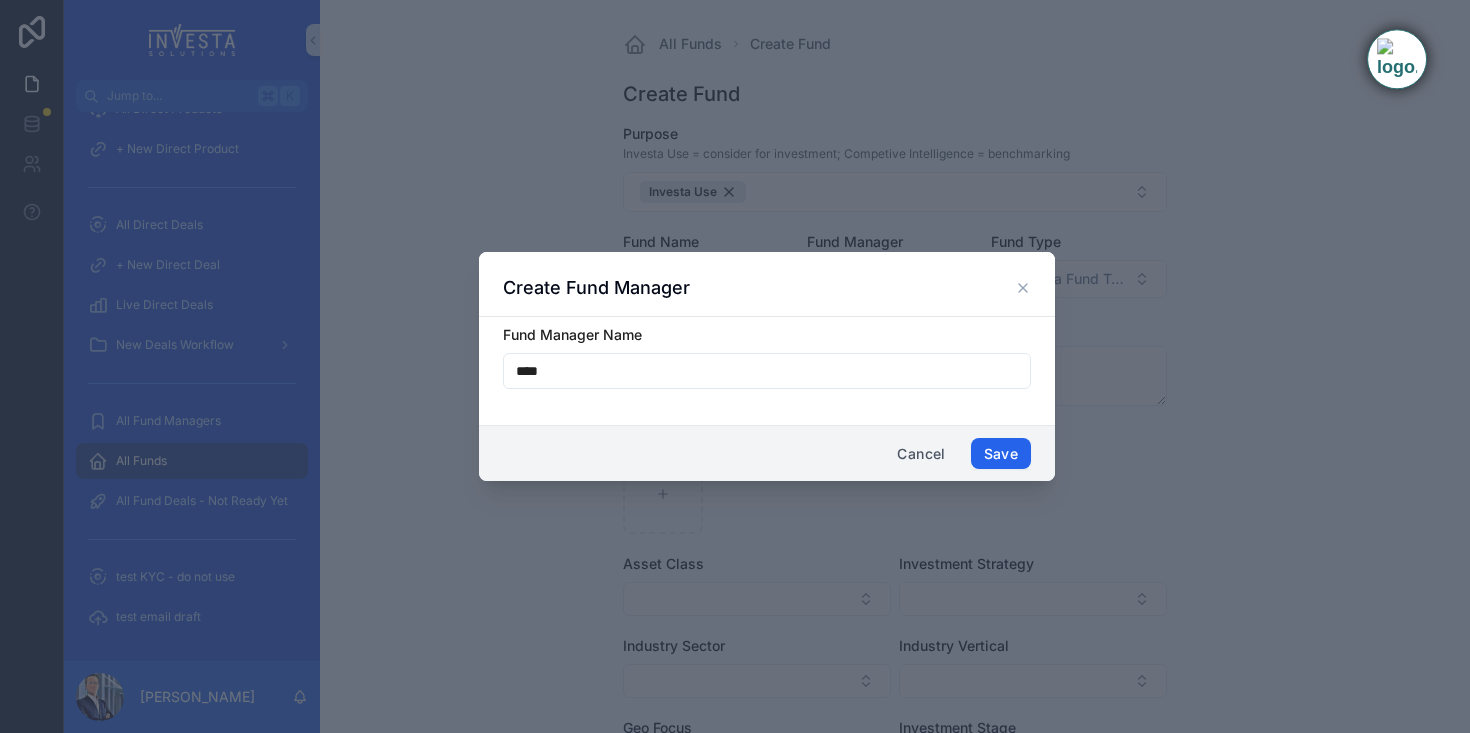 click on "Save" at bounding box center [1001, 454] 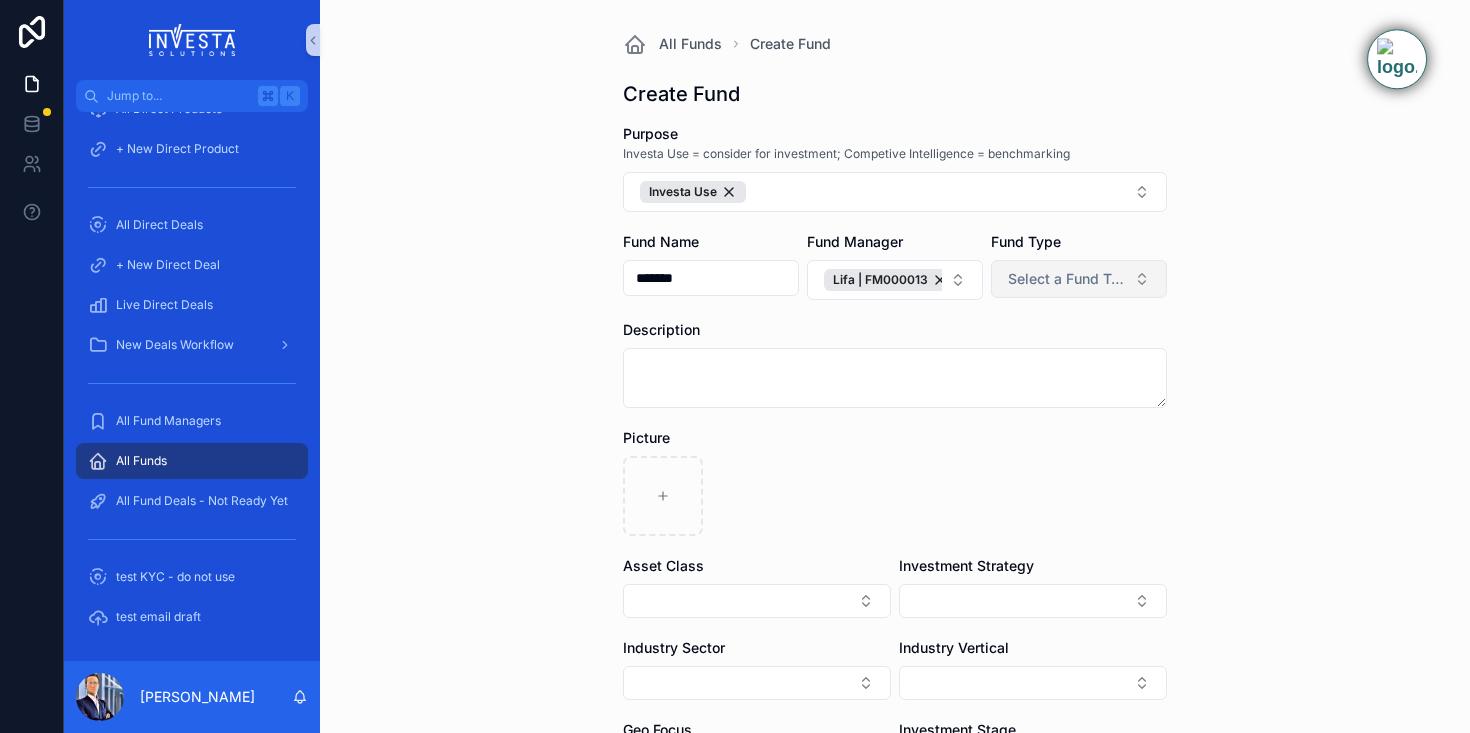 click on "Select a Fund Type" at bounding box center (1067, 279) 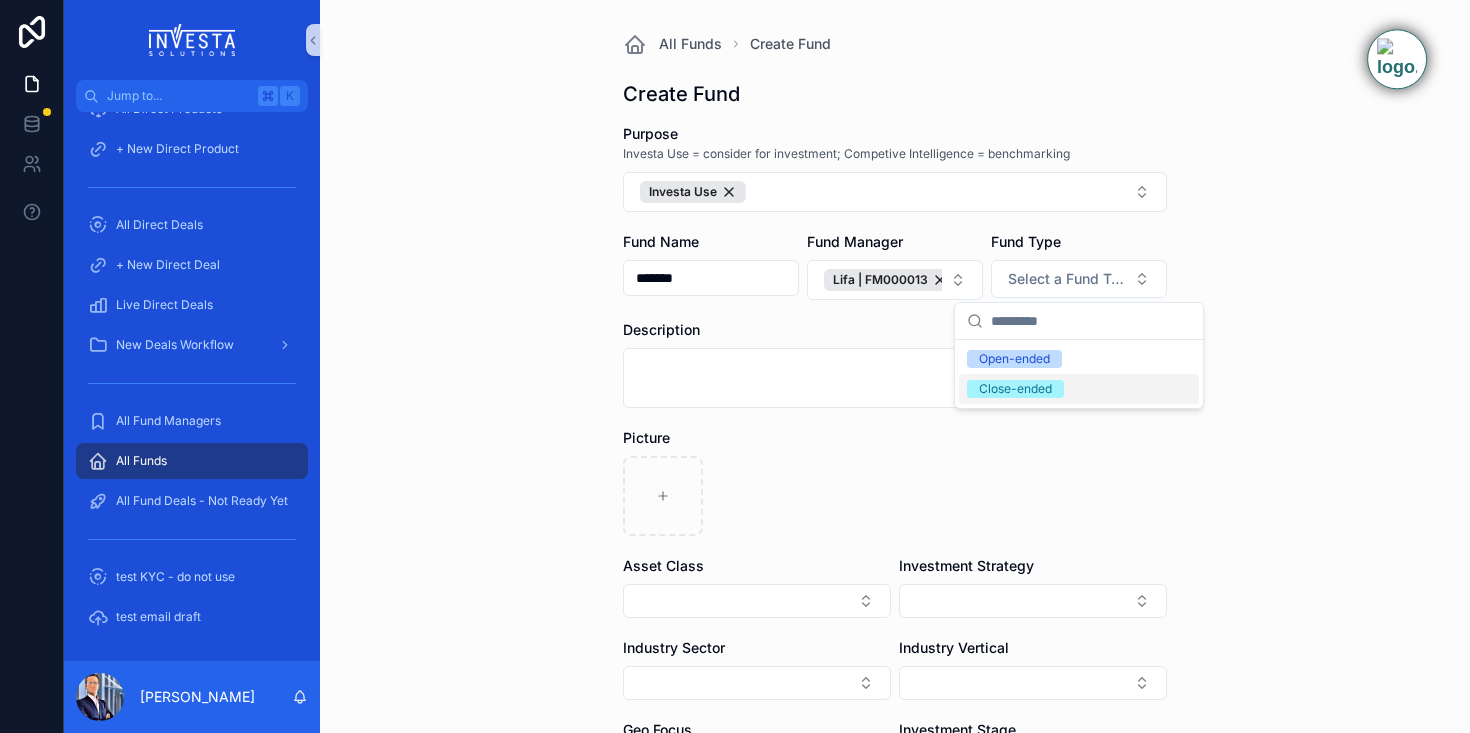 click on "Close-ended" at bounding box center (1015, 389) 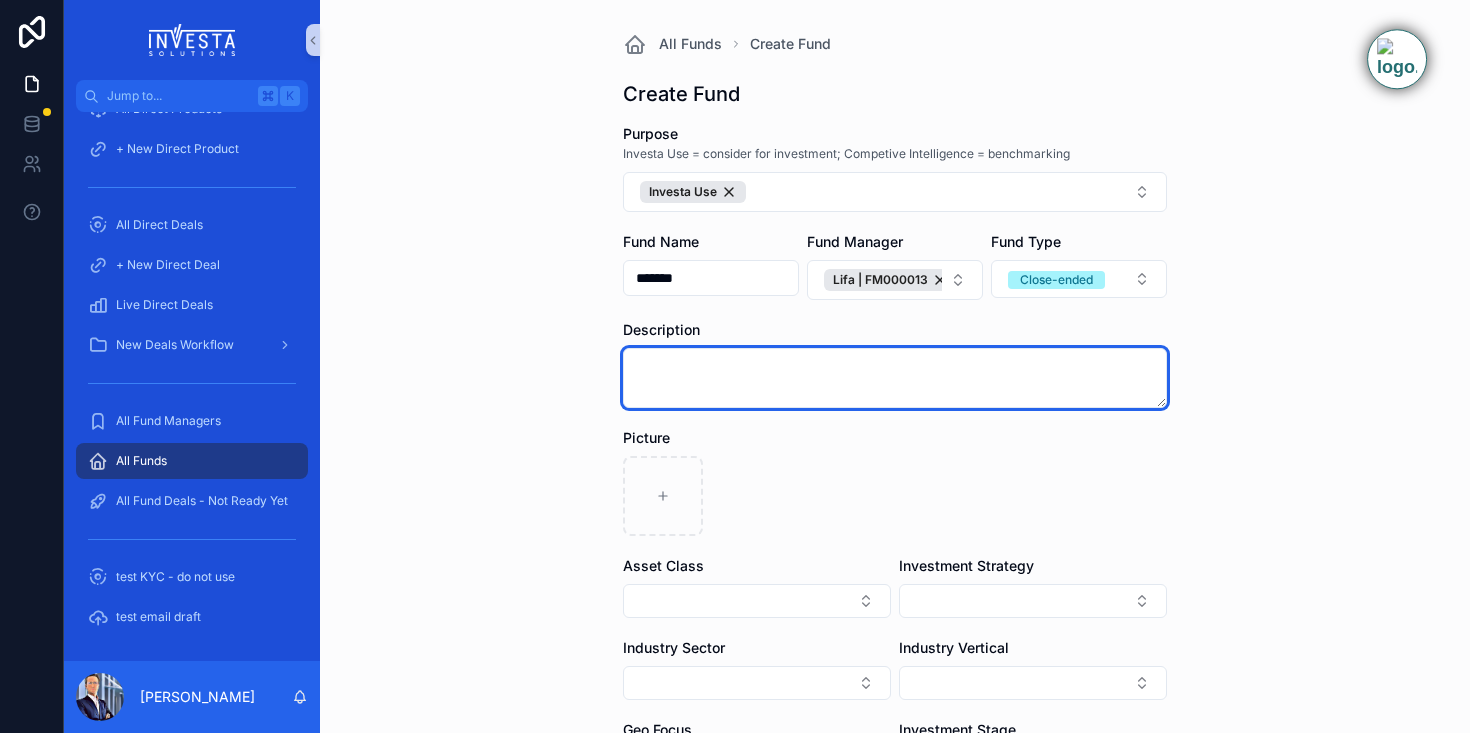 click at bounding box center [895, 378] 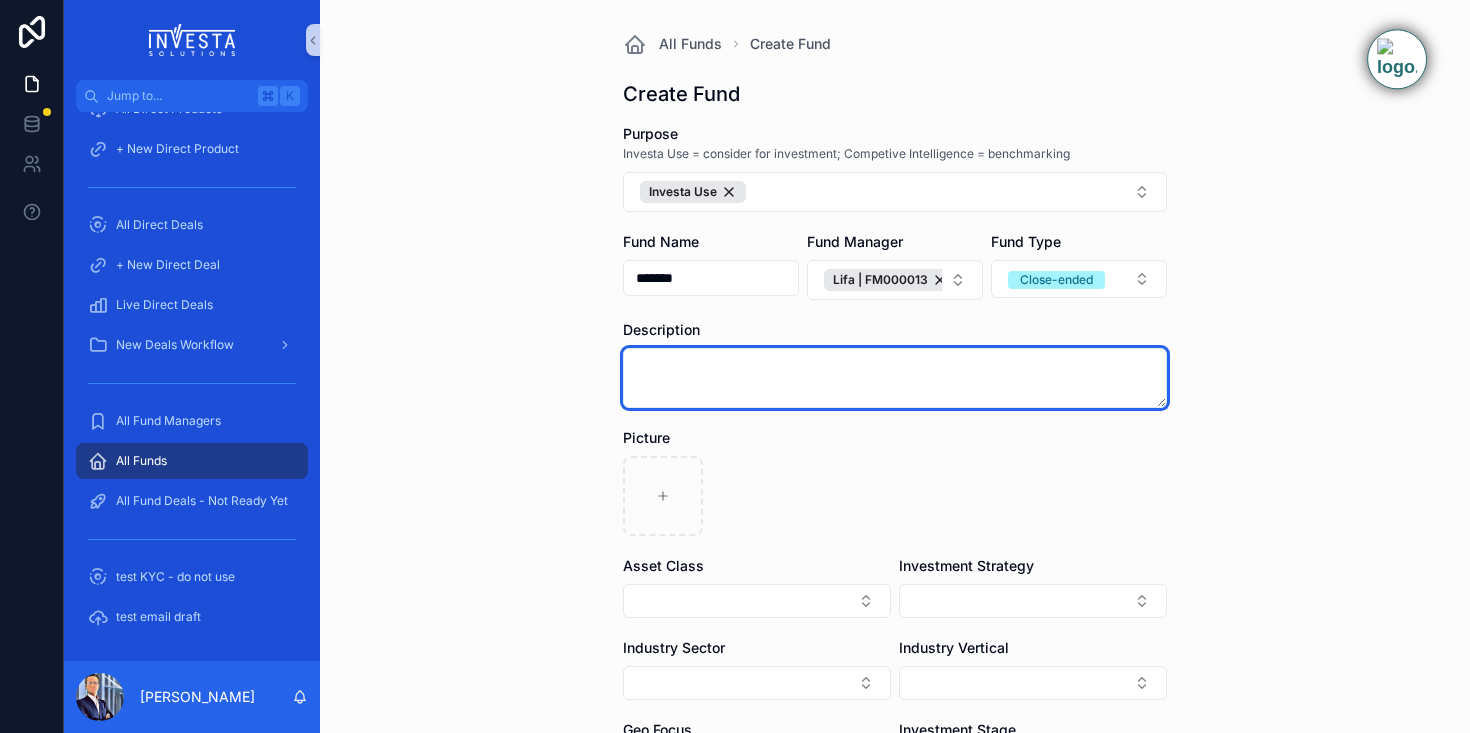 paste on "**********" 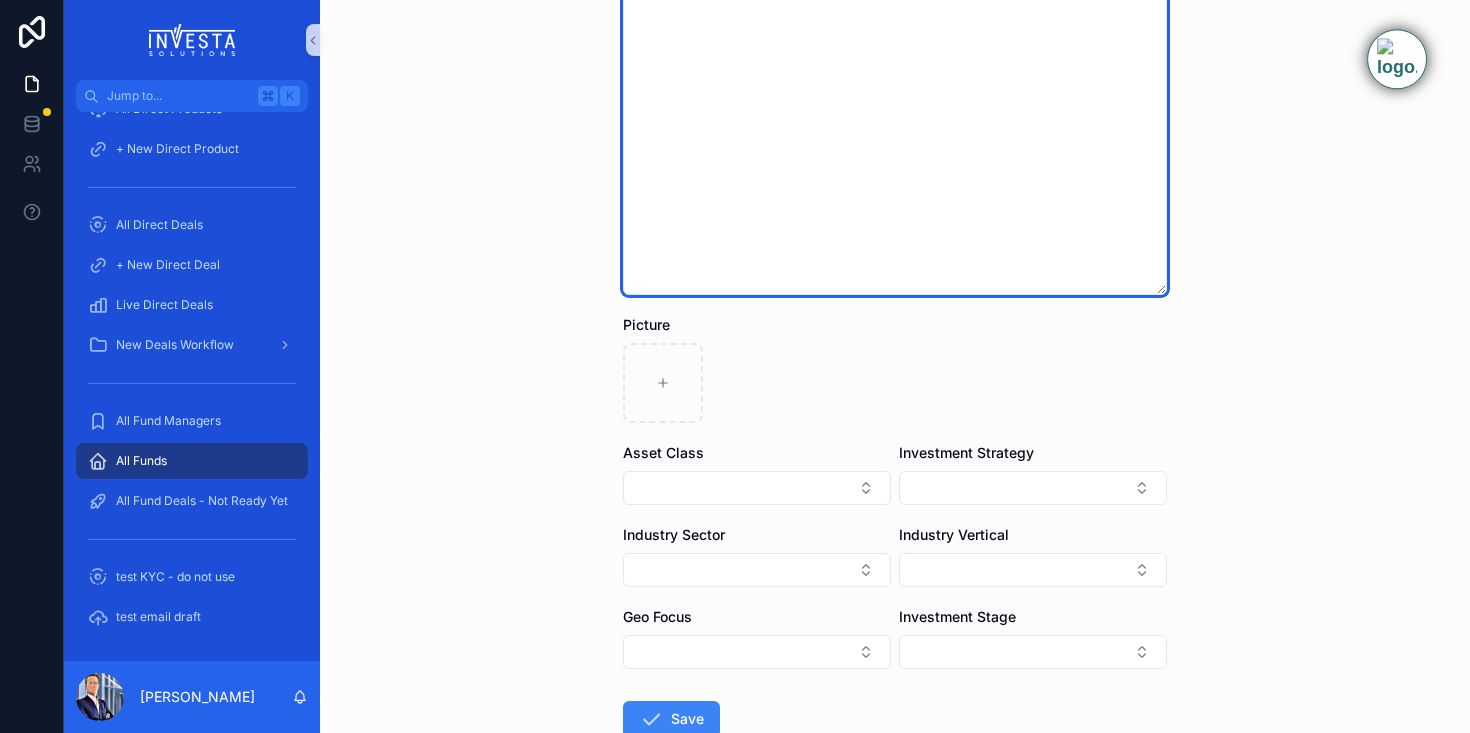 scroll, scrollTop: 803, scrollLeft: 0, axis: vertical 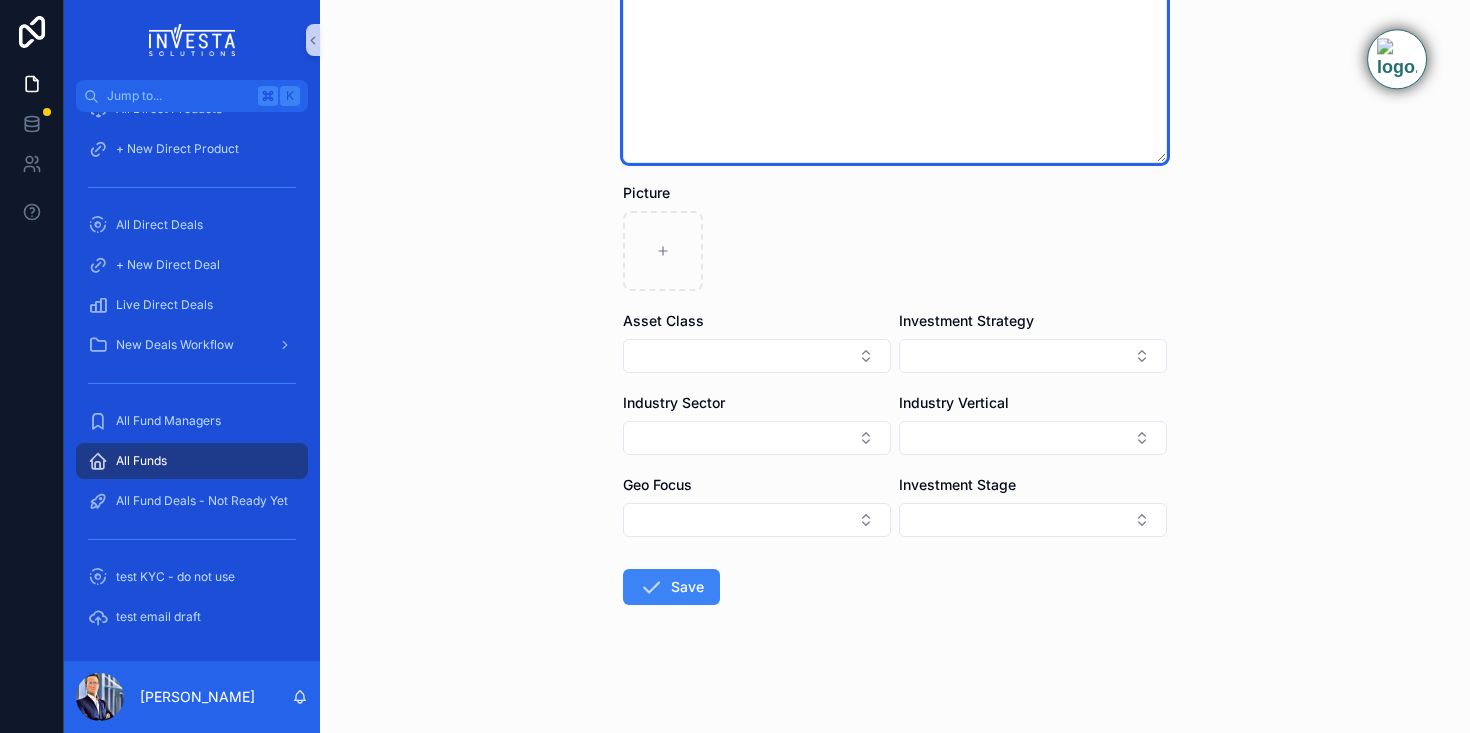 type on "**********" 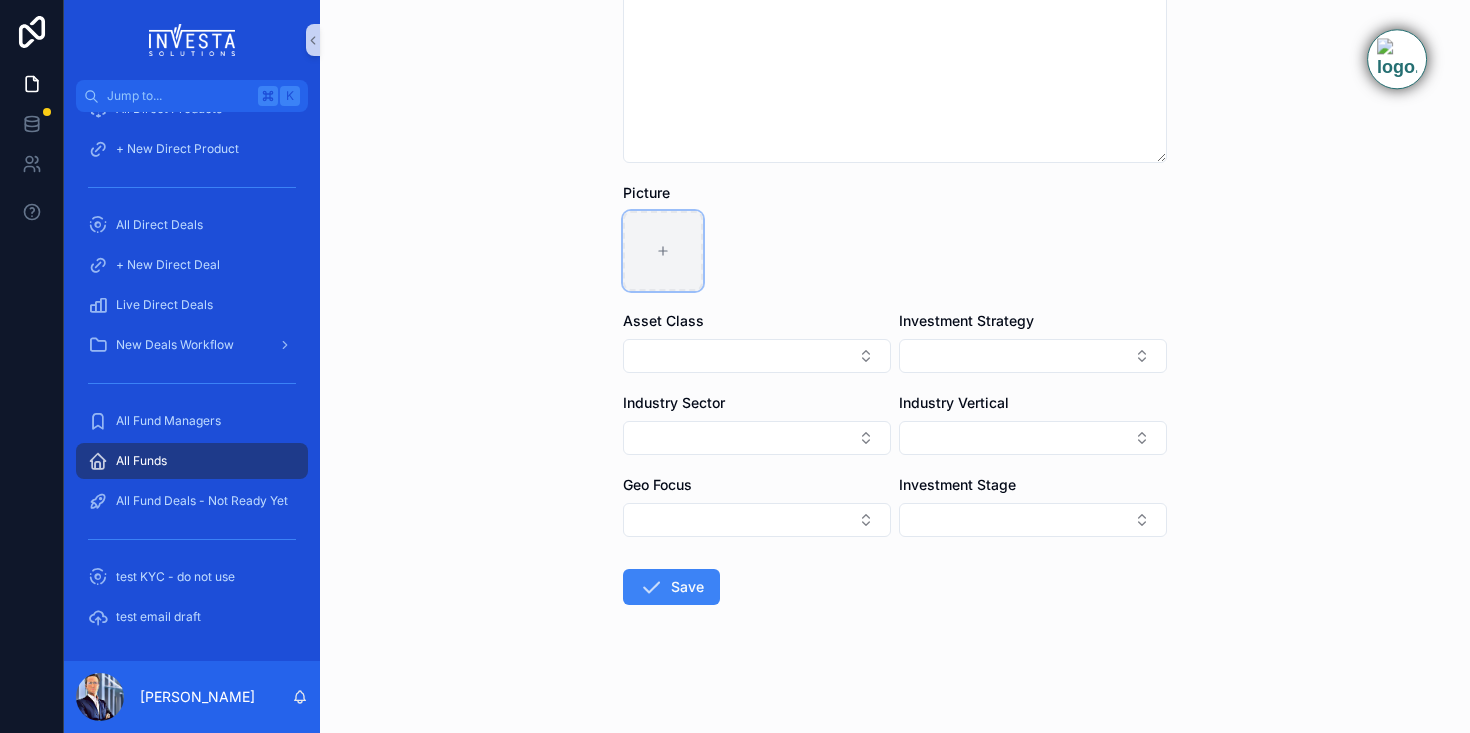 click at bounding box center [663, 251] 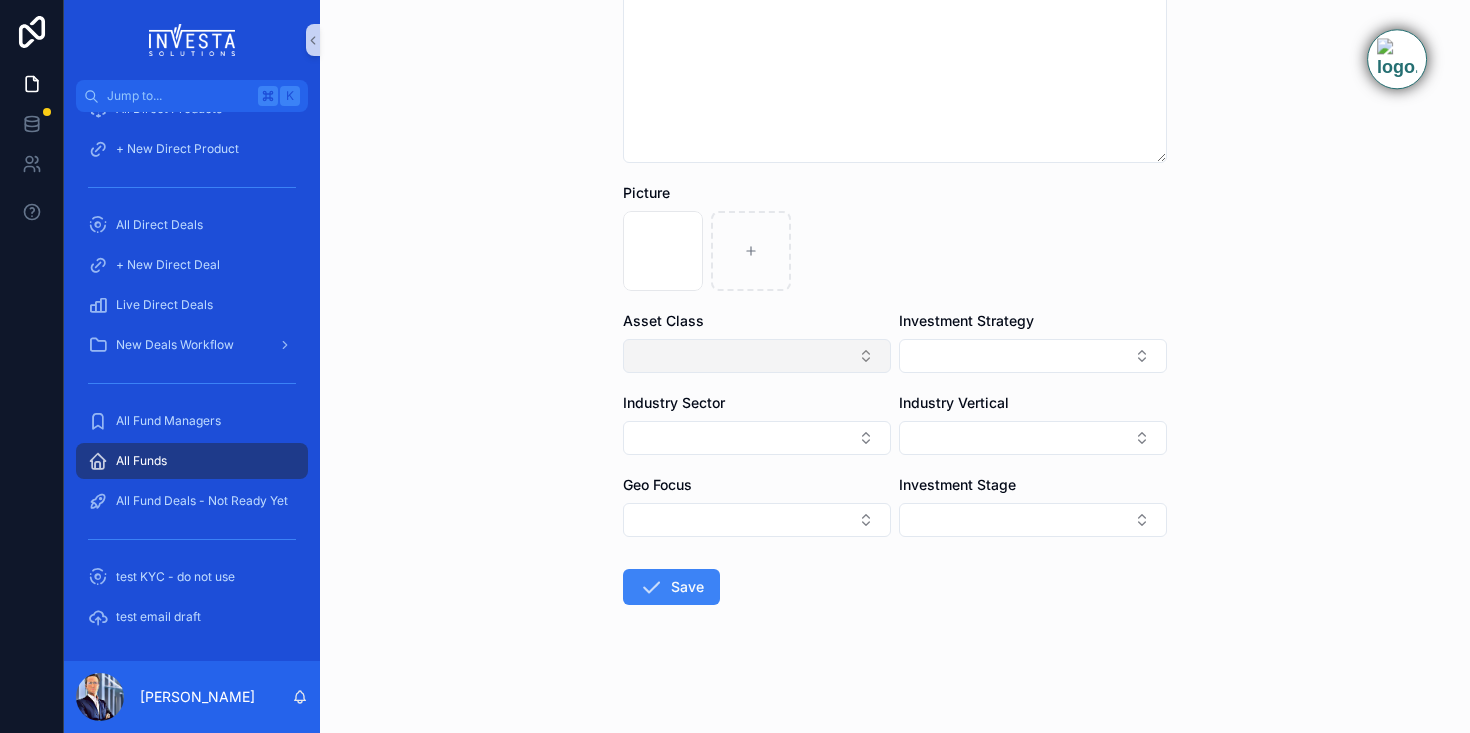click at bounding box center (757, 356) 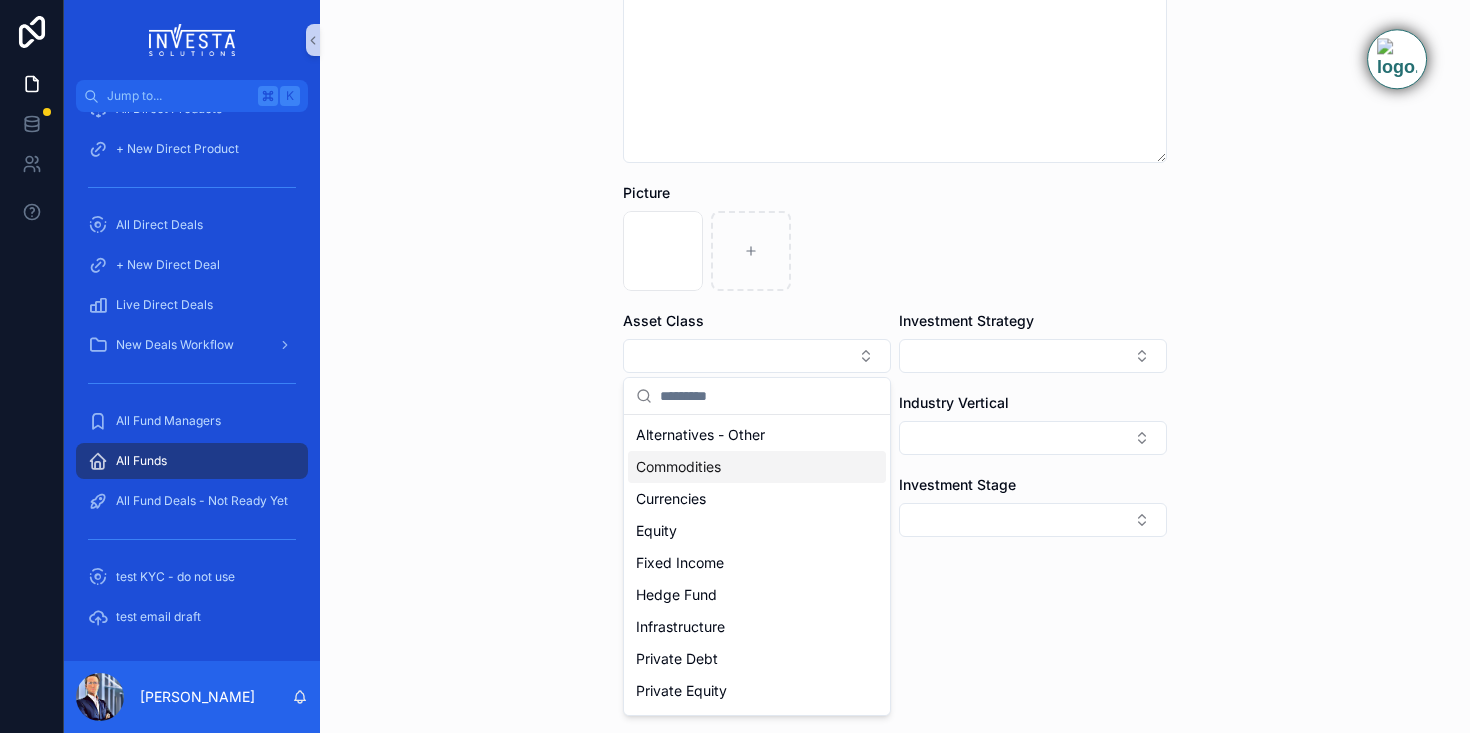 drag, startPoint x: 683, startPoint y: 528, endPoint x: 666, endPoint y: 431, distance: 98.478424 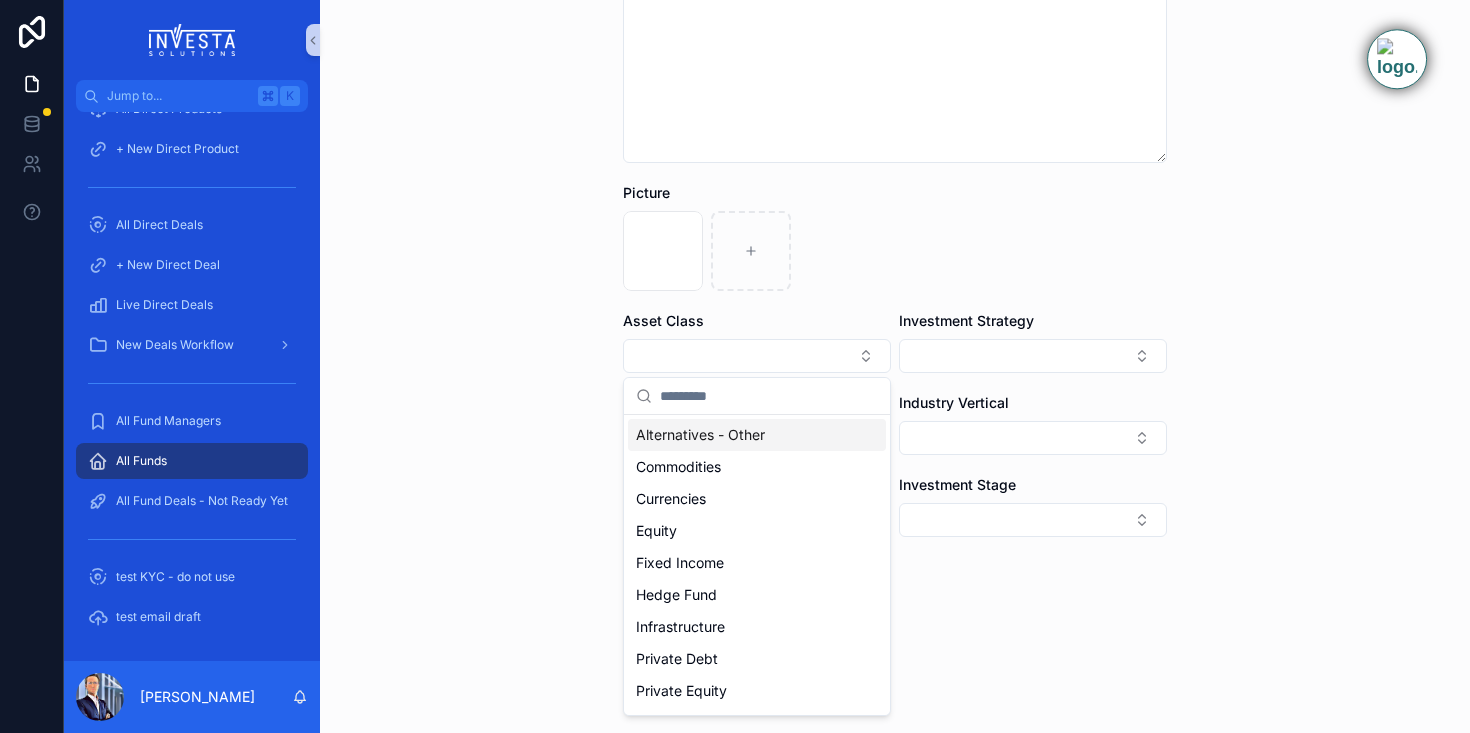 scroll, scrollTop: 60, scrollLeft: 0, axis: vertical 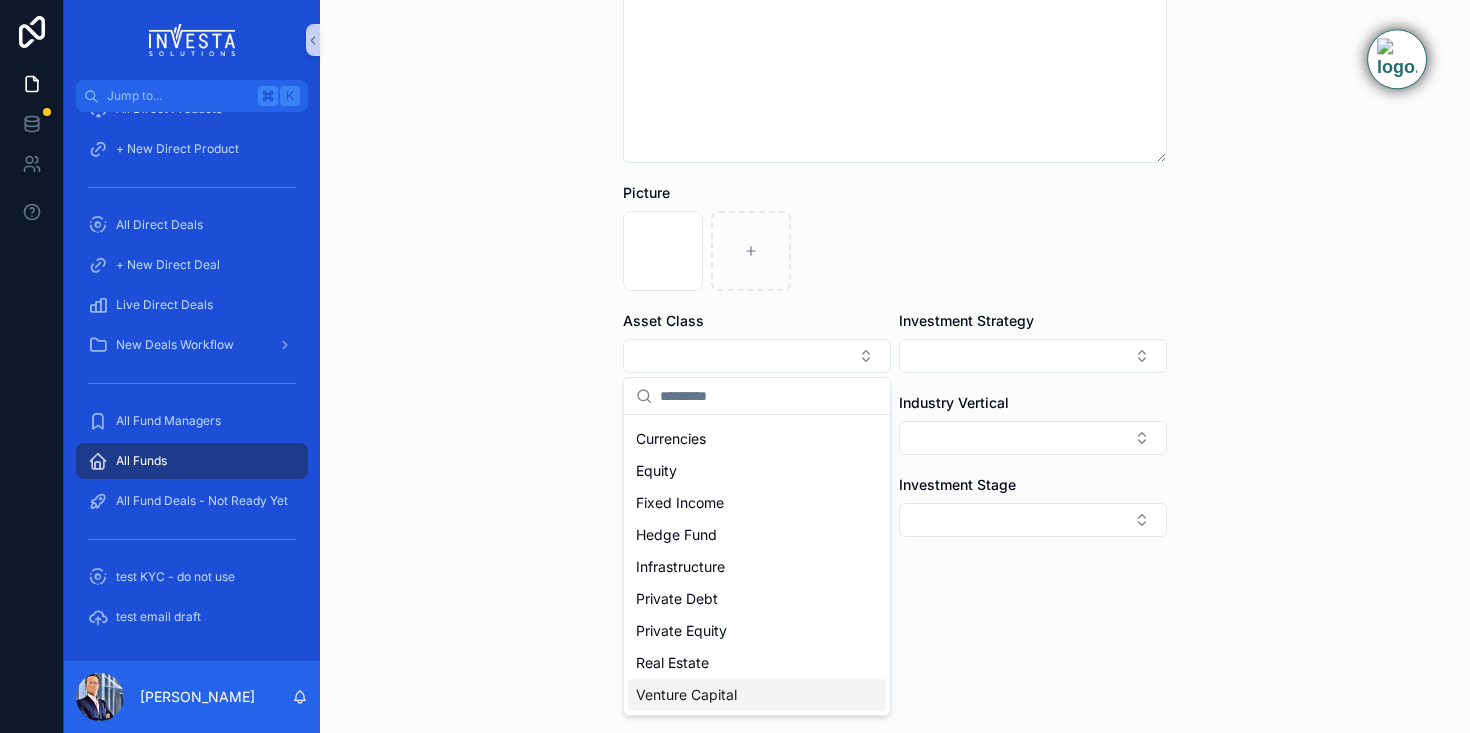 click on "Venture Capital" at bounding box center (686, 695) 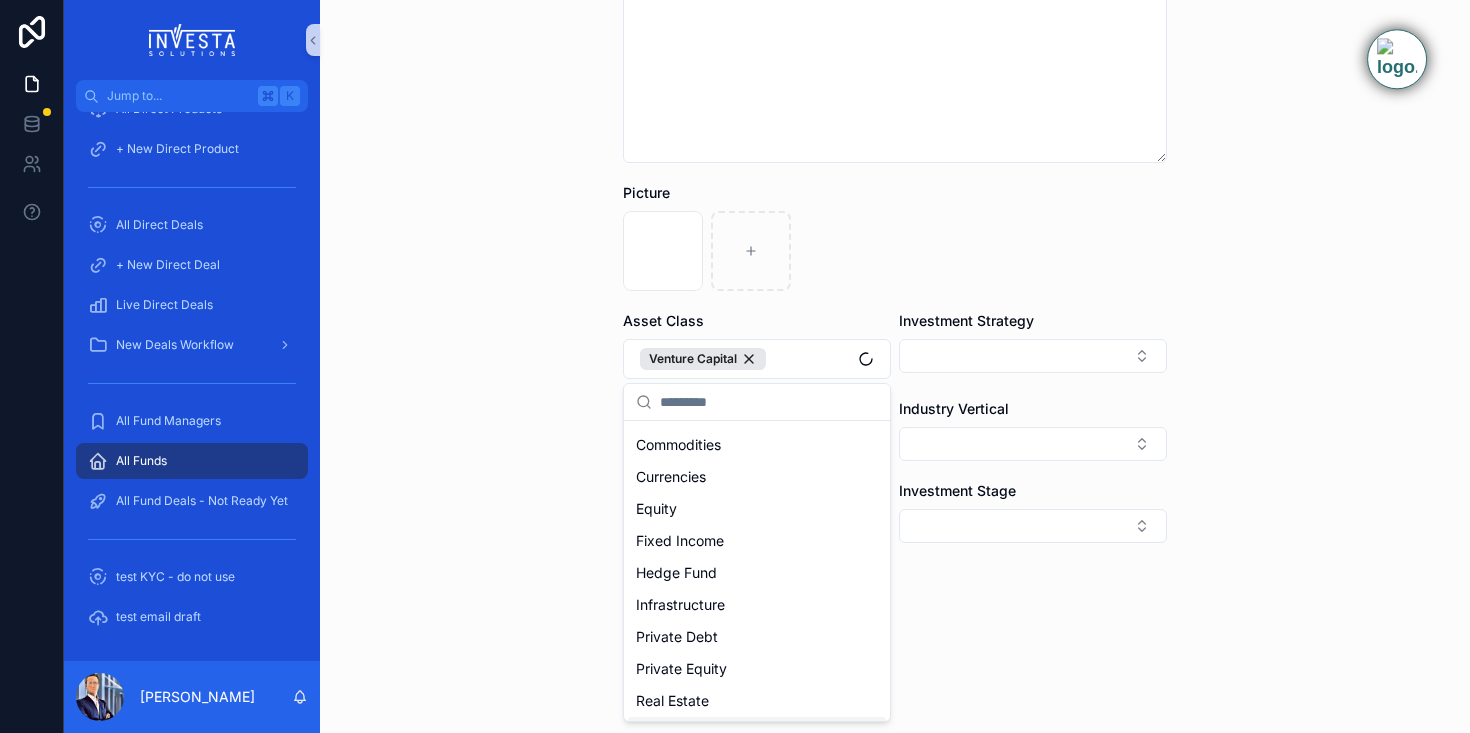 scroll, scrollTop: 92, scrollLeft: 0, axis: vertical 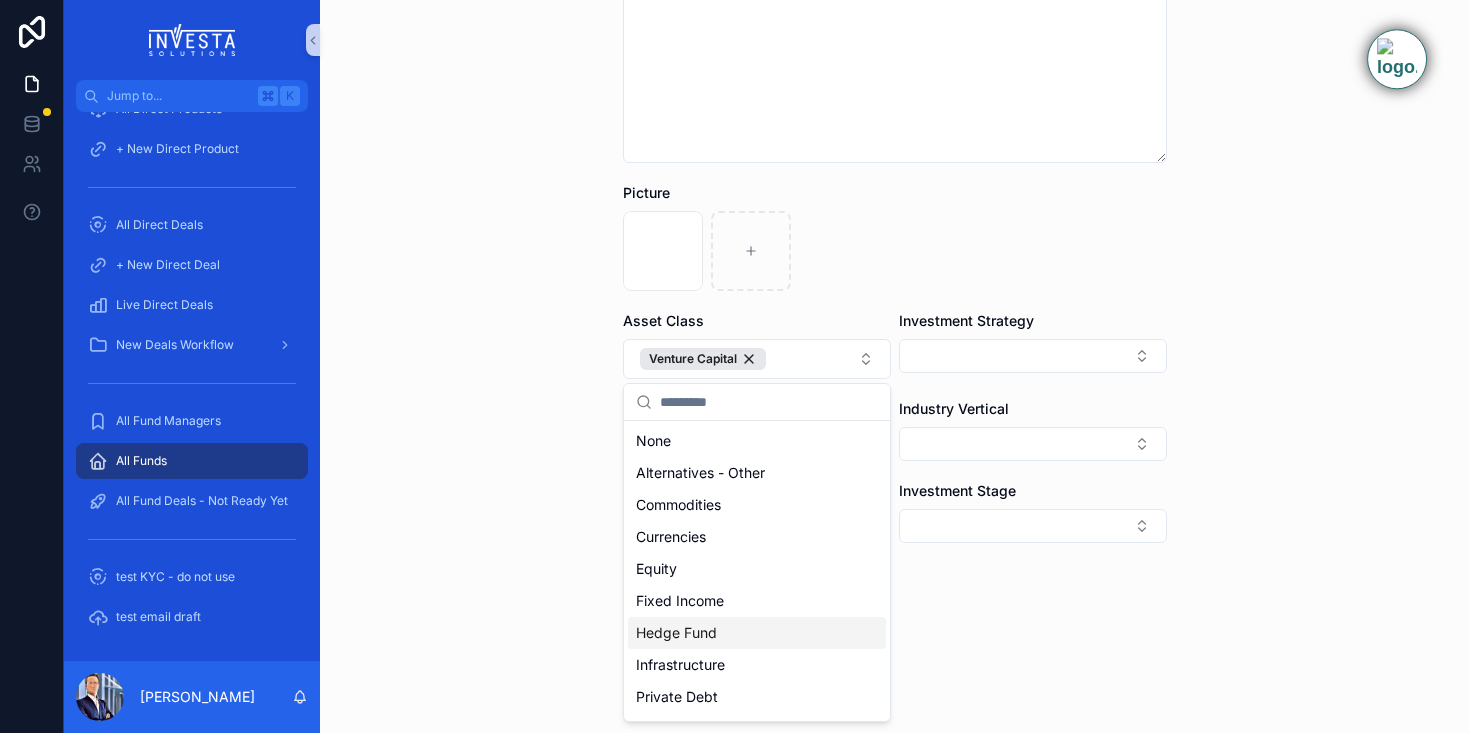 click on "Investment Strategy" at bounding box center (1033, 345) 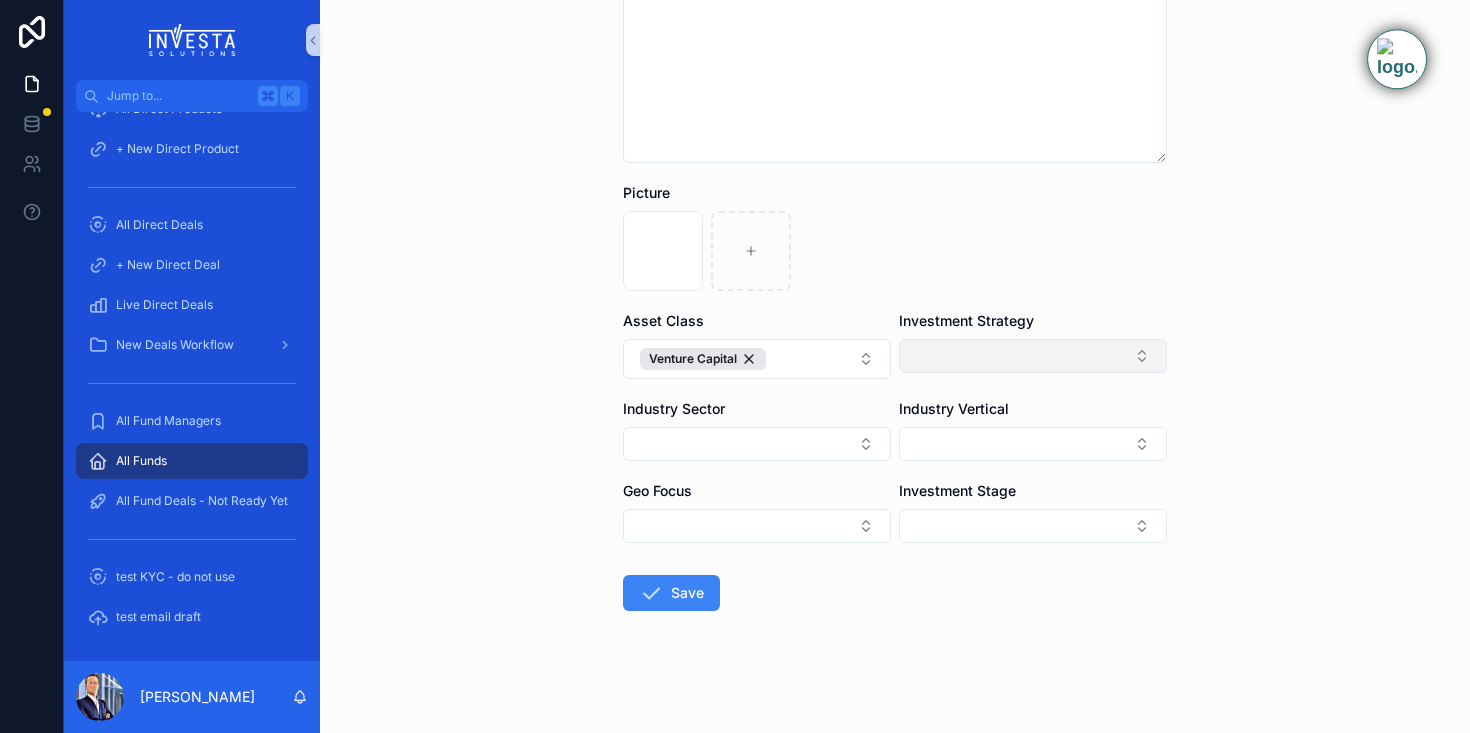 click at bounding box center [1033, 356] 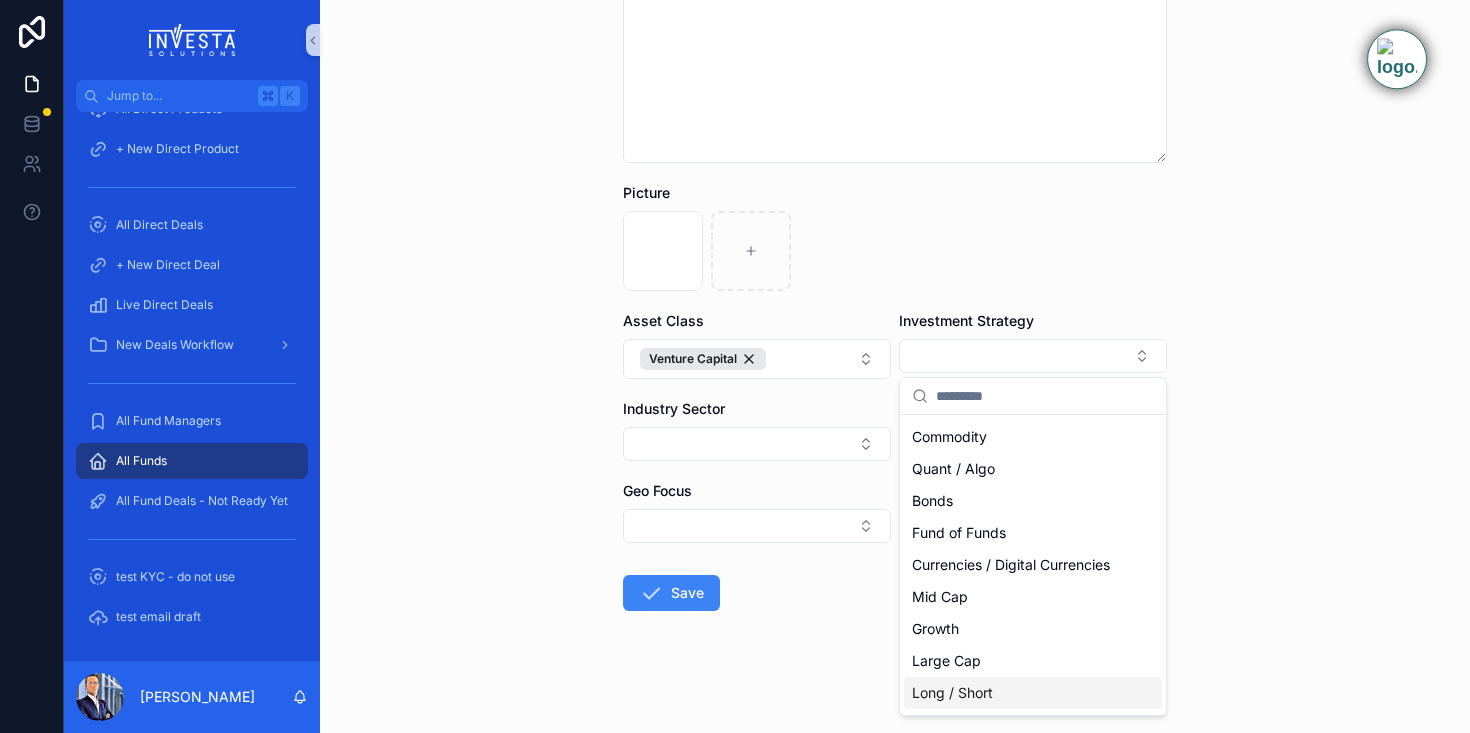 scroll, scrollTop: 0, scrollLeft: 0, axis: both 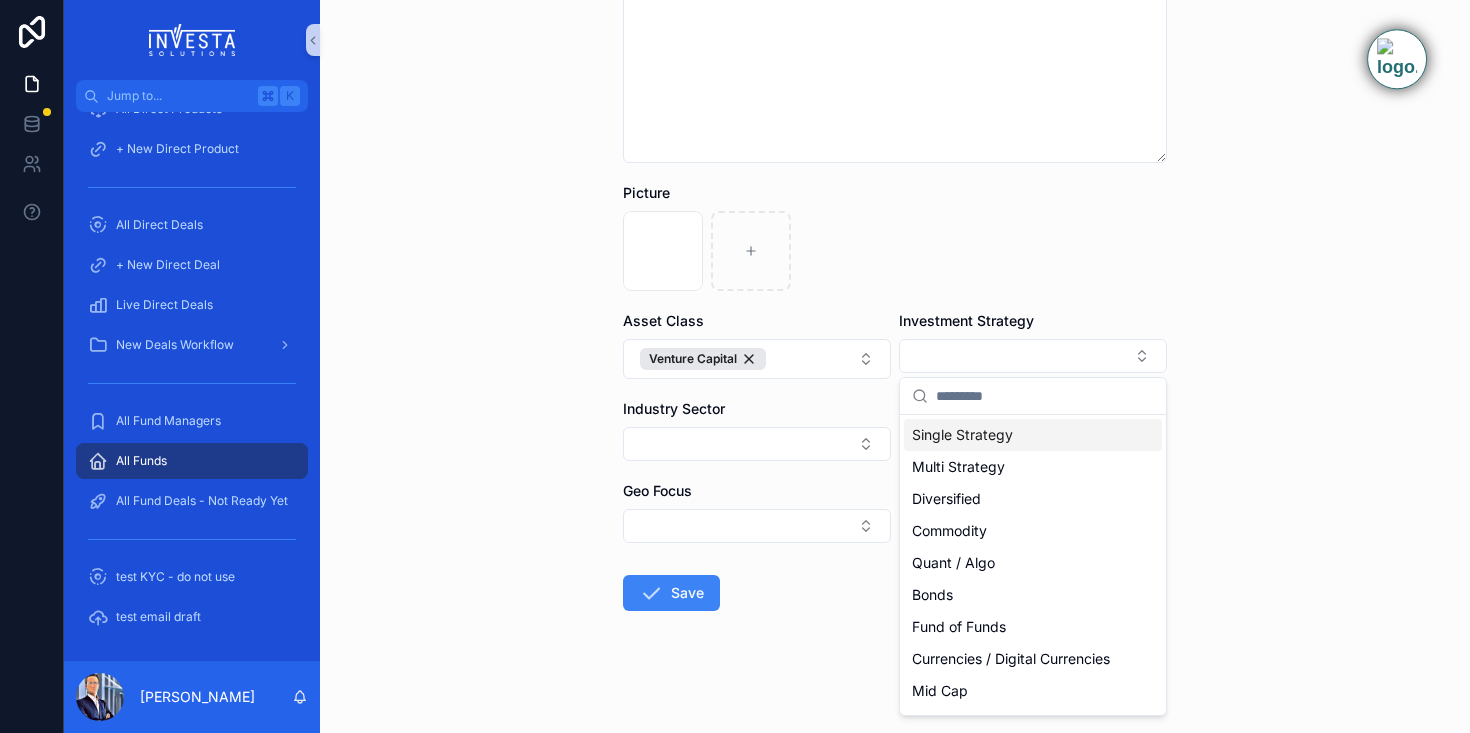 click on "All Funds Create Fund Create Fund Purpose Investa Use = consider for investment; Competive Intelligence = benchmarking Investa Use Fund Name ******* Fund Manager Lifa | FM000013 Fund Type Close-ended Description Picture 674f270896c7bb50c36224b1_Main-Logo .png Asset Class Venture Capital Investment Strategy Industry Sector Industry Vertical Geo Focus Investment Stage Save" at bounding box center [895, 366] 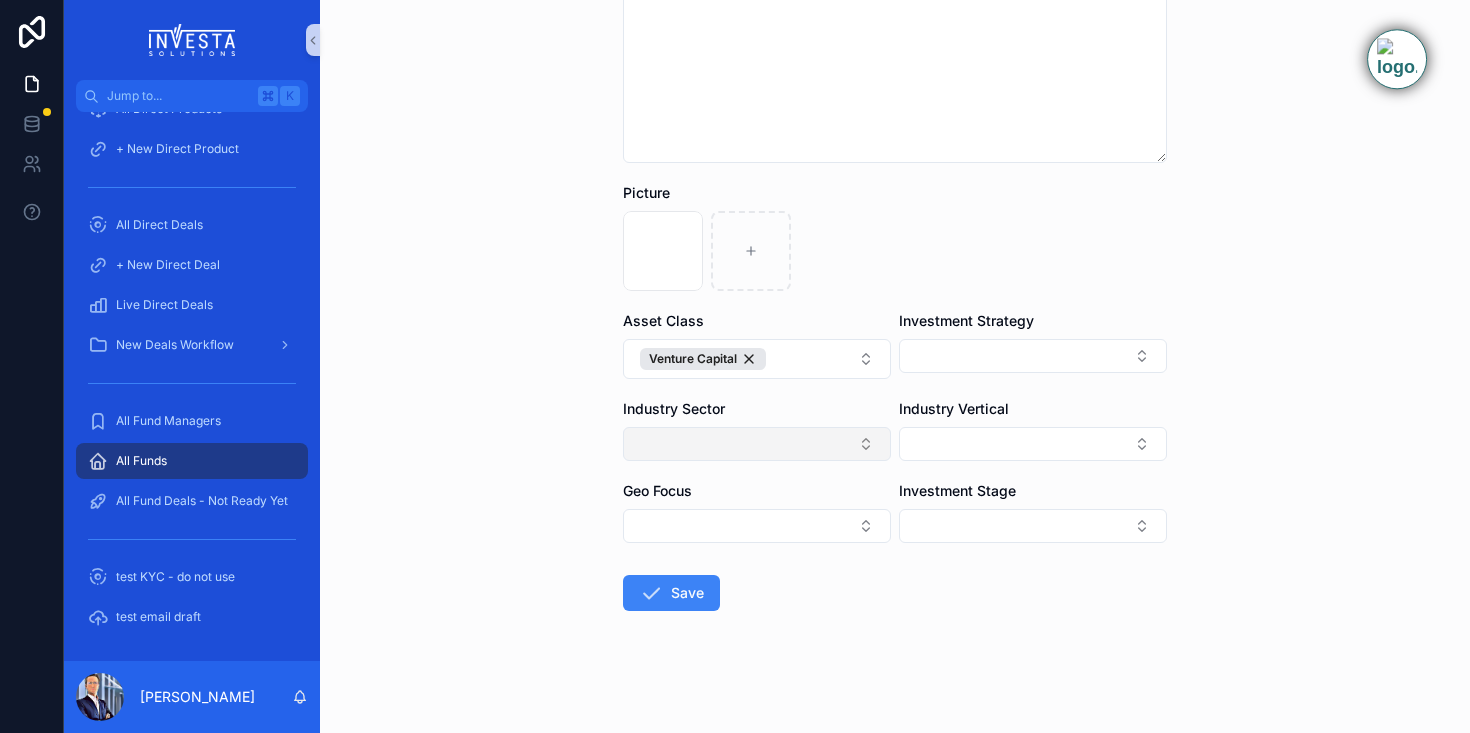 click at bounding box center [757, 444] 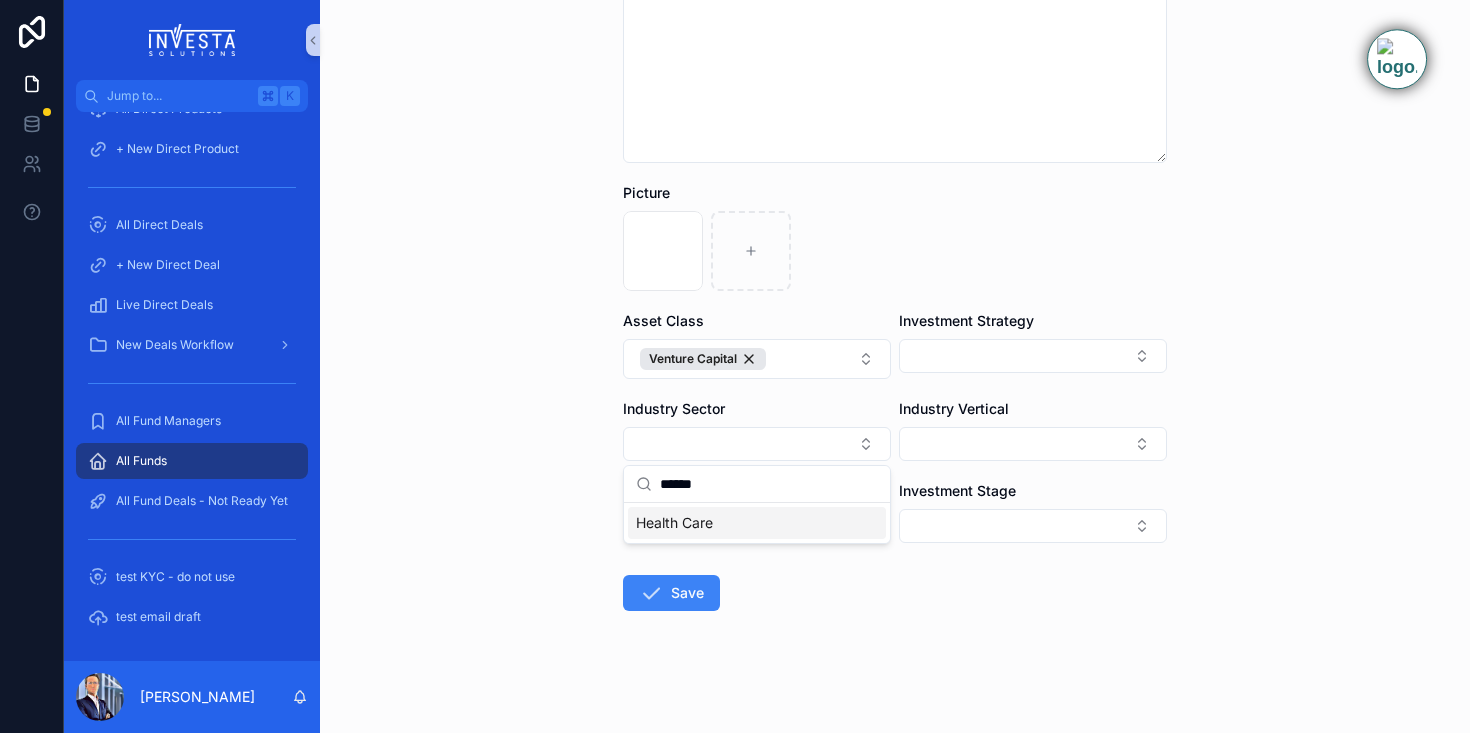 type on "******" 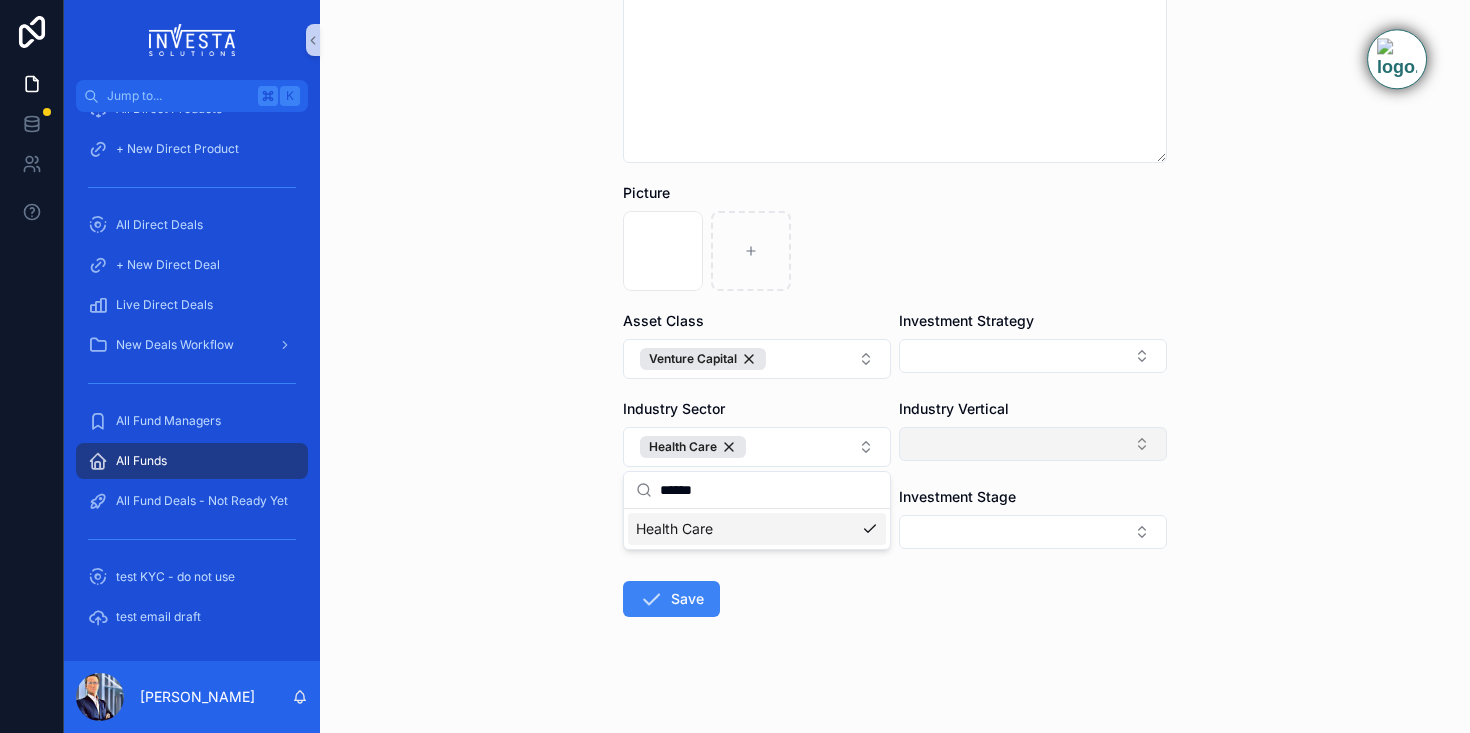 click at bounding box center [1033, 444] 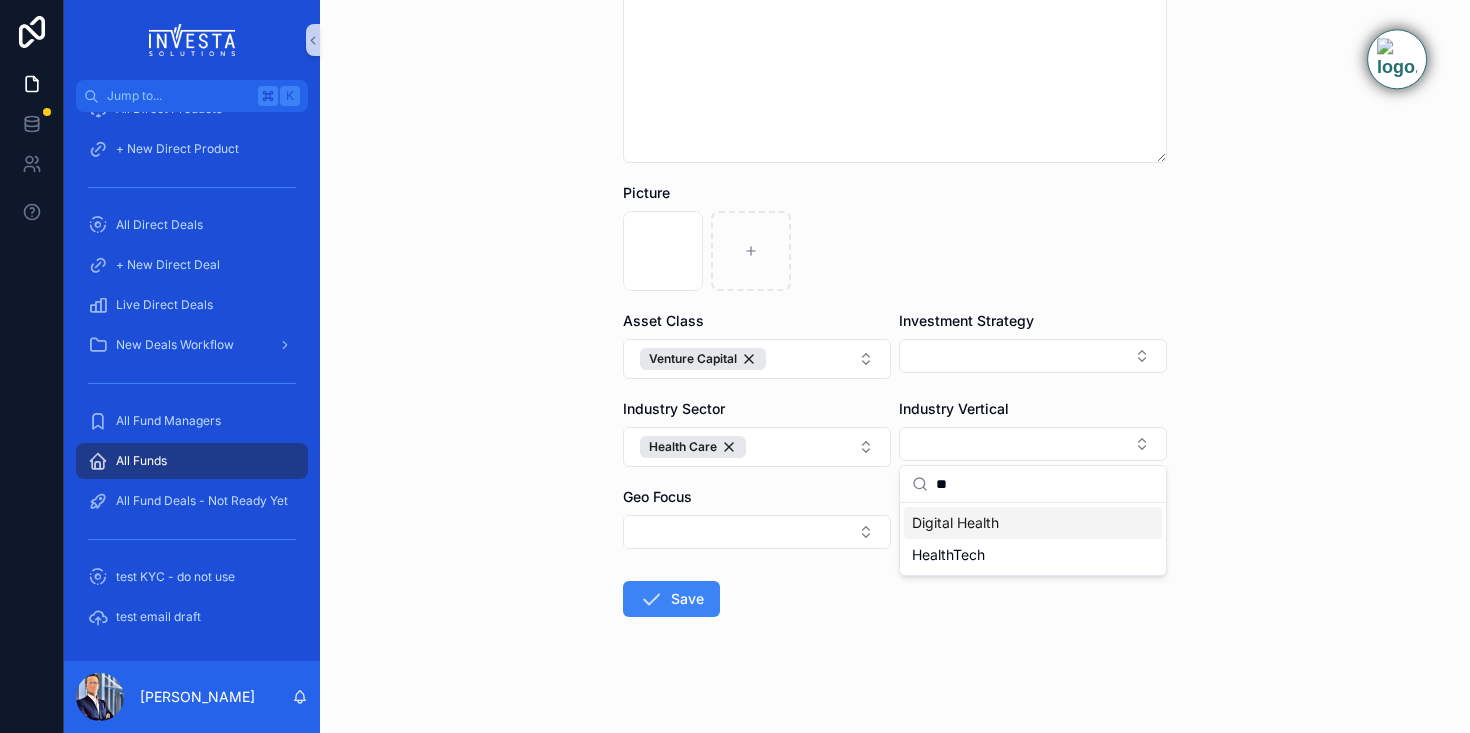type on "*" 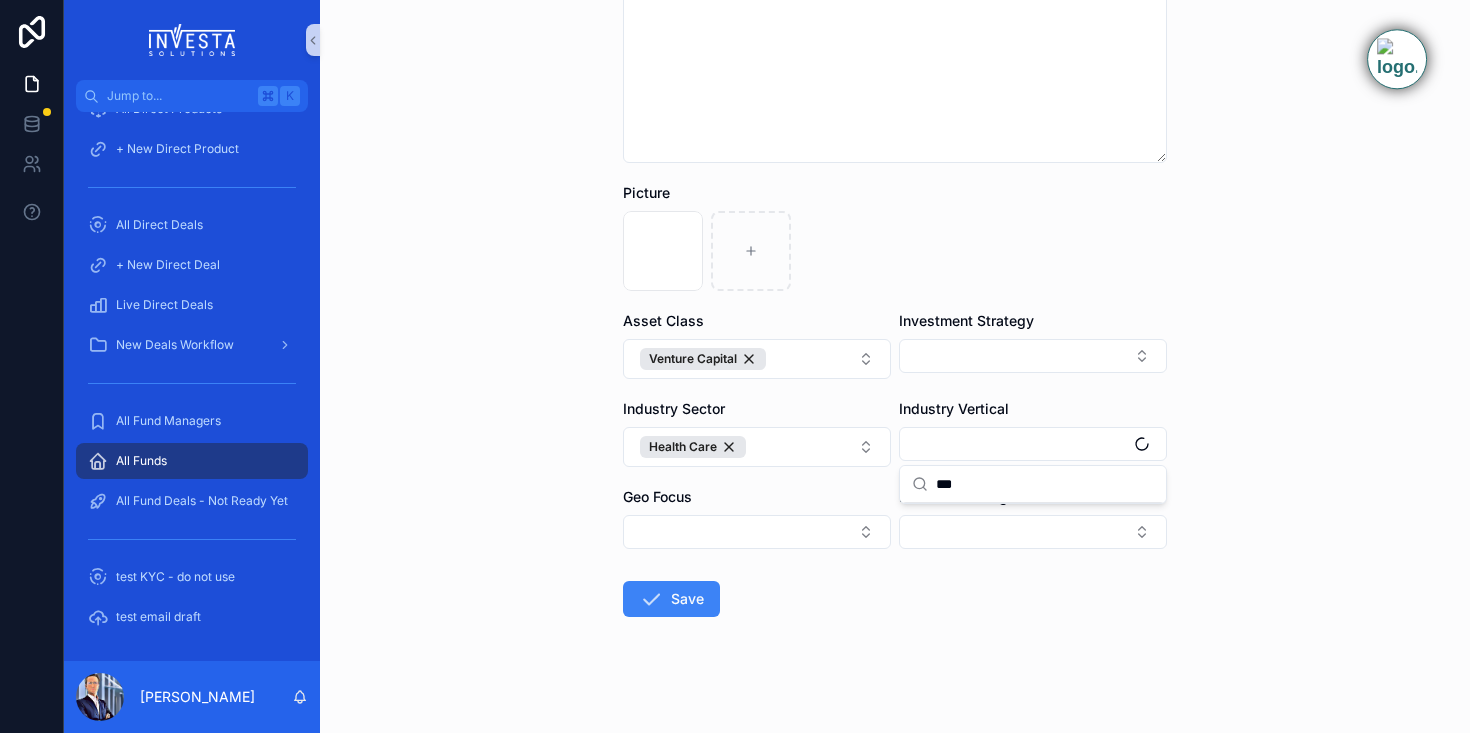 scroll, scrollTop: 0, scrollLeft: 0, axis: both 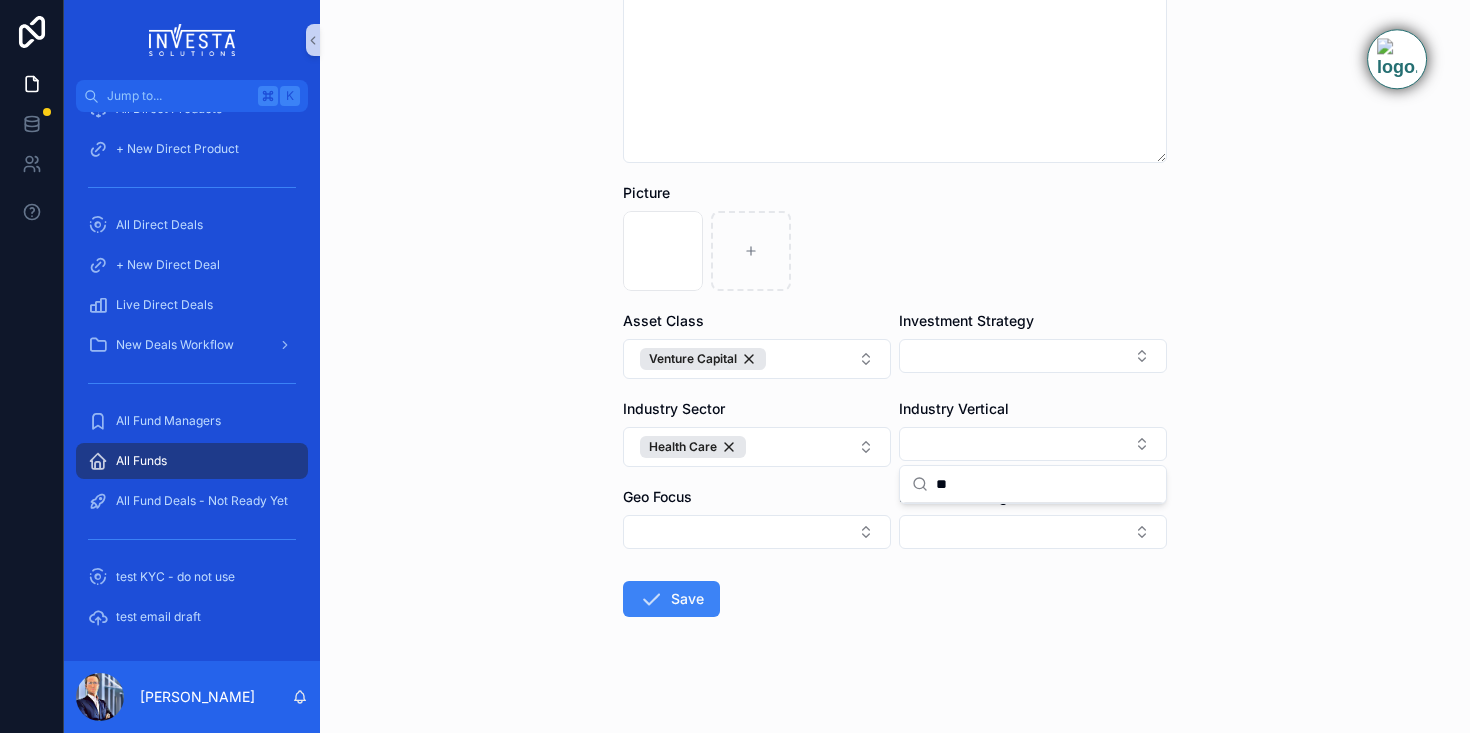 type on "*" 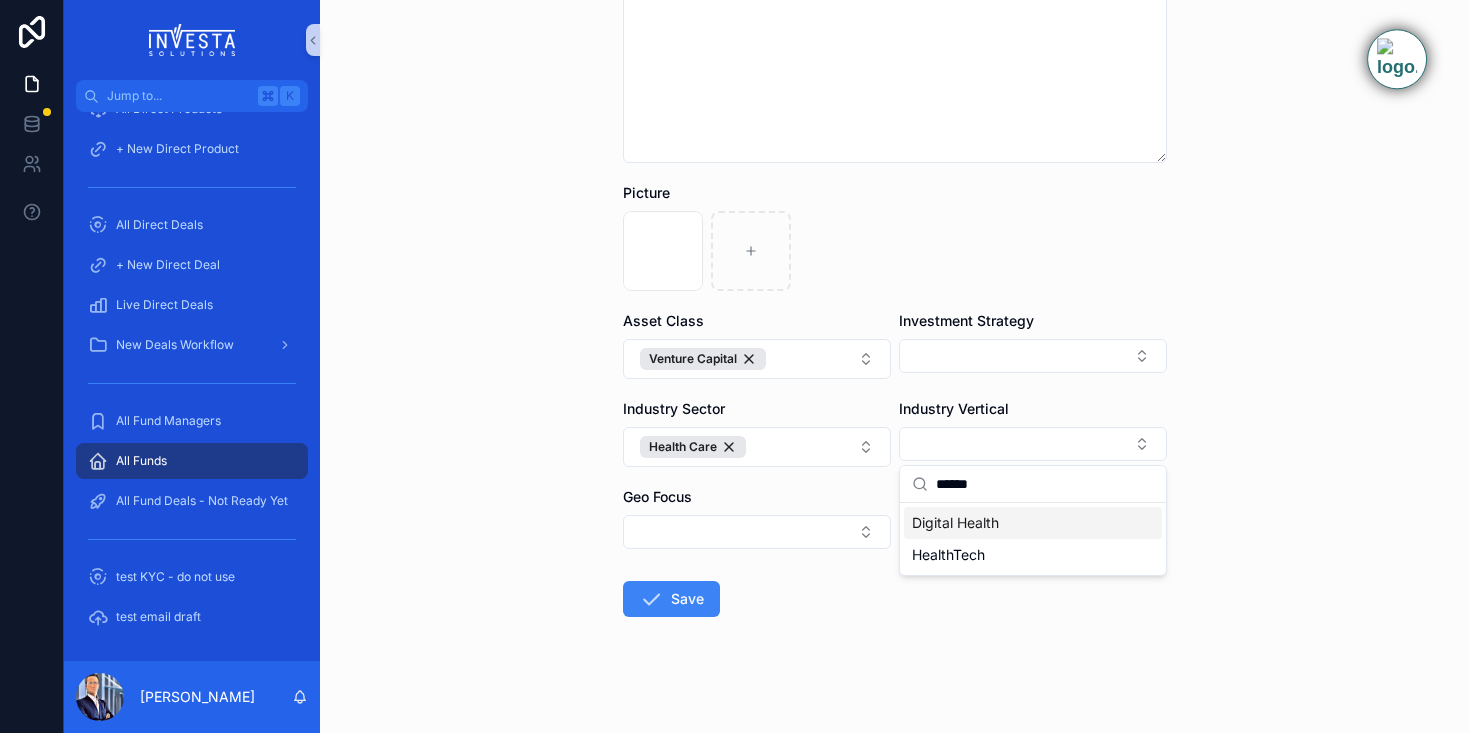 type on "******" 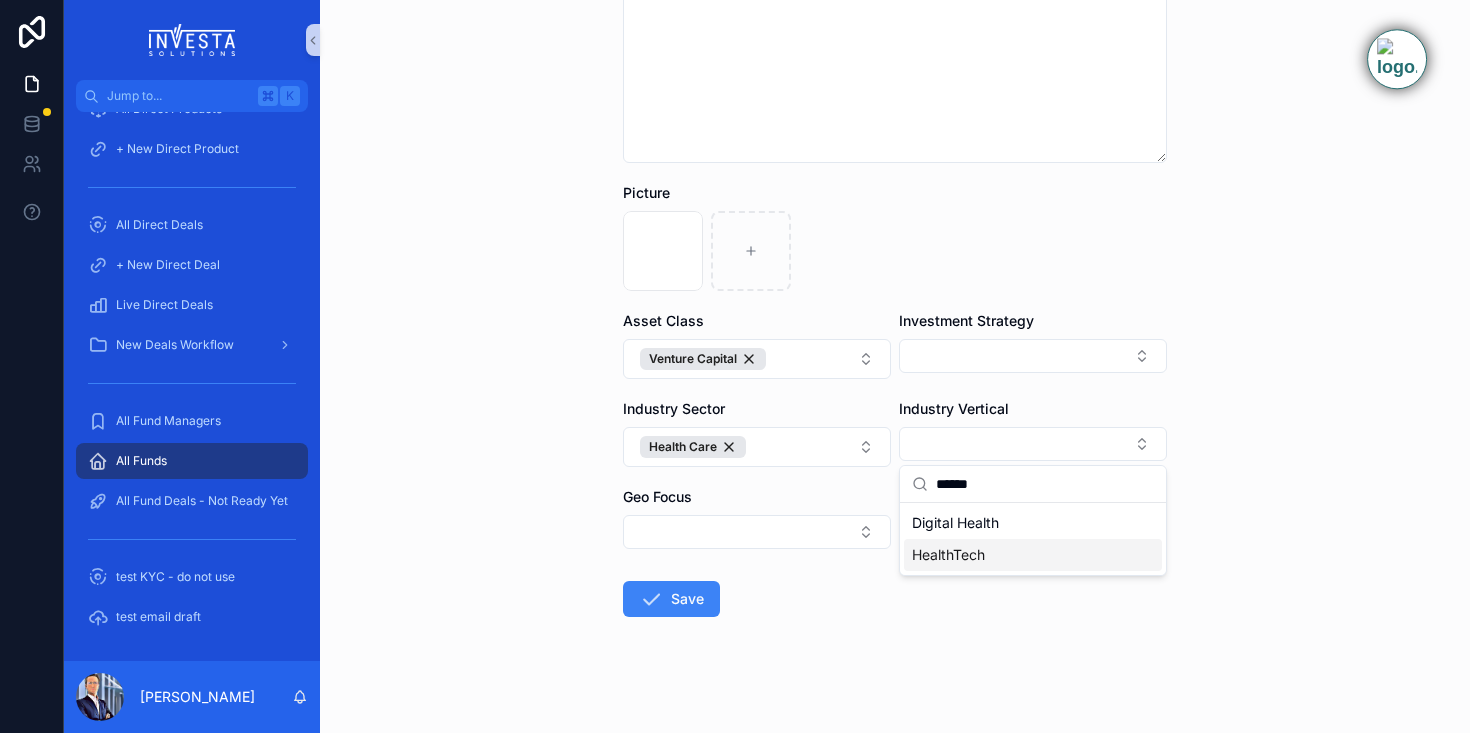 click on "HealthTech" at bounding box center (948, 555) 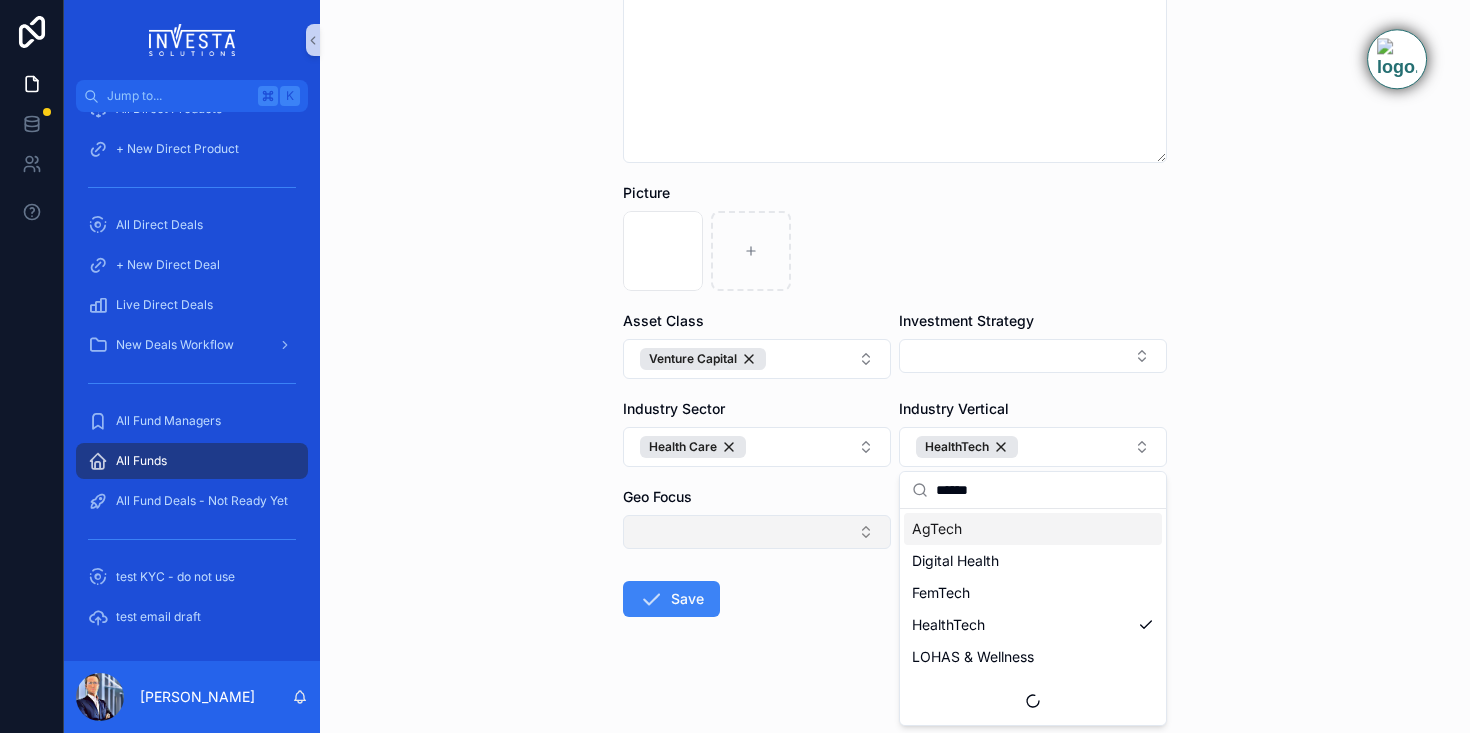 click at bounding box center [757, 532] 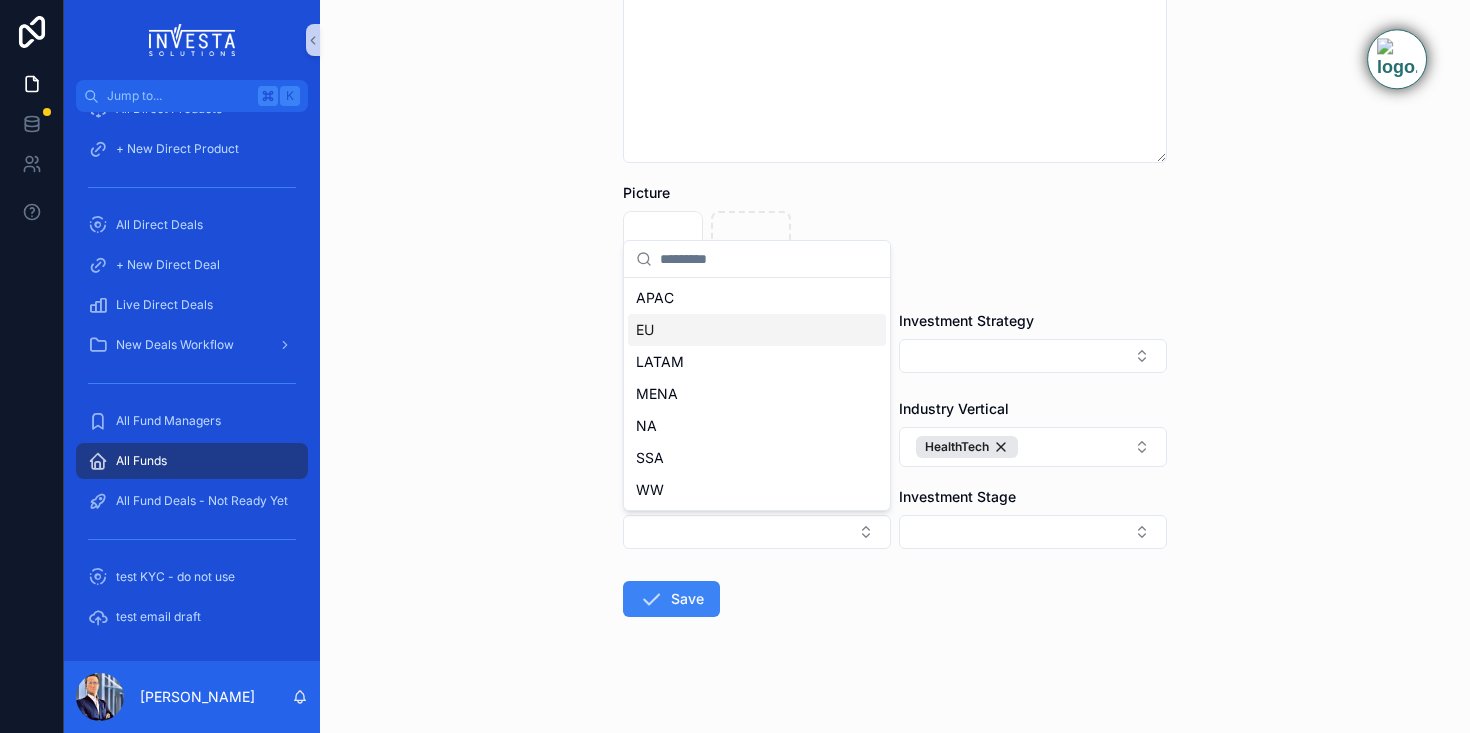 click on "EU" at bounding box center [757, 330] 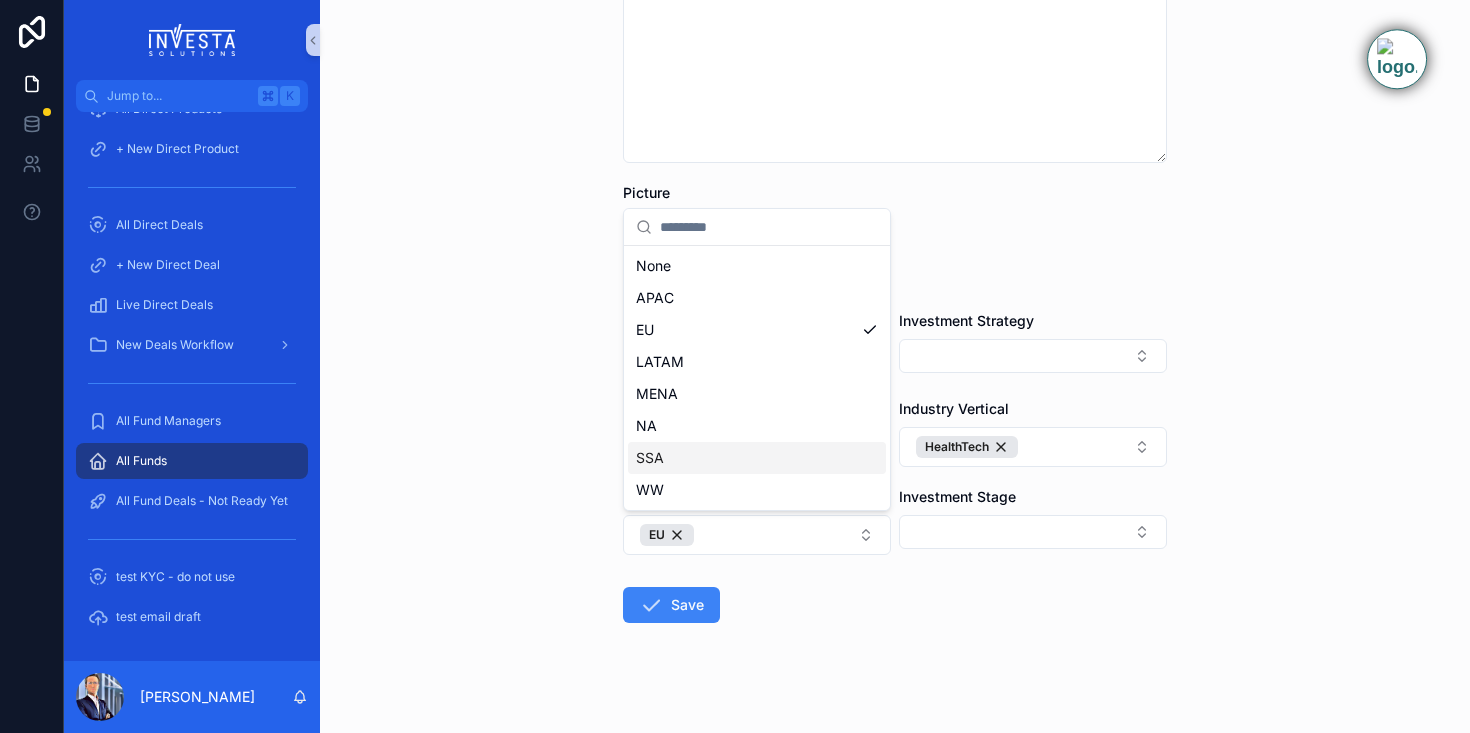 click on "Investment Stage" at bounding box center [1033, 521] 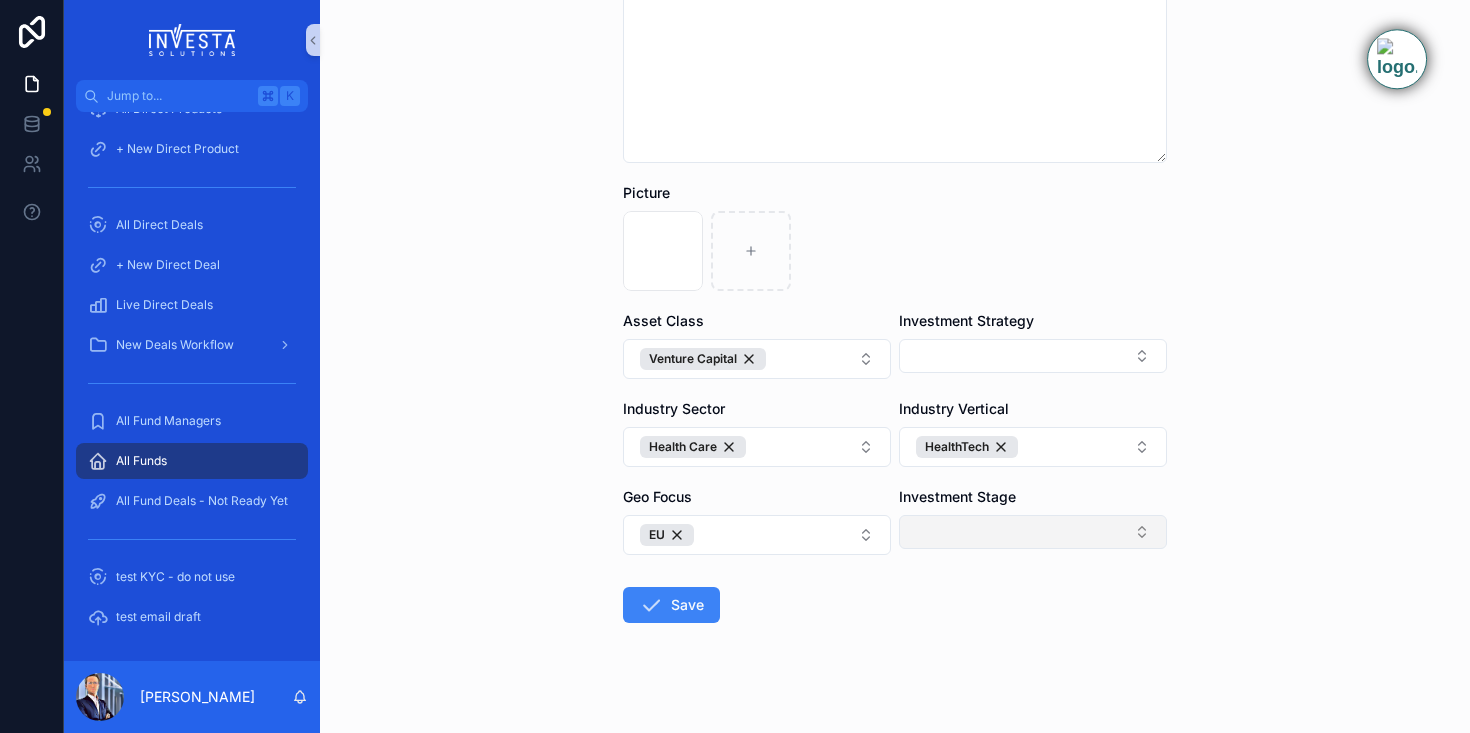 click at bounding box center (1033, 532) 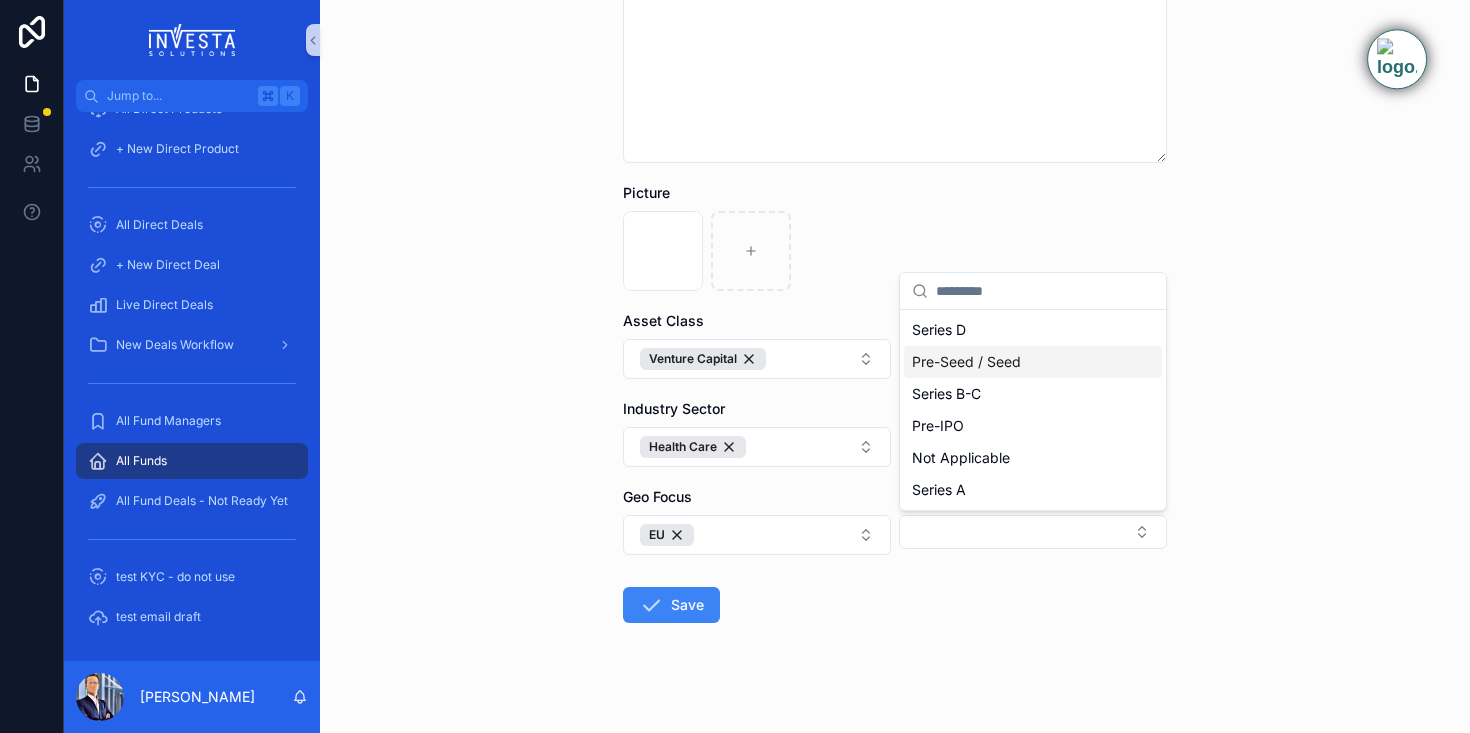 click on "Pre-Seed / Seed" at bounding box center (966, 362) 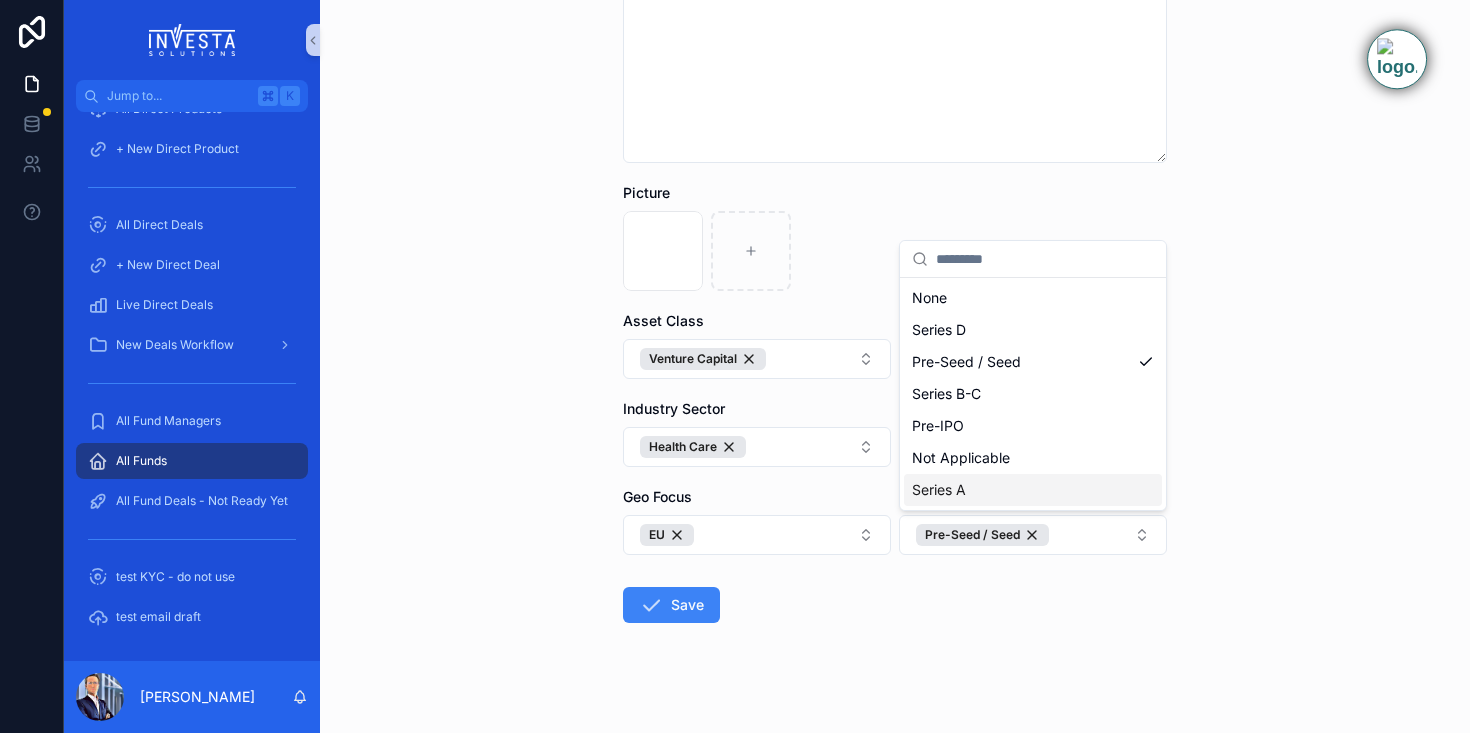 click on "Purpose Investa Use = consider for investment; Competive Intelligence = benchmarking Investa Use Fund Name ******* Fund Manager Lifa | FM000013 Fund Type Close-ended Description Picture 674f270896c7bb50c36224b1_Main-Logo .png Asset Class Venture Capital Investment Strategy Industry Sector Health Care Industry Vertical HealthTech Geo Focus EU Investment Stage Pre-Seed / Seed Save" at bounding box center (895, 36) 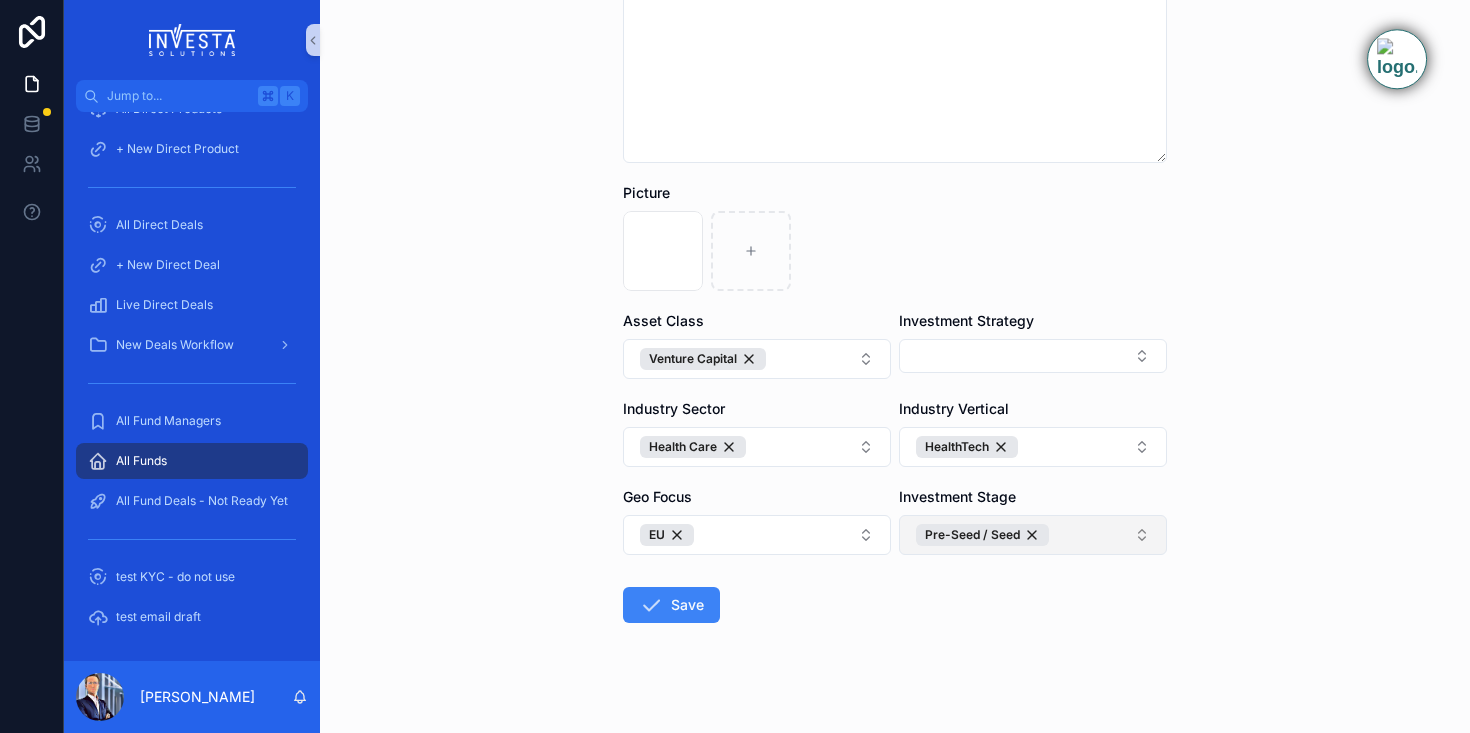 click on "Pre-Seed / Seed" at bounding box center (1033, 535) 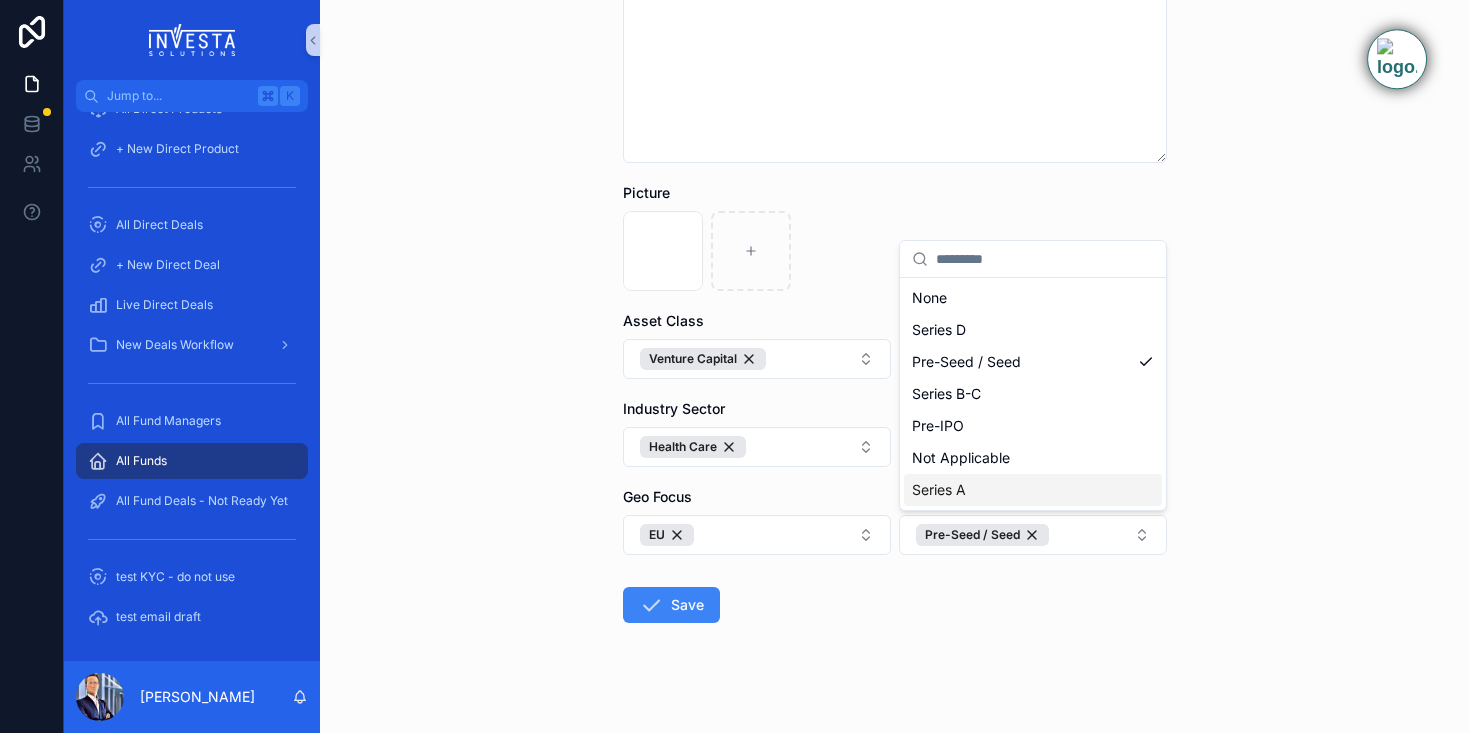 click on "Series A" at bounding box center (1033, 490) 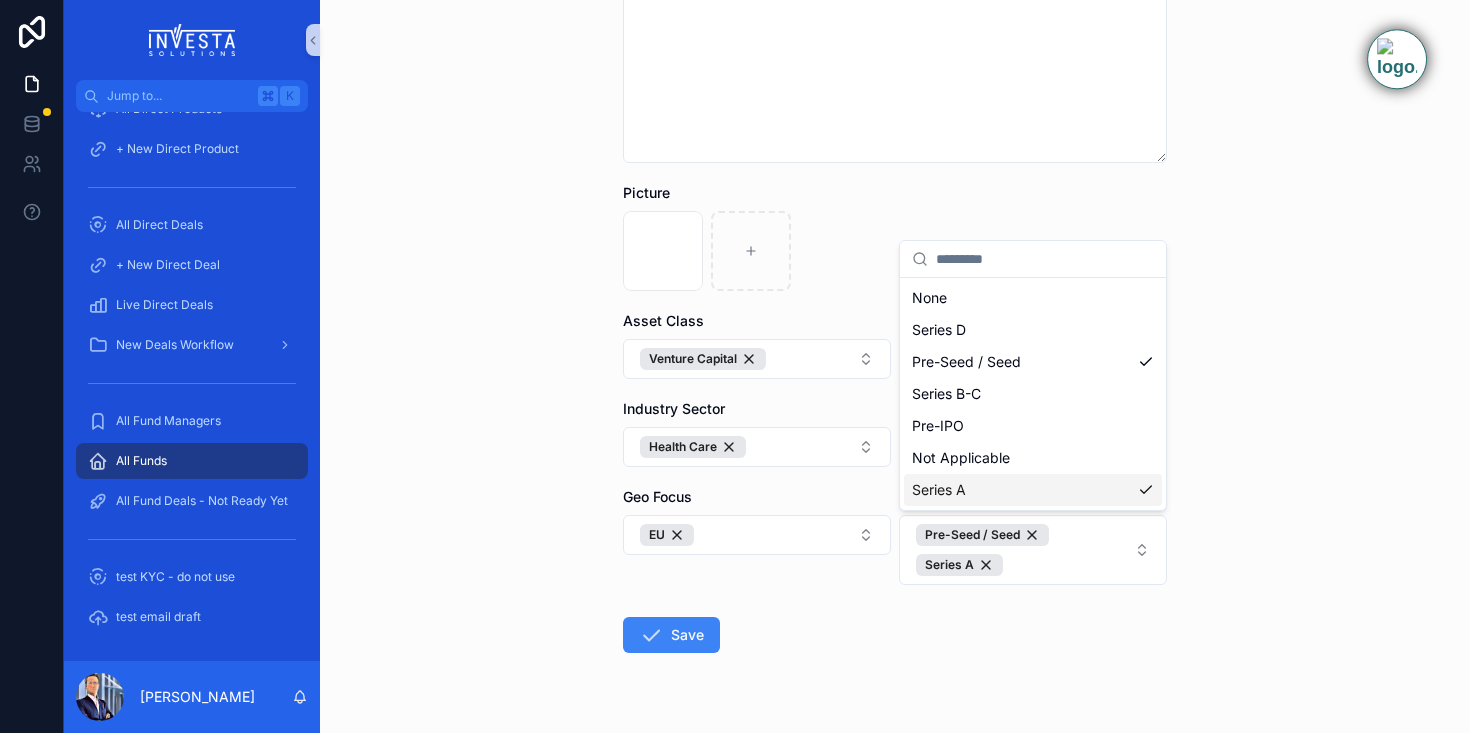 click on "Purpose Investa Use = consider for investment; Competive Intelligence = benchmarking Investa Use Fund Name ******* Fund Manager Lifa | FM000013 Fund Type Close-ended Description Picture 674f270896c7bb50c36224b1_Main-Logo .png Asset Class Venture Capital Investment Strategy Industry Sector Health Care Industry Vertical HealthTech Geo Focus EU Investment Stage Pre-Seed / Seed Series A Save" at bounding box center [895, 51] 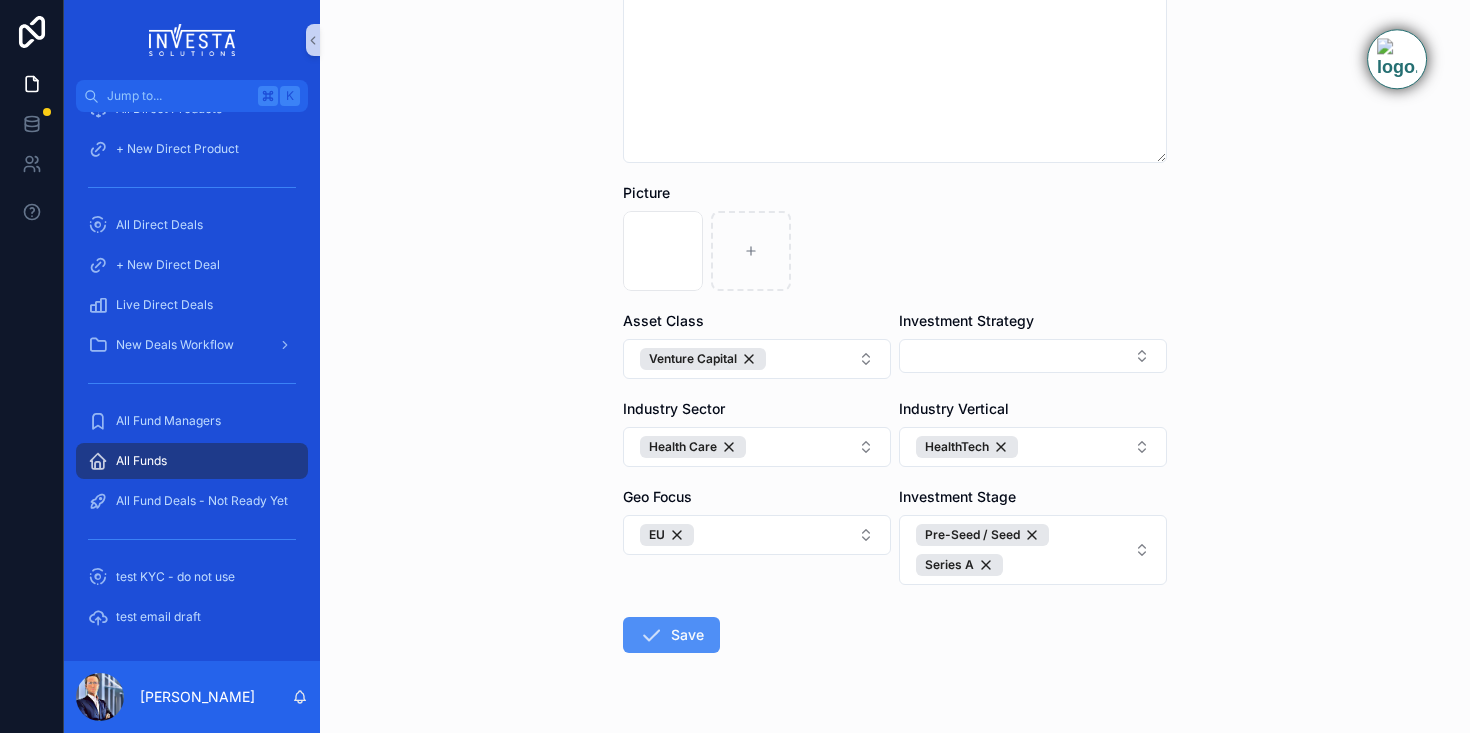click on "Save" at bounding box center (671, 635) 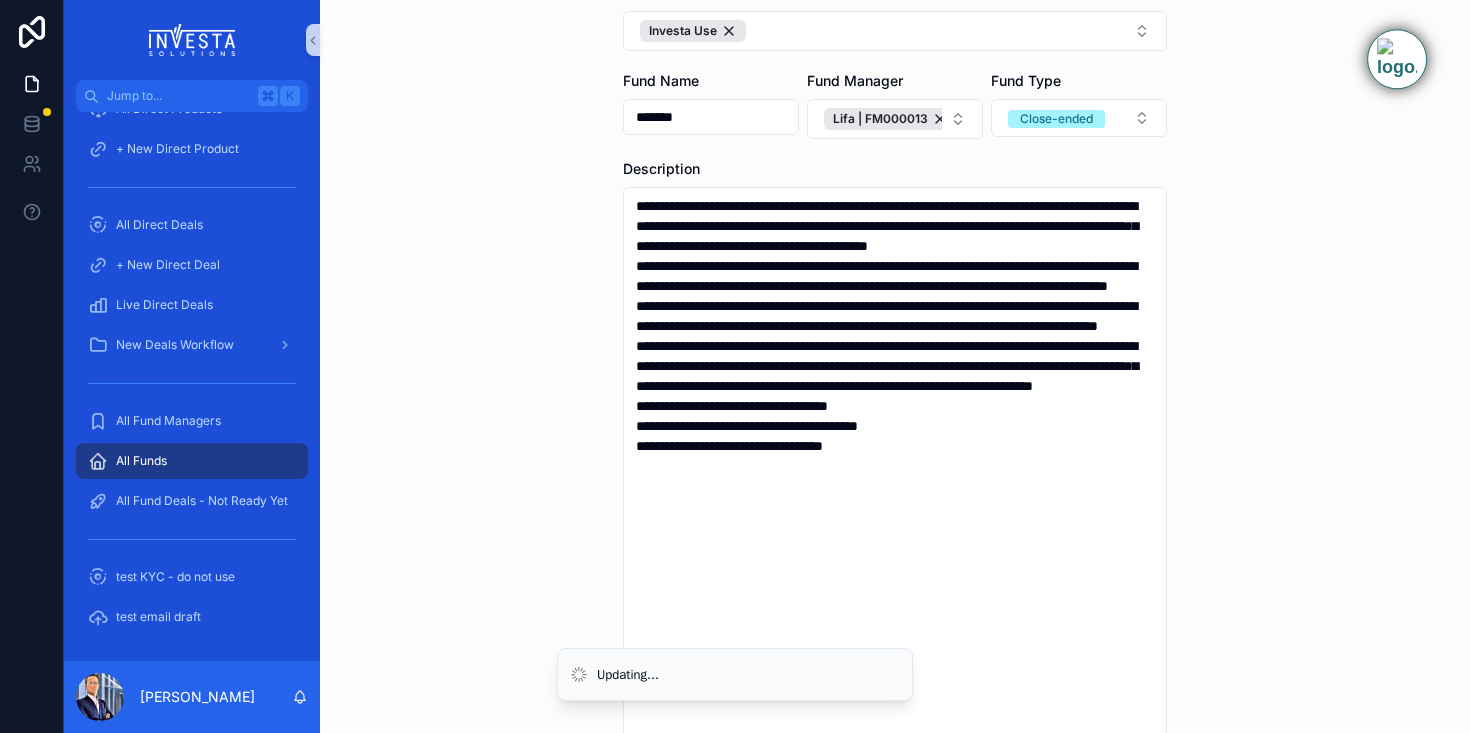 scroll, scrollTop: 133, scrollLeft: 0, axis: vertical 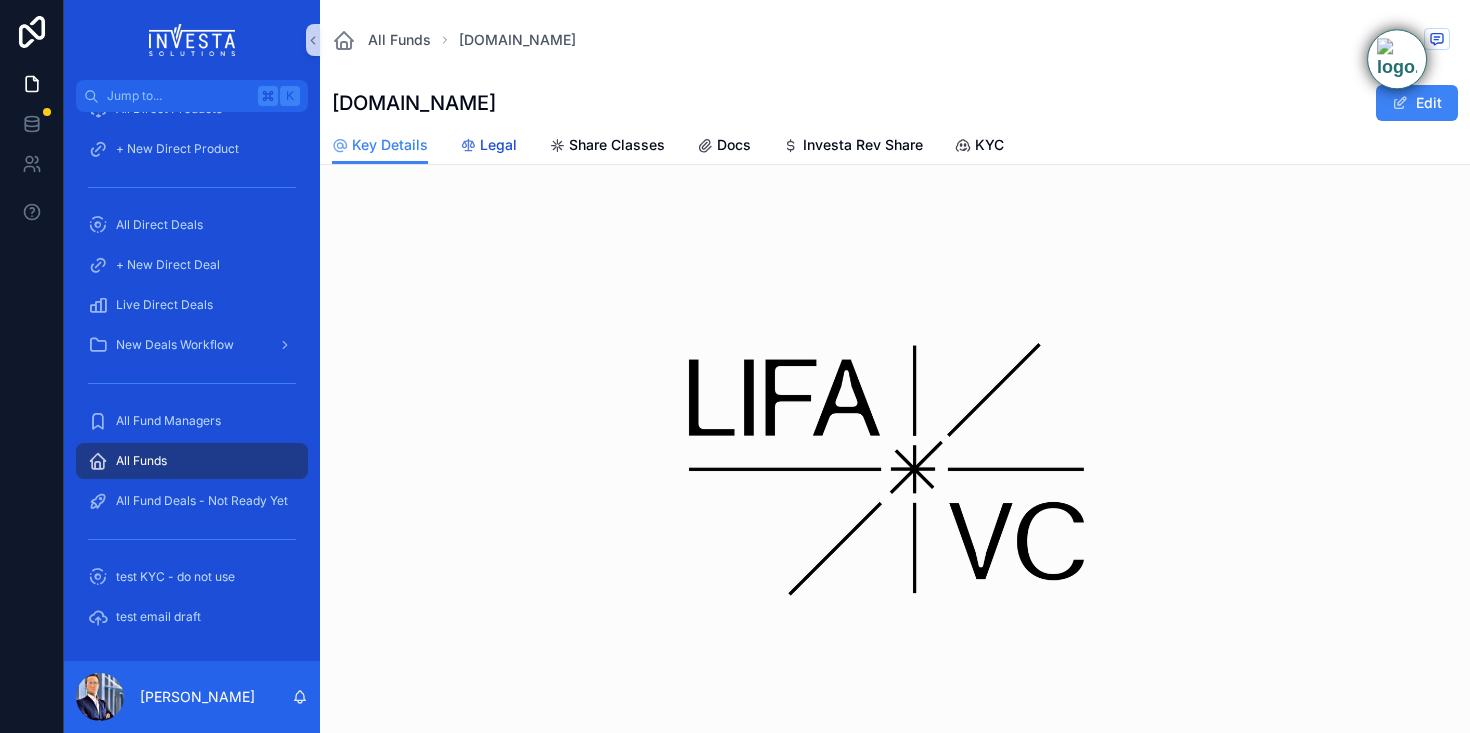 click on "Legal" at bounding box center (498, 145) 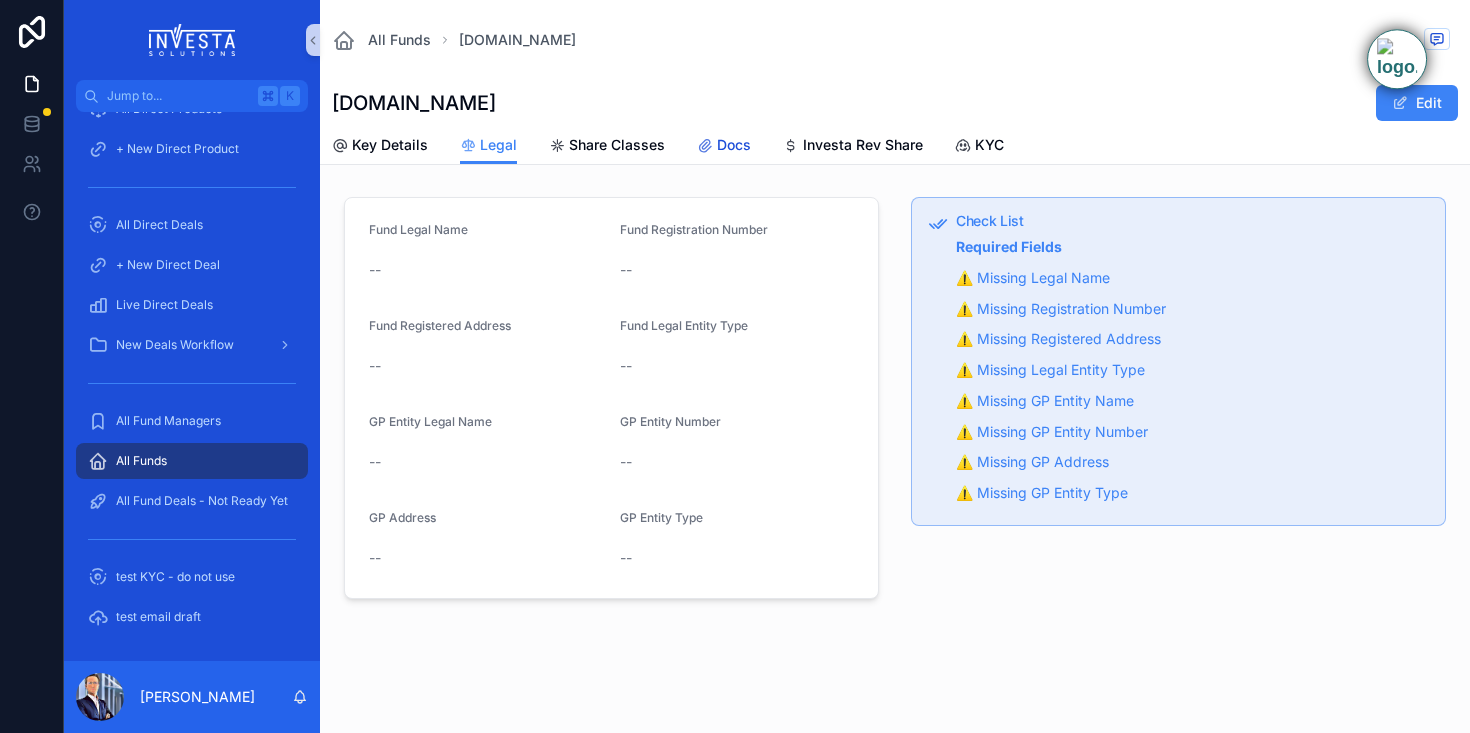 click on "Docs" at bounding box center [734, 145] 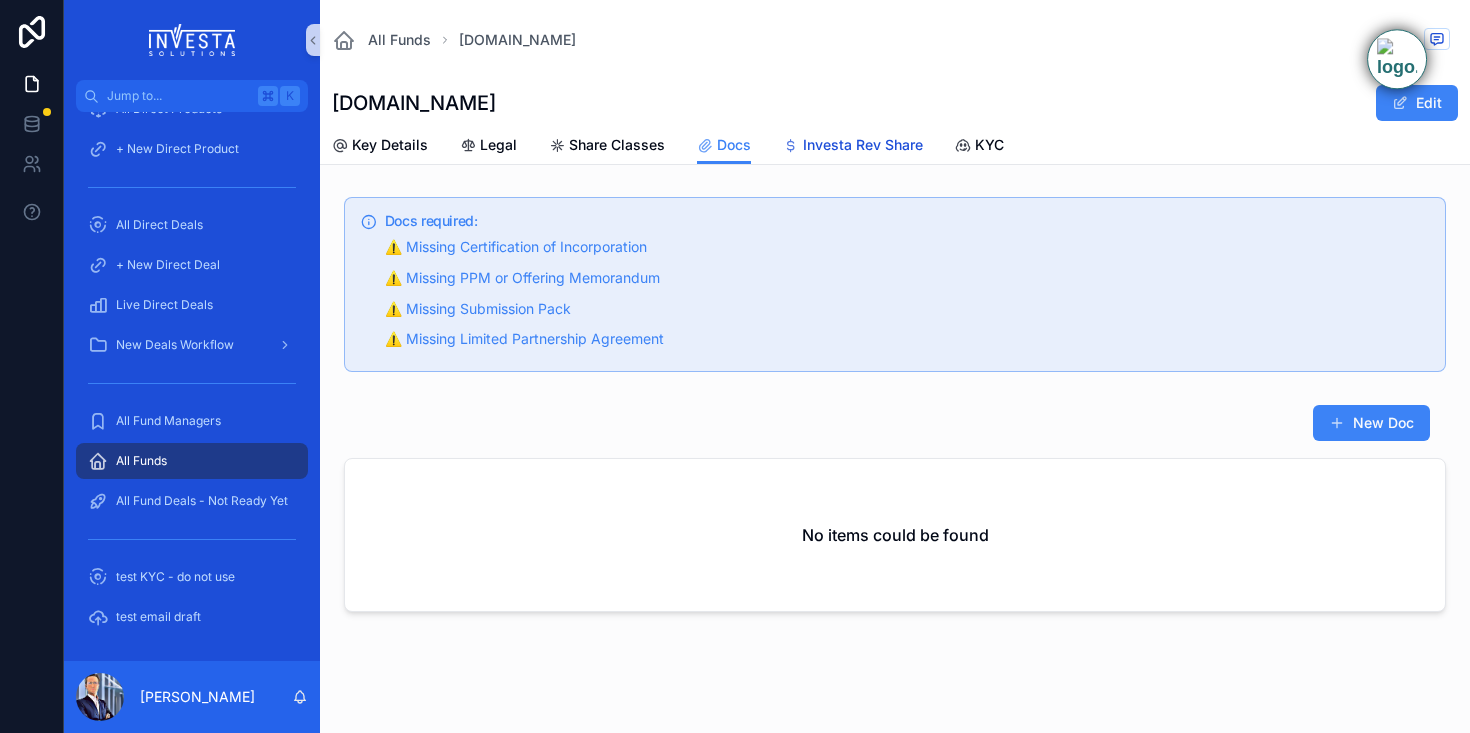 click on "Investa Rev Share" at bounding box center (863, 145) 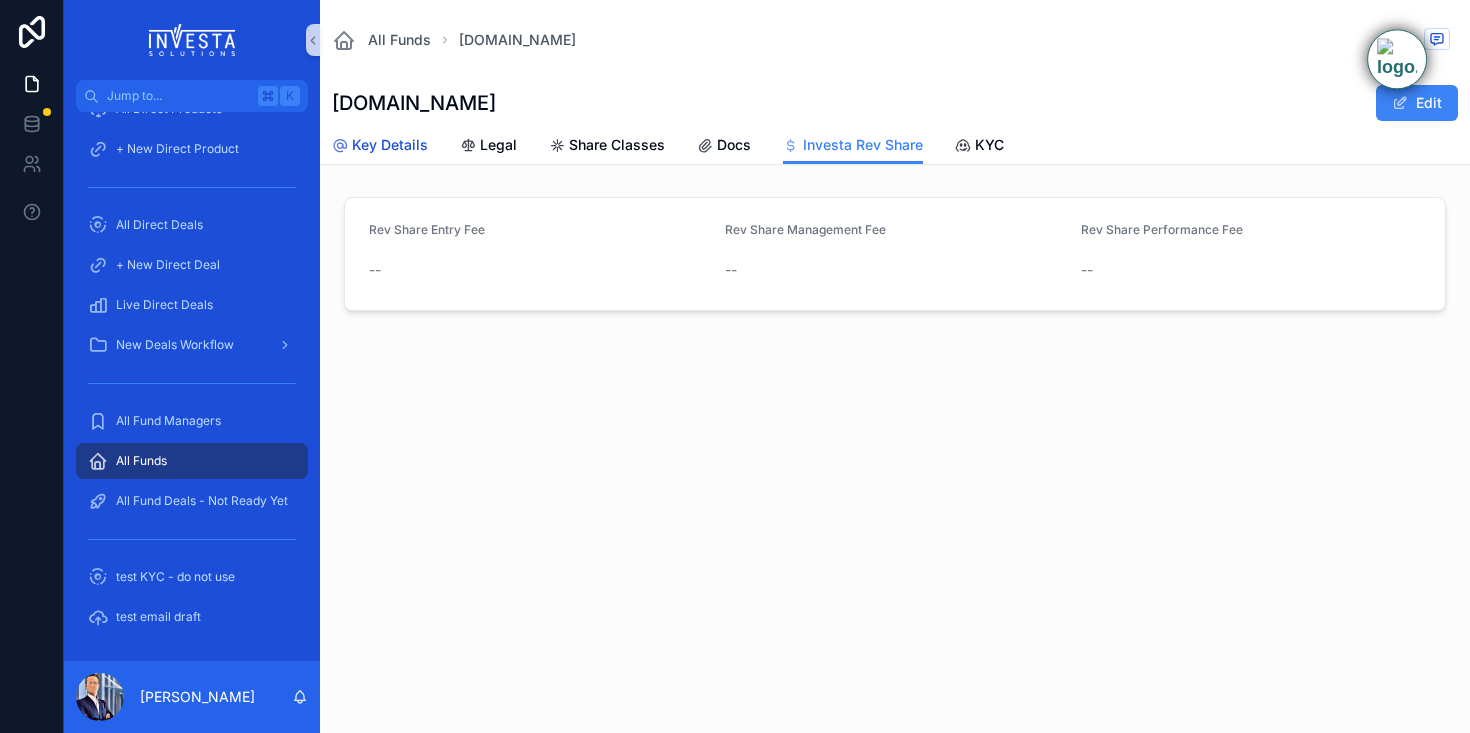 click on "Key Details" at bounding box center [390, 145] 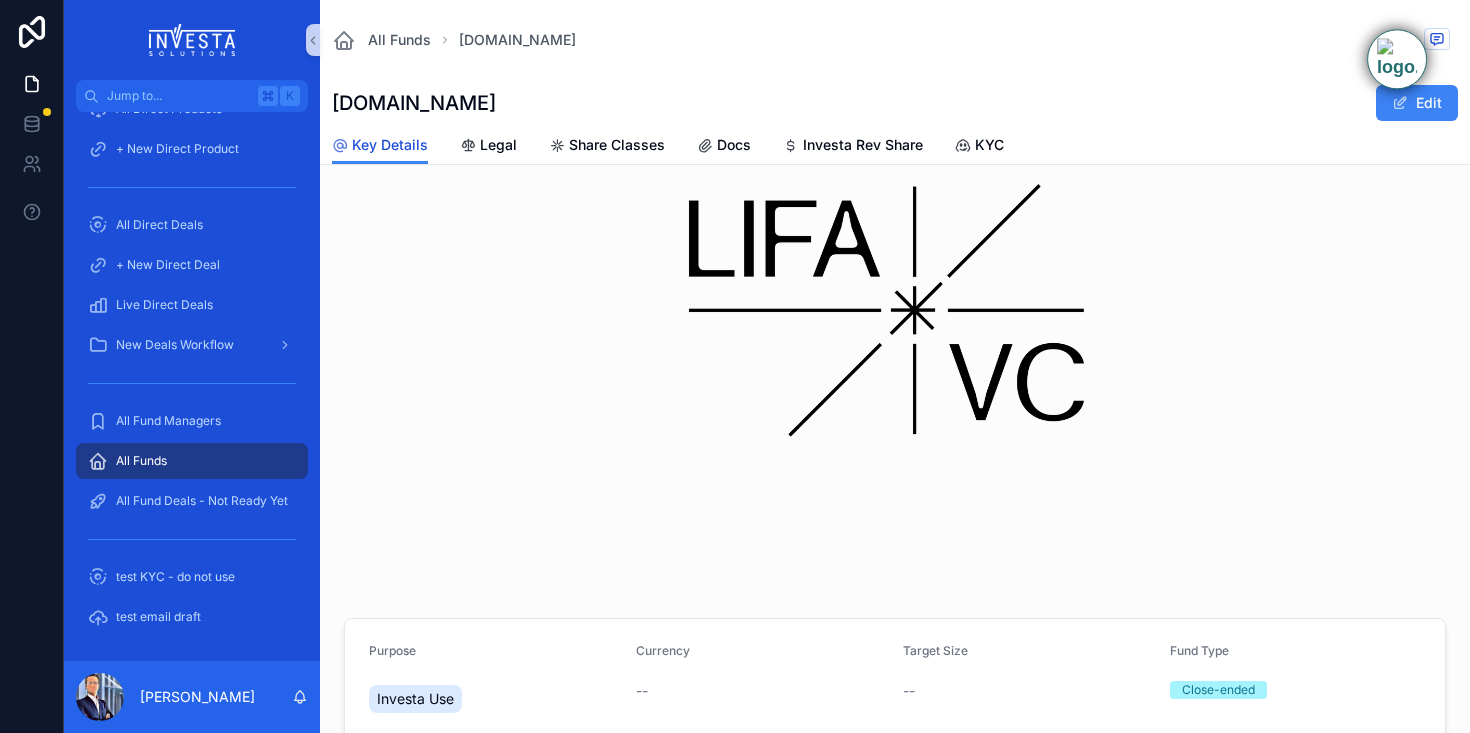 scroll, scrollTop: 119, scrollLeft: 0, axis: vertical 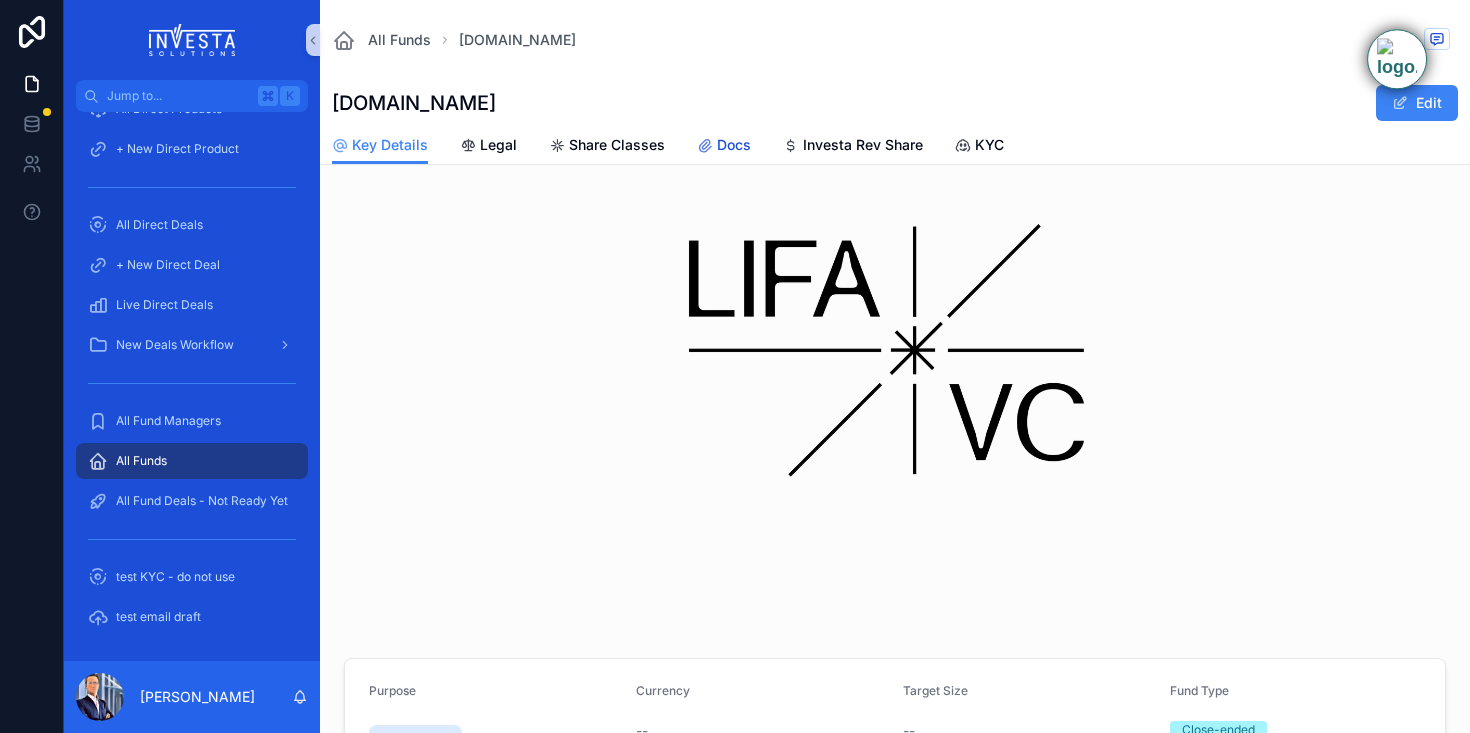 click on "Docs" at bounding box center [724, 147] 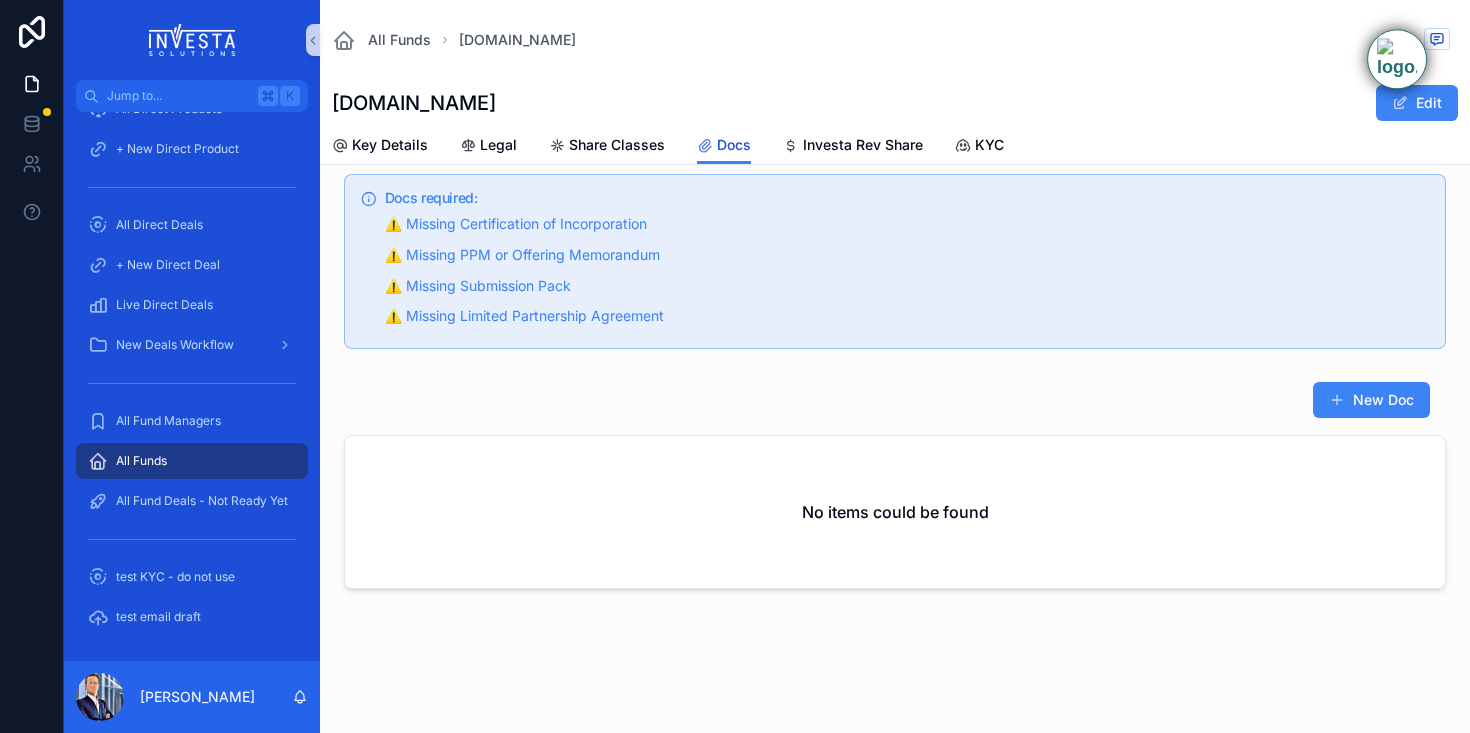 scroll, scrollTop: 0, scrollLeft: 0, axis: both 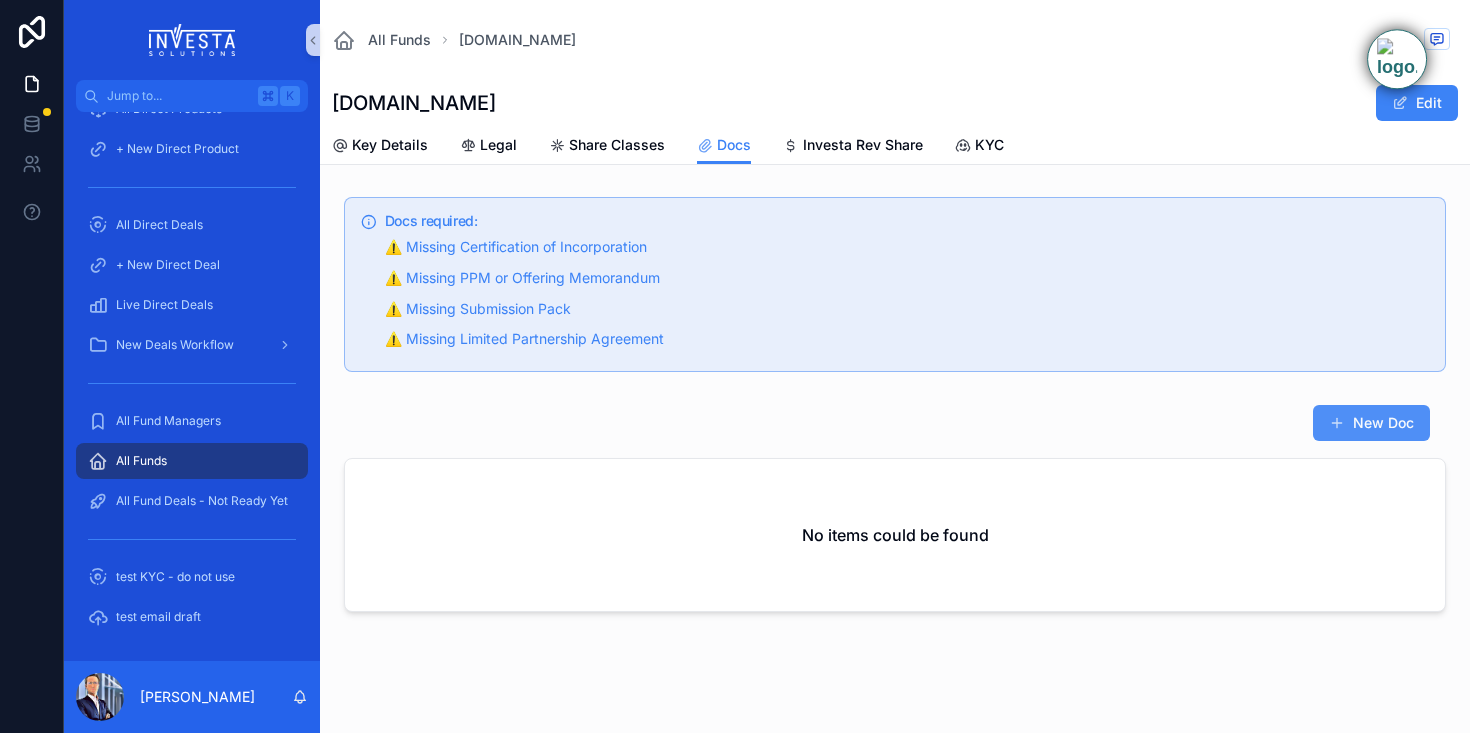 click on "New Doc" at bounding box center (1371, 423) 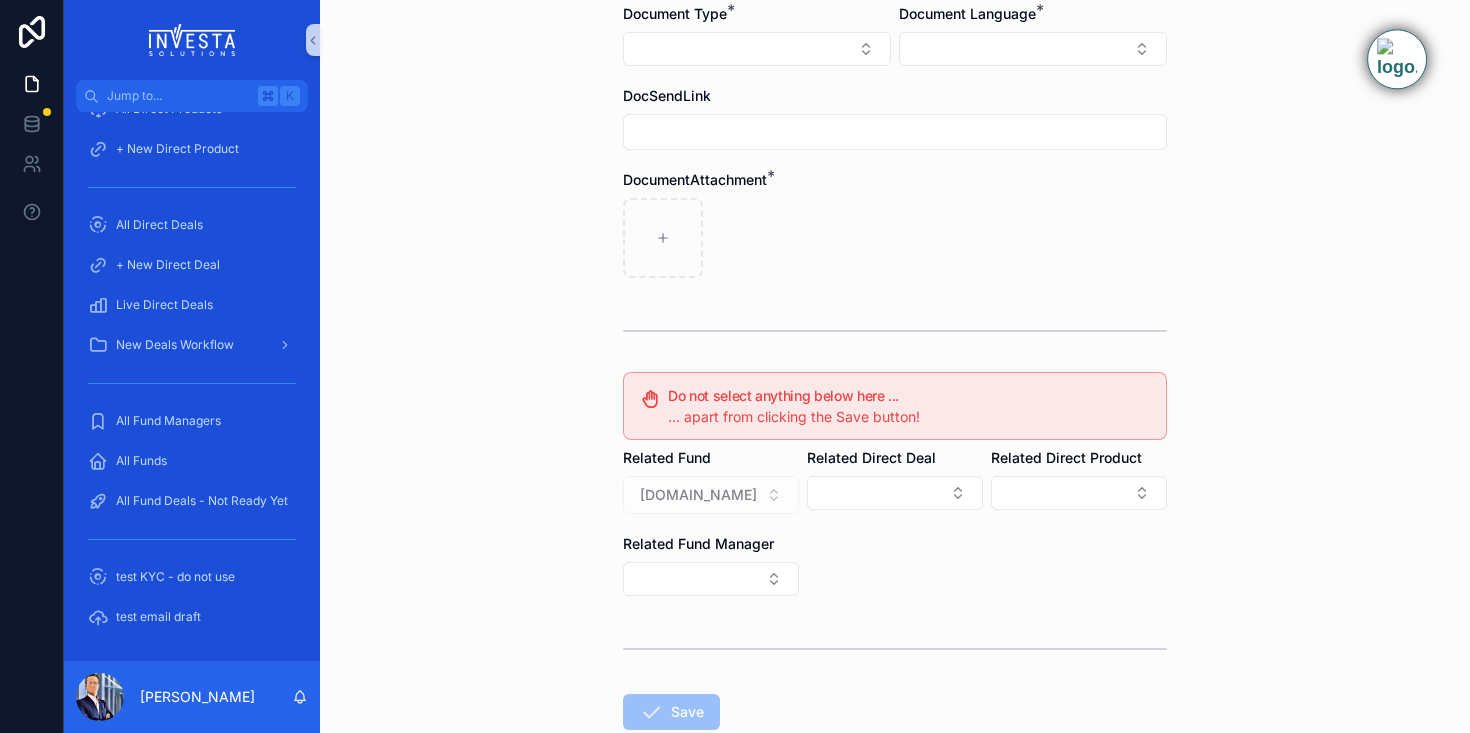 scroll, scrollTop: 0, scrollLeft: 0, axis: both 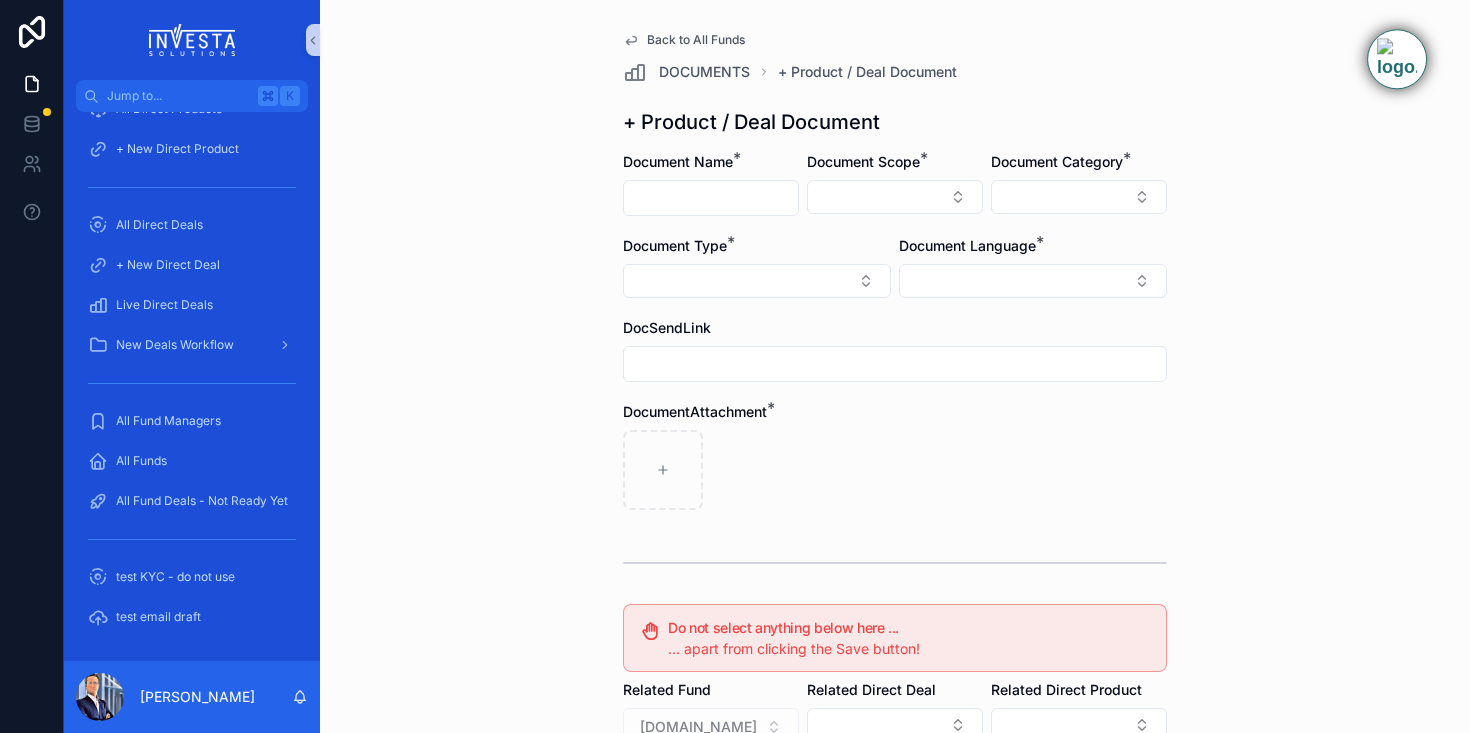 click on "Back to All Funds DOCUMENTS + Product / Deal Document + Product / Deal Document Document Name * Document Scope * Document Category * Document Type * Document Language * DocSendLink DocumentAttachment * Do not select anything below here ... ... apart from clicking the Save button! Related Fund [DOMAIN_NAME] | PF000020 Related Direct Deal Related Direct Product Related Fund Manager Save" at bounding box center (895, 545) 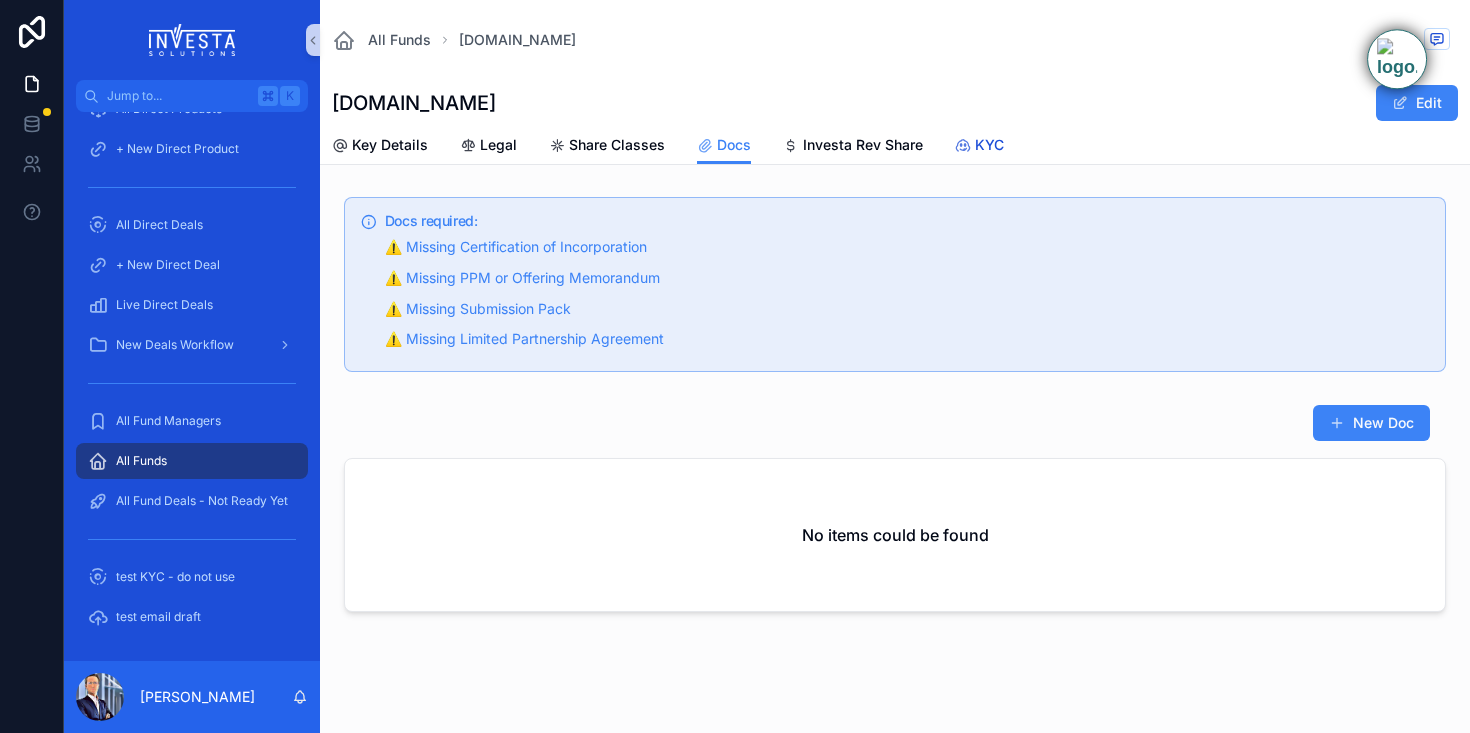 click on "KYC" at bounding box center [989, 145] 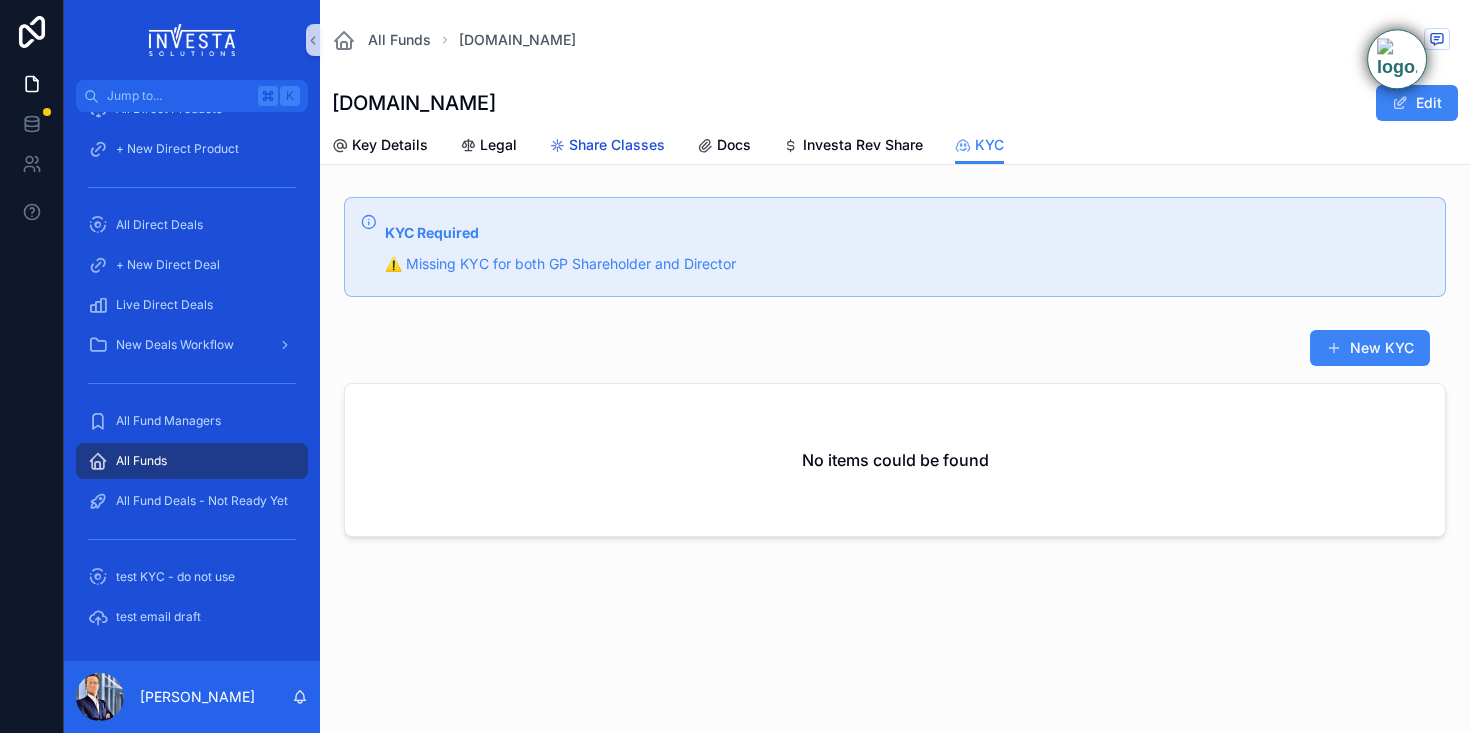click on "Share Classes" at bounding box center (617, 145) 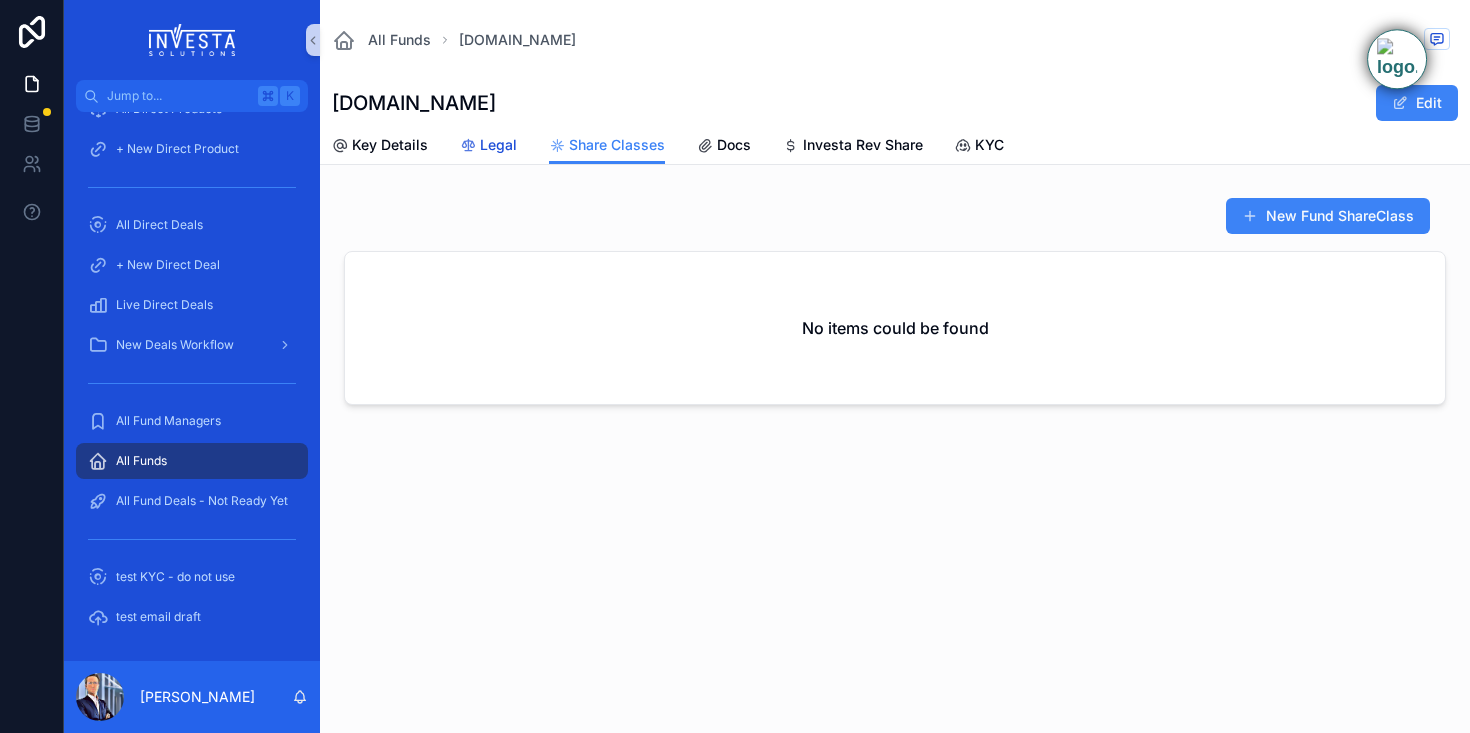 click on "Legal" at bounding box center [498, 145] 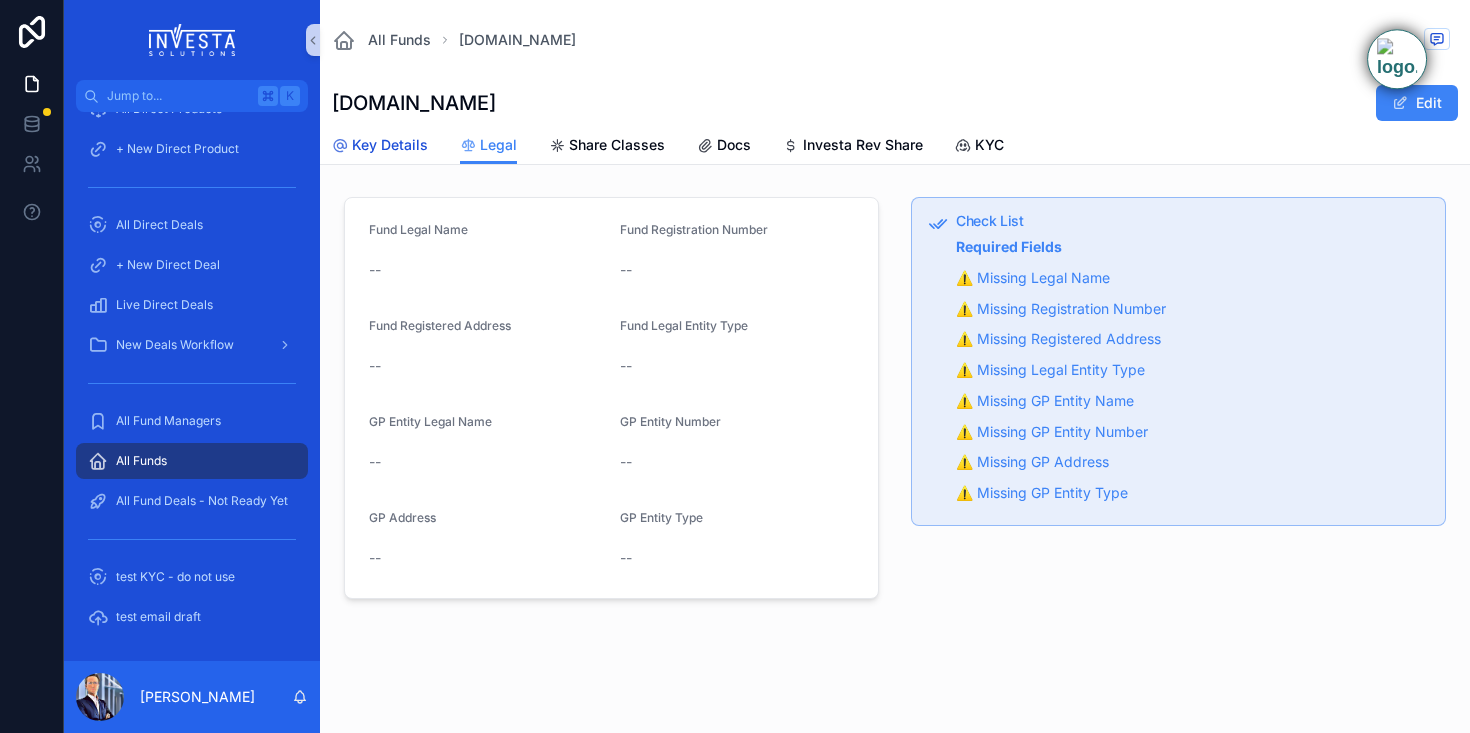 click on "Key Details" at bounding box center (390, 145) 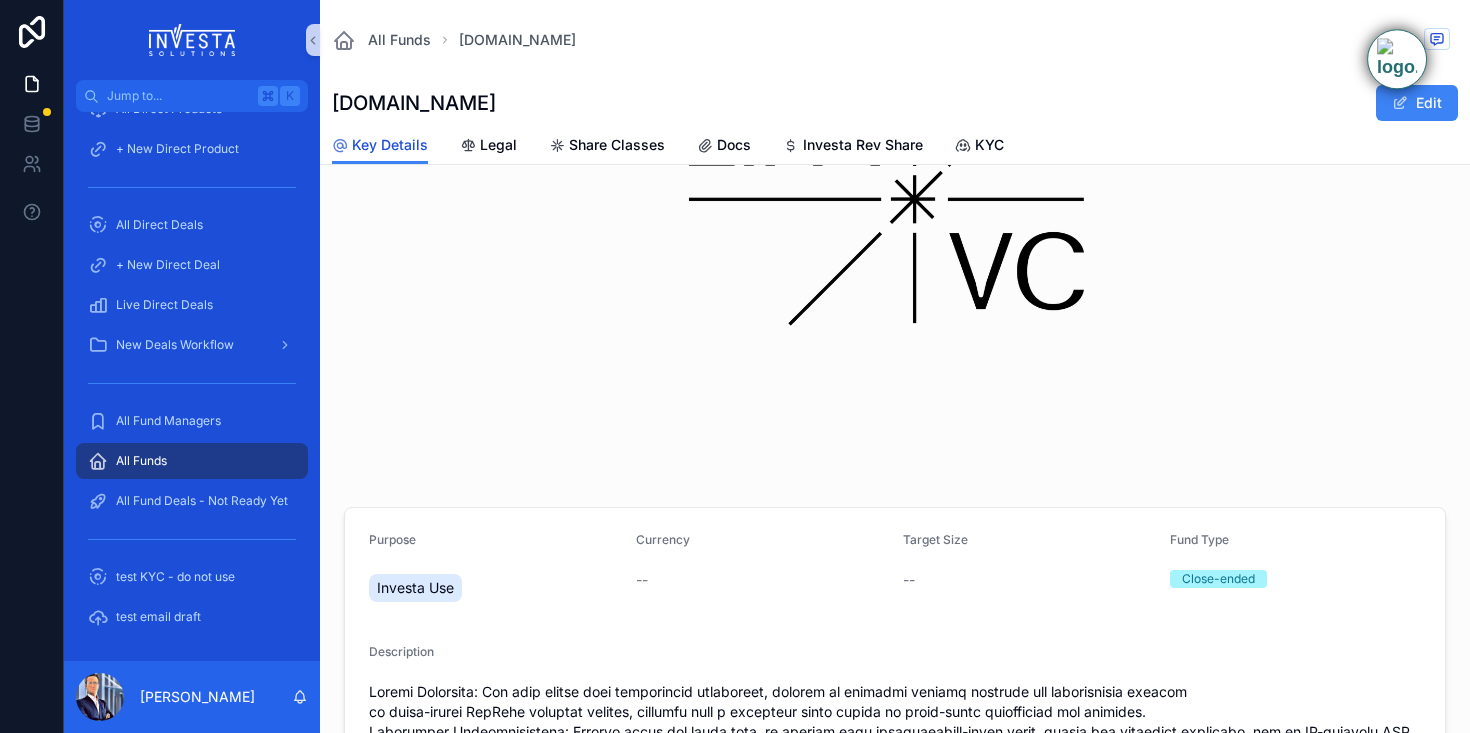 scroll, scrollTop: 0, scrollLeft: 0, axis: both 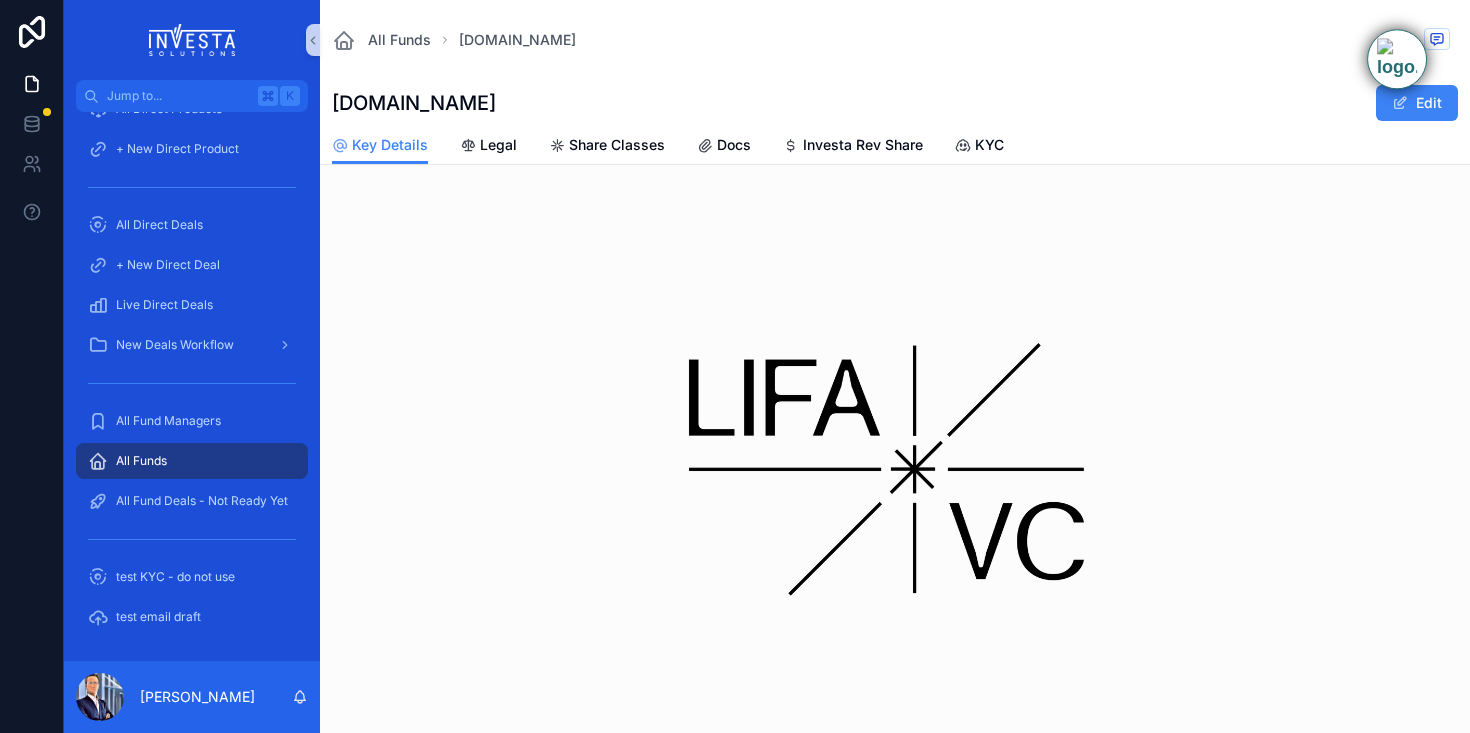 click on "Key Details Legal  Share Classes Docs Investa Rev Share KYC" at bounding box center (895, 145) 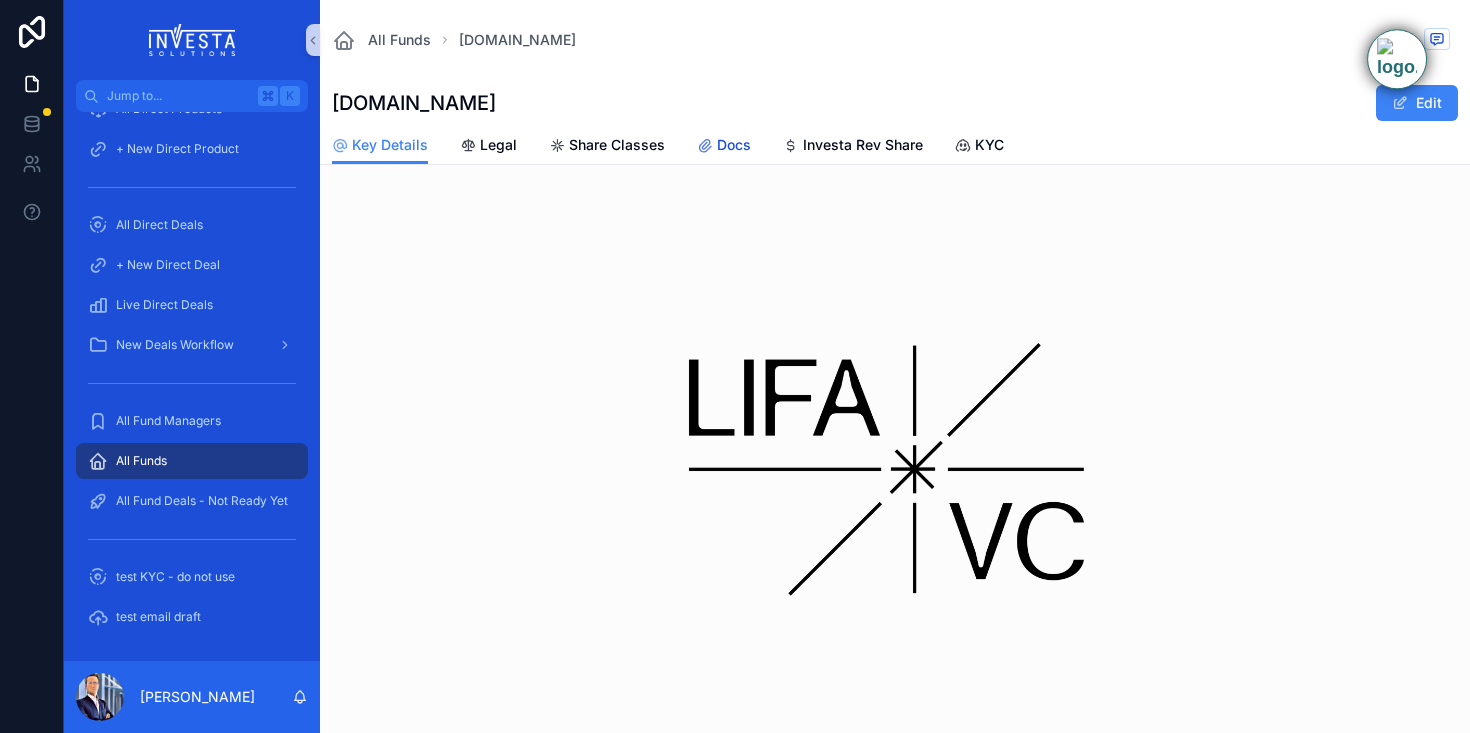 click on "Docs" at bounding box center (724, 147) 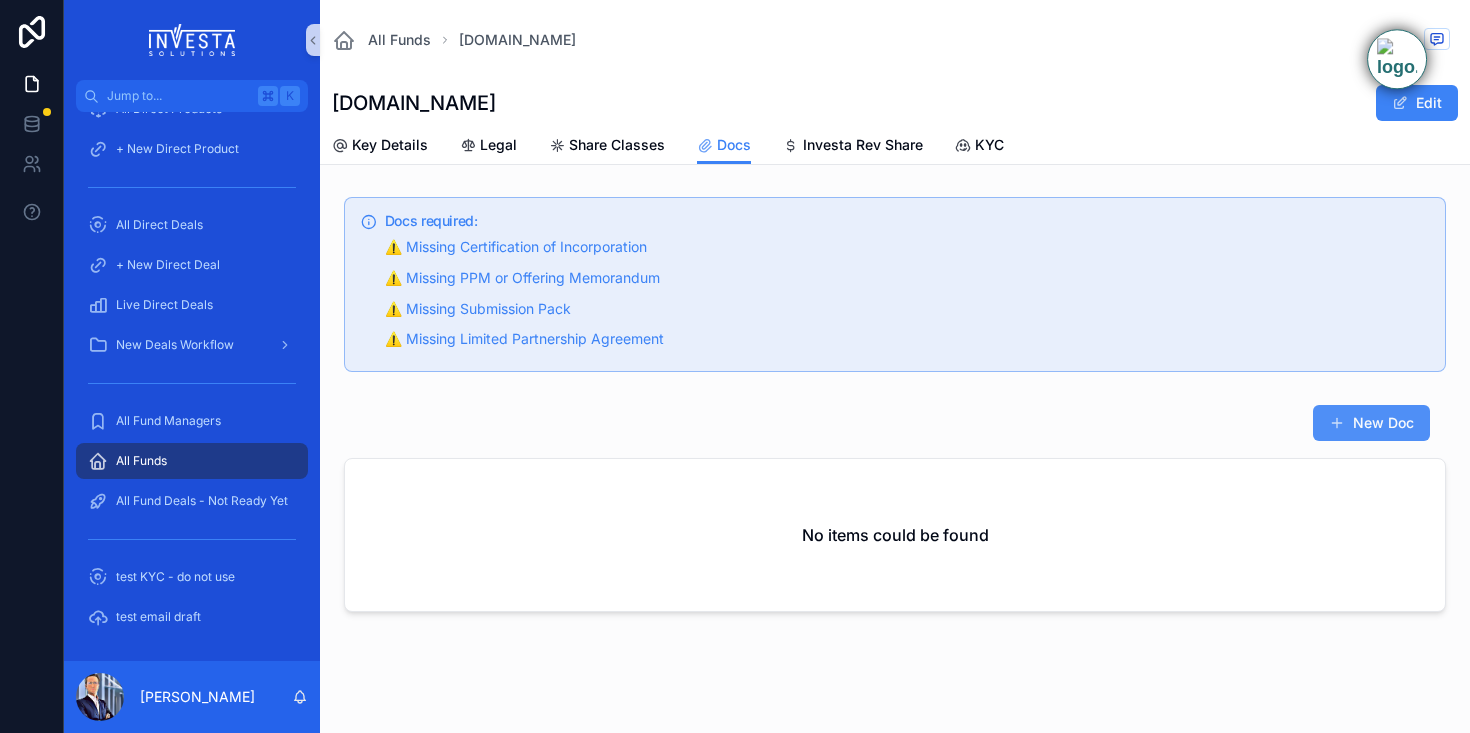 click on "New Doc" at bounding box center [1371, 423] 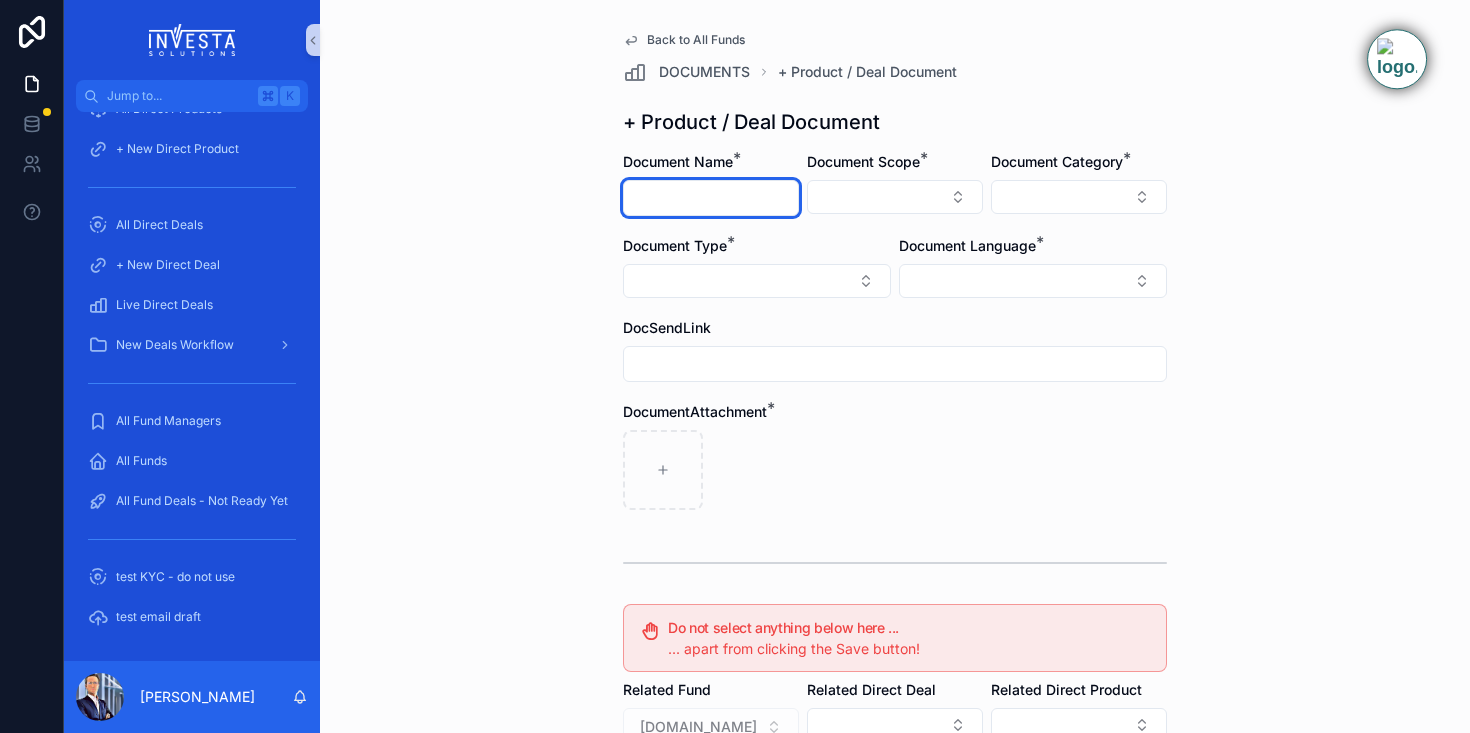 click at bounding box center [711, 198] 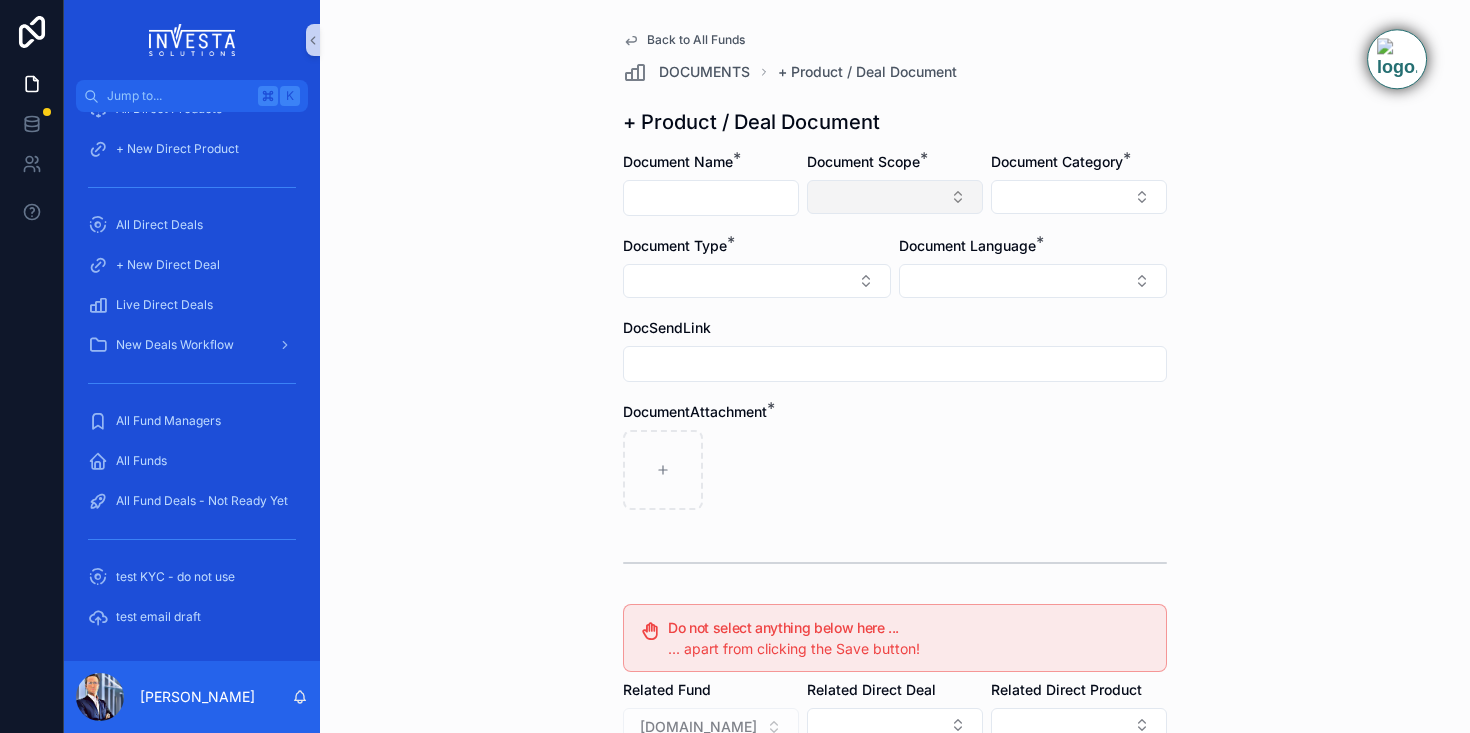 click at bounding box center [895, 197] 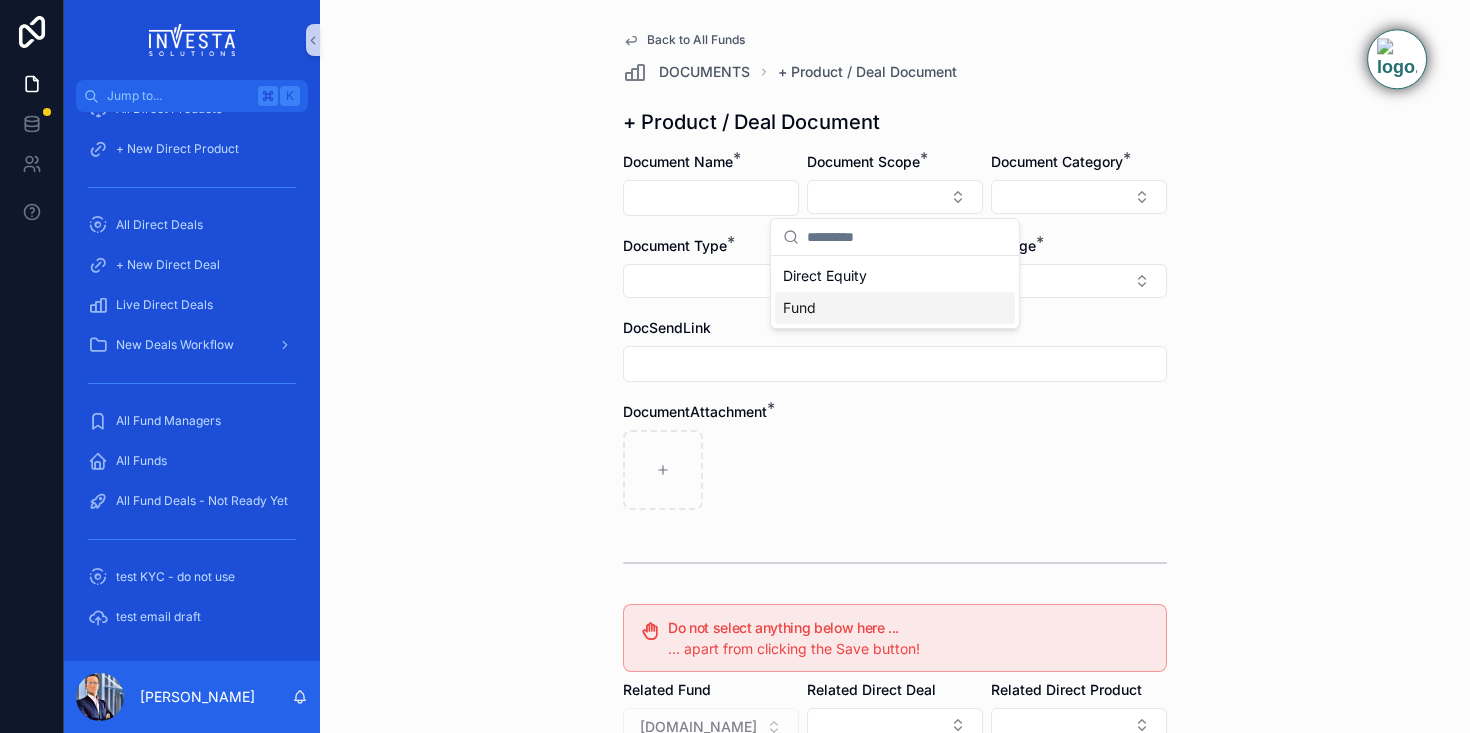 click on "Fund" at bounding box center (895, 308) 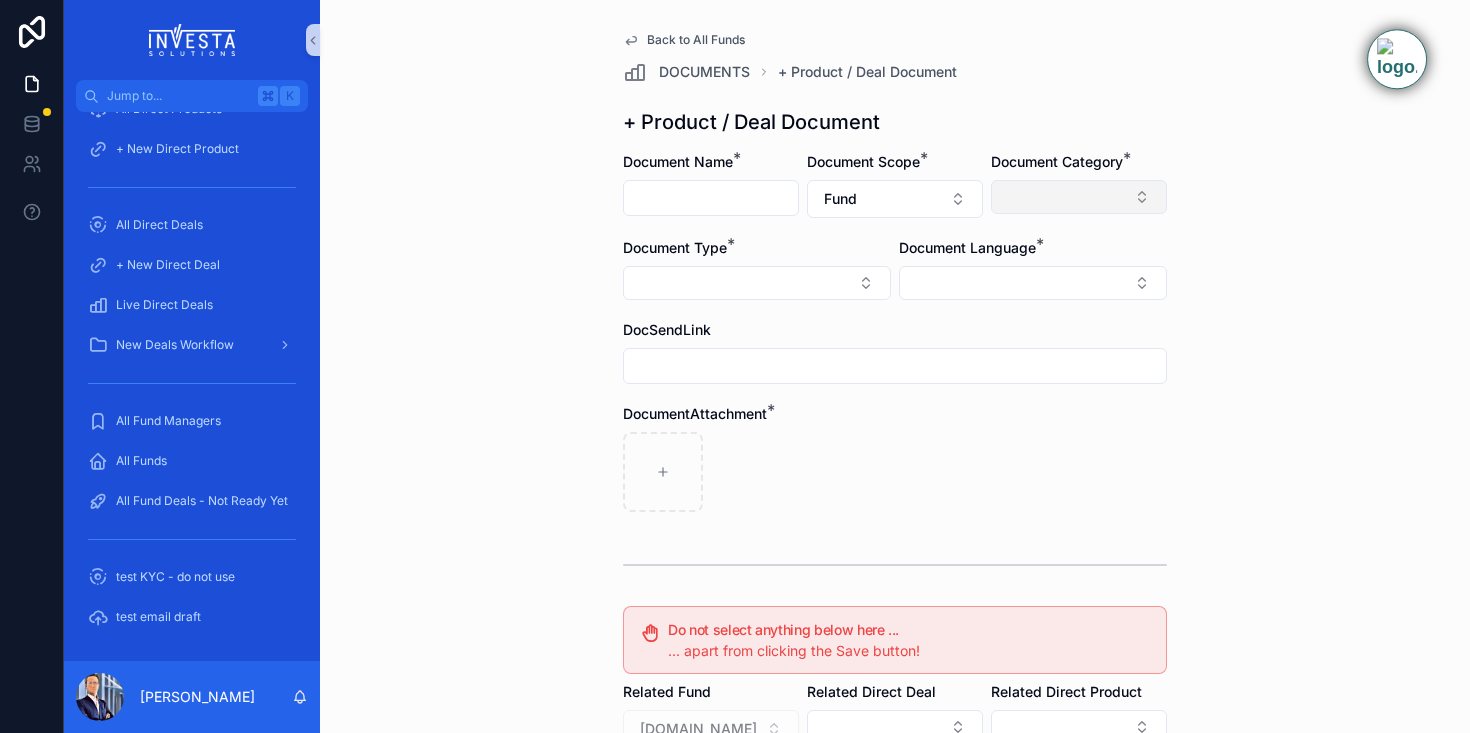 click at bounding box center (1079, 197) 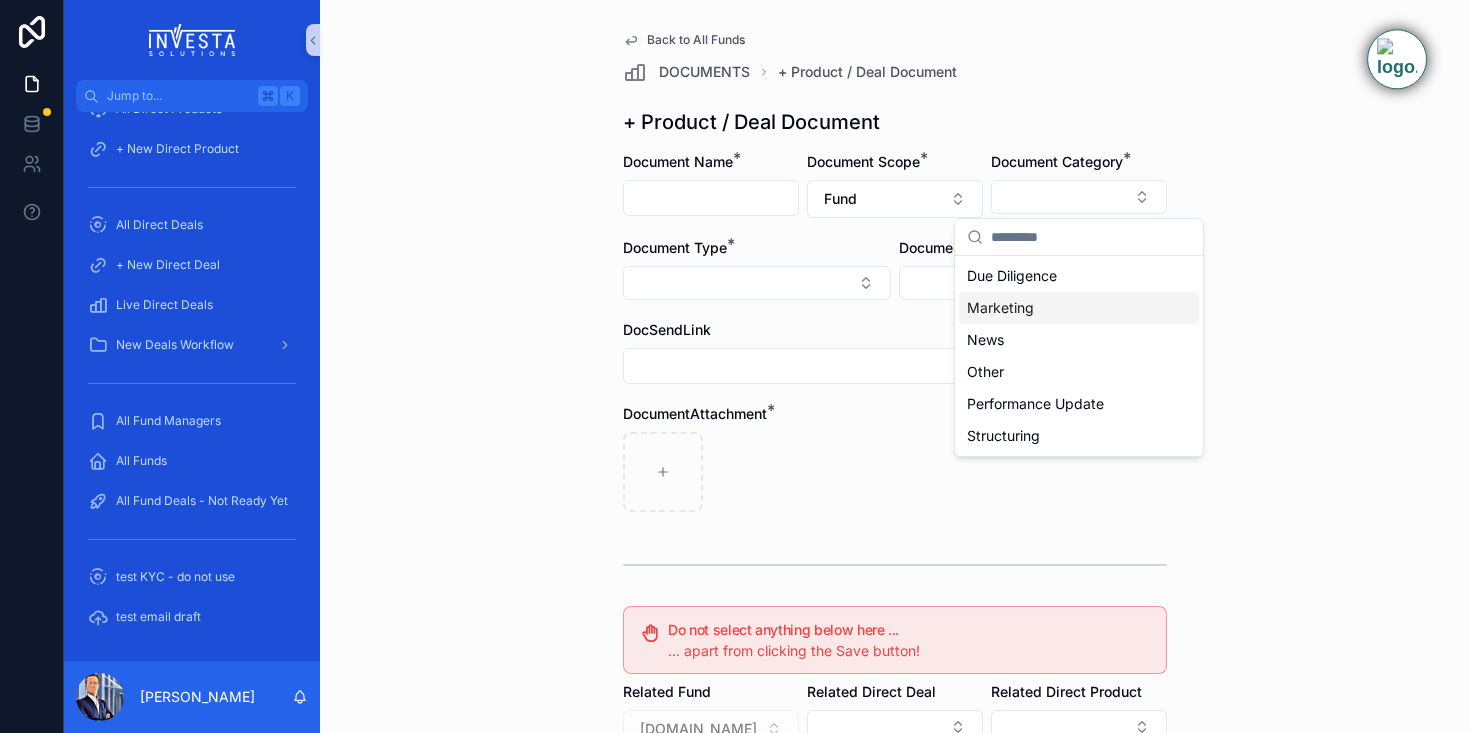 click on "Marketing" at bounding box center [1000, 308] 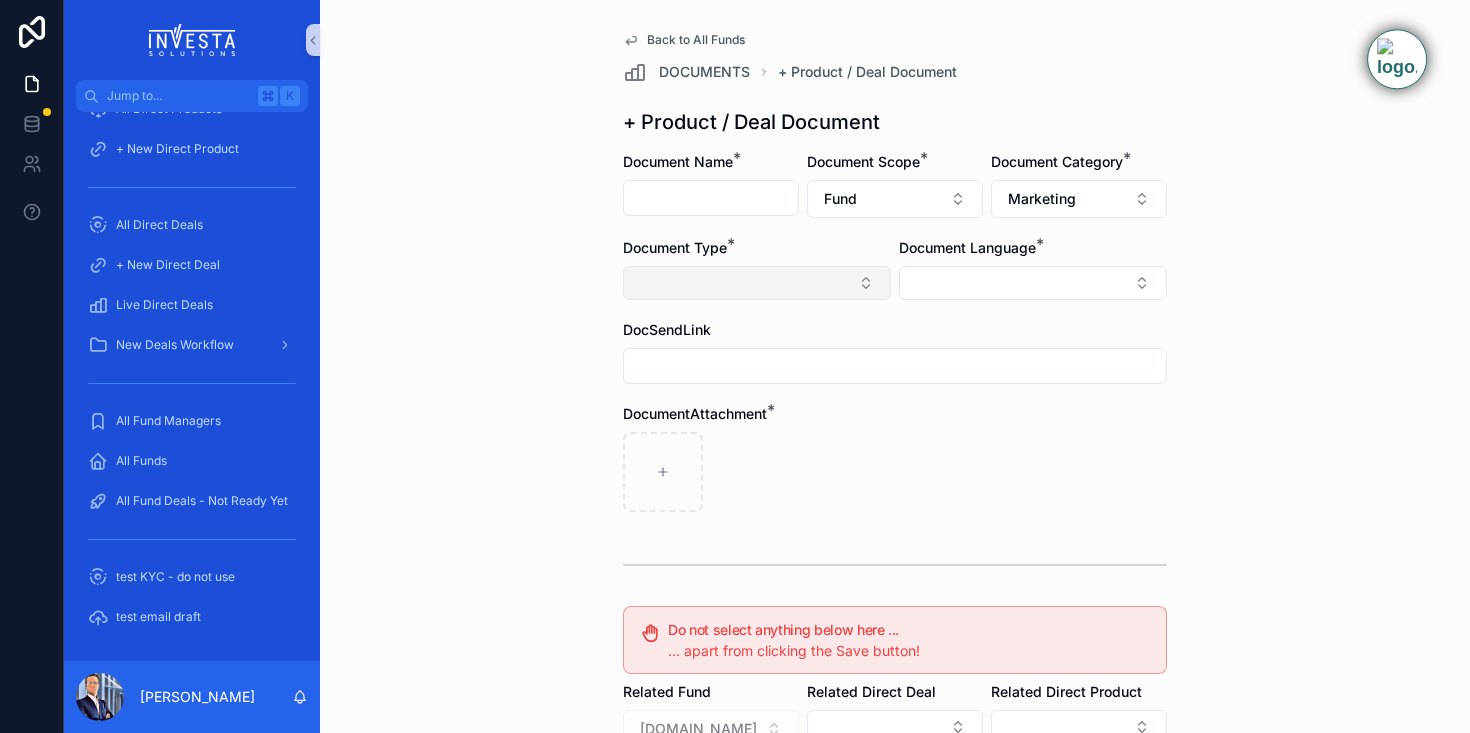 click at bounding box center (757, 283) 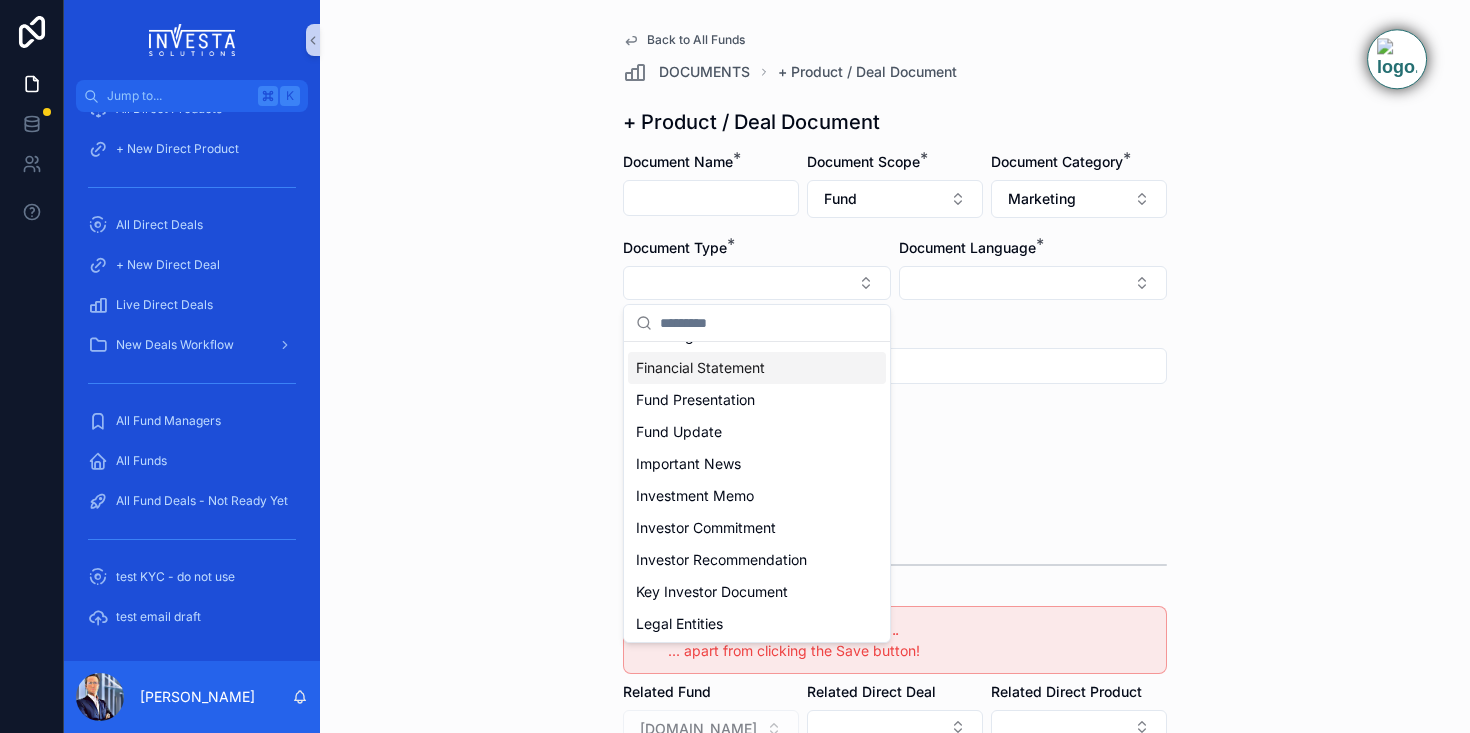 scroll, scrollTop: 193, scrollLeft: 0, axis: vertical 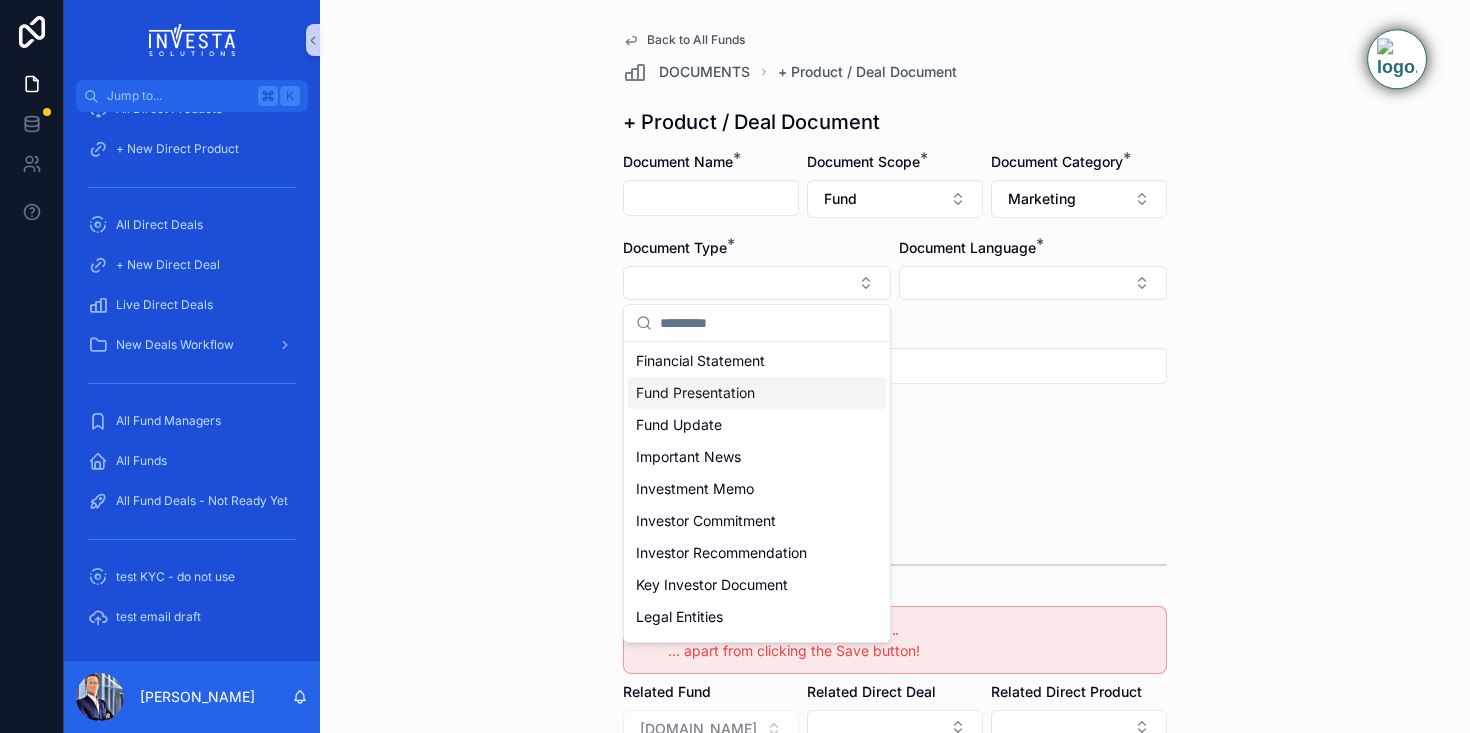 click on "Fund Presentation" at bounding box center [695, 393] 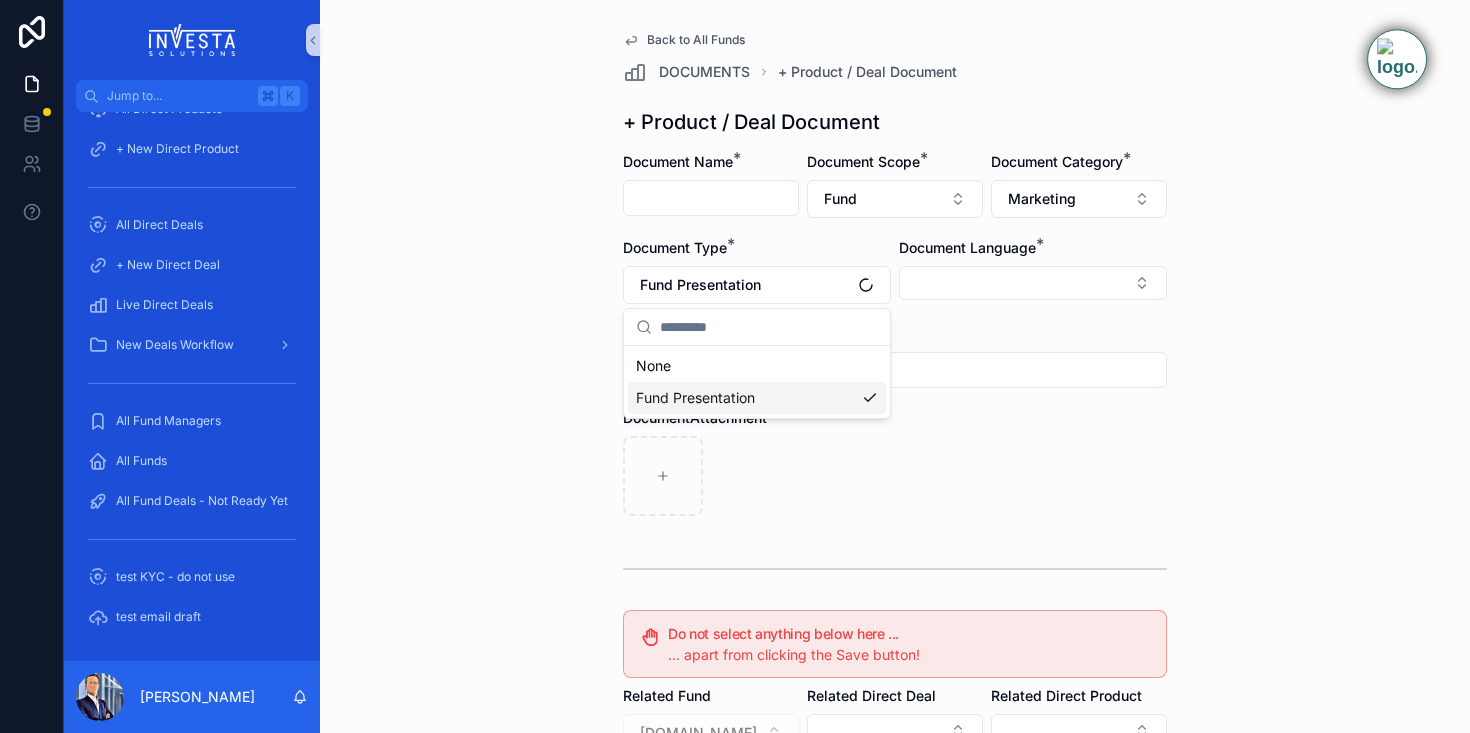 scroll, scrollTop: 0, scrollLeft: 0, axis: both 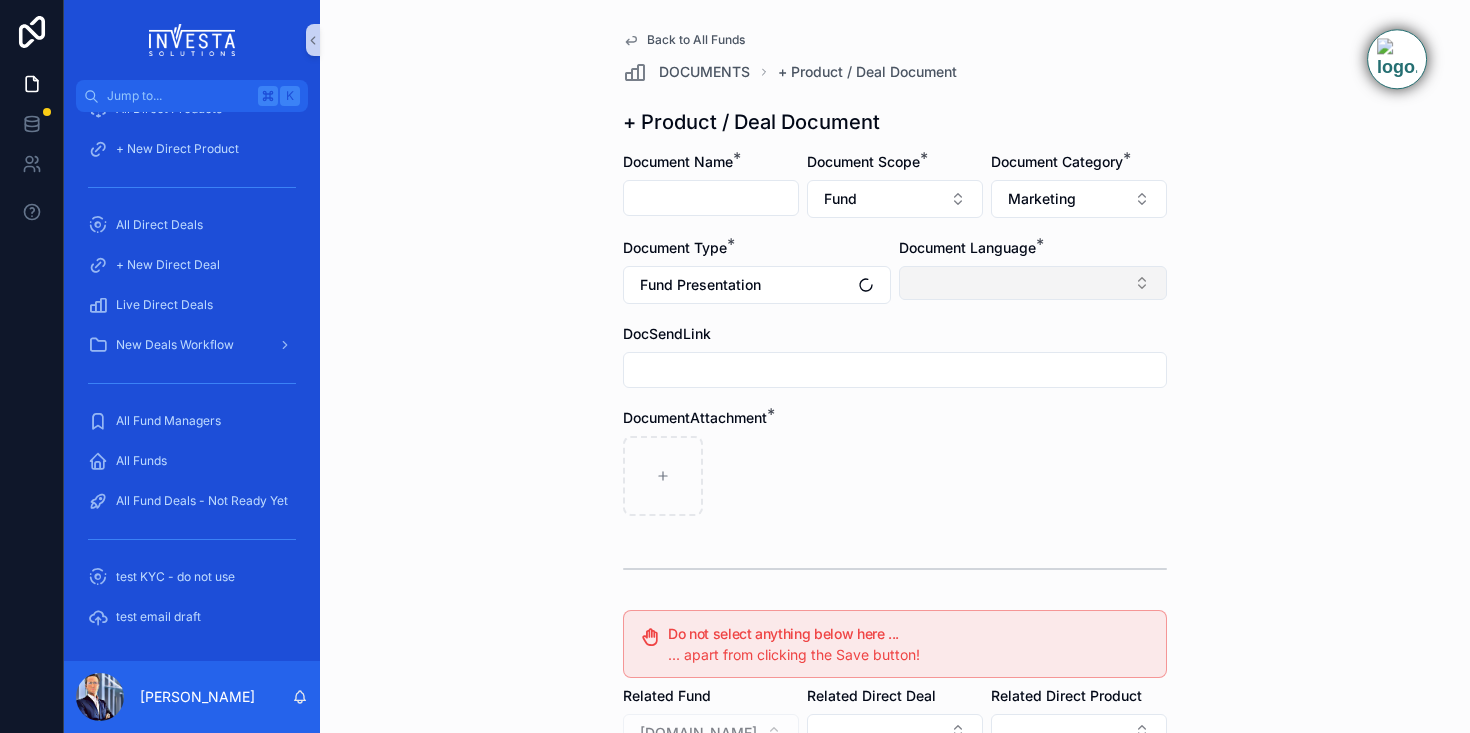 click at bounding box center (1033, 283) 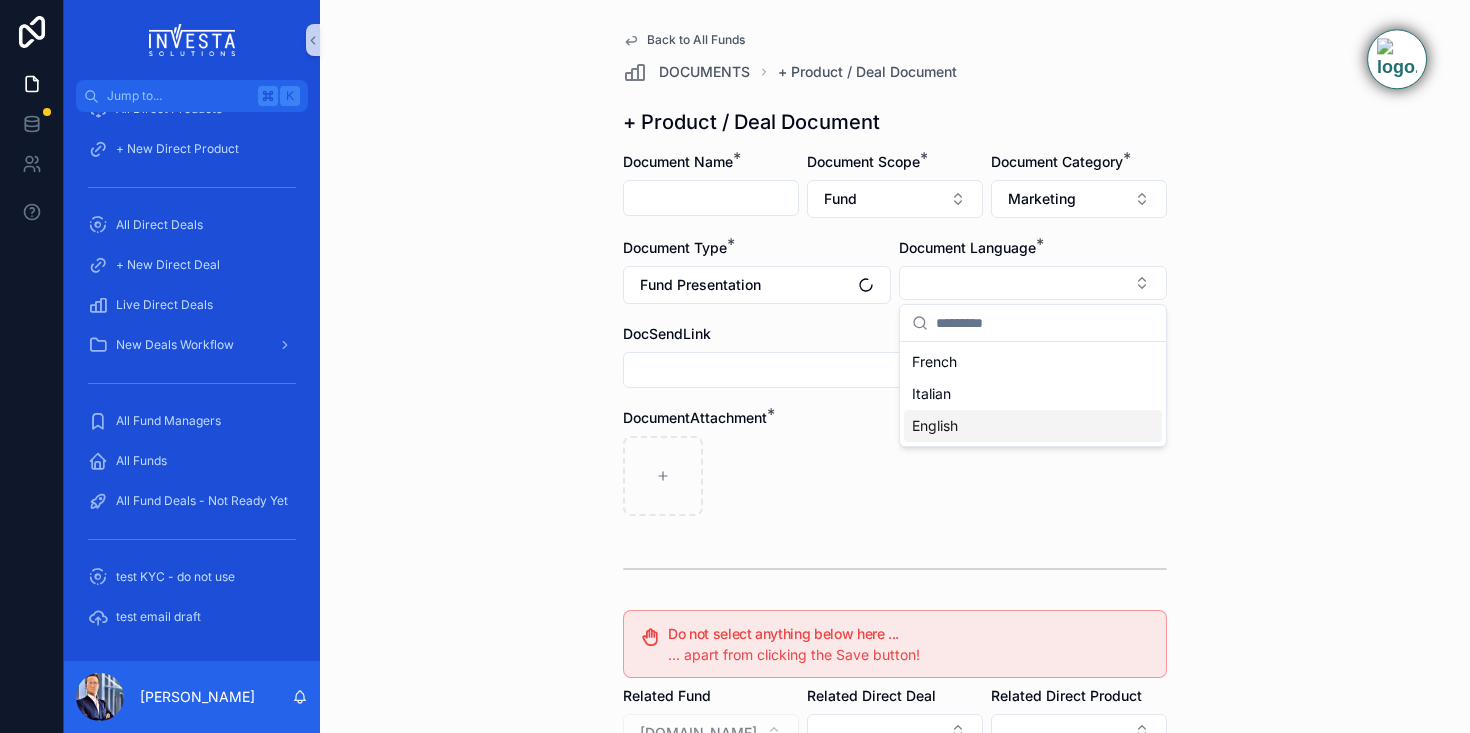 click on "English" at bounding box center [935, 426] 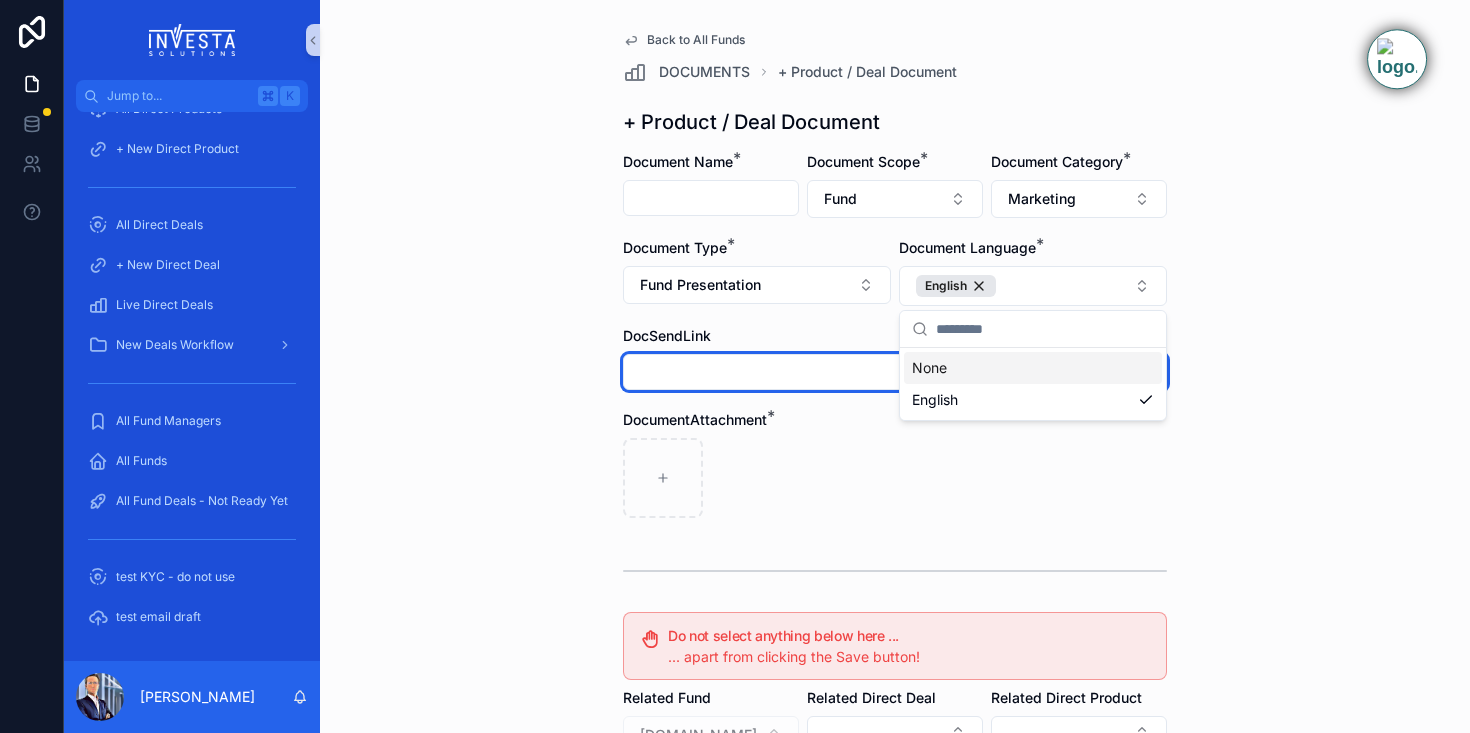 click at bounding box center [895, 372] 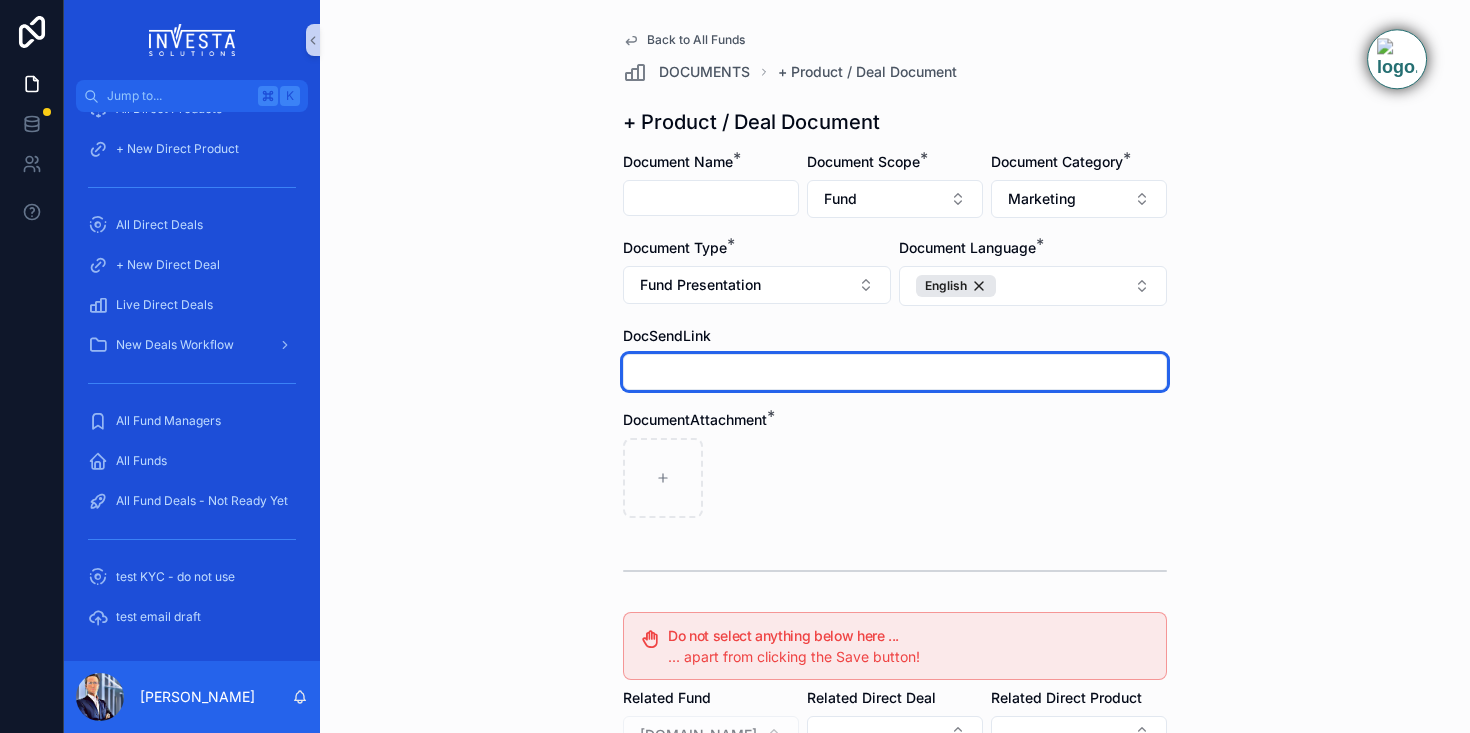 paste on "**********" 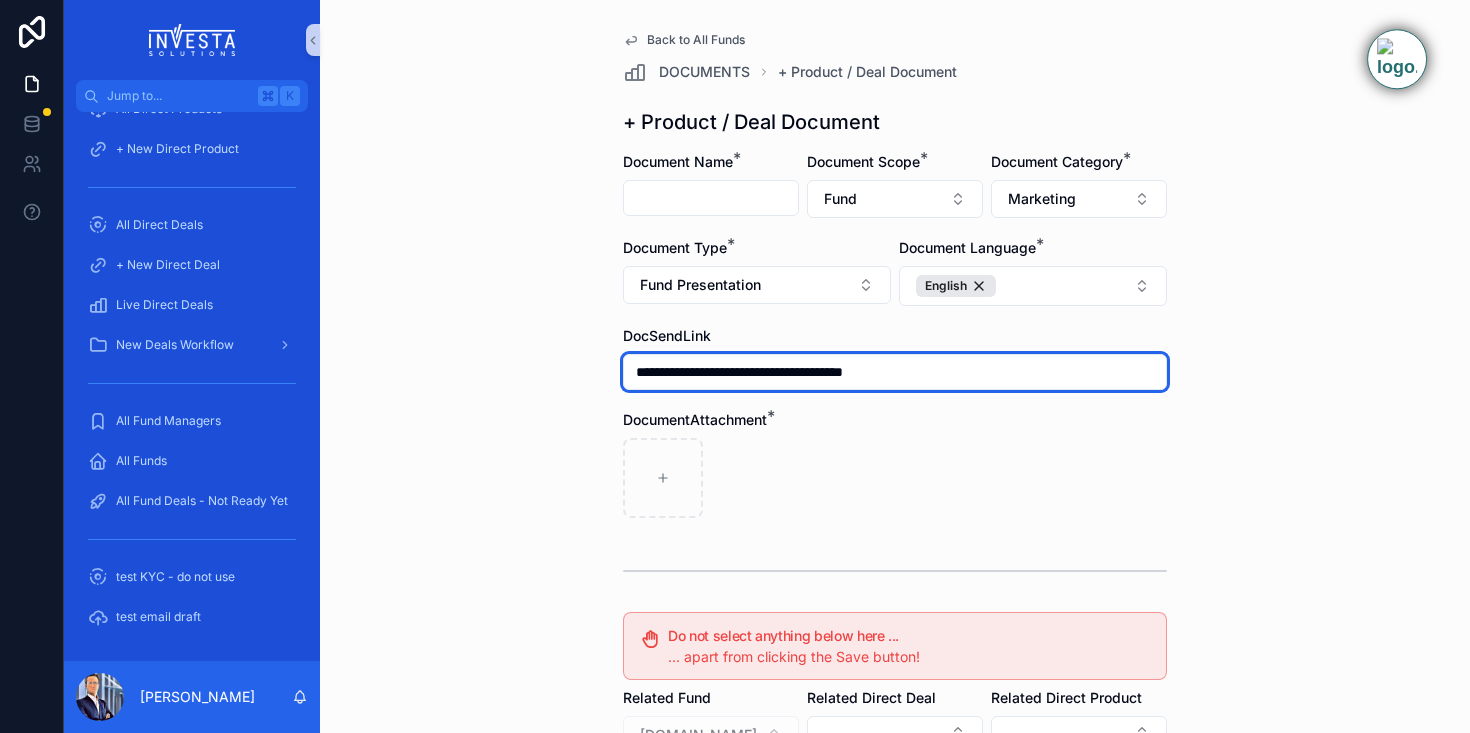 type on "**********" 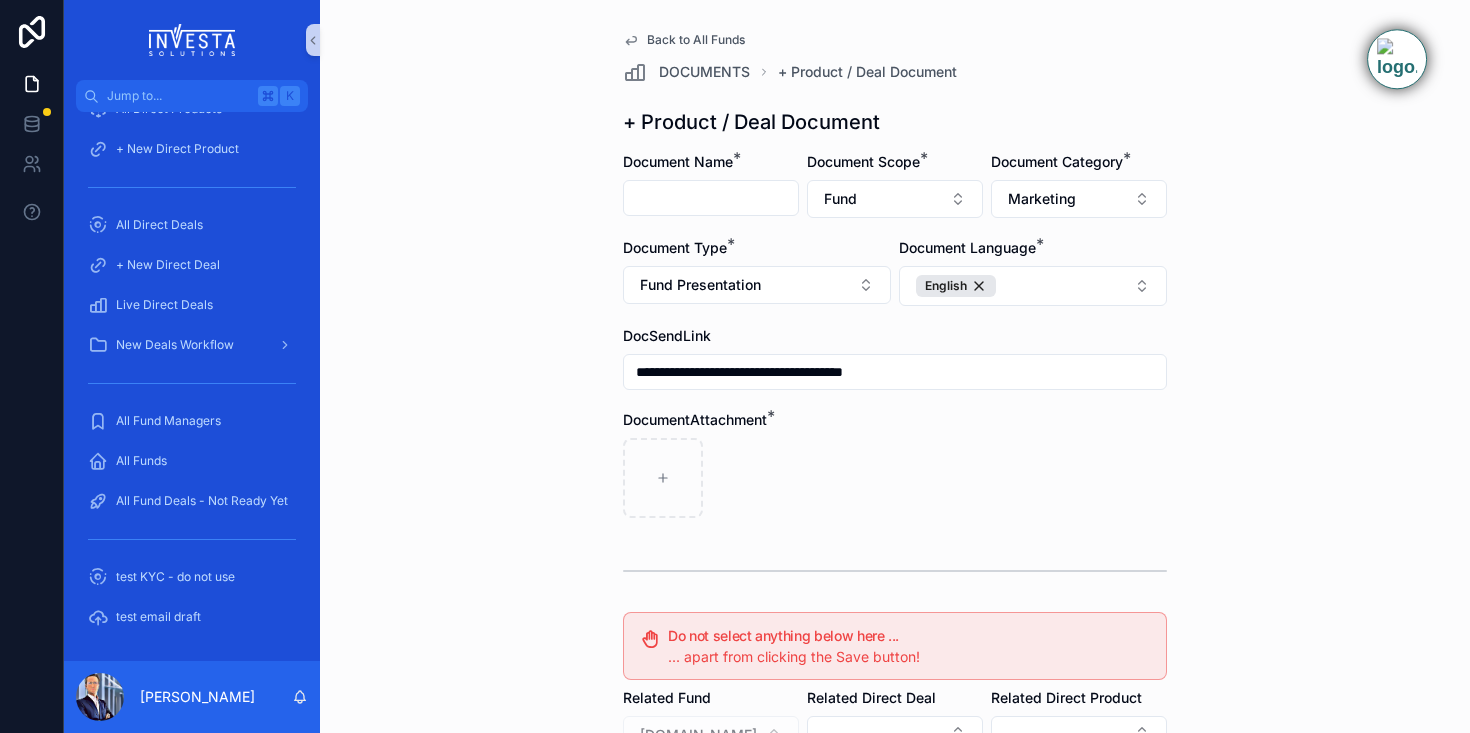 click on "**********" at bounding box center [895, 366] 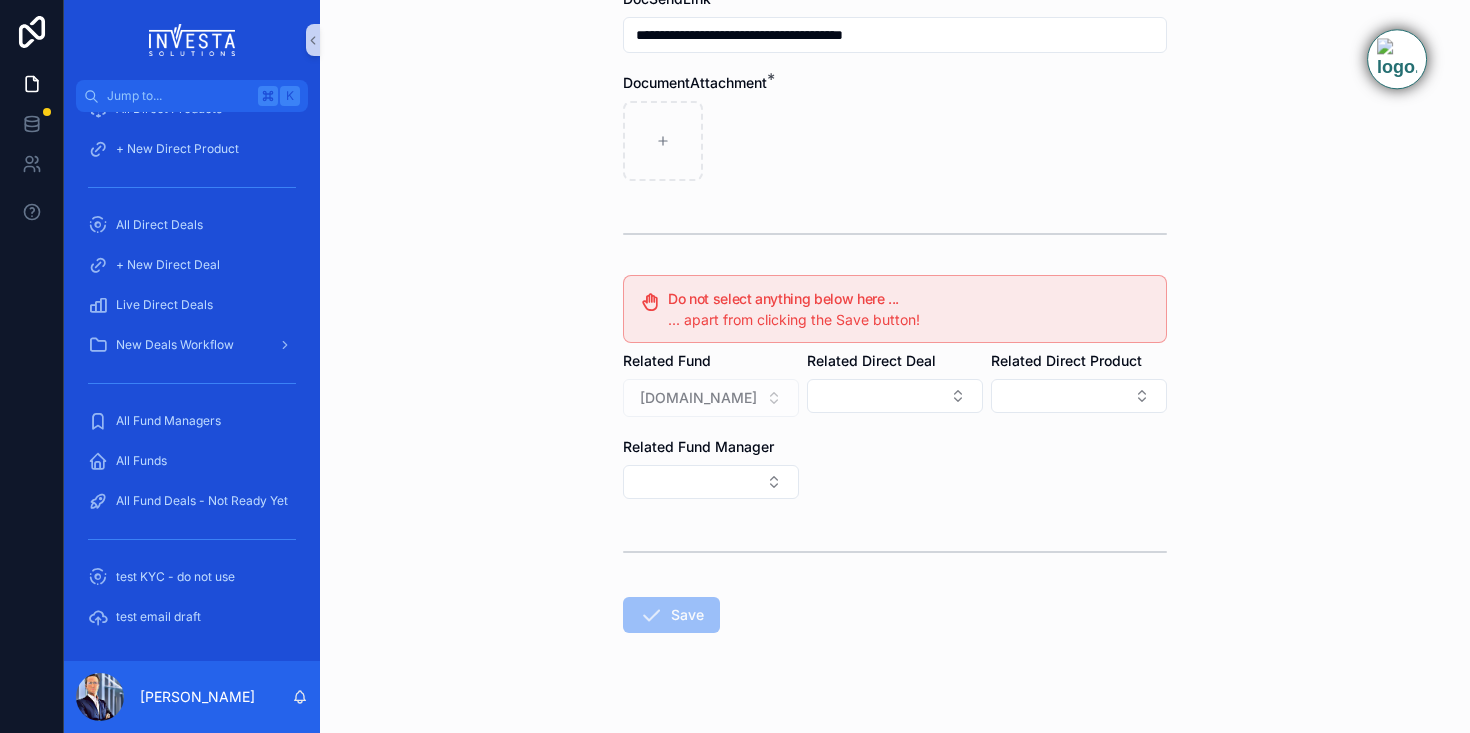 click on "**********" at bounding box center (895, 288) 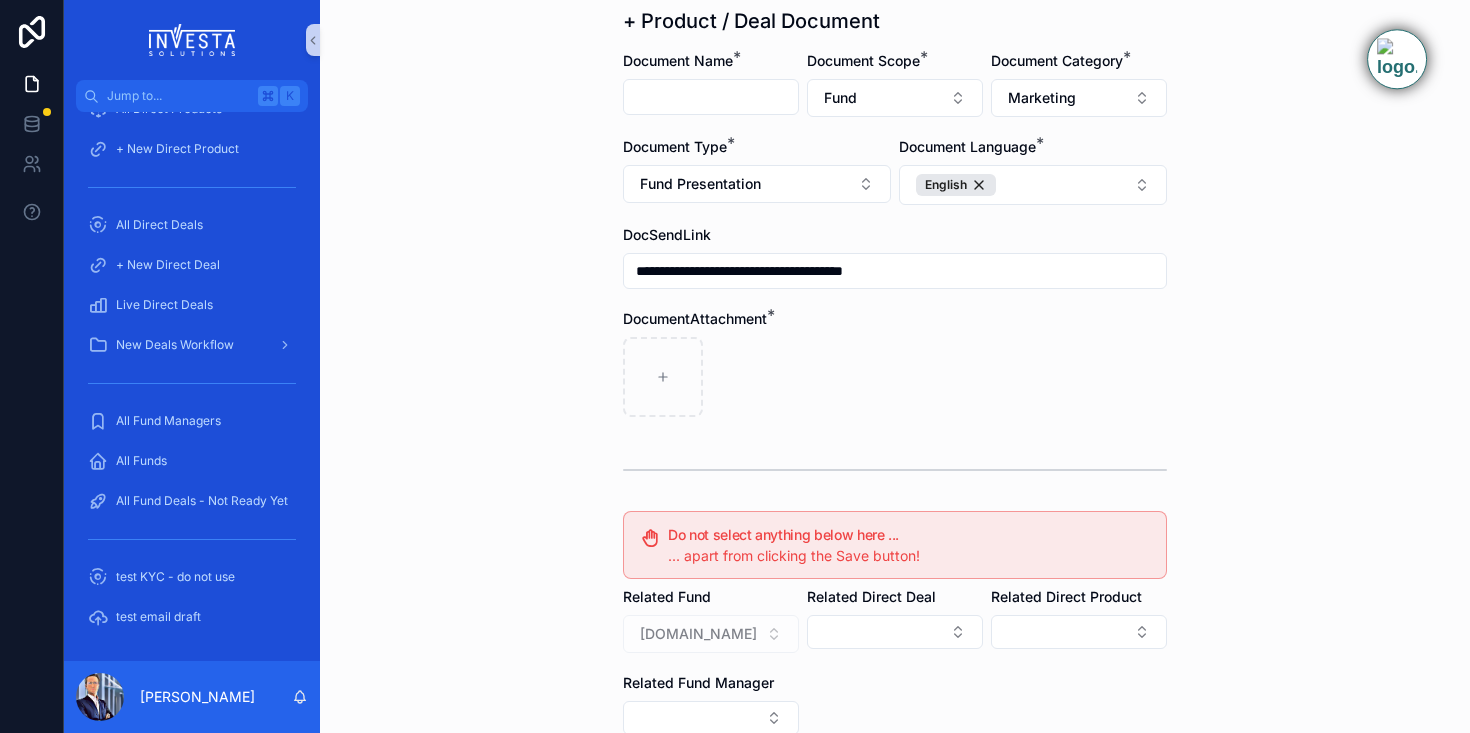 scroll, scrollTop: 23, scrollLeft: 0, axis: vertical 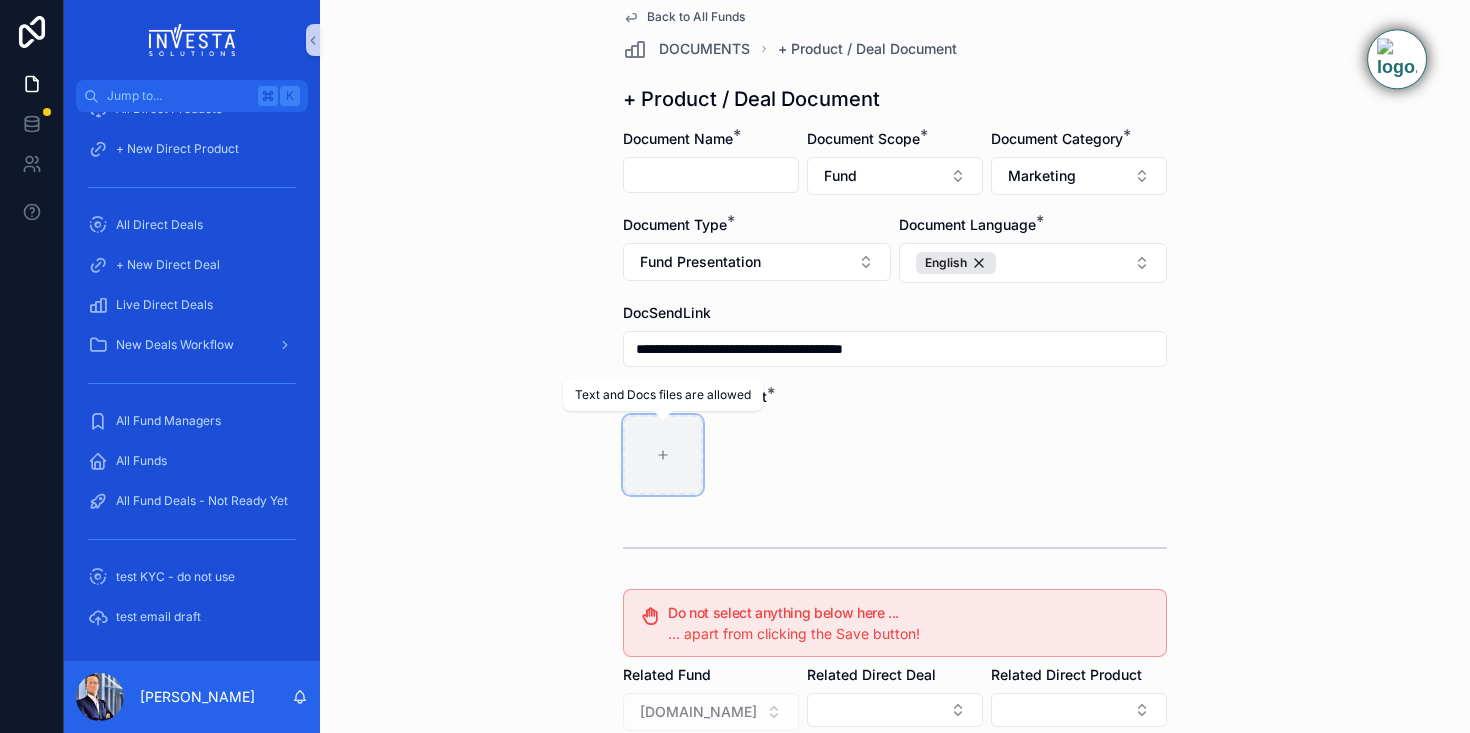 click at bounding box center [663, 455] 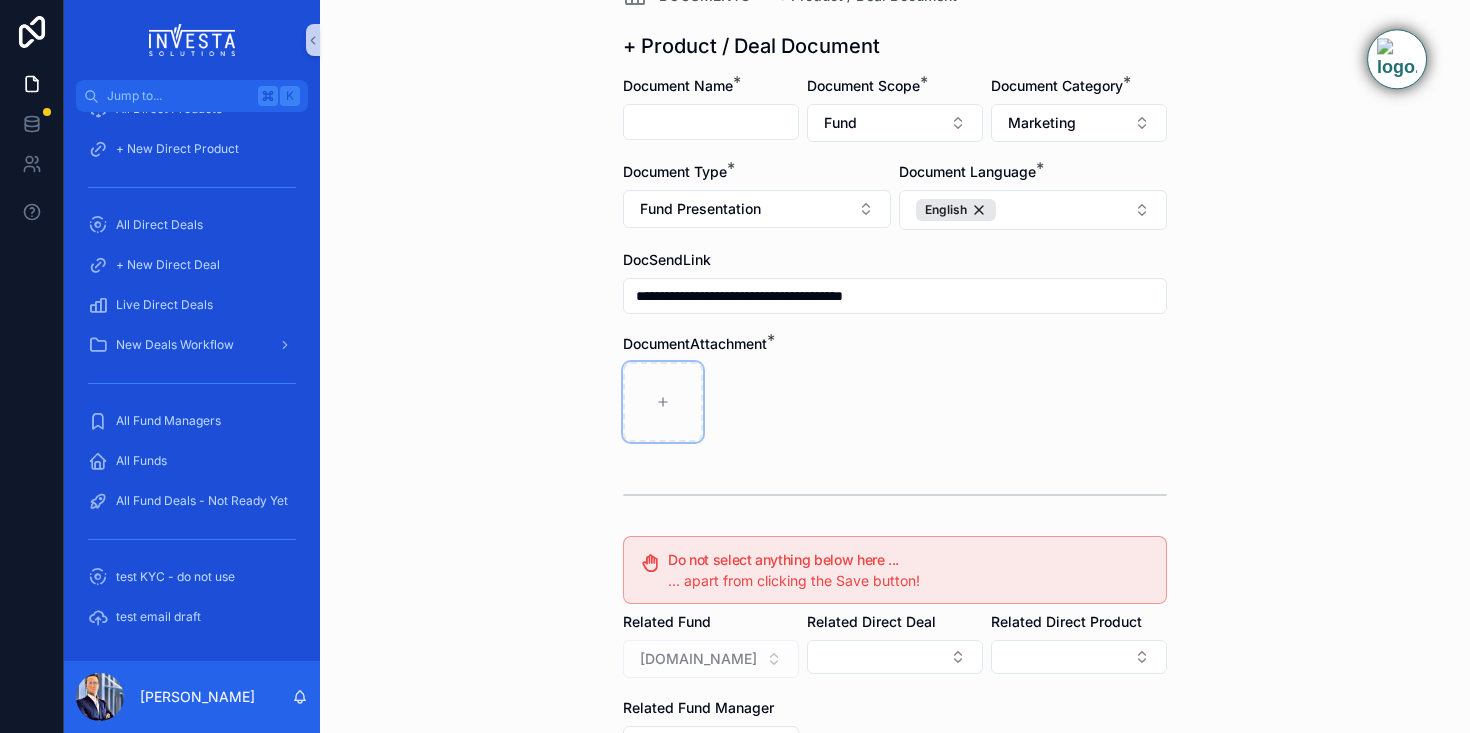 scroll, scrollTop: 0, scrollLeft: 0, axis: both 